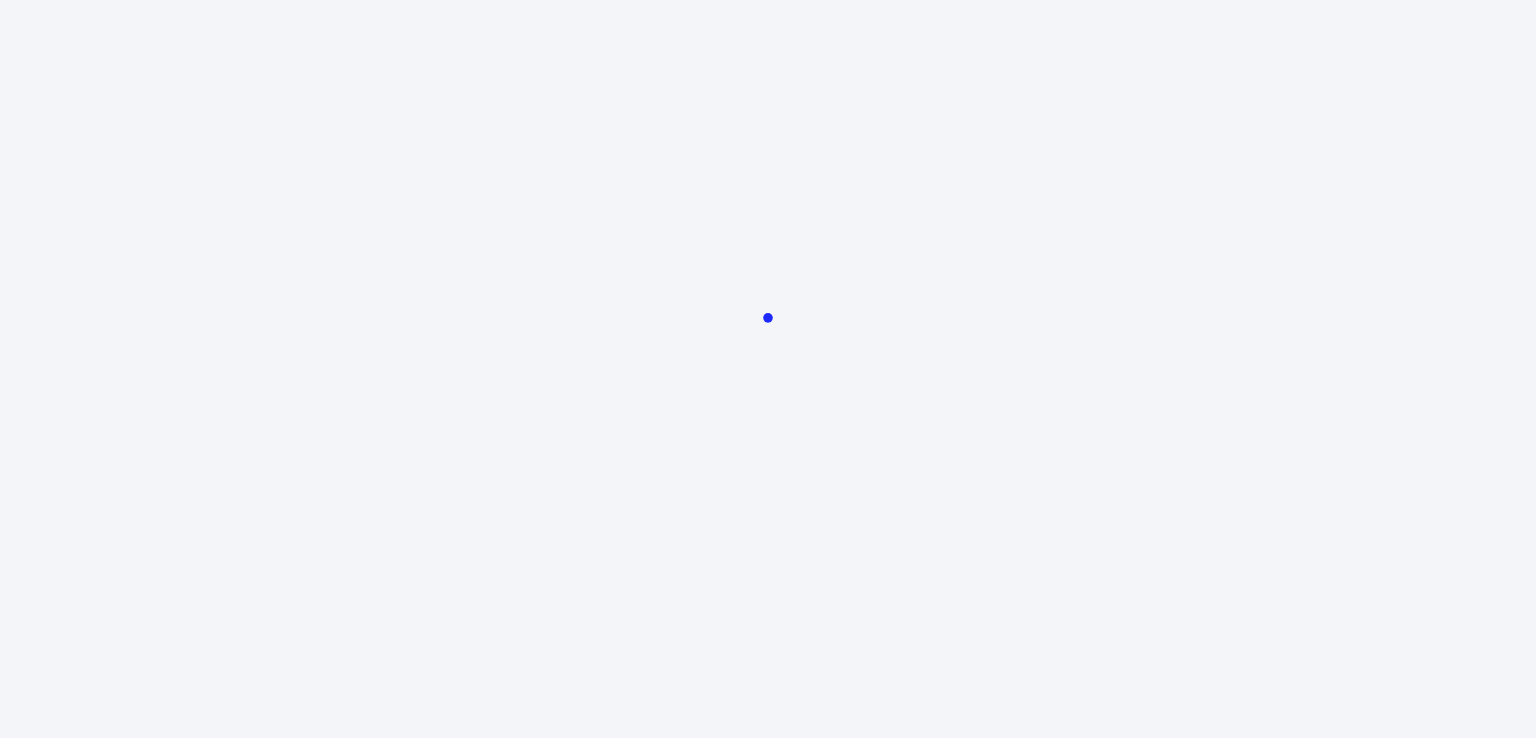 scroll, scrollTop: 0, scrollLeft: 0, axis: both 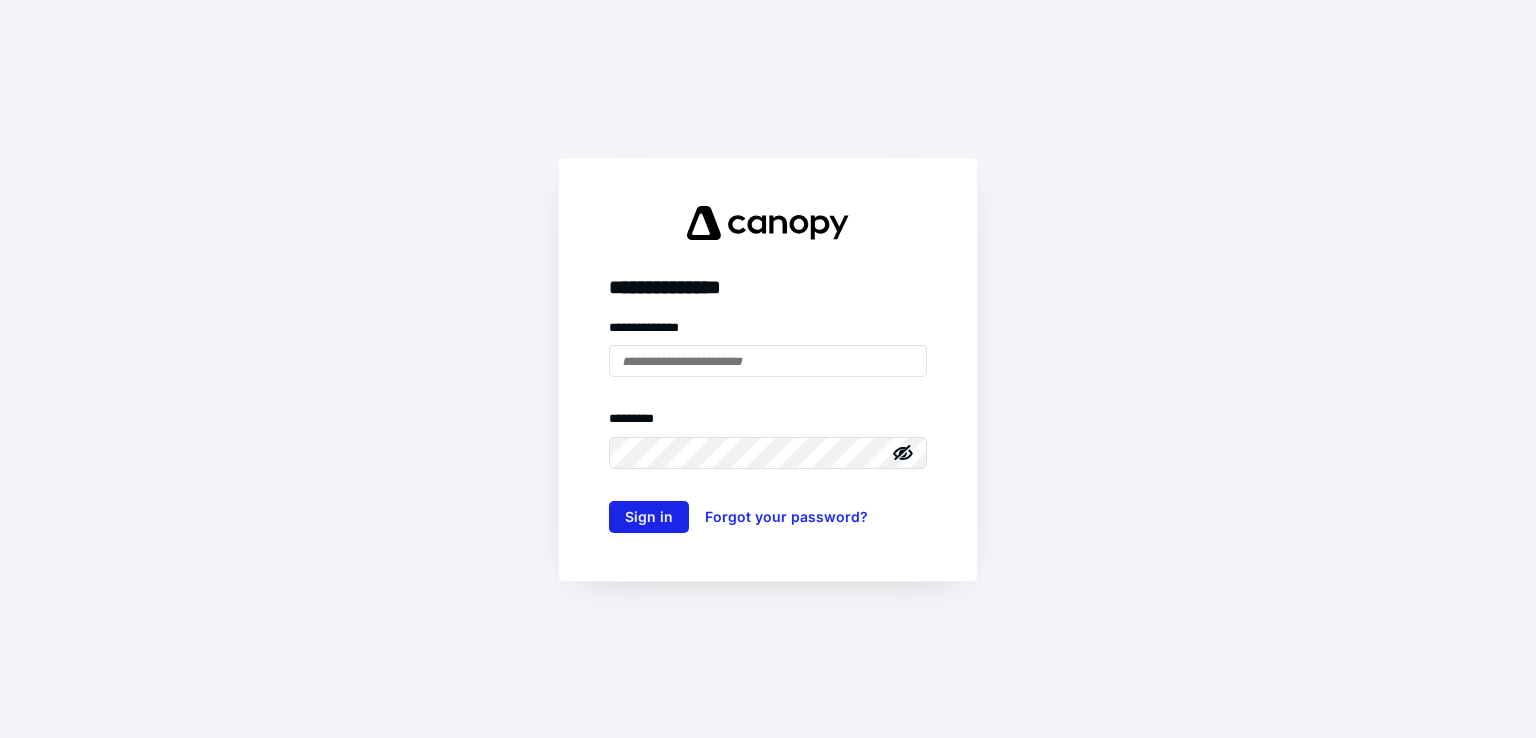 type on "**********" 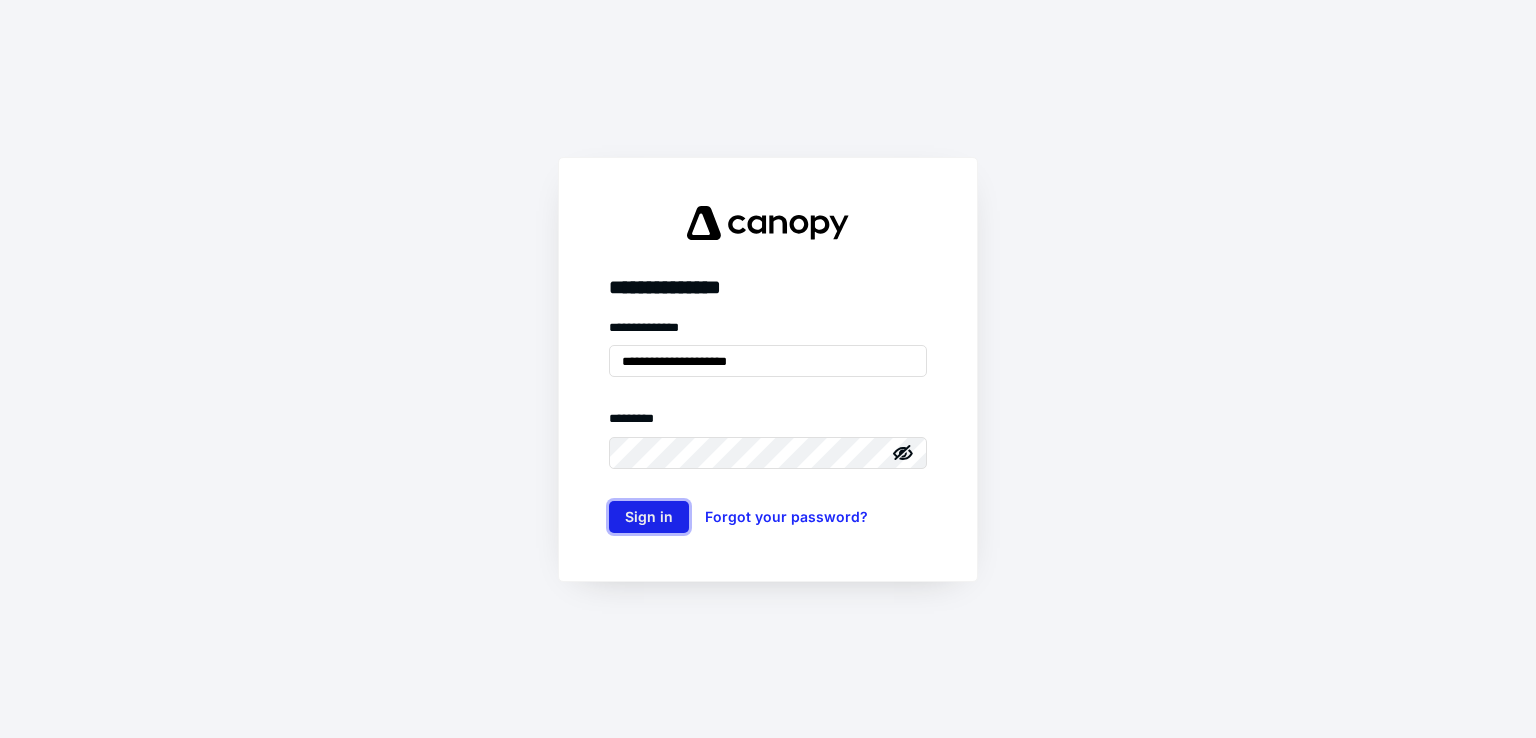 click on "Sign in" at bounding box center [649, 517] 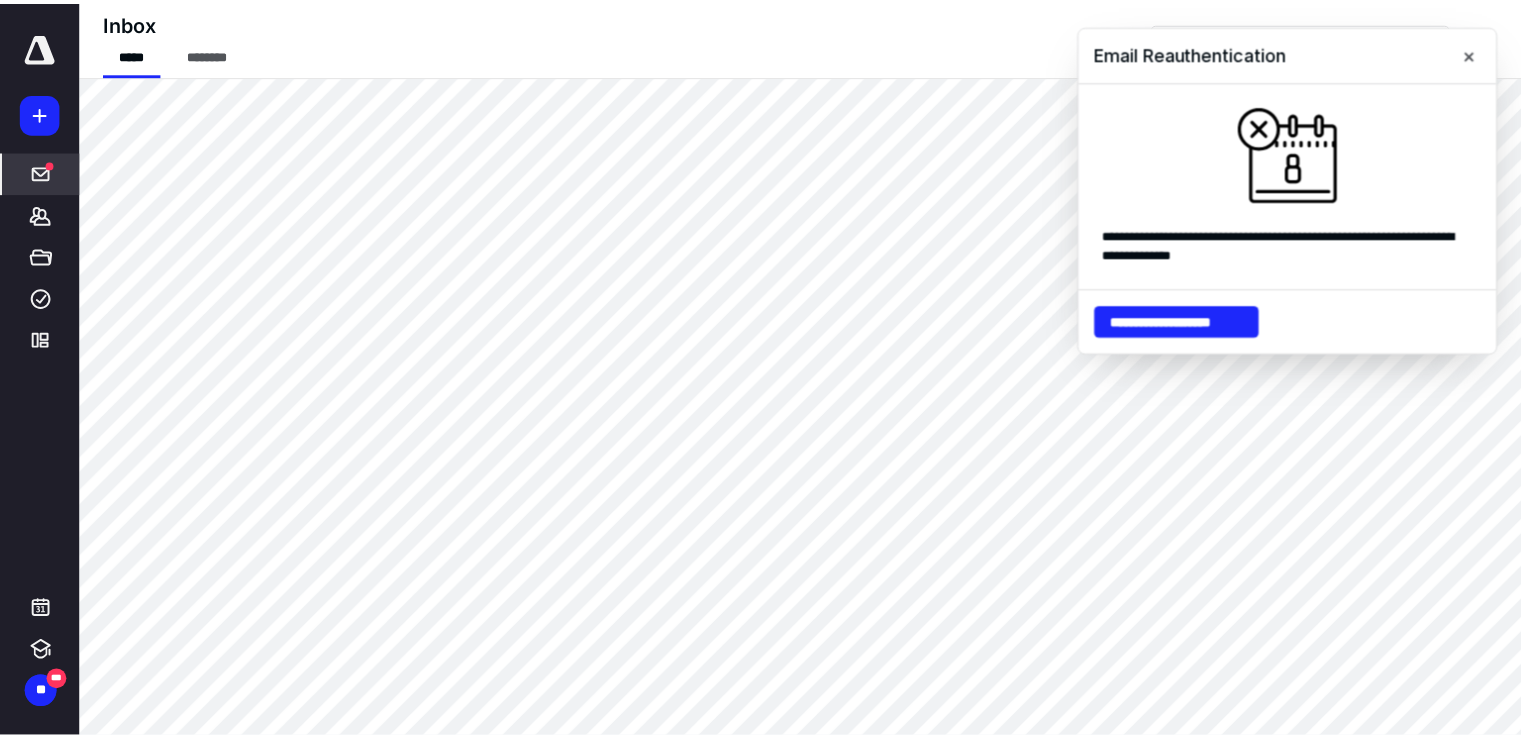 scroll, scrollTop: 0, scrollLeft: 0, axis: both 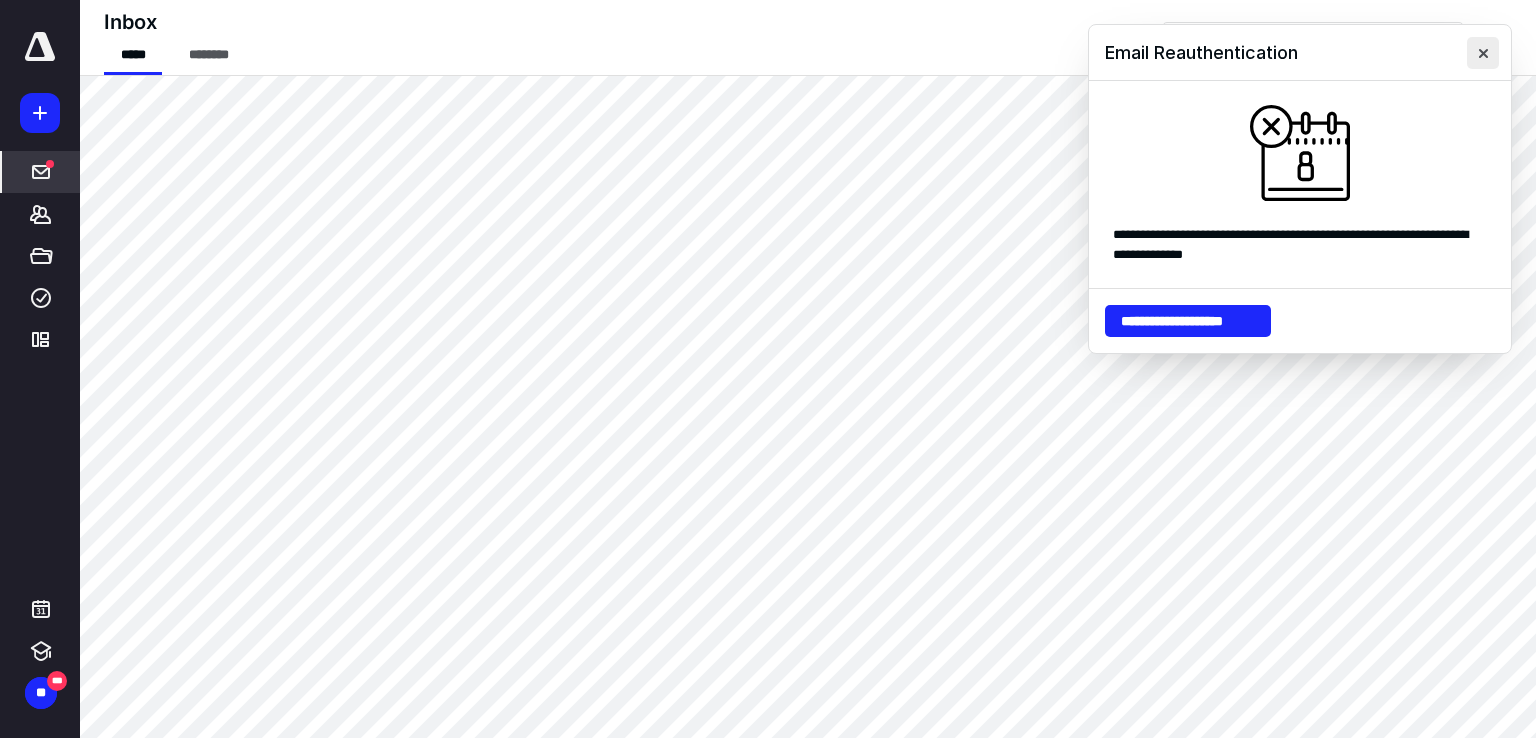 click at bounding box center (1483, 53) 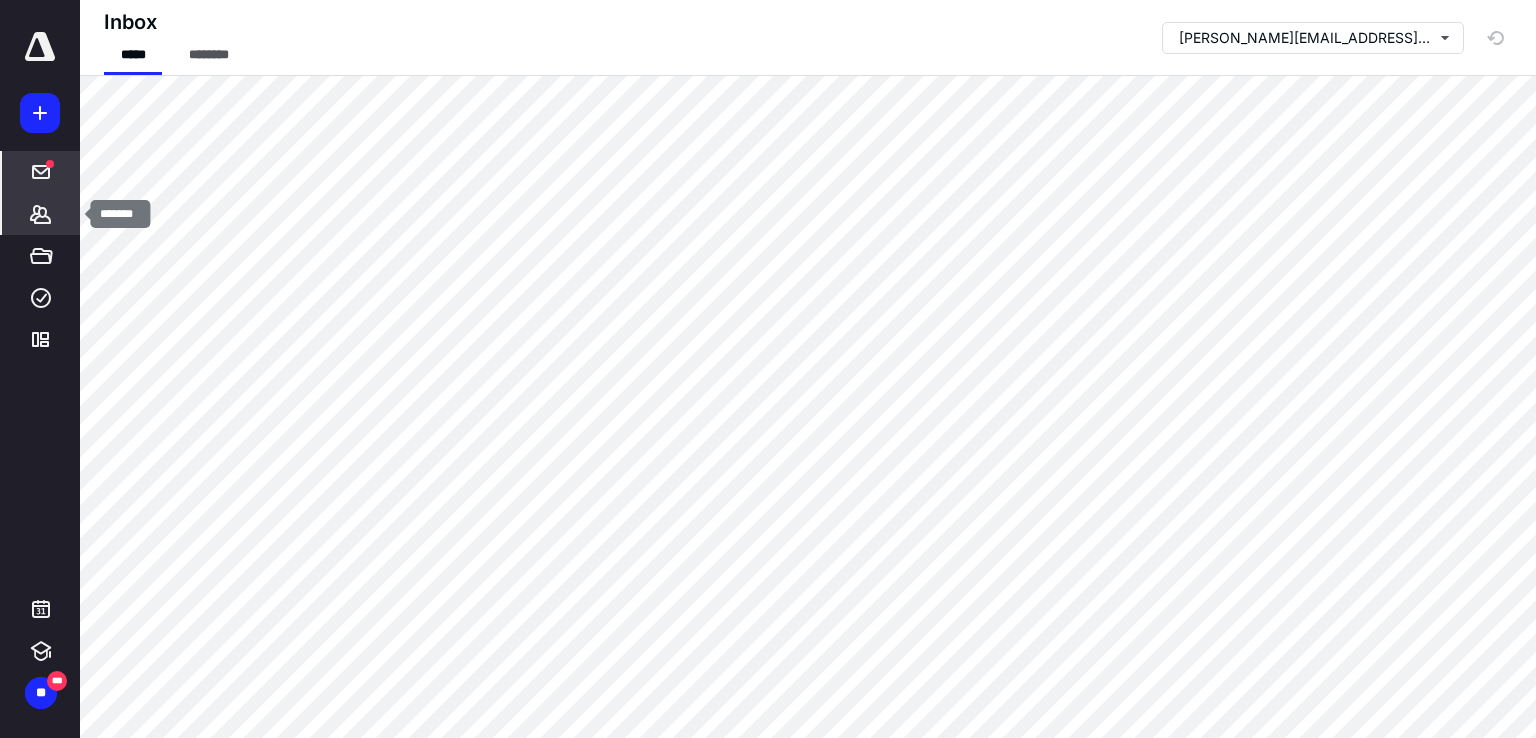 click 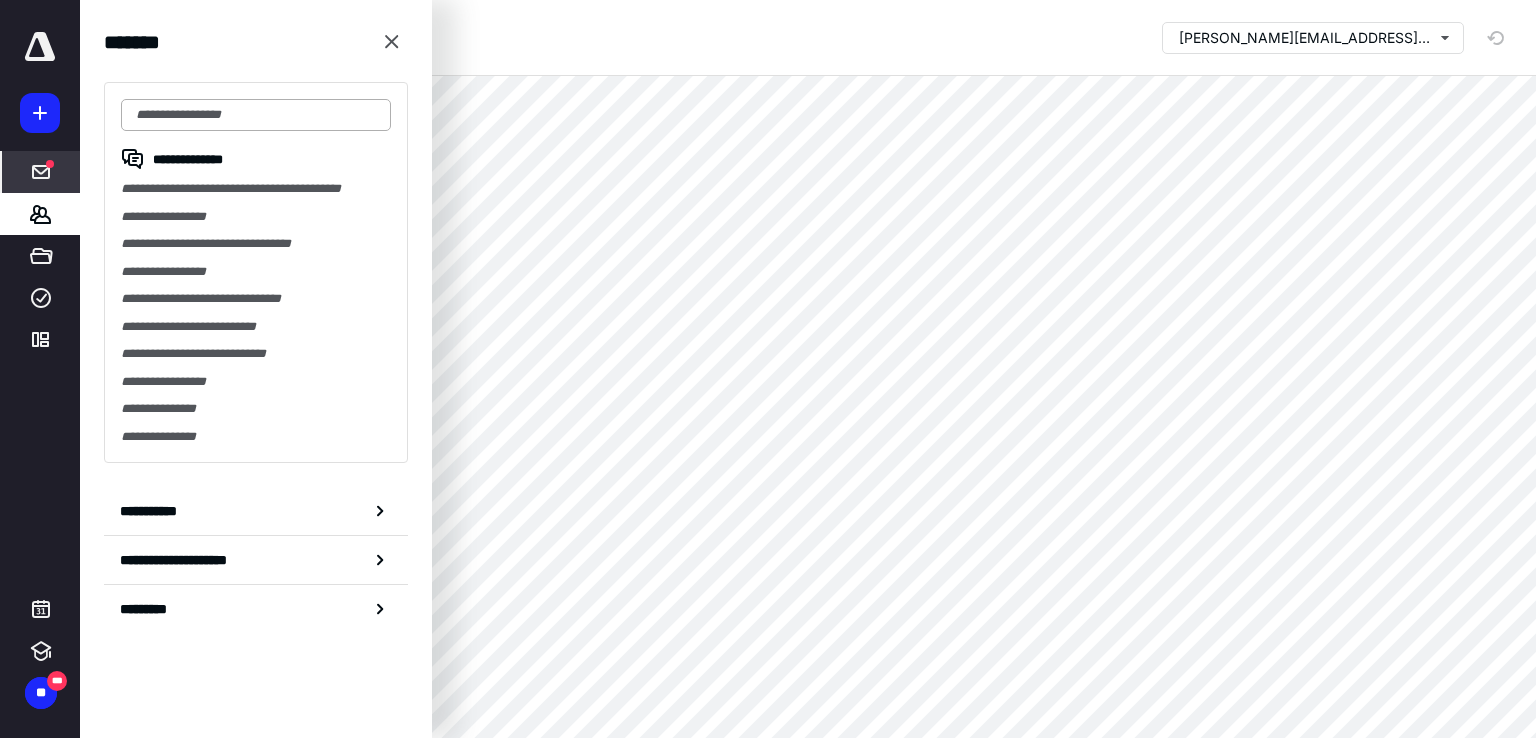 click at bounding box center [256, 115] 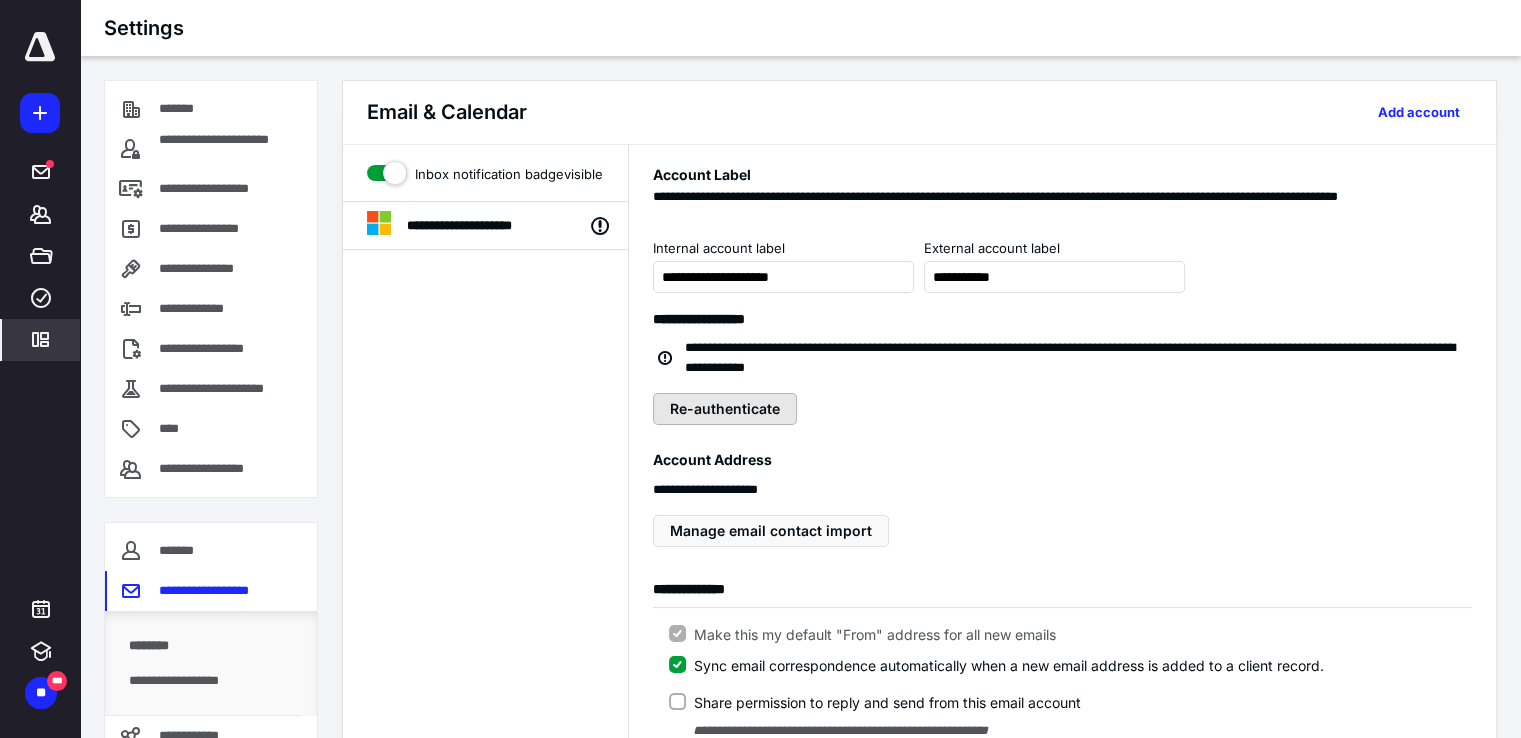 click on "Re-authenticate" at bounding box center [725, 409] 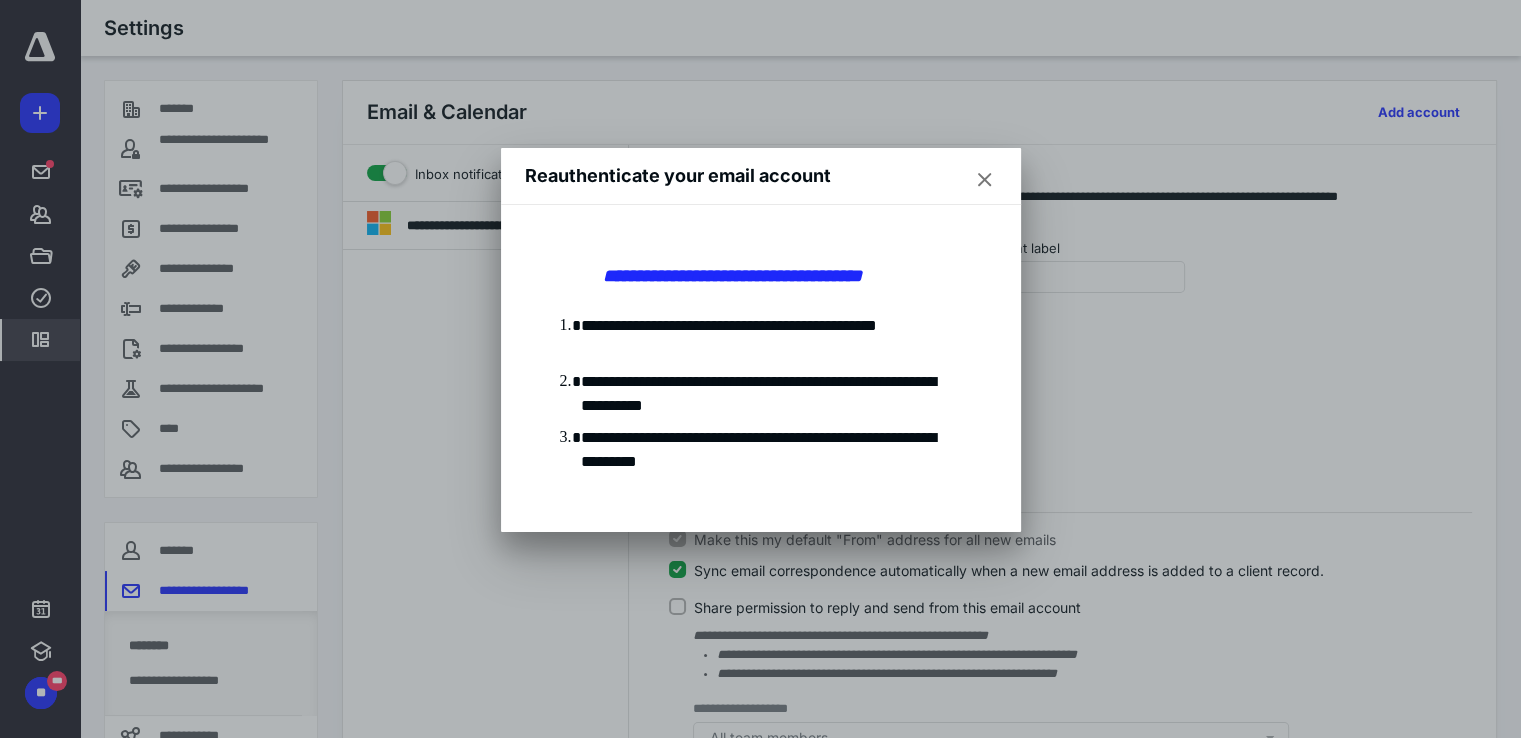 click at bounding box center (985, 180) 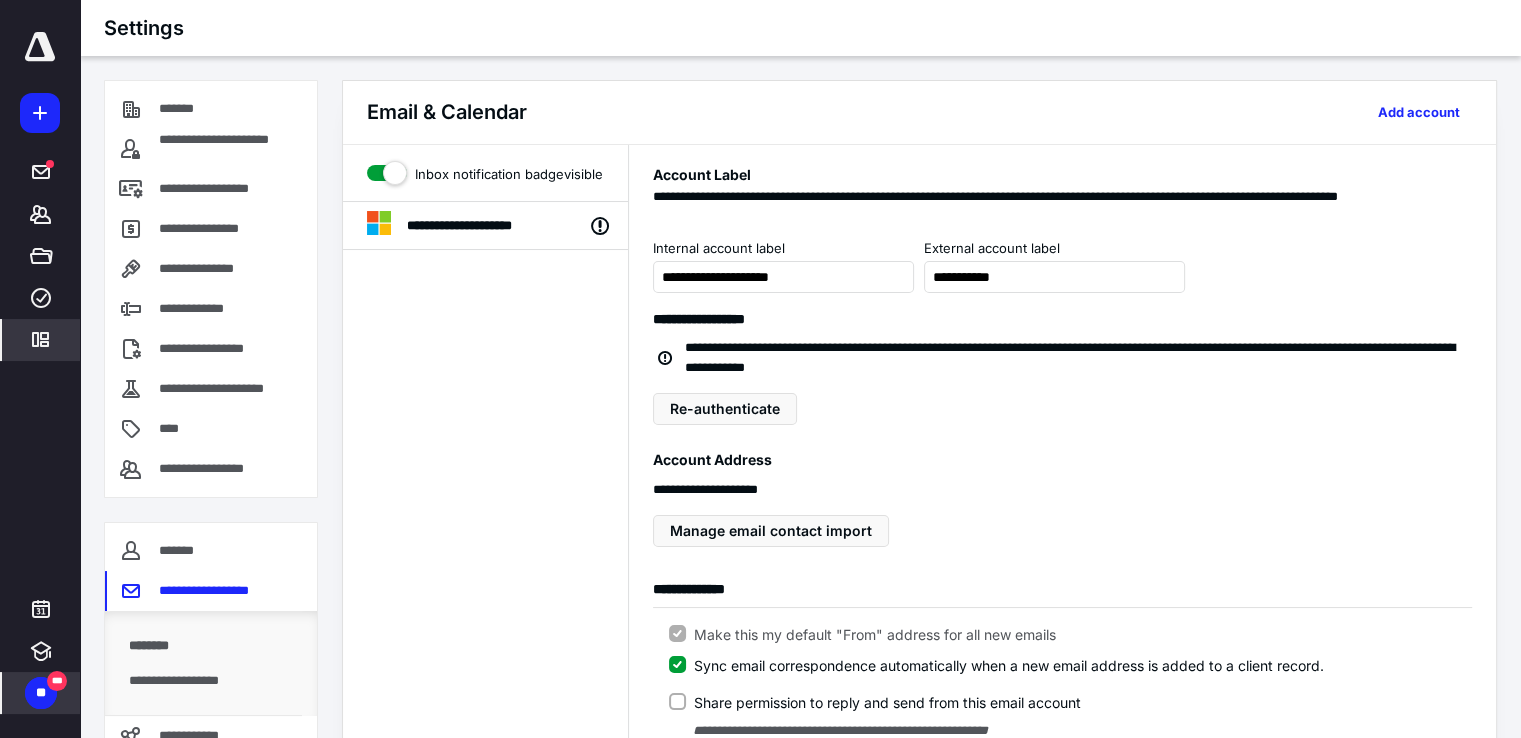 click on "***" at bounding box center (57, 681) 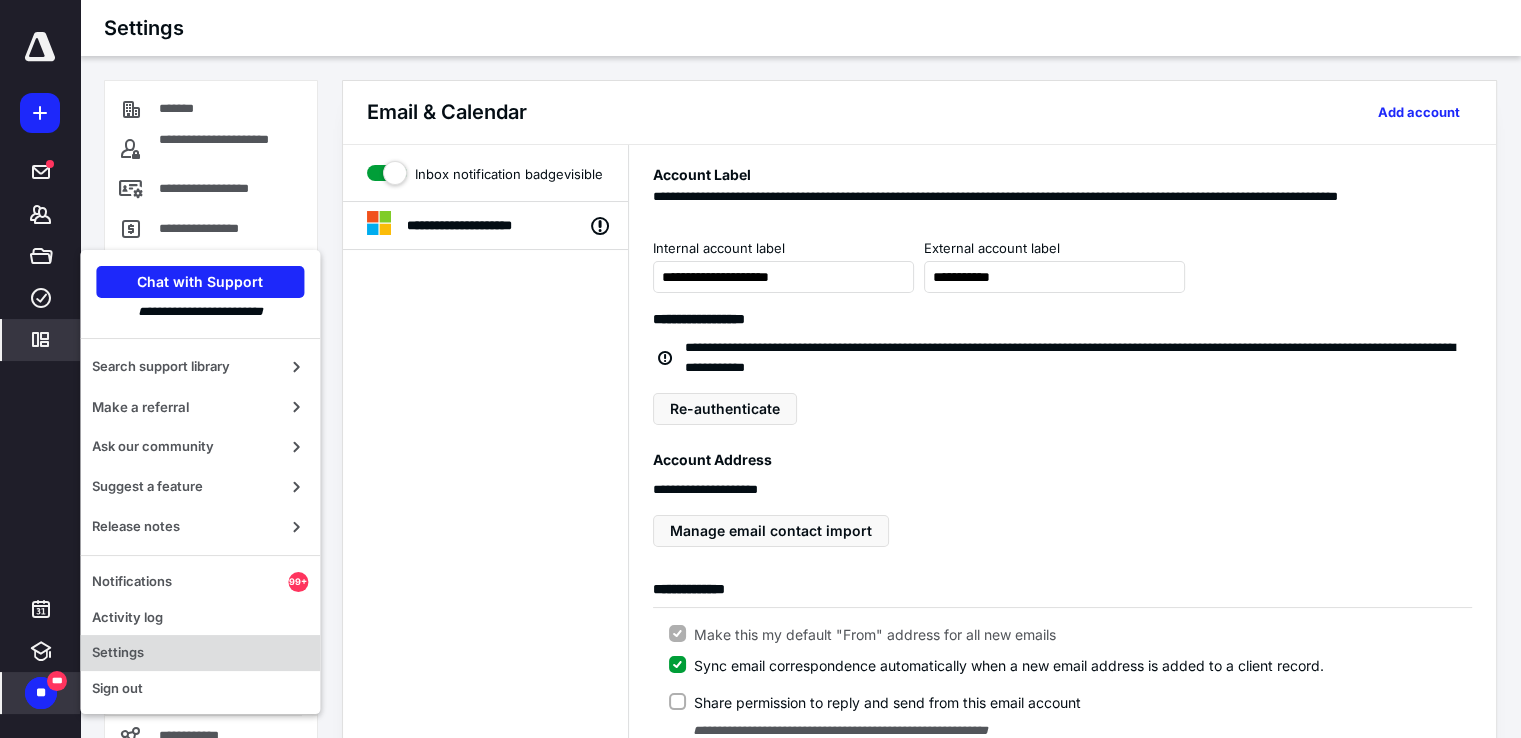 click on "Settings" at bounding box center (200, 653) 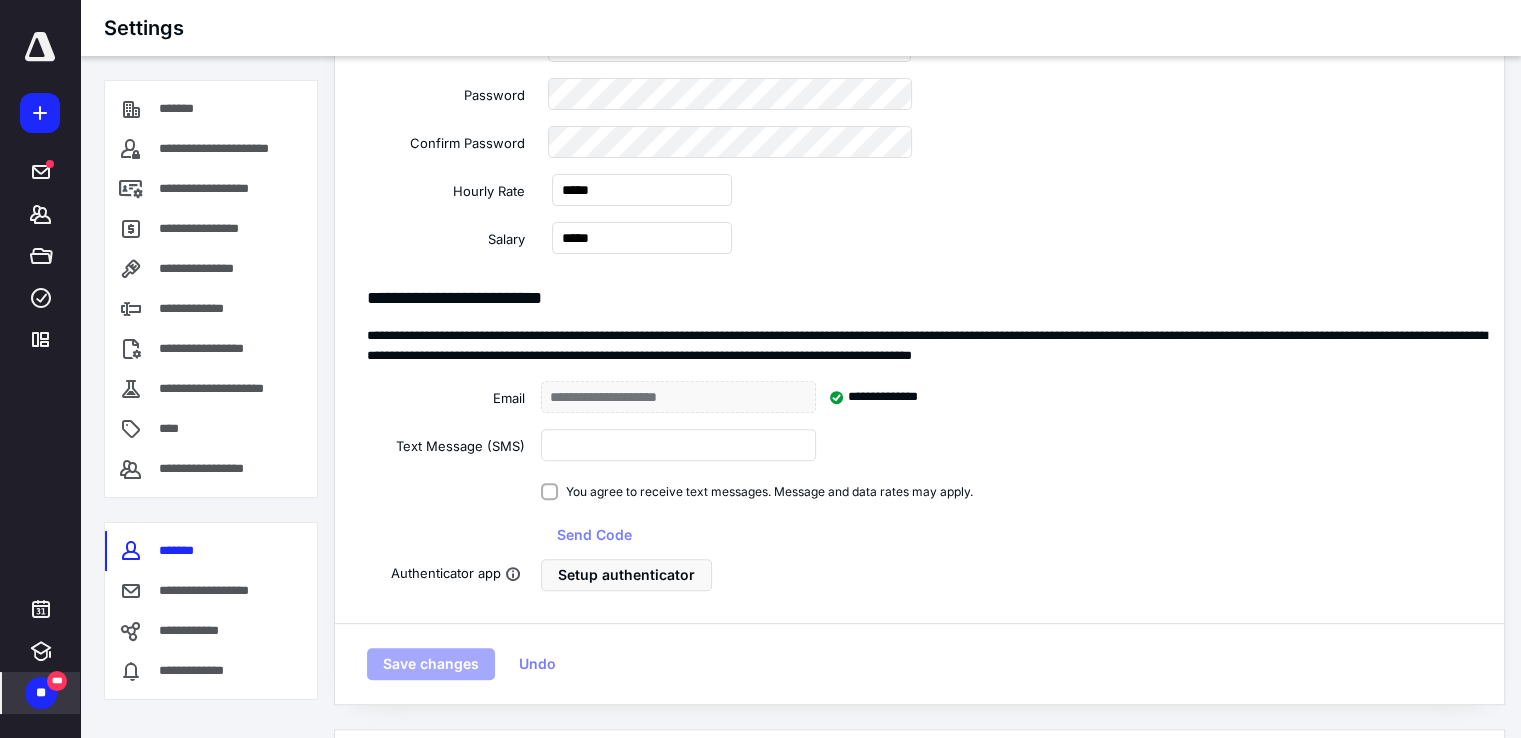 scroll, scrollTop: 679, scrollLeft: 0, axis: vertical 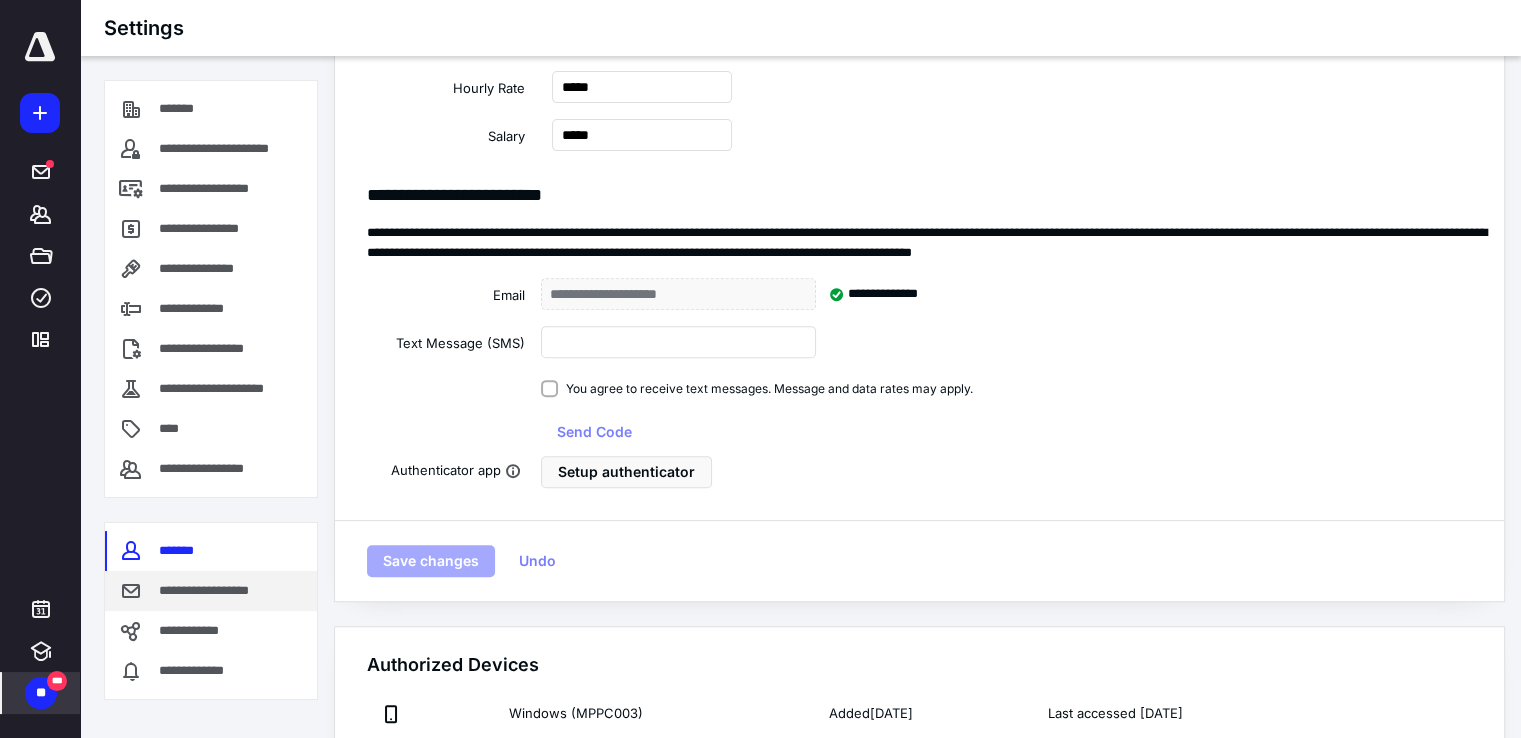 click on "**********" at bounding box center [218, 591] 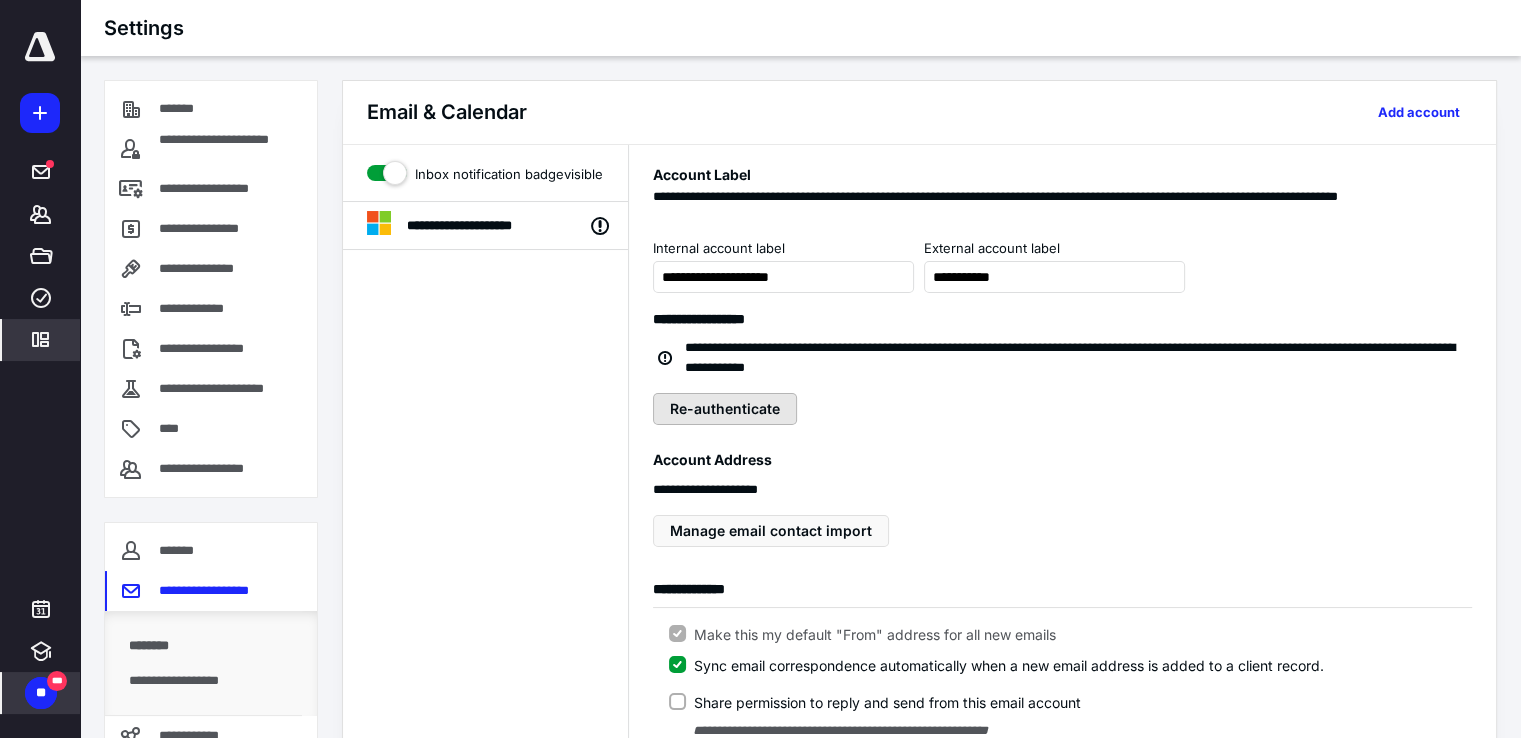 click on "Re-authenticate" at bounding box center [725, 409] 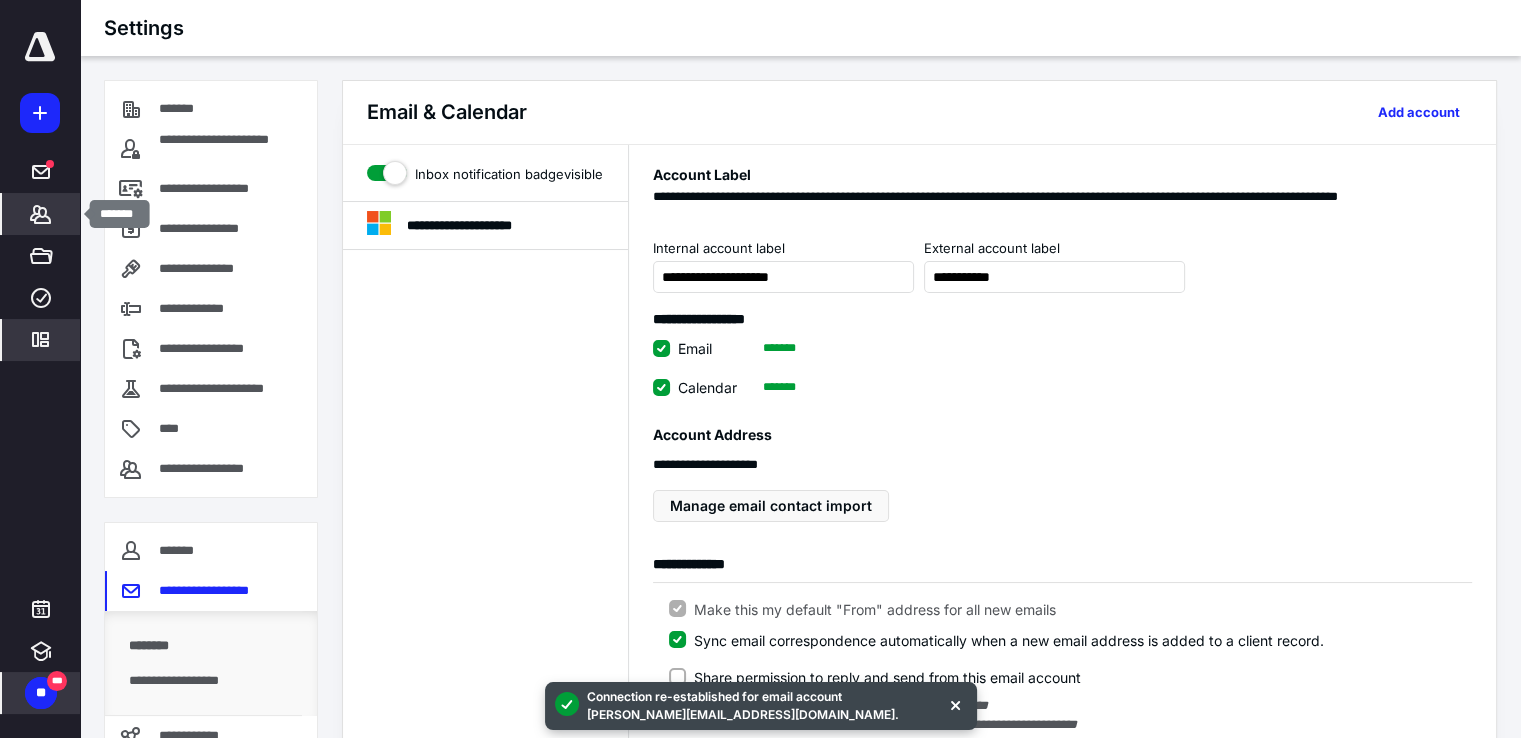 click 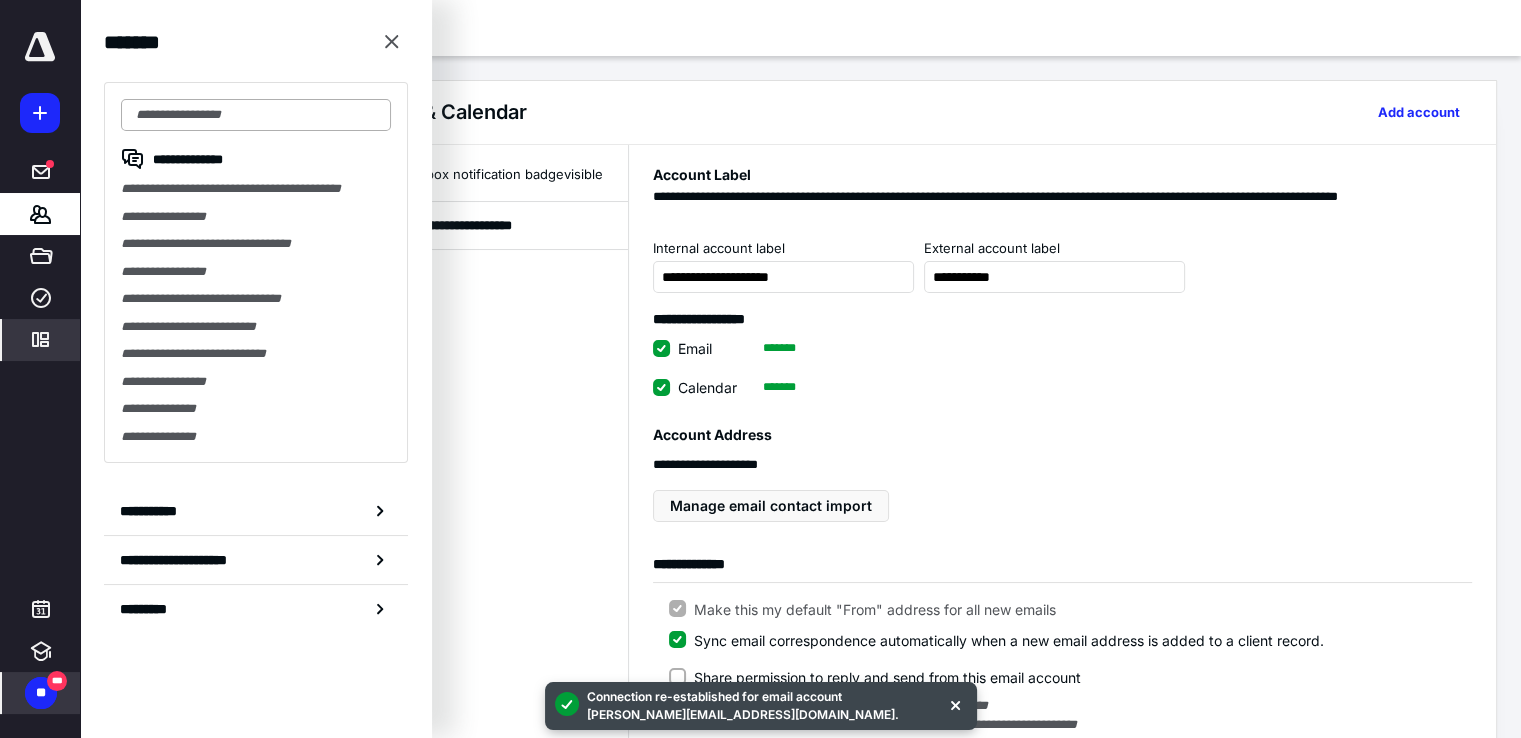 click at bounding box center (256, 115) 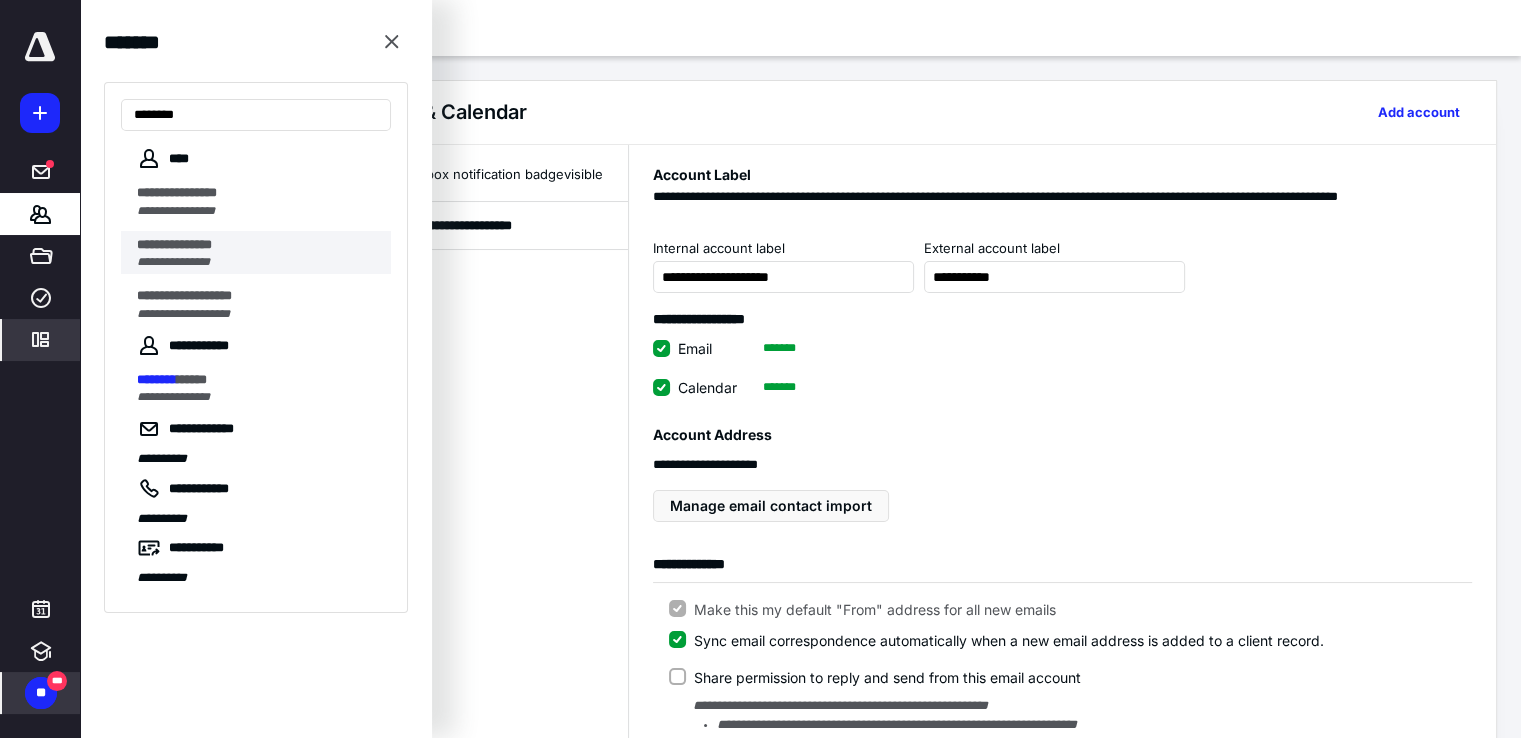 type on "********" 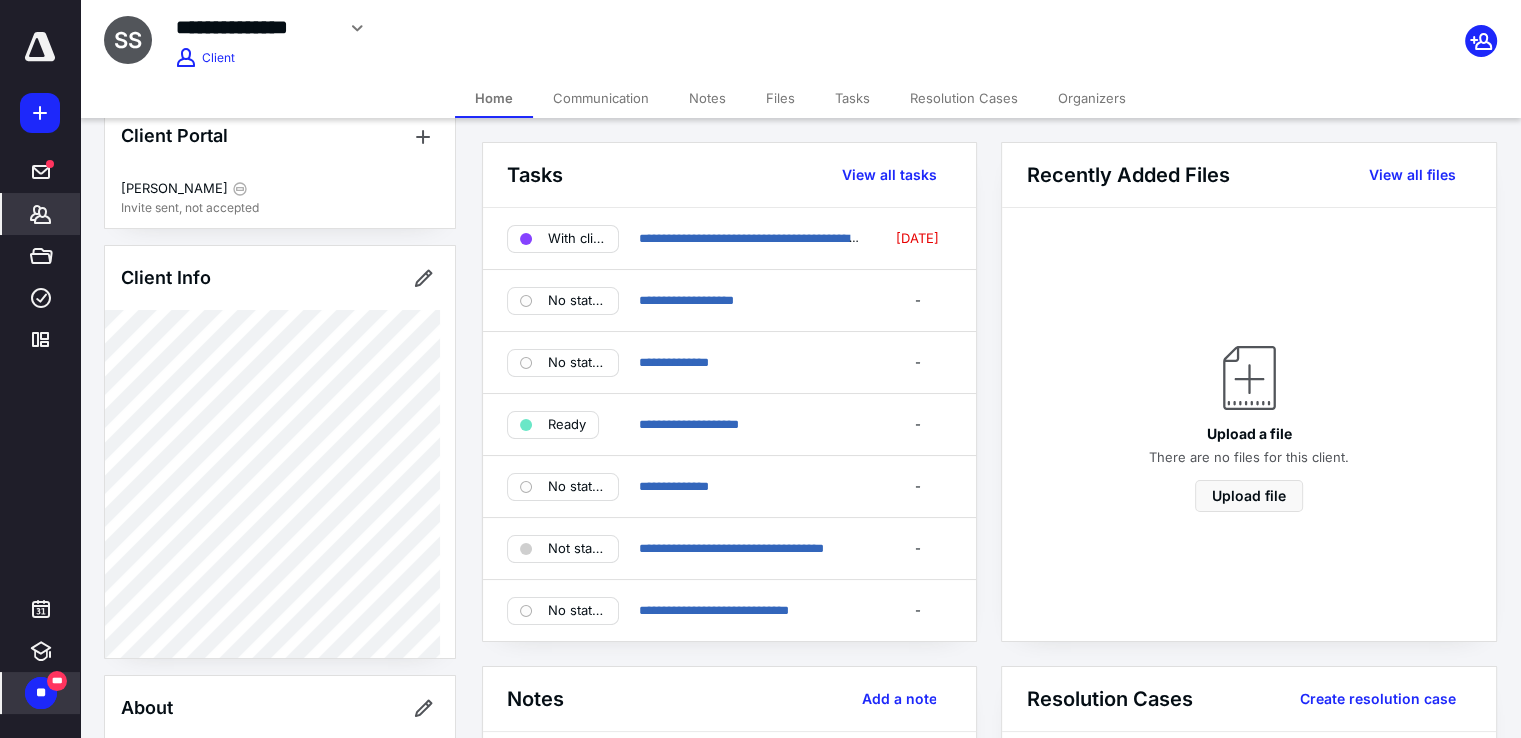 scroll, scrollTop: 0, scrollLeft: 0, axis: both 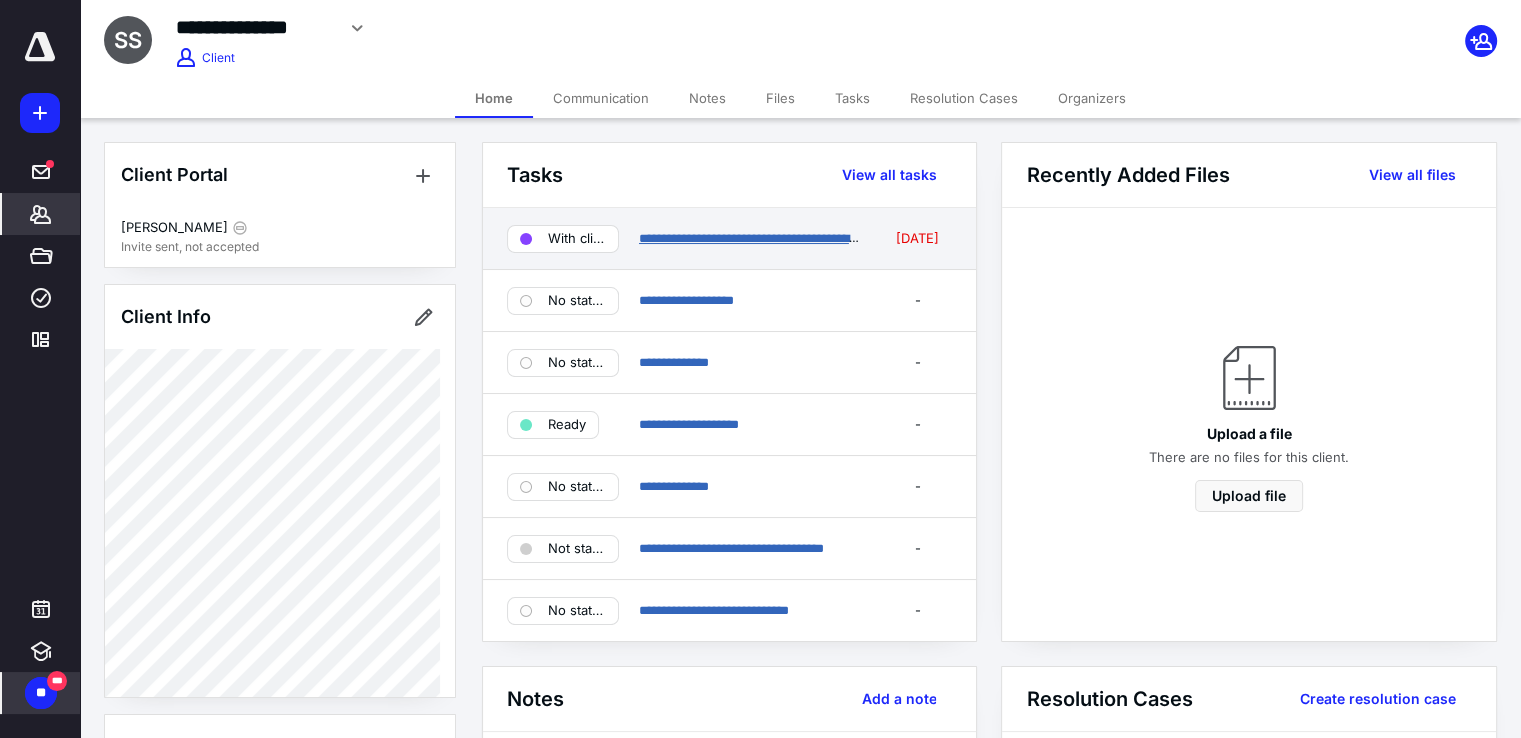 click on "**********" at bounding box center (781, 238) 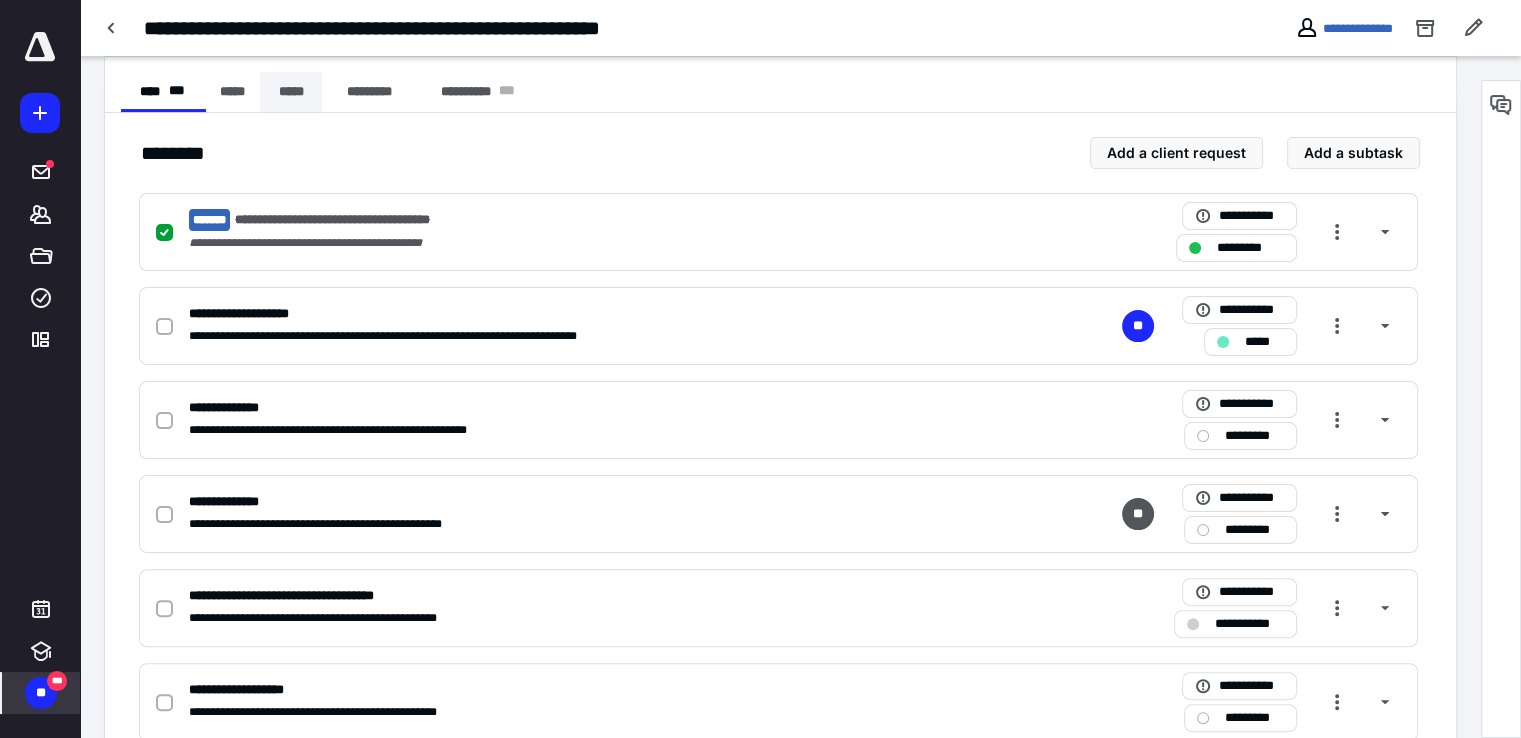 scroll, scrollTop: 400, scrollLeft: 0, axis: vertical 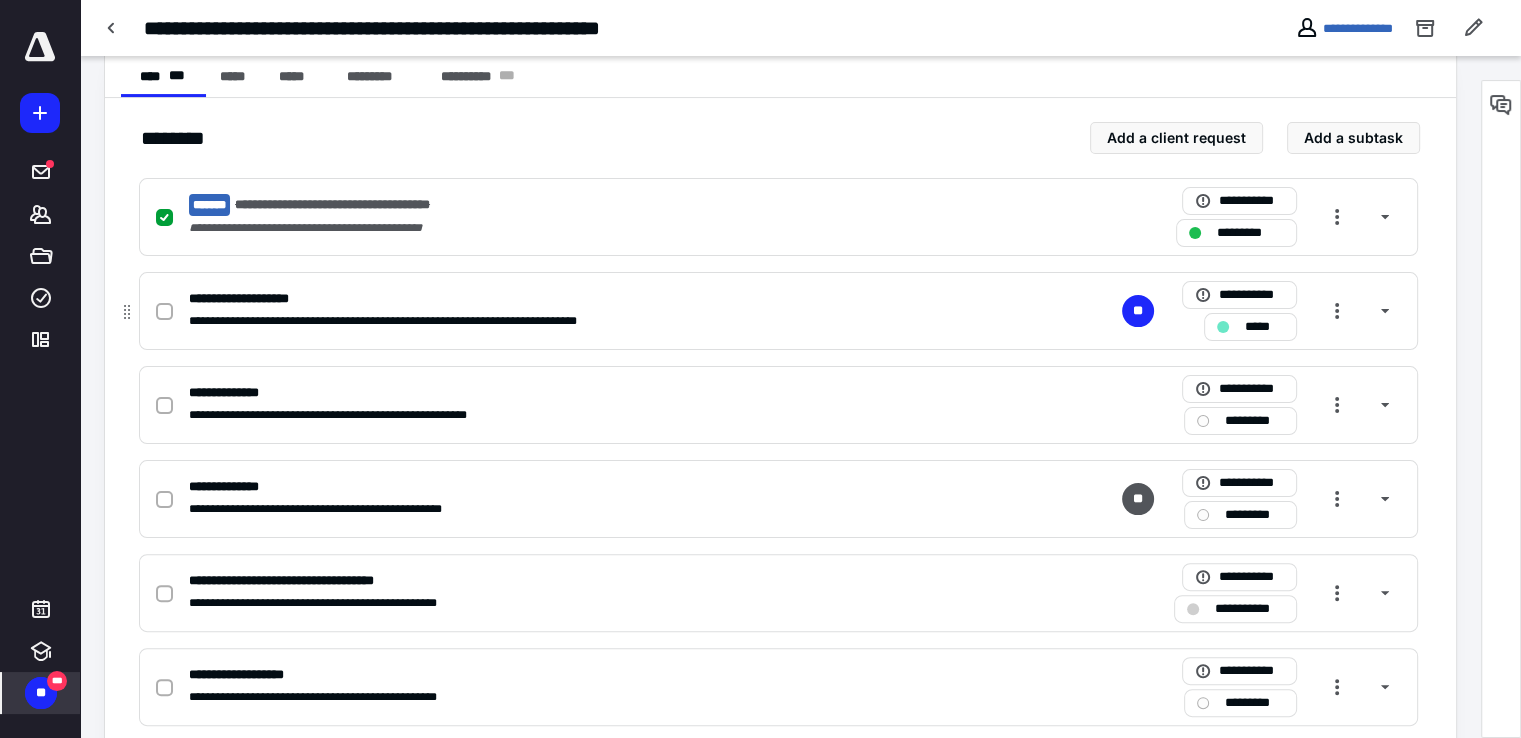 click 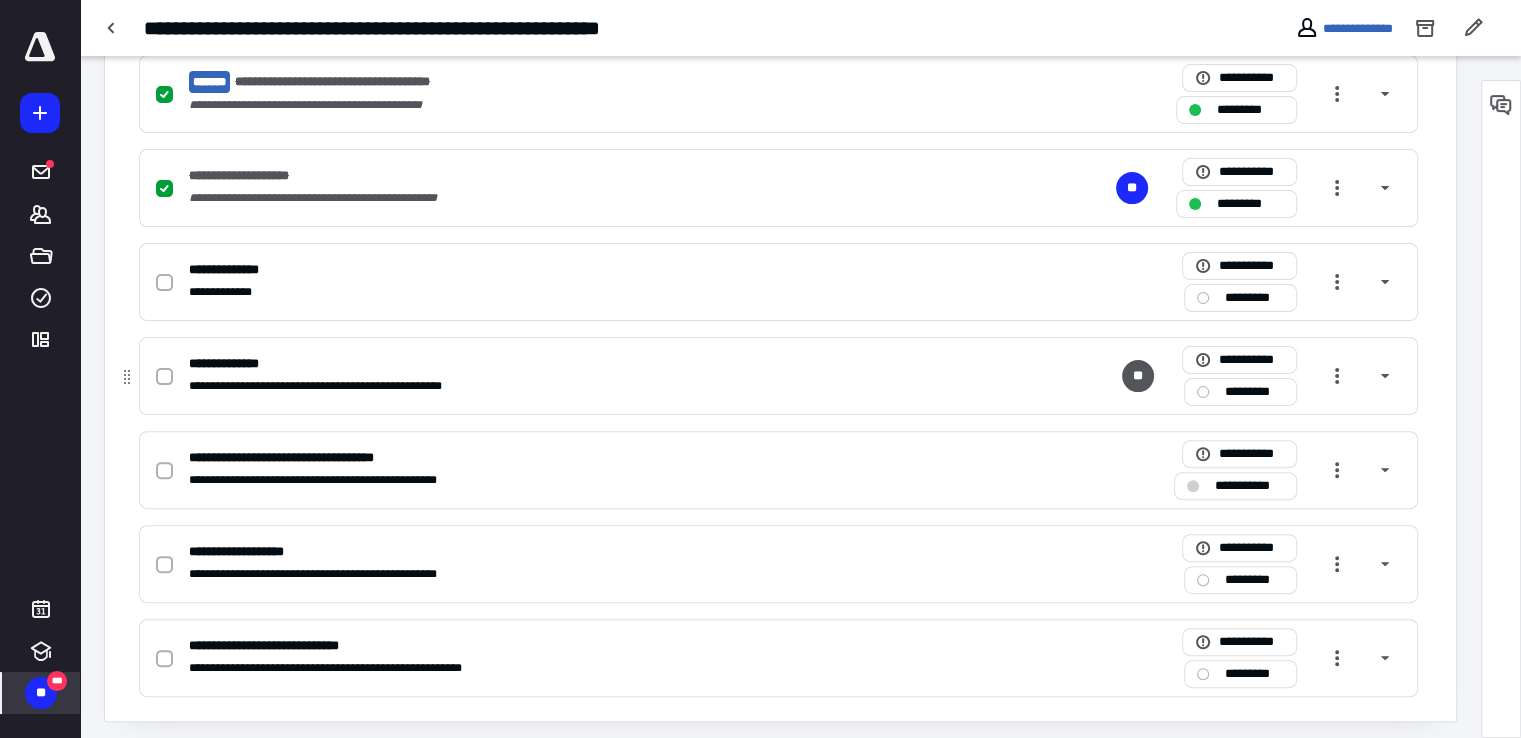 scroll, scrollTop: 531, scrollLeft: 0, axis: vertical 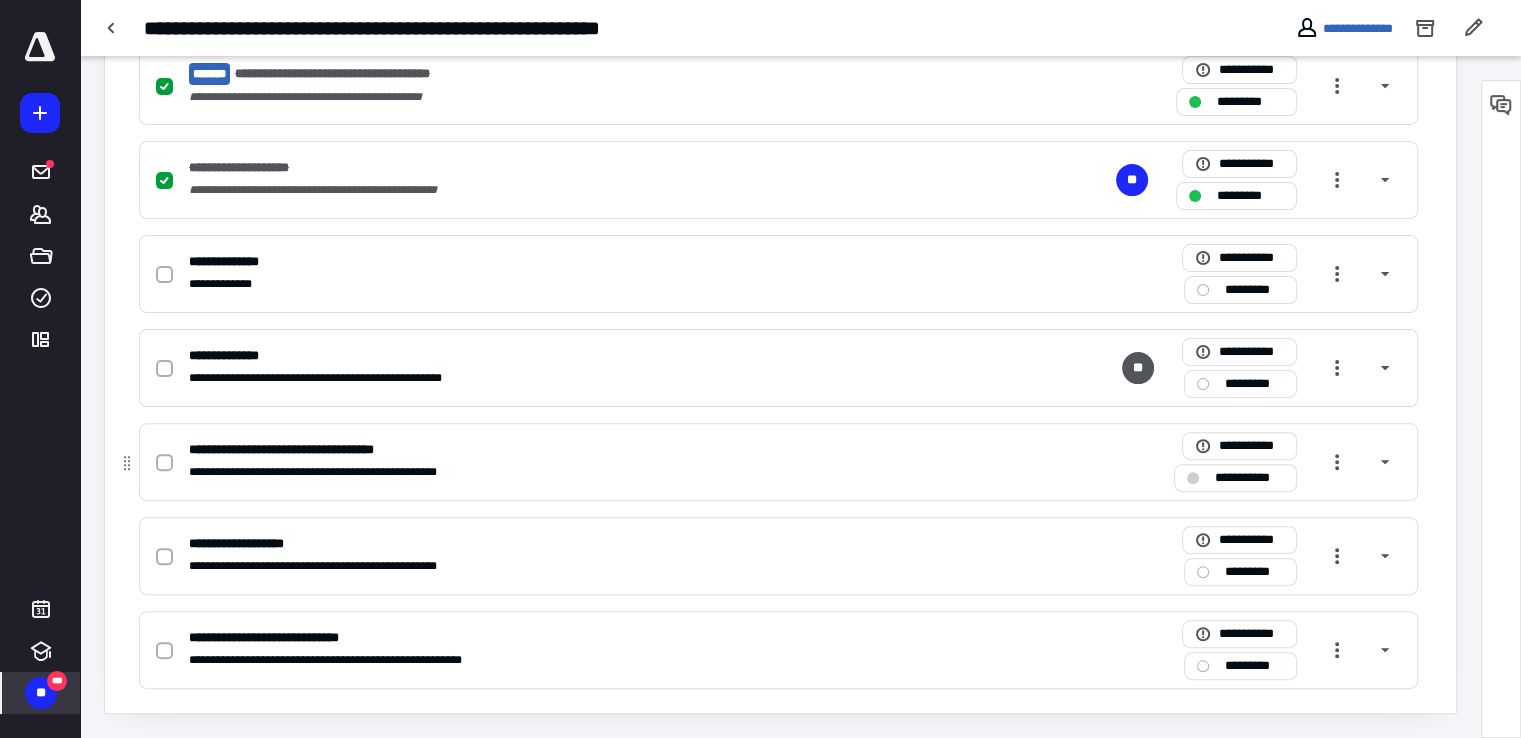 click on "**********" at bounding box center [516, 450] 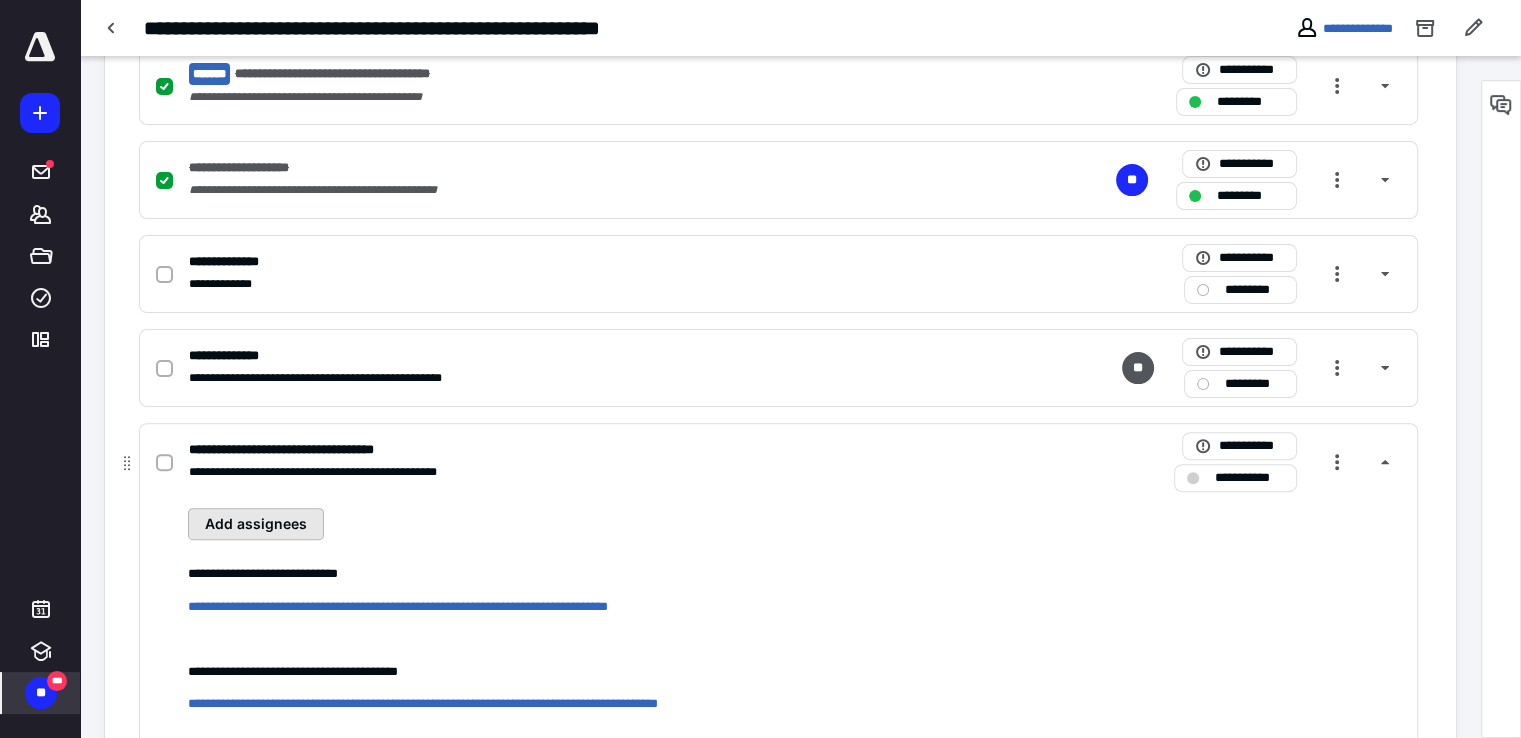 click on "Add assignees" at bounding box center (256, 524) 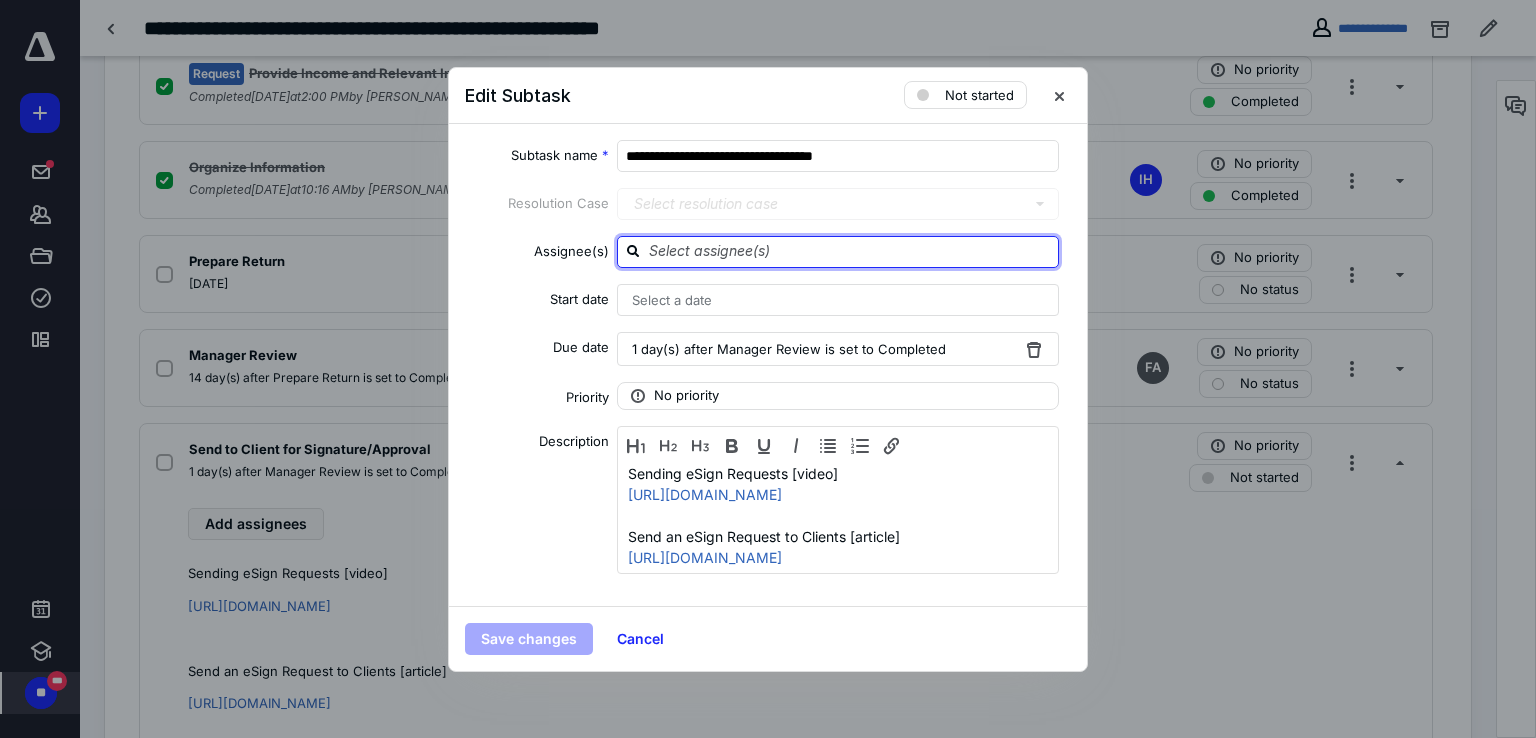 click at bounding box center [850, 251] 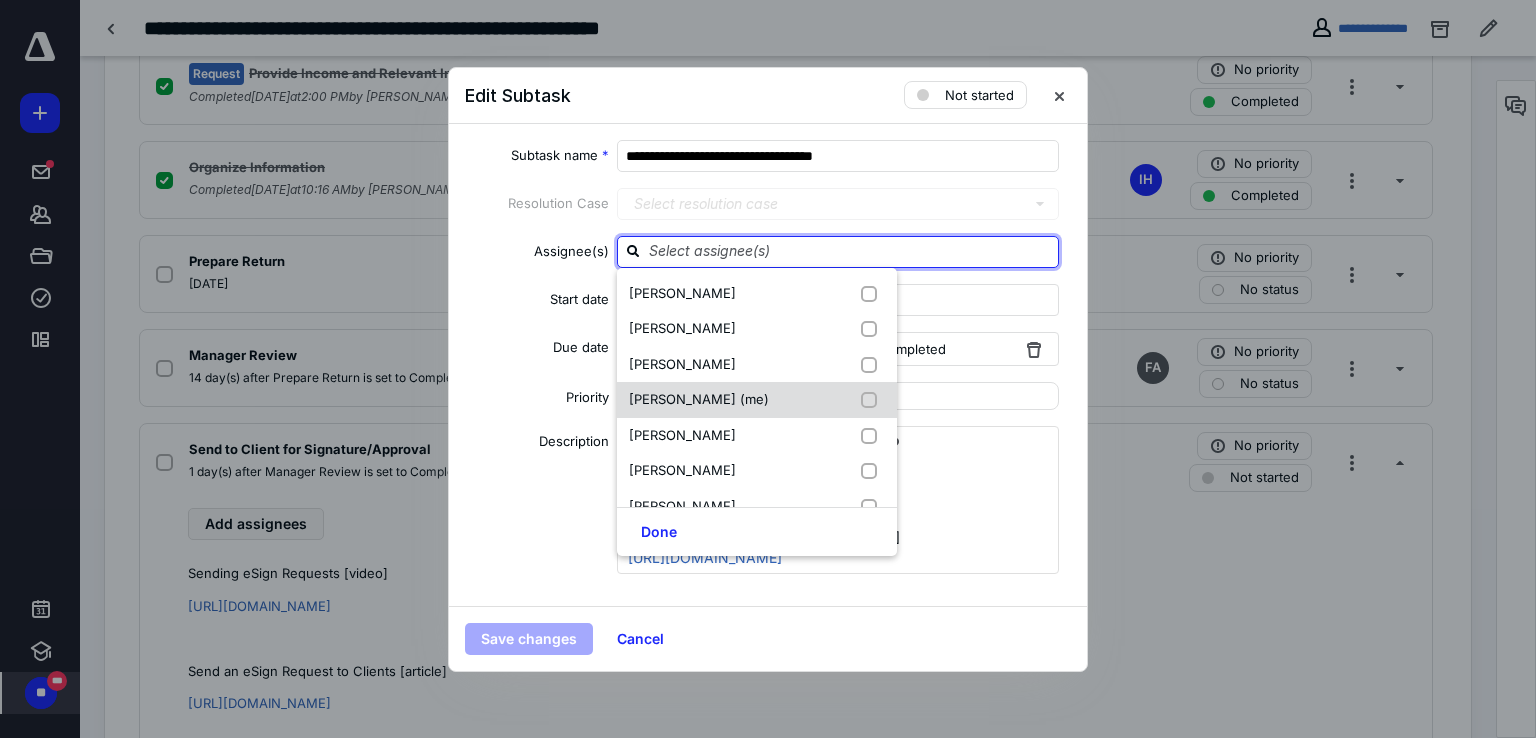 click on "[PERSON_NAME] (me)" at bounding box center (757, 400) 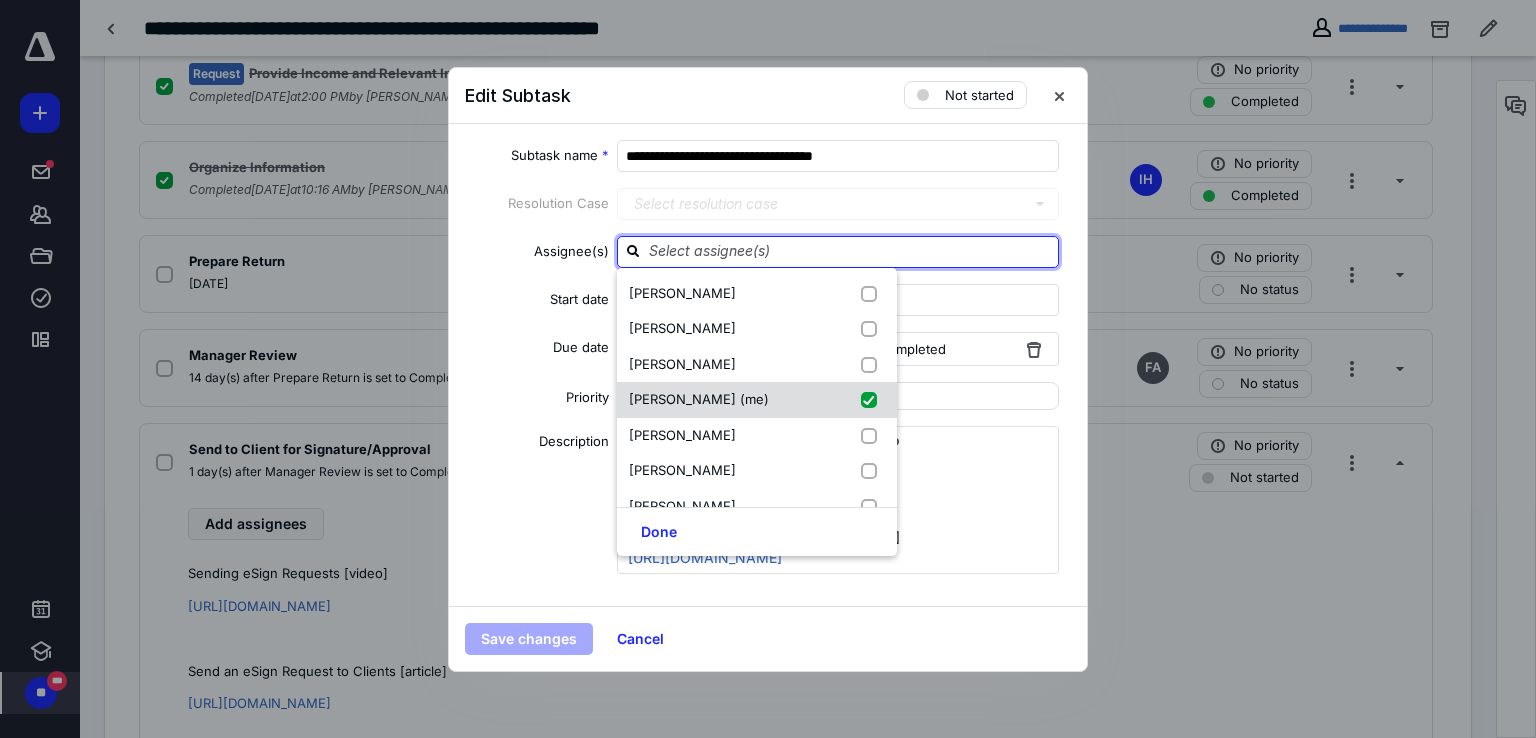 checkbox on "true" 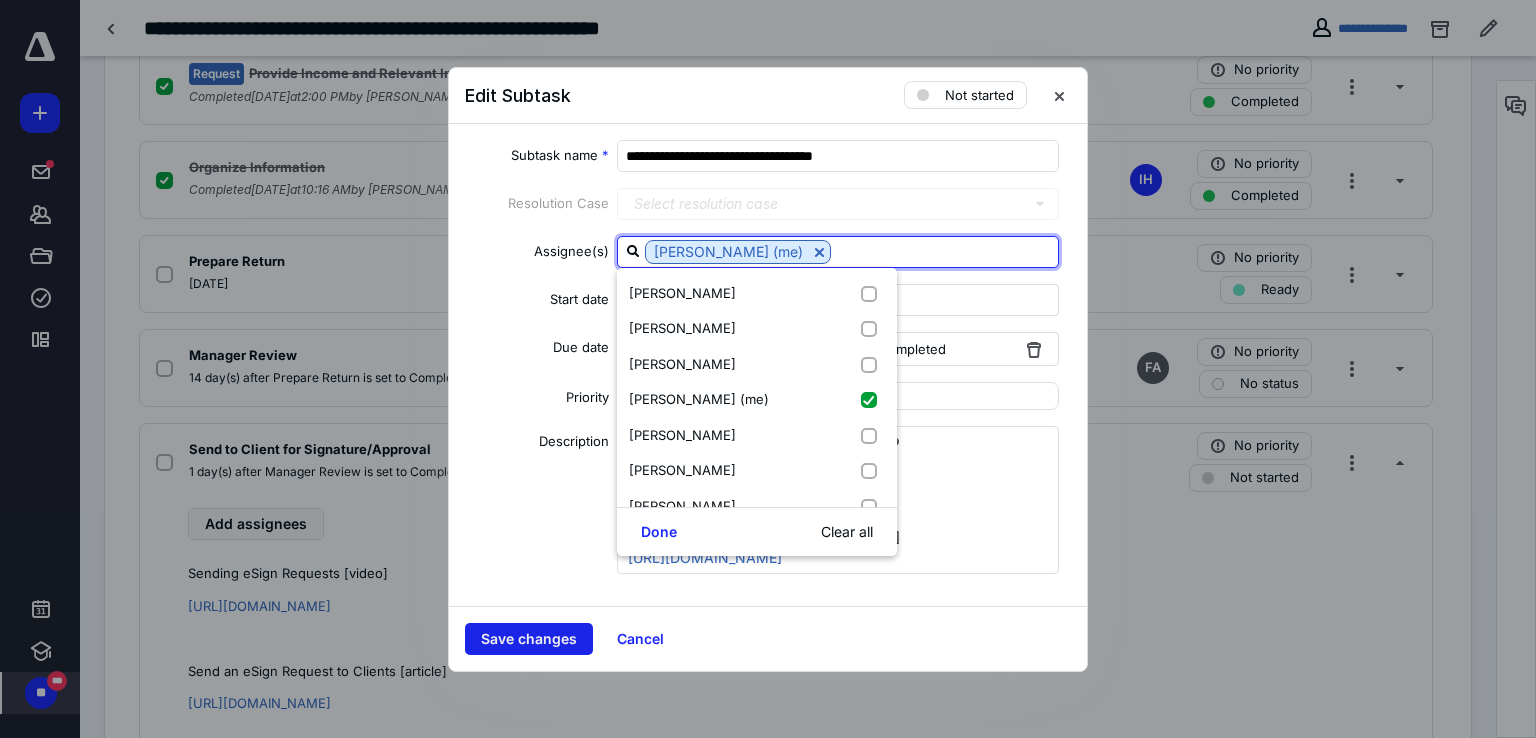 click on "Save changes" at bounding box center (529, 639) 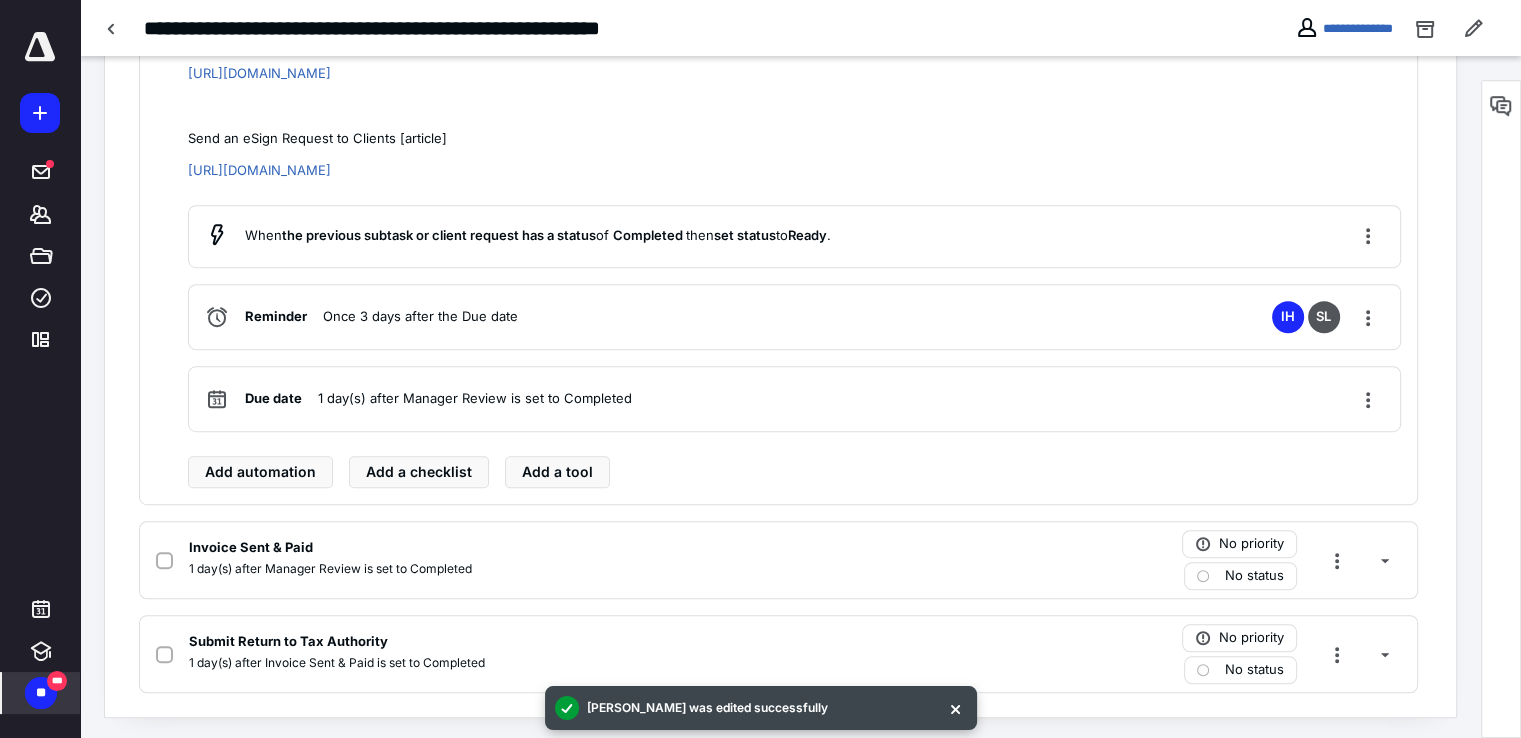 scroll, scrollTop: 1073, scrollLeft: 0, axis: vertical 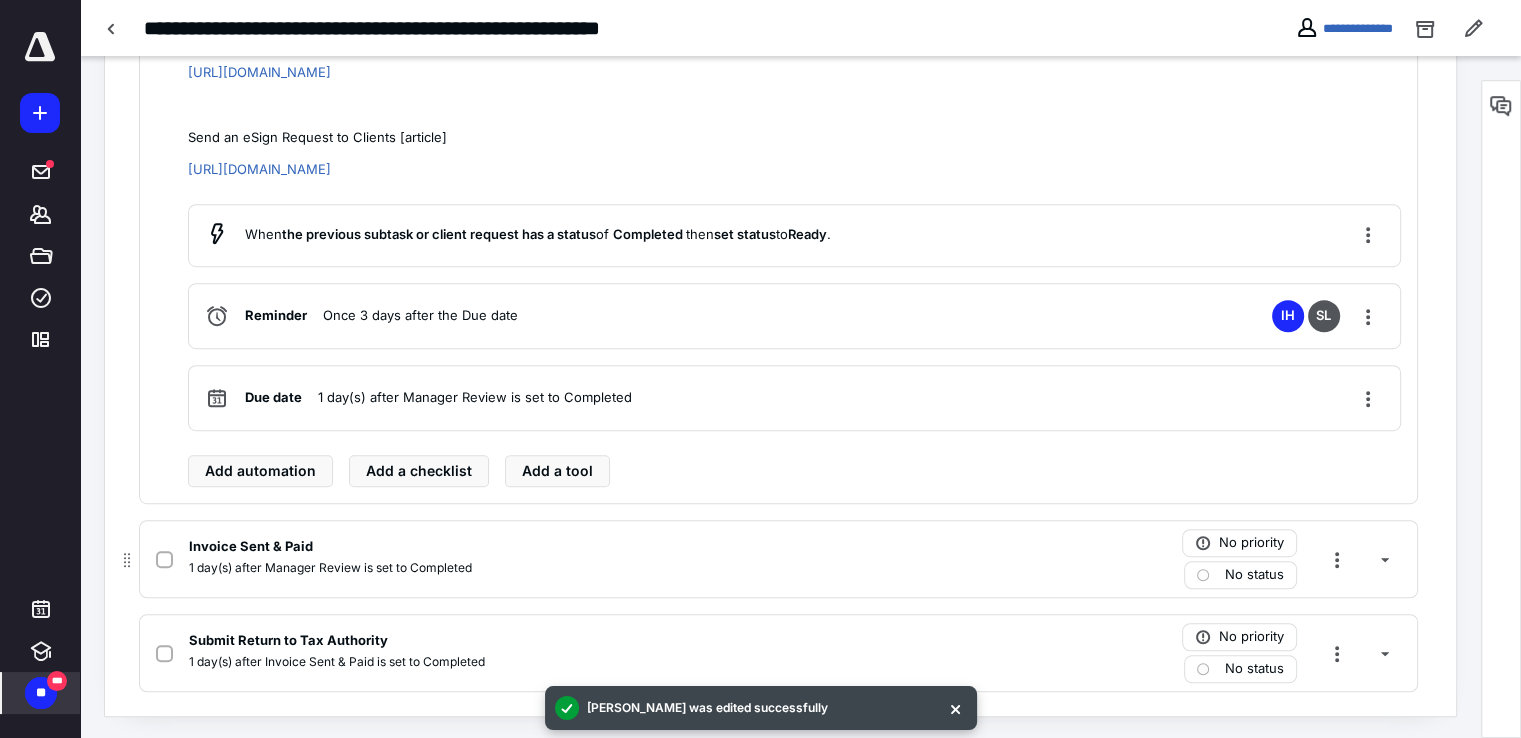 click on "Invoice Sent & Paid" at bounding box center (516, 547) 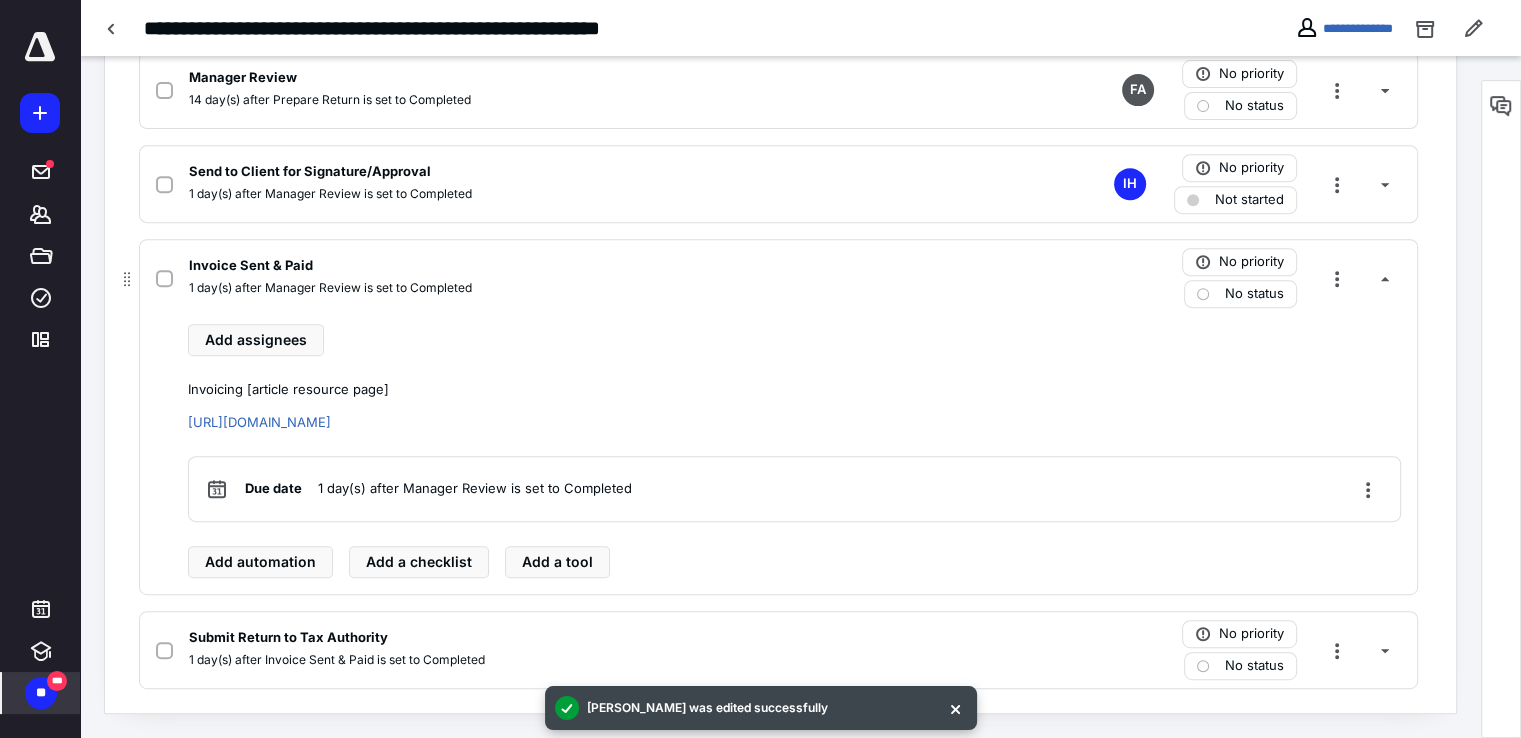 scroll, scrollTop: 808, scrollLeft: 0, axis: vertical 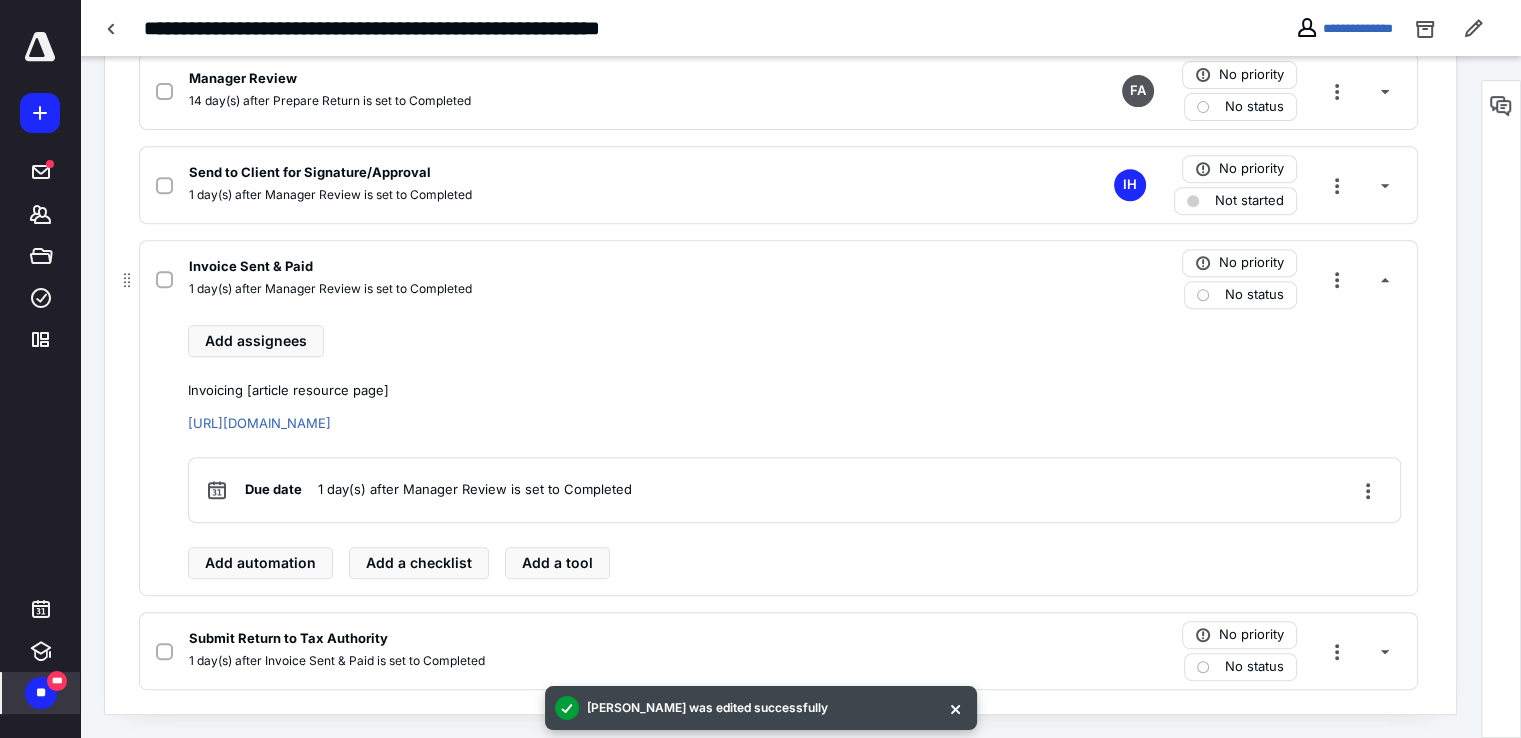 click 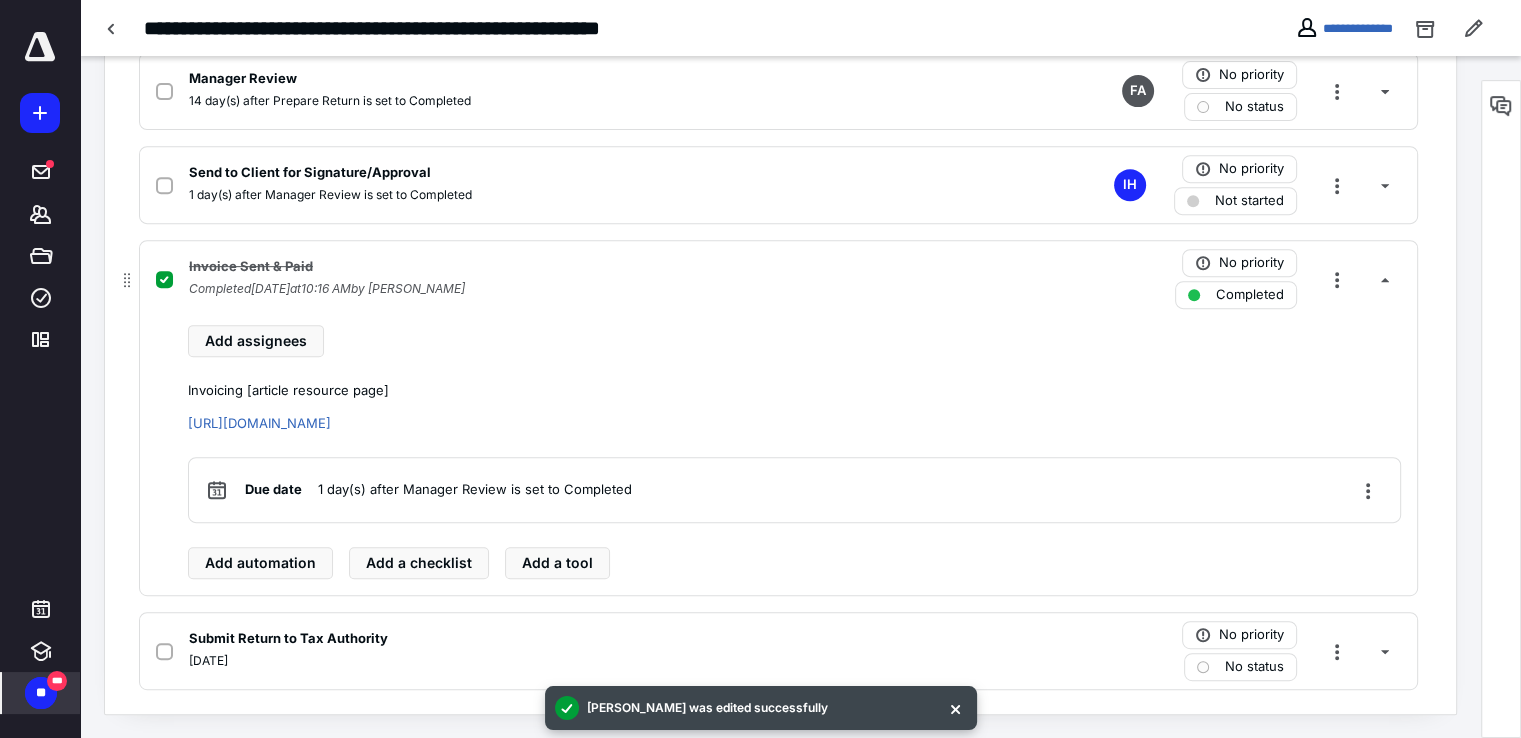 click 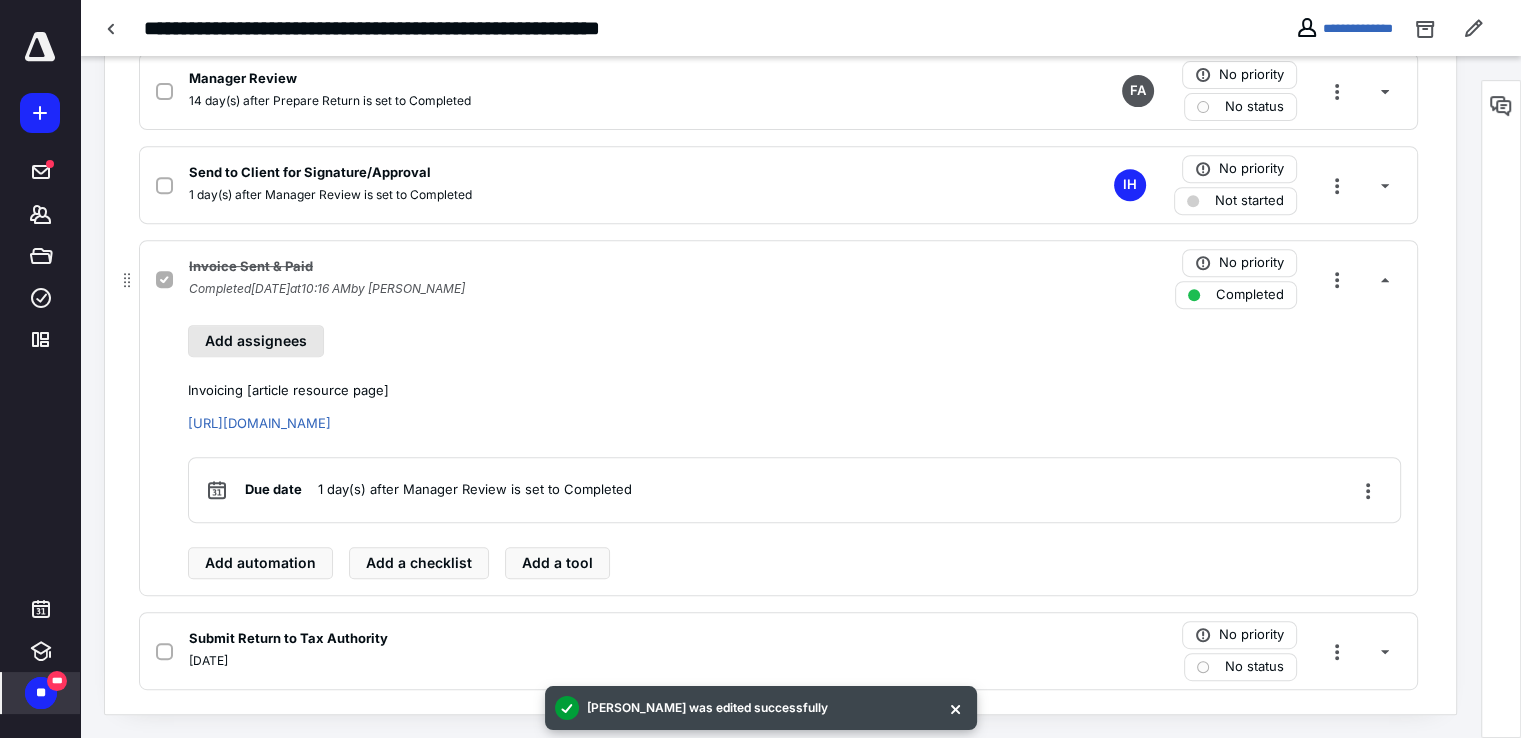 checkbox on "false" 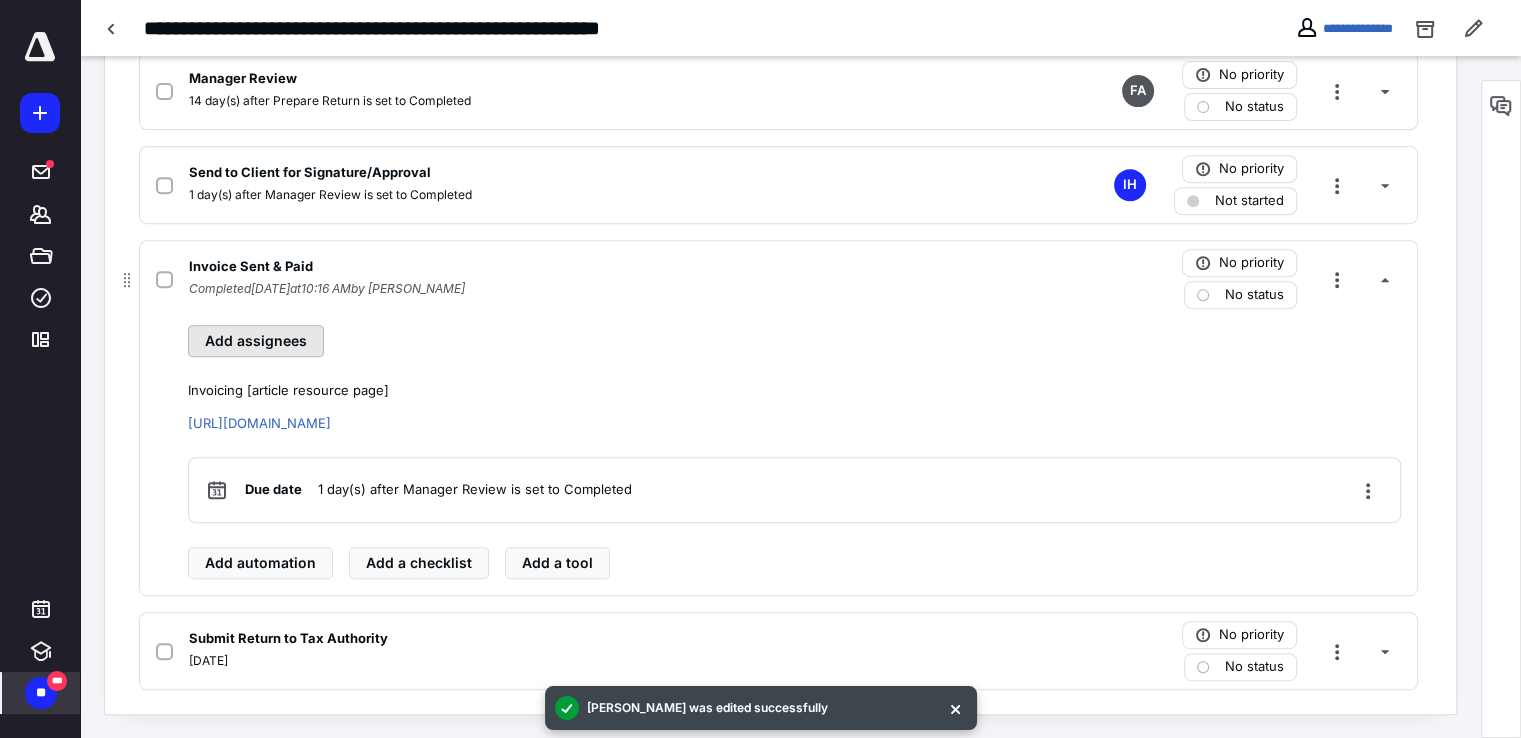 click on "Add assignees" at bounding box center [256, 341] 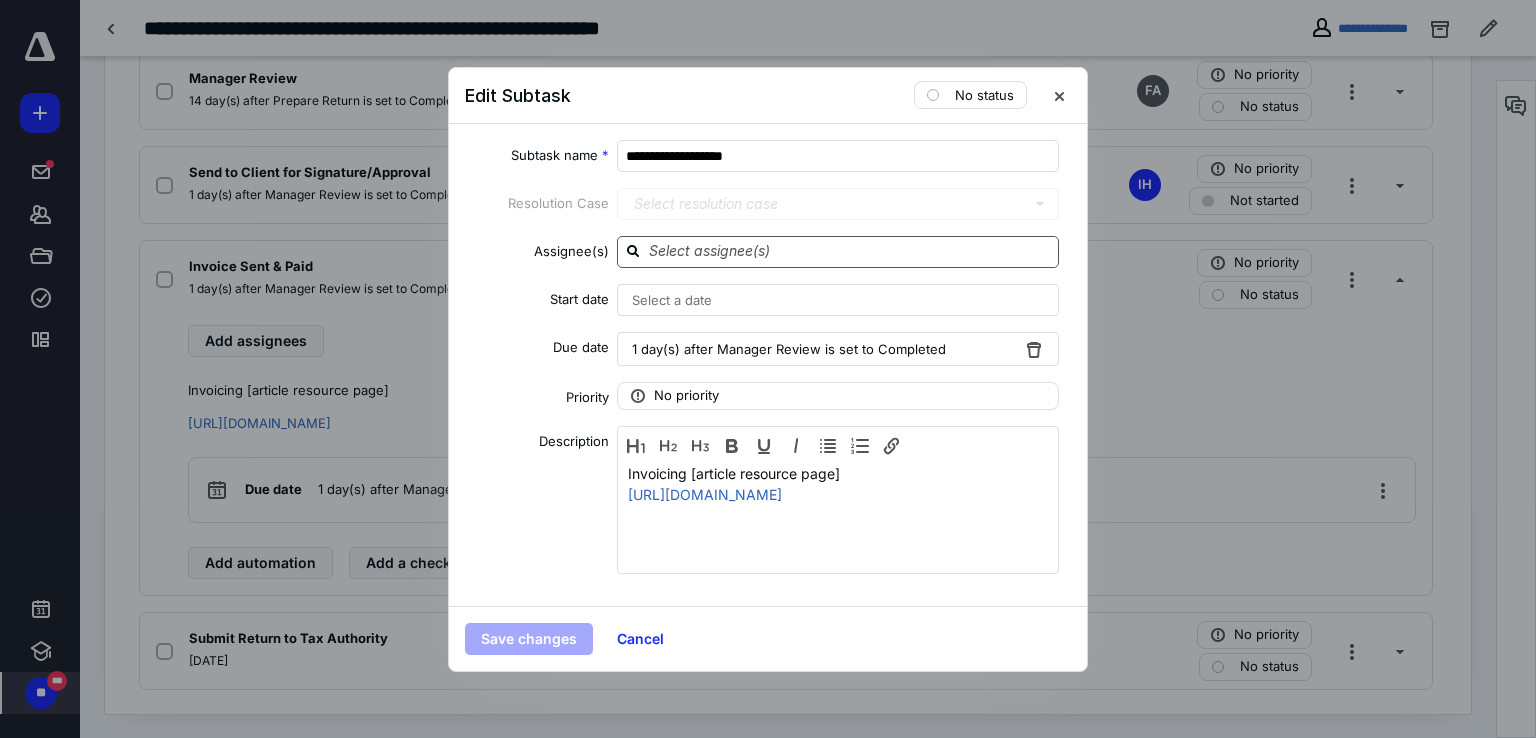 click at bounding box center [850, 251] 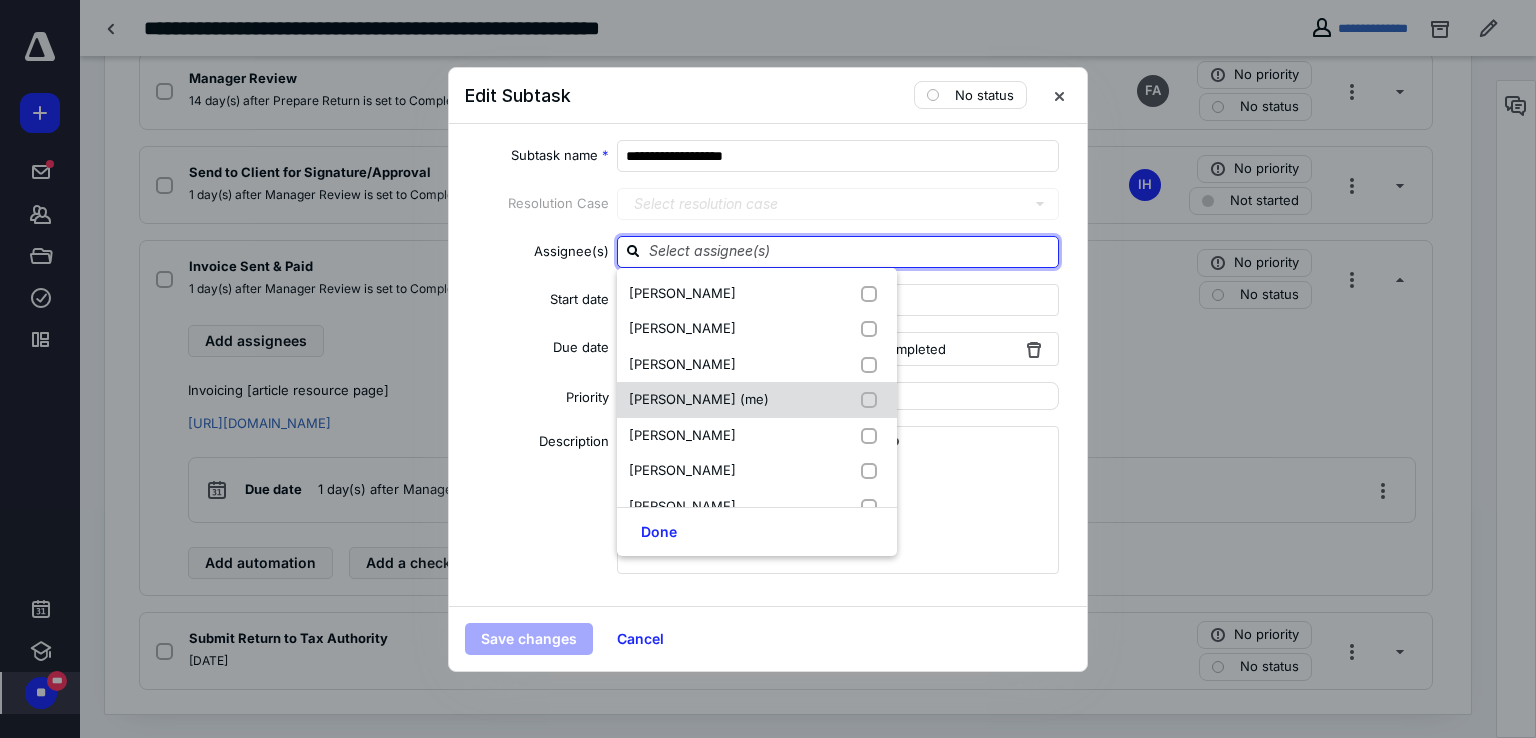 click at bounding box center (873, 400) 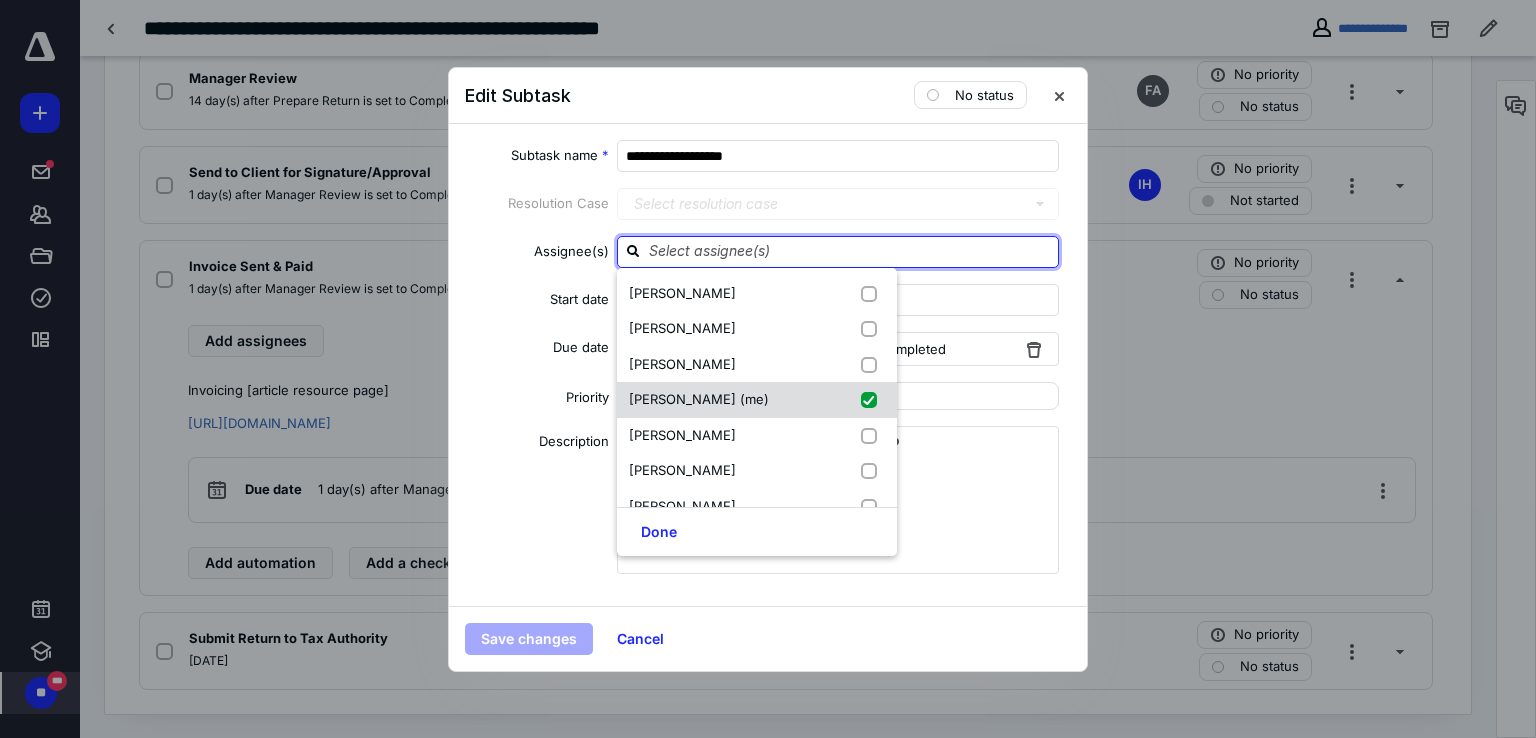 checkbox on "true" 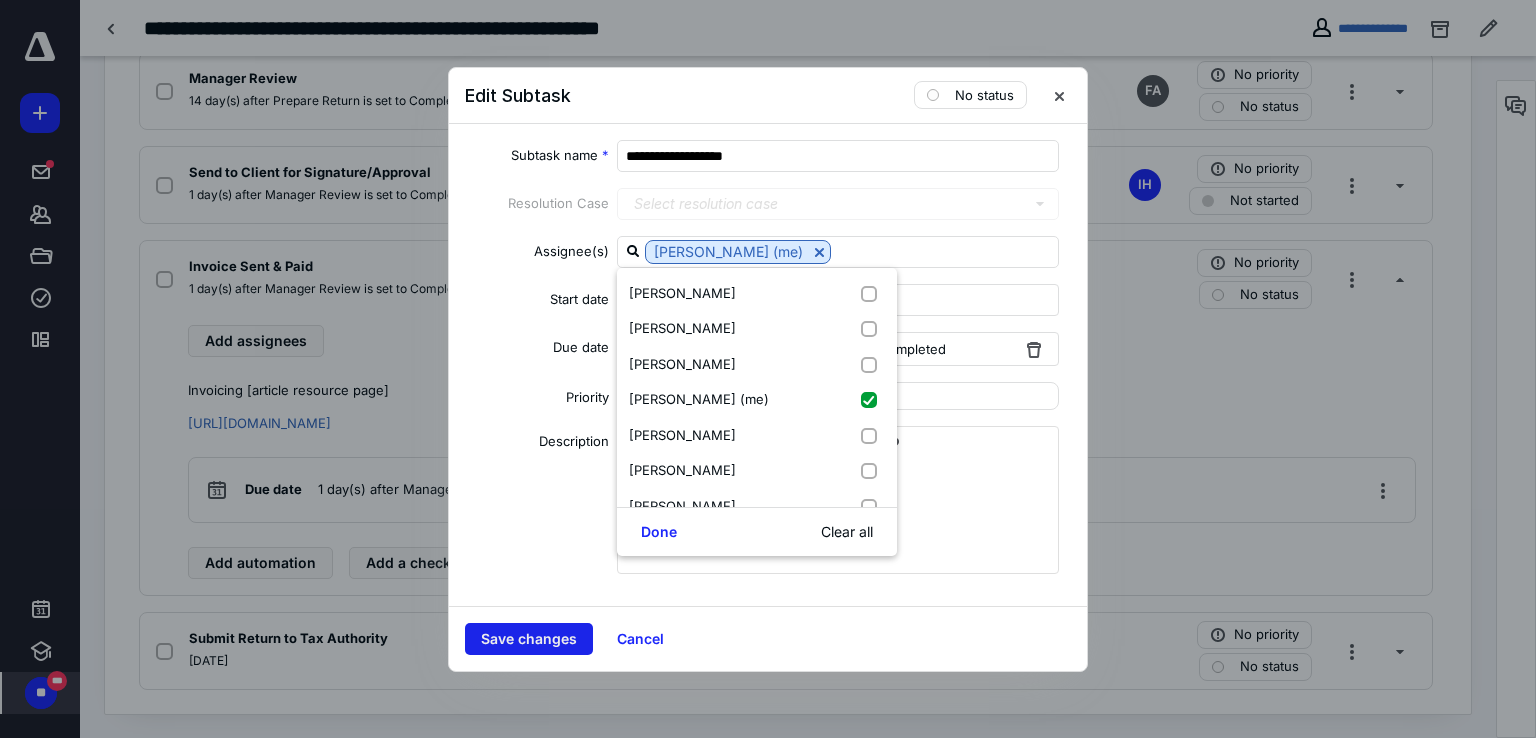 click on "Save changes" at bounding box center (529, 639) 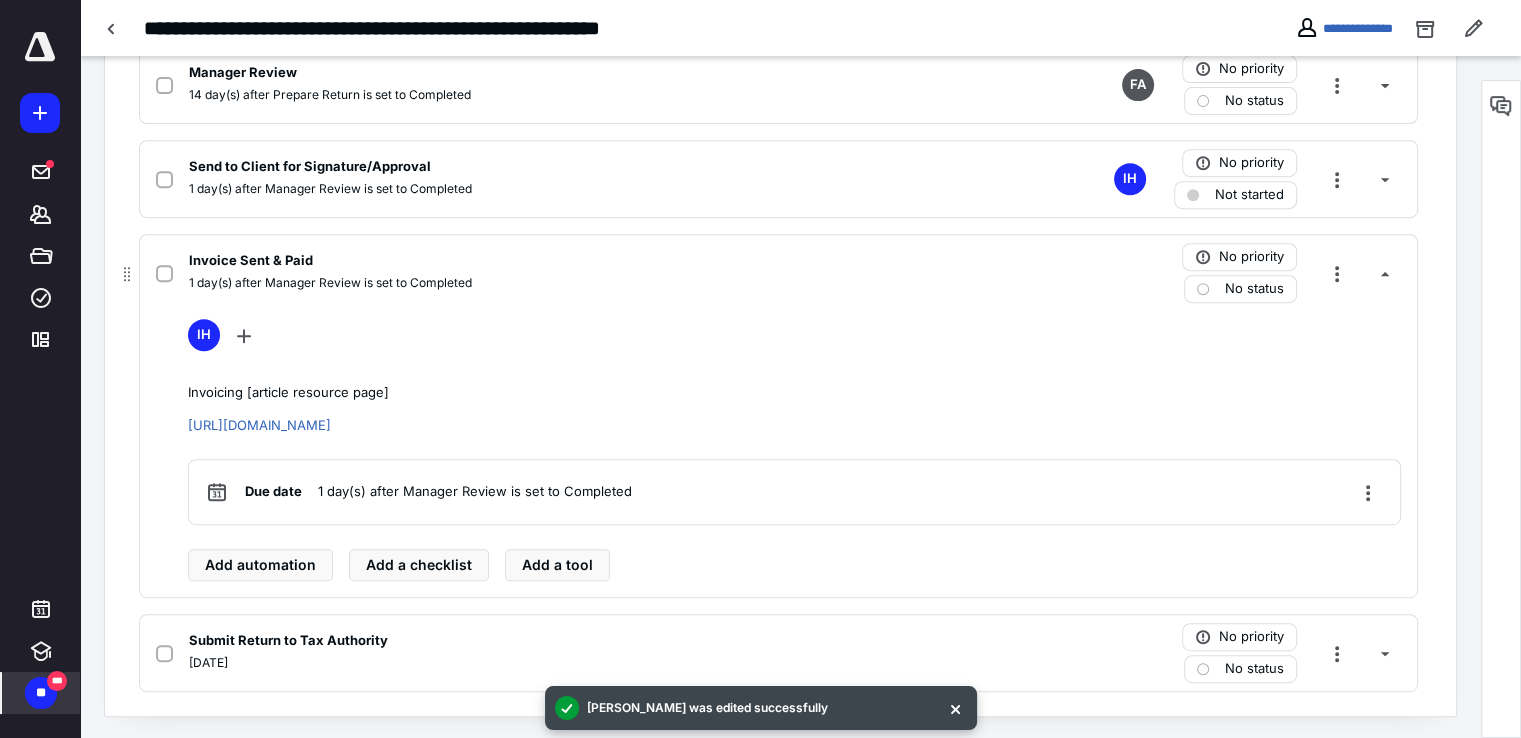 scroll, scrollTop: 816, scrollLeft: 0, axis: vertical 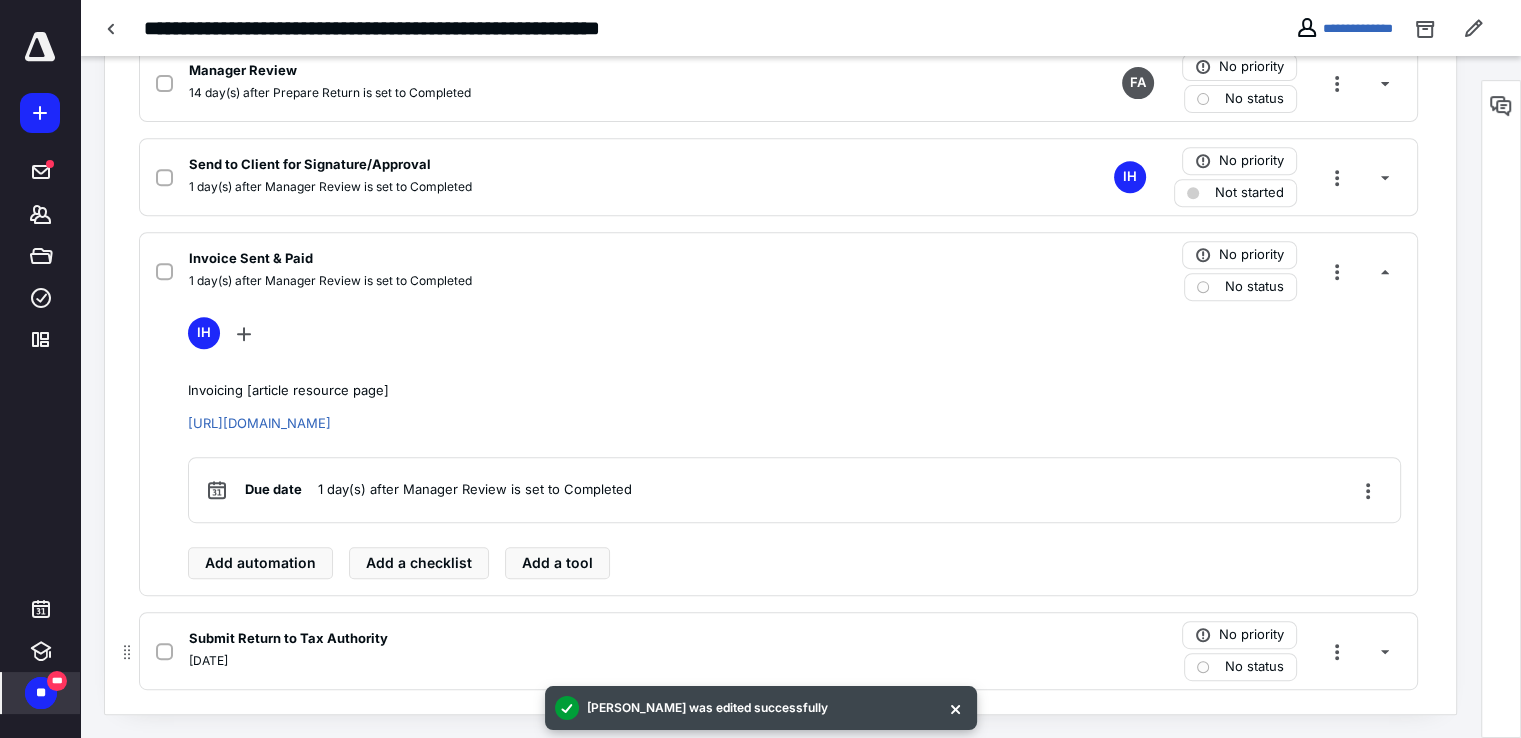 click on "[DATE]" at bounding box center (516, 661) 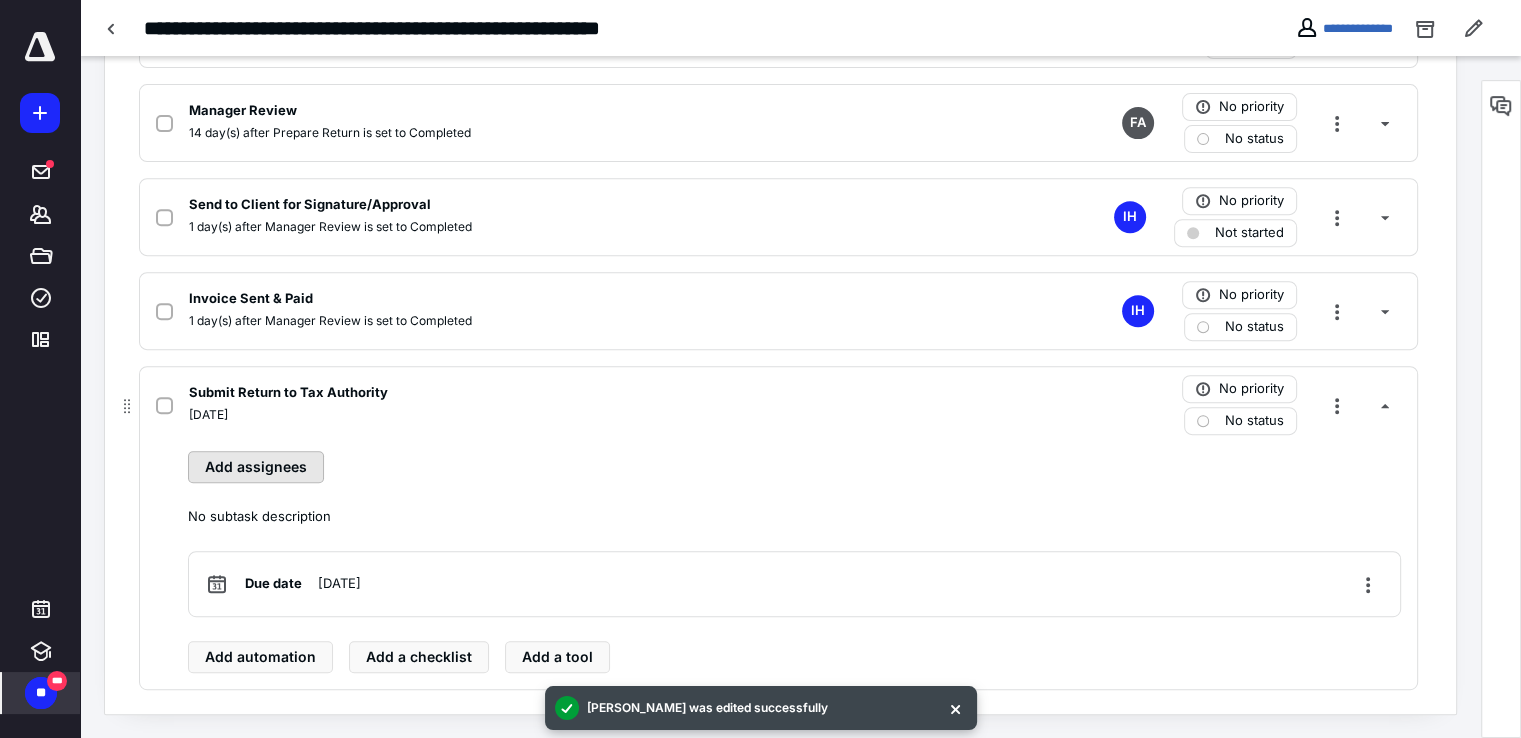 click on "Add assignees" at bounding box center (256, 467) 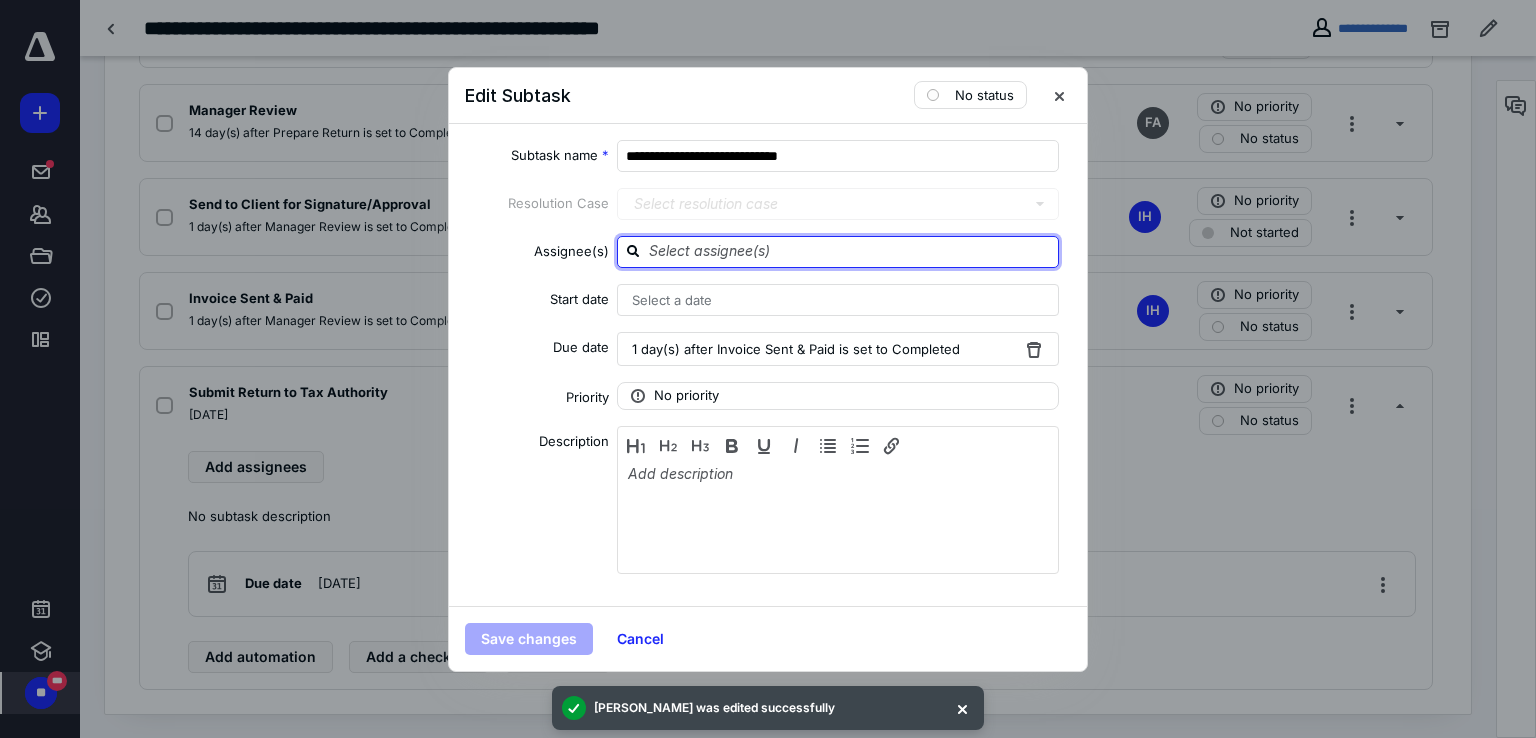 click at bounding box center [850, 251] 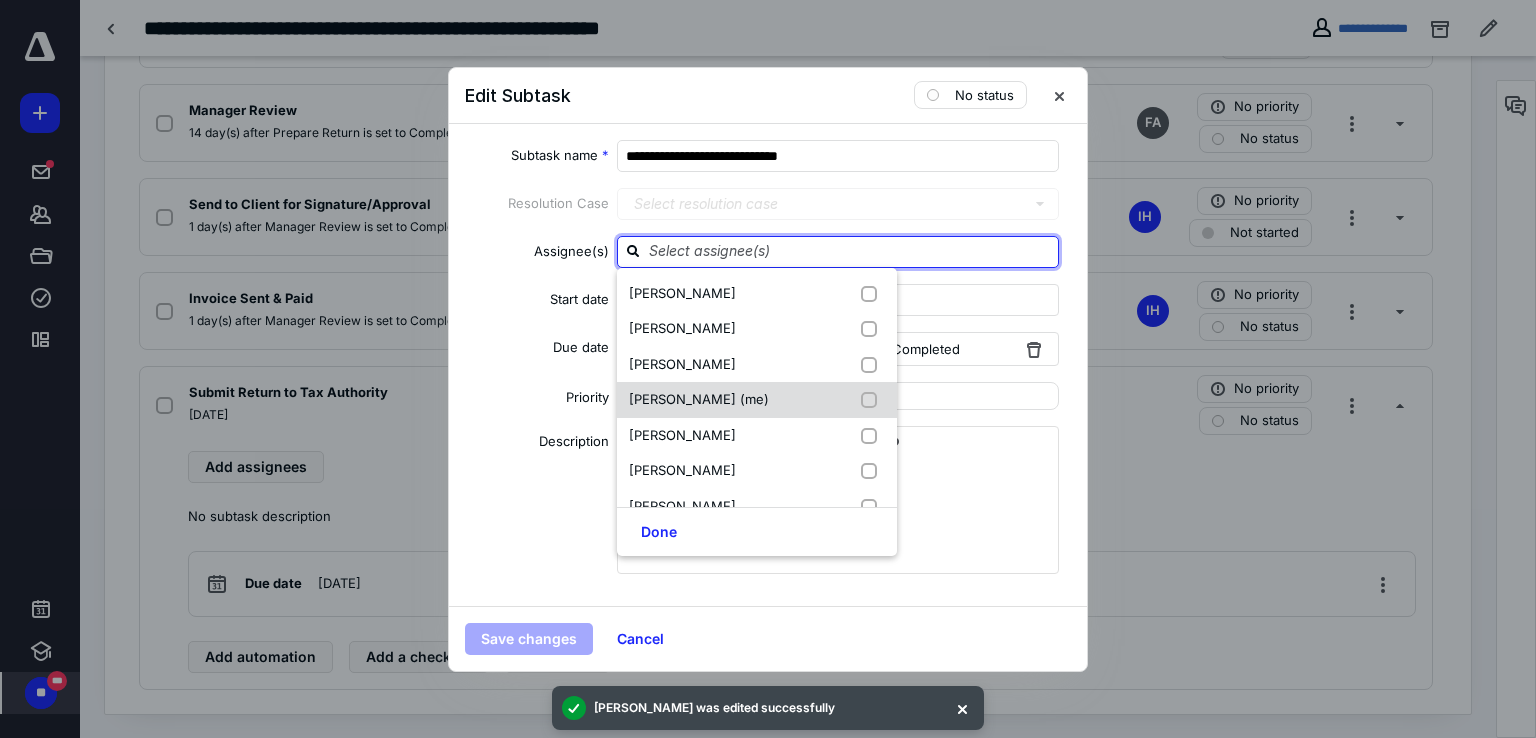 click at bounding box center (873, 400) 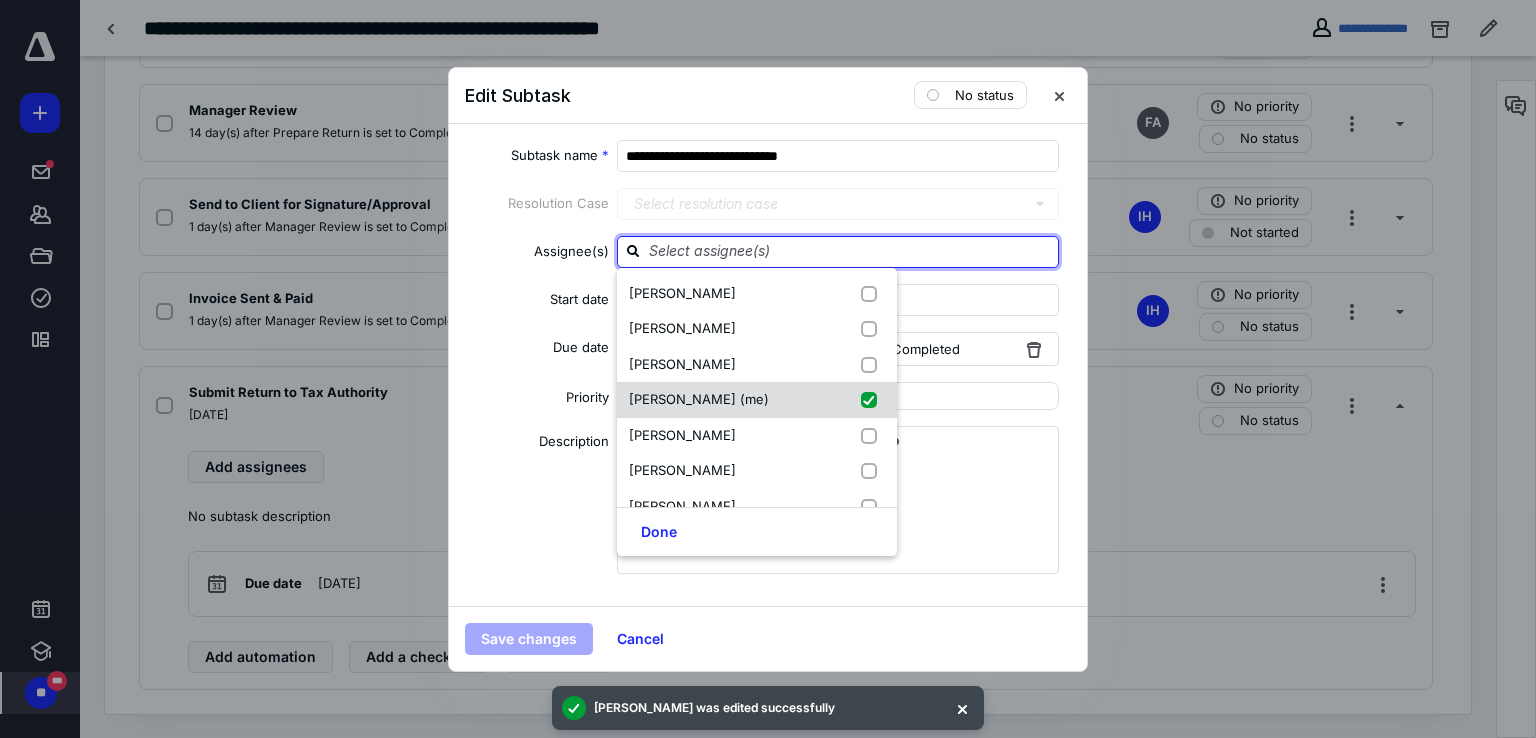 checkbox on "true" 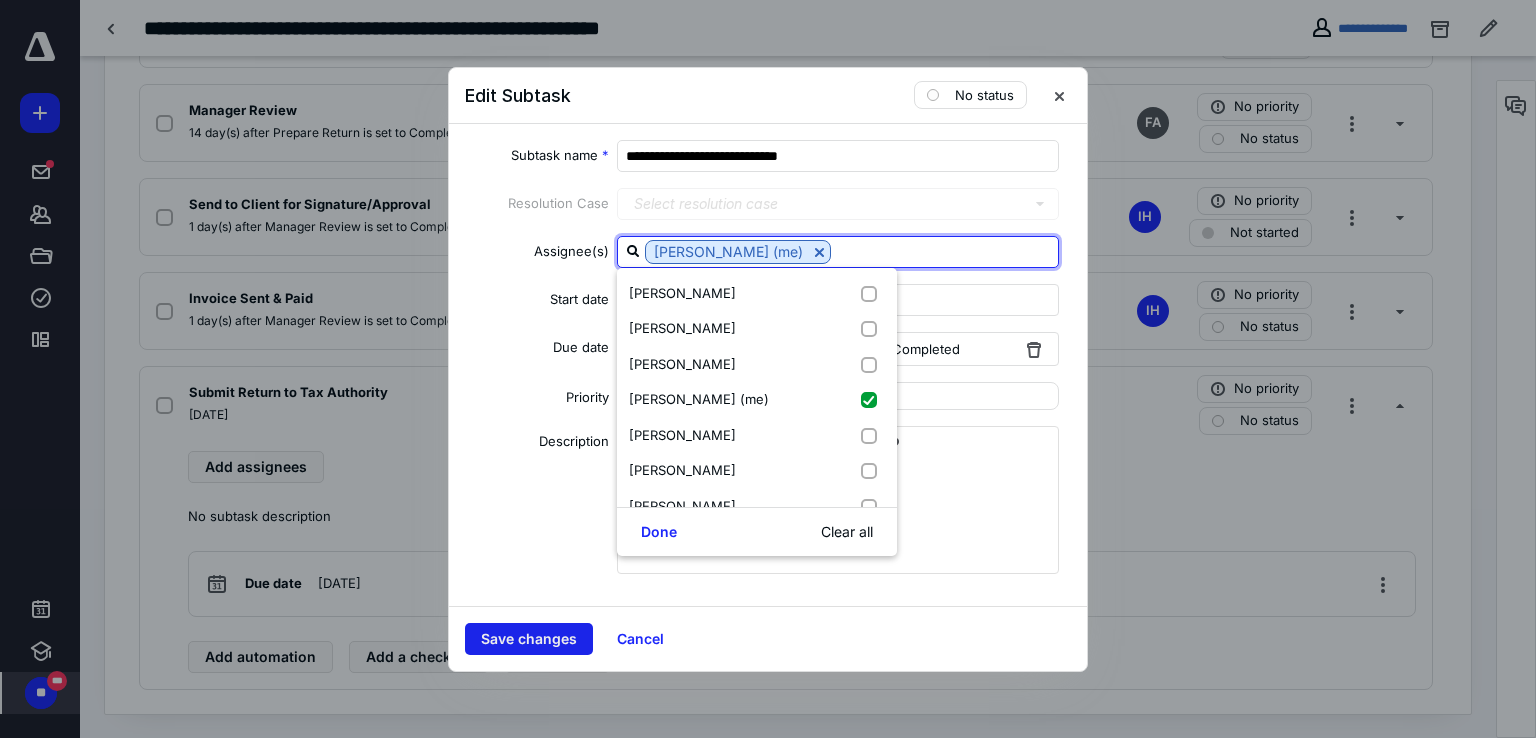 click on "Save changes" at bounding box center [529, 639] 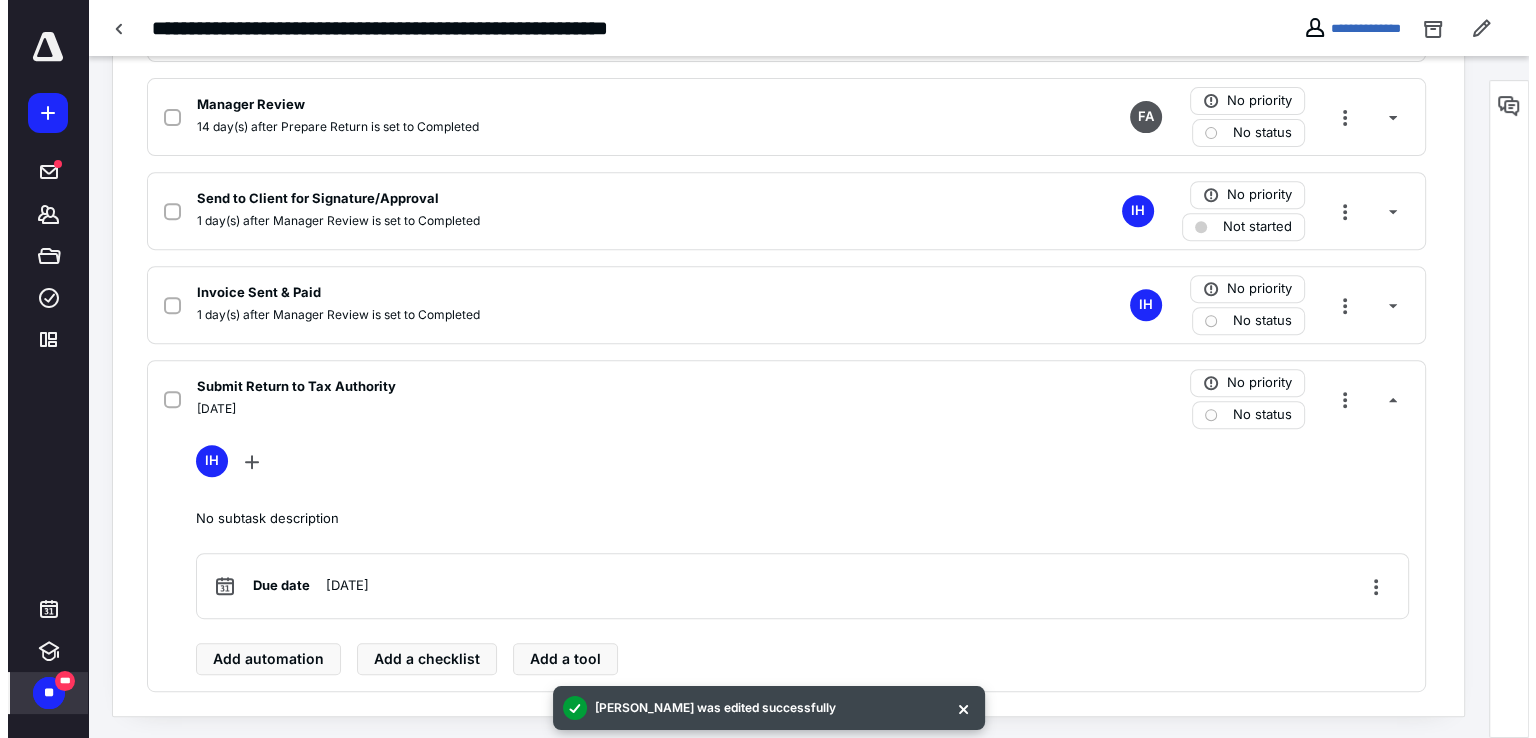 scroll, scrollTop: 784, scrollLeft: 0, axis: vertical 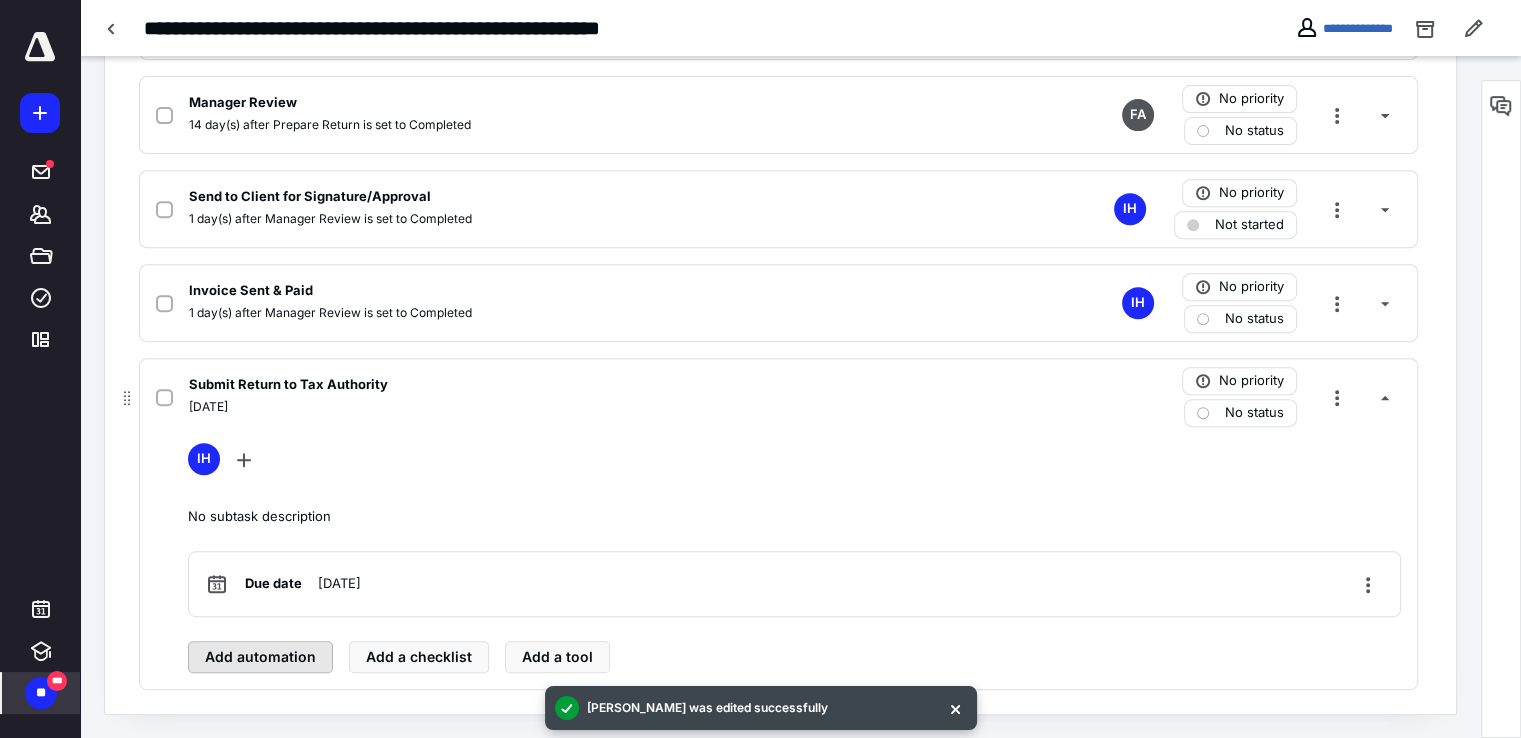 click on "Add automation" at bounding box center [260, 657] 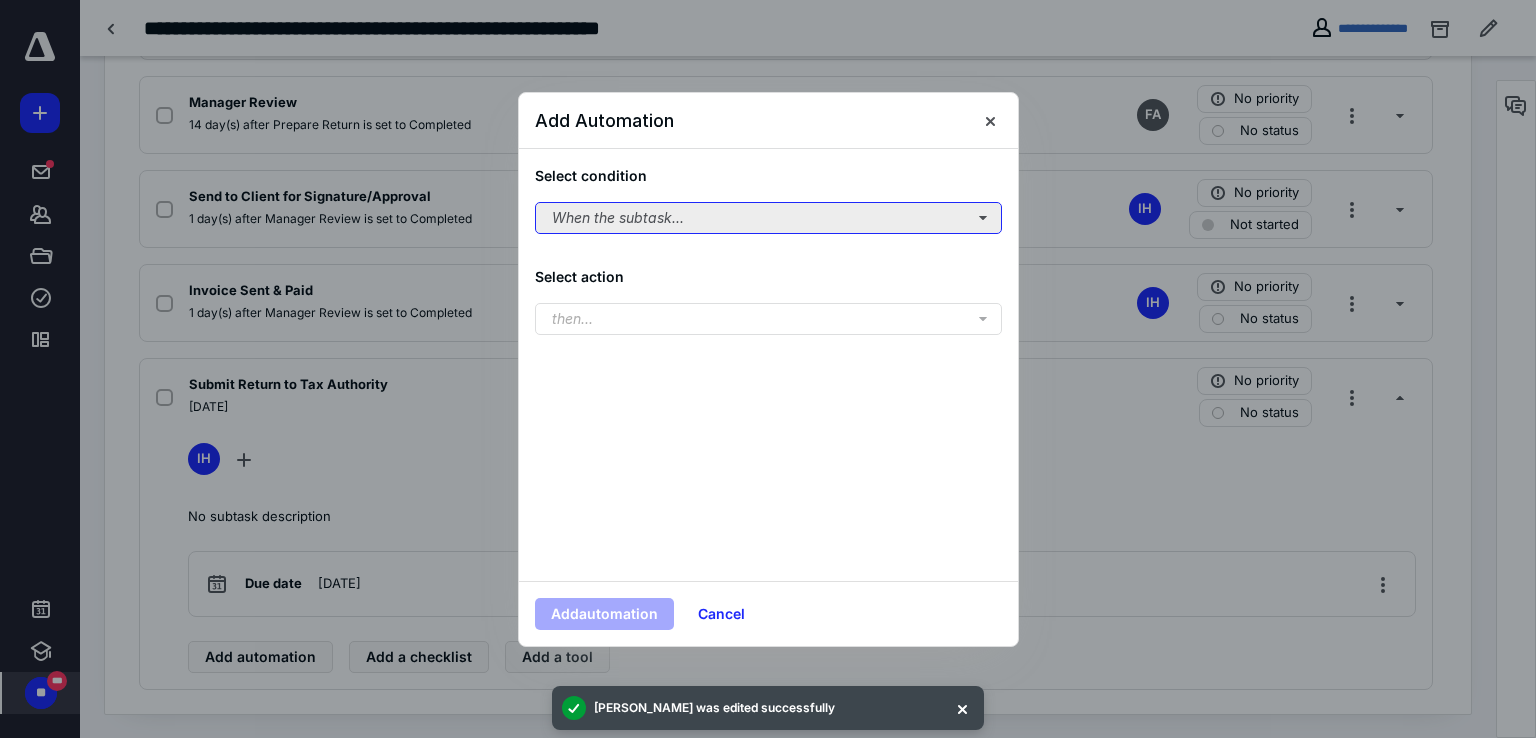 click on "When the subtask..." at bounding box center (768, 218) 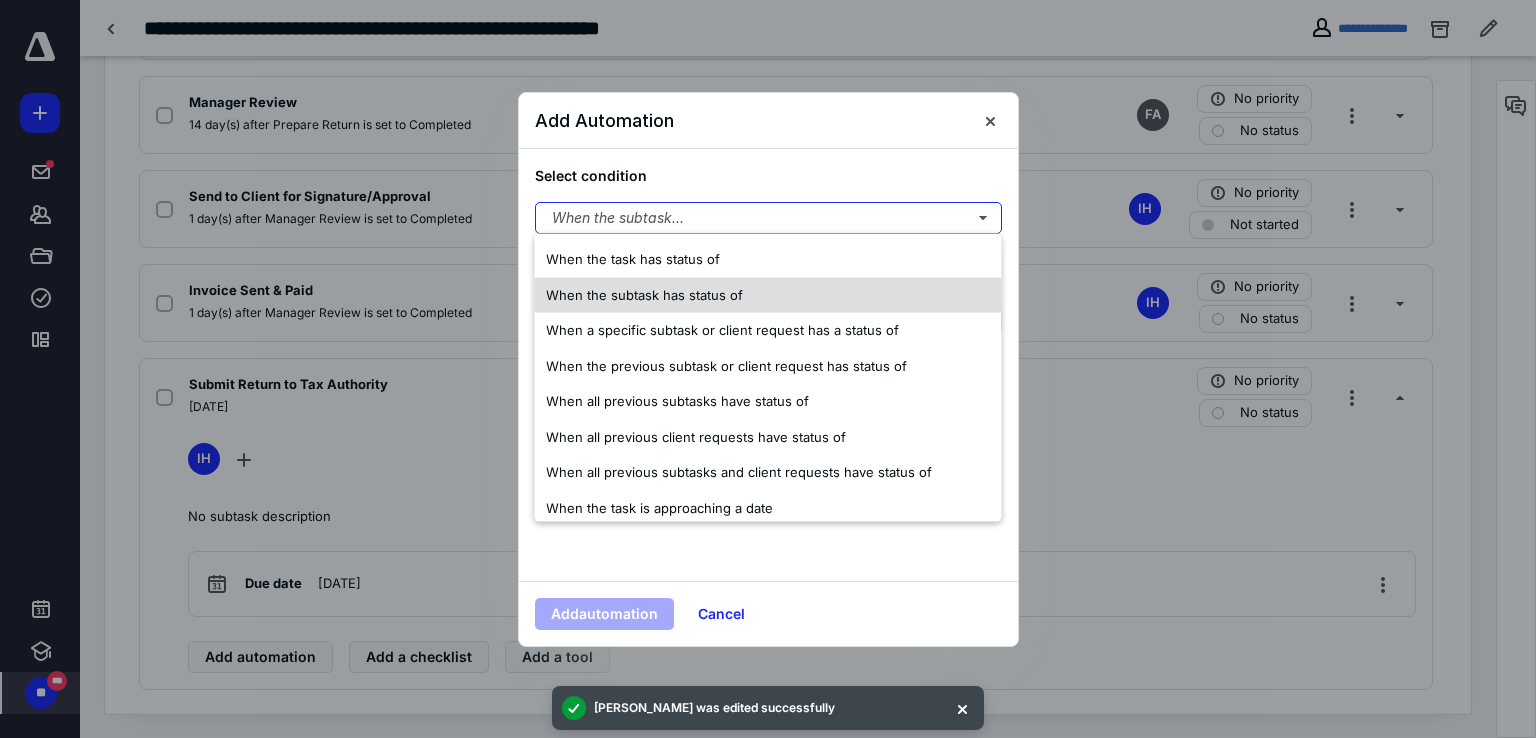 click on "When the subtask has status of" at bounding box center [644, 294] 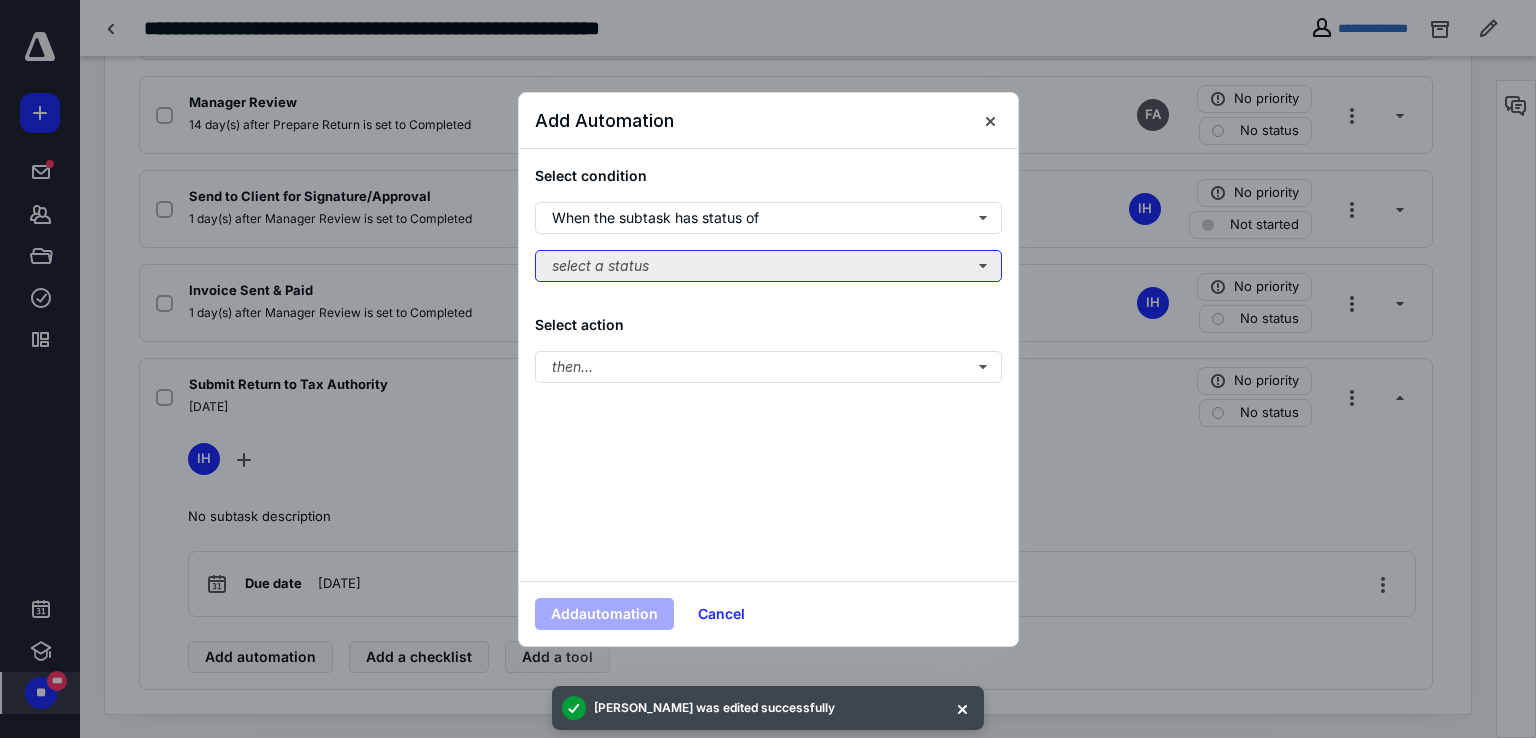 click on "select a status" at bounding box center (768, 266) 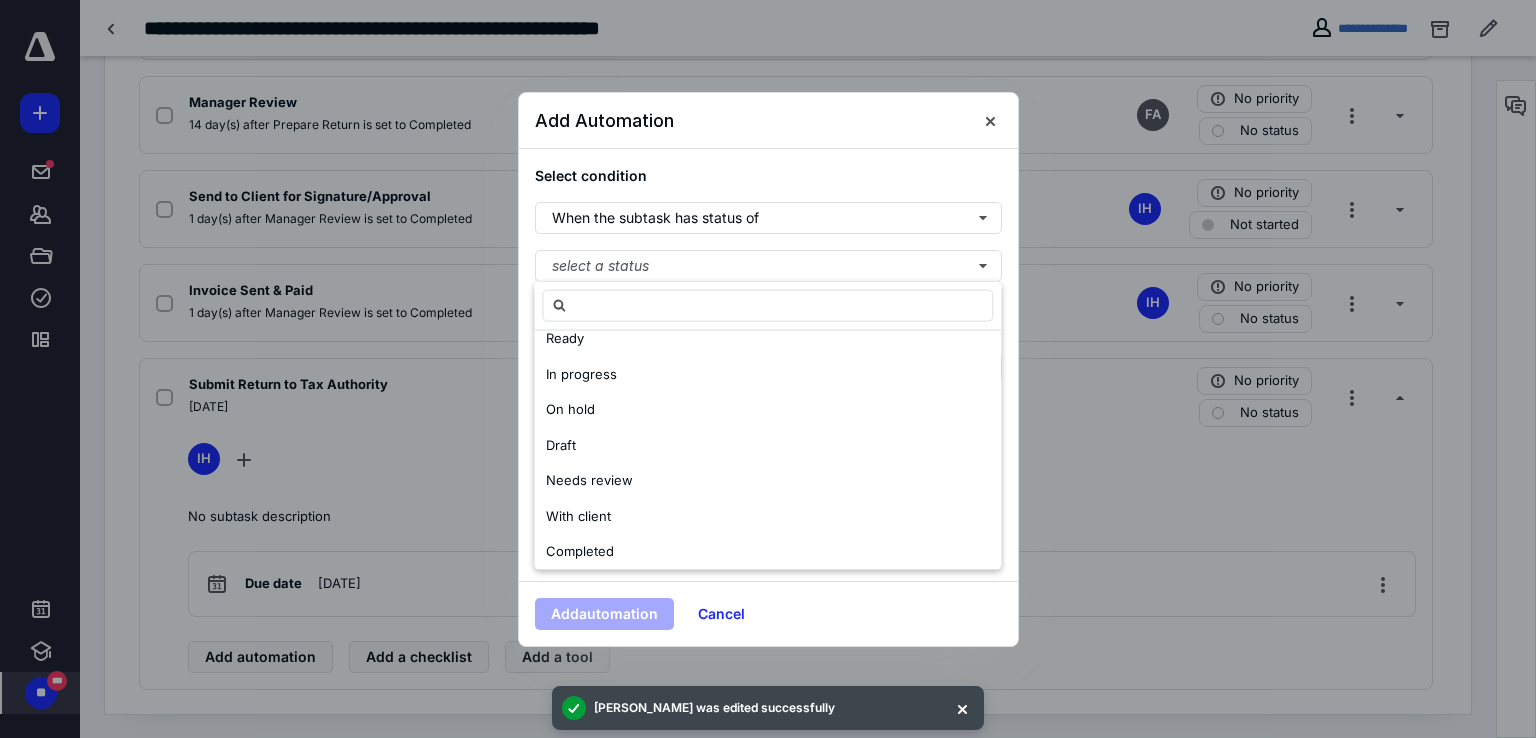 scroll, scrollTop: 167, scrollLeft: 0, axis: vertical 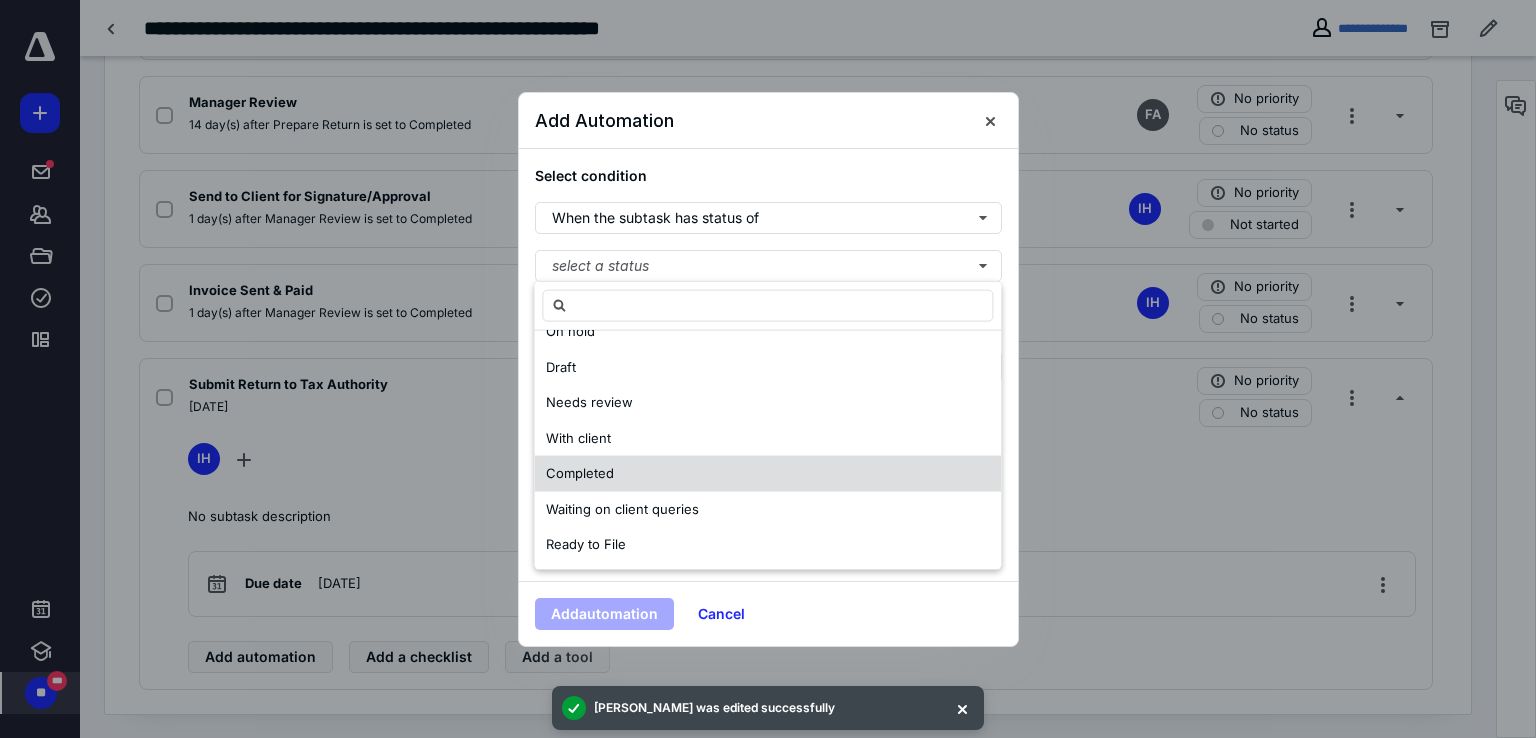 click on "Completed" at bounding box center [580, 473] 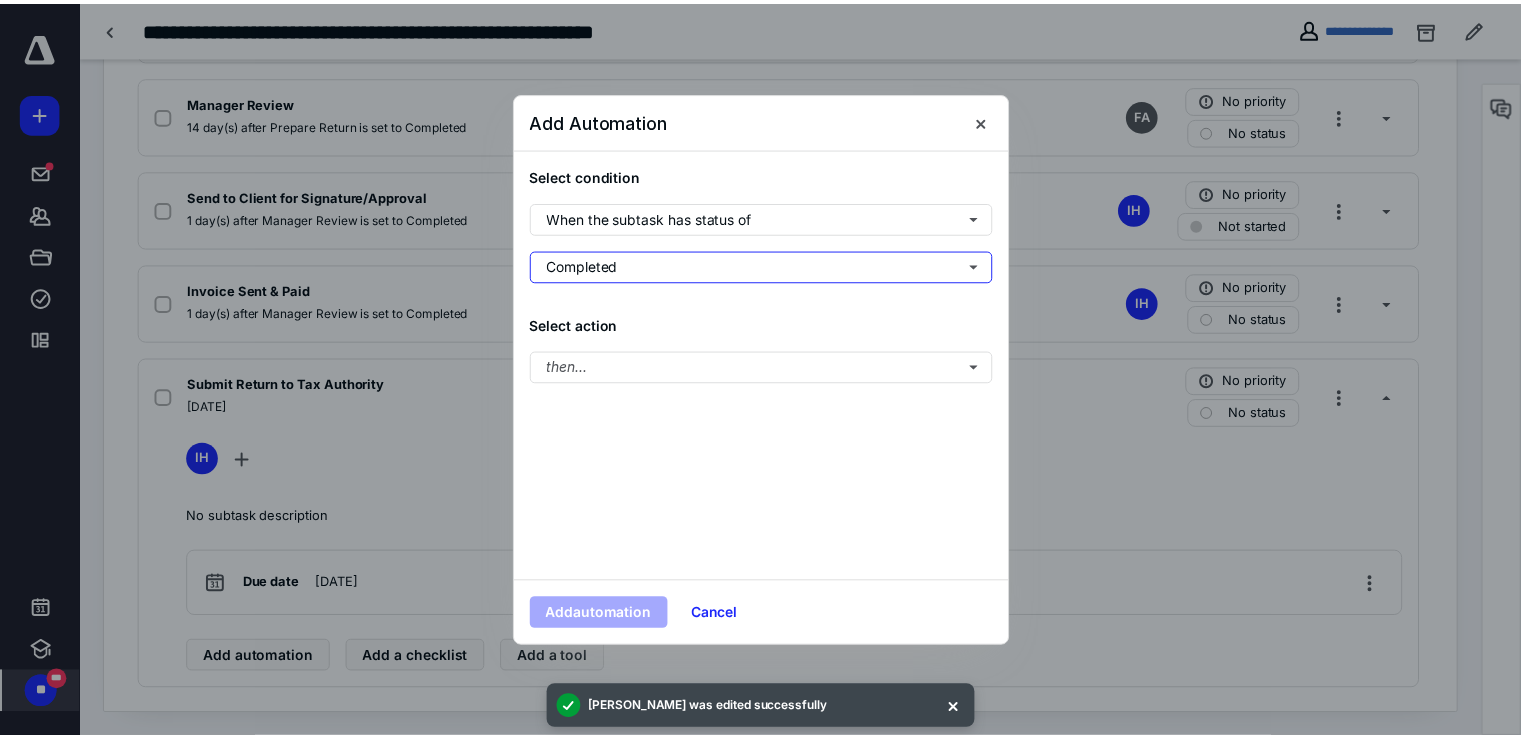 scroll, scrollTop: 0, scrollLeft: 0, axis: both 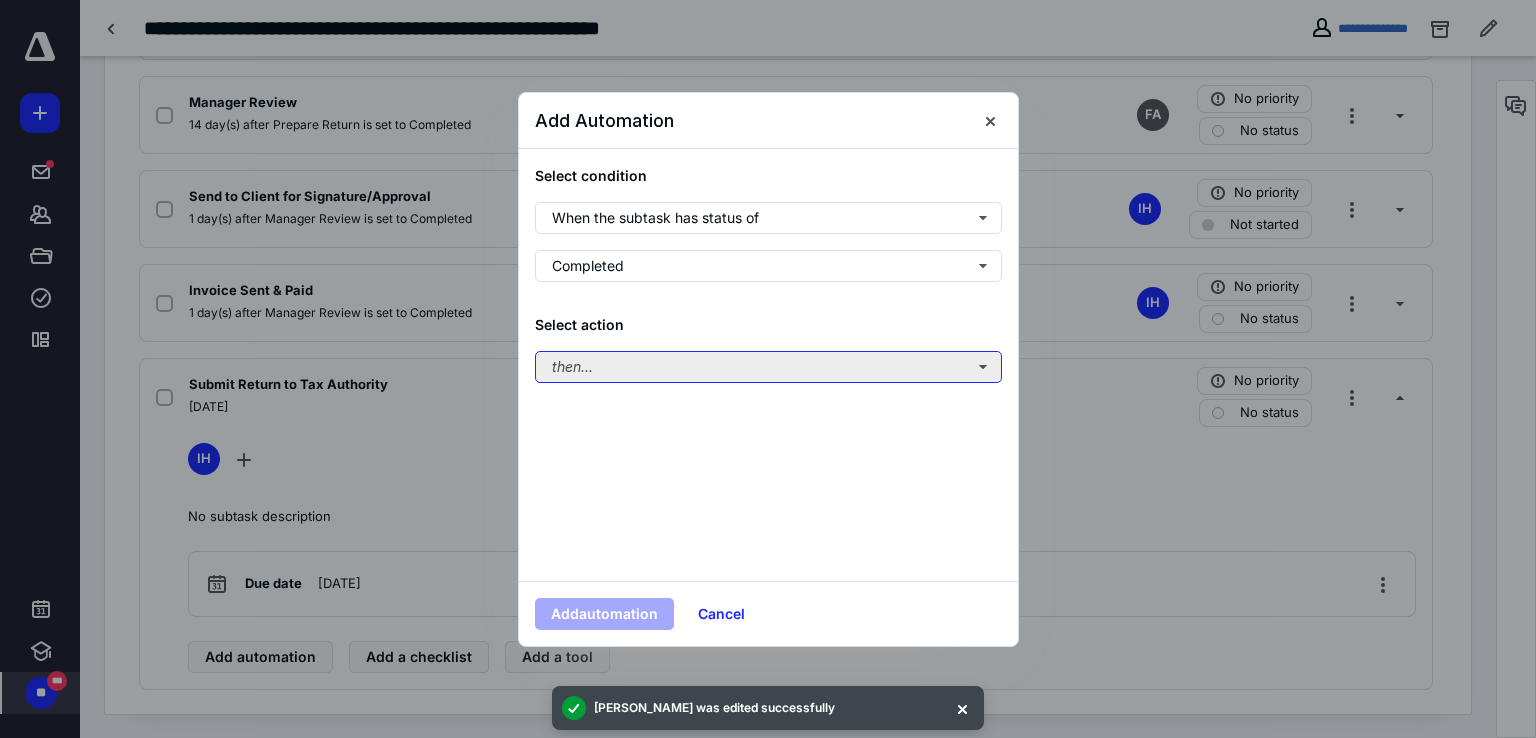 click on "then..." at bounding box center [768, 367] 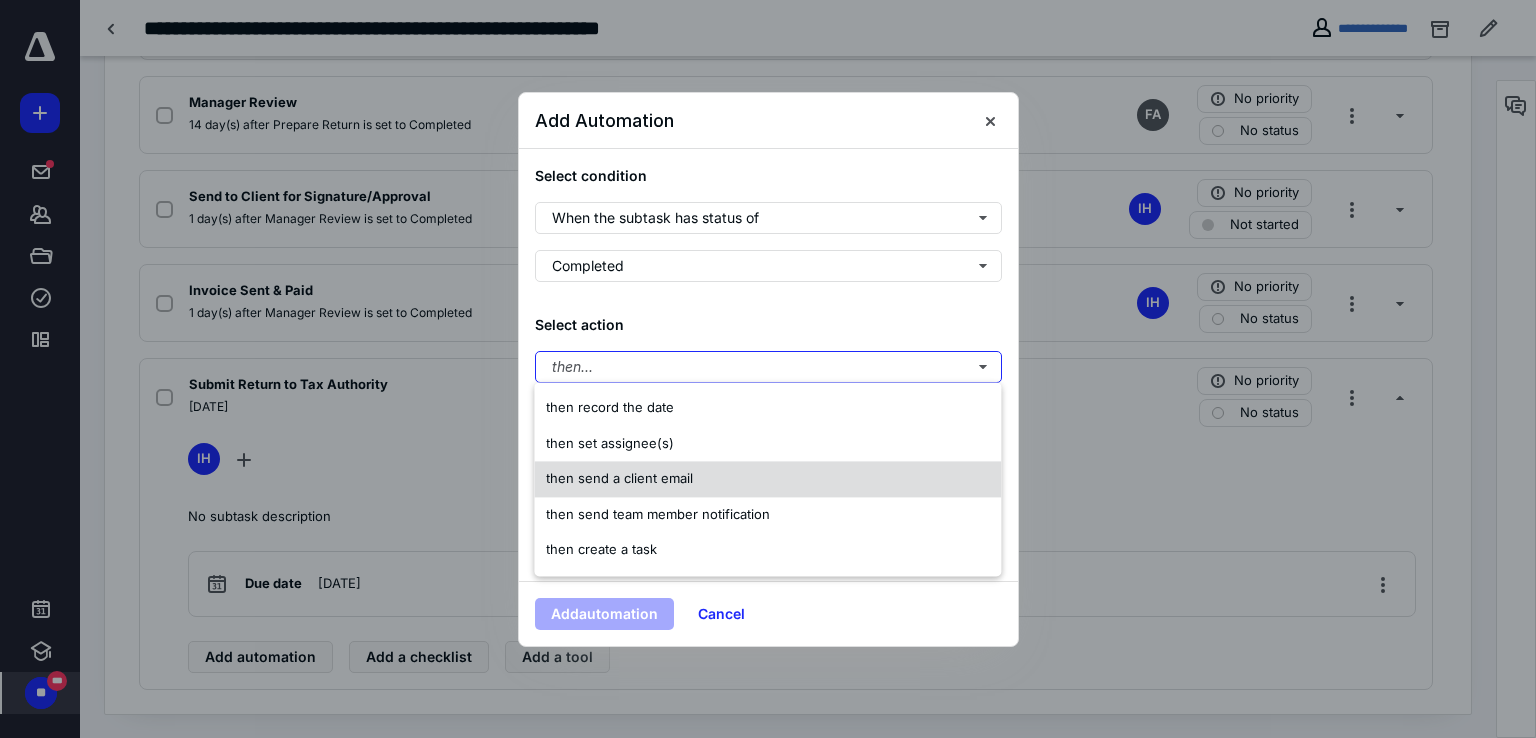 click on "then send a client email" at bounding box center [619, 478] 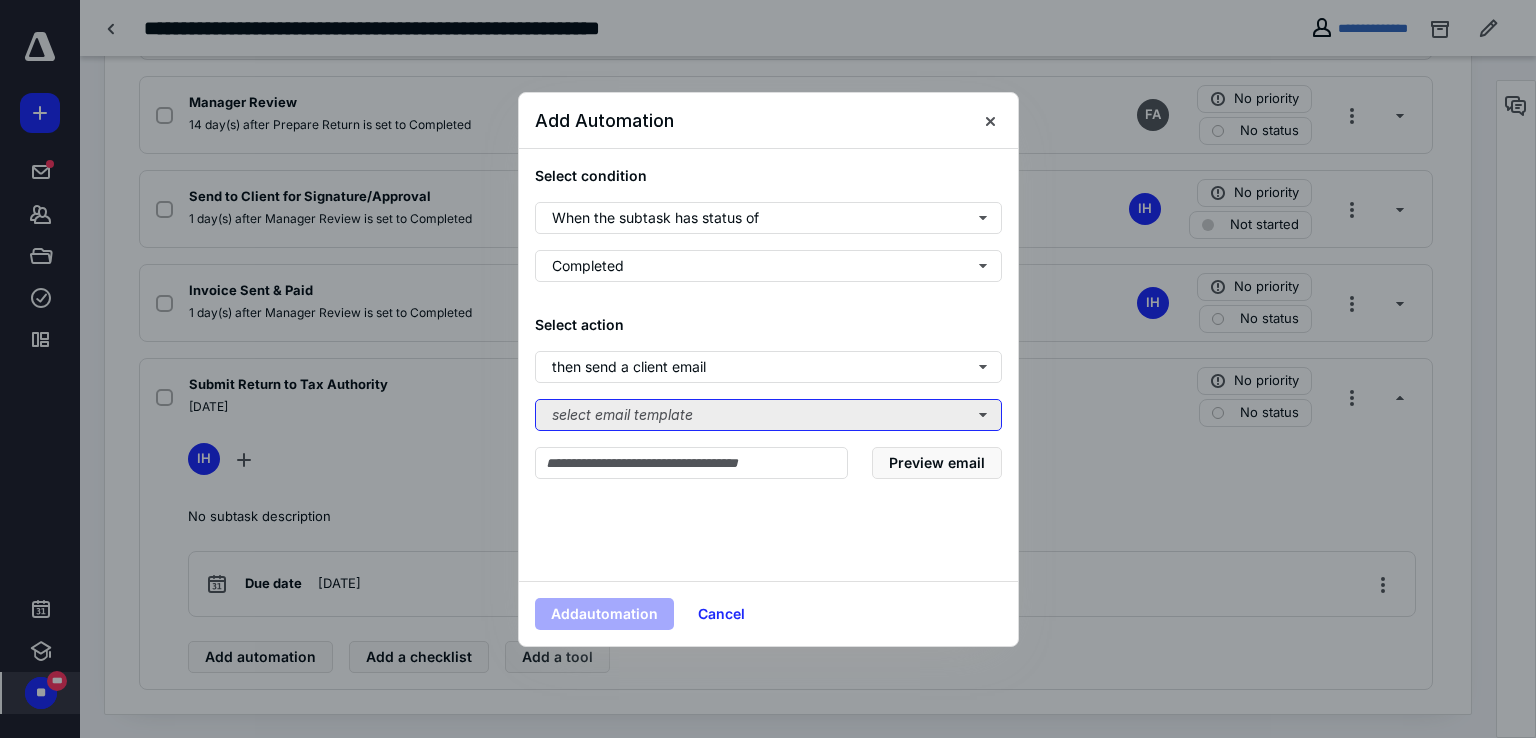 click on "select email template" at bounding box center [768, 415] 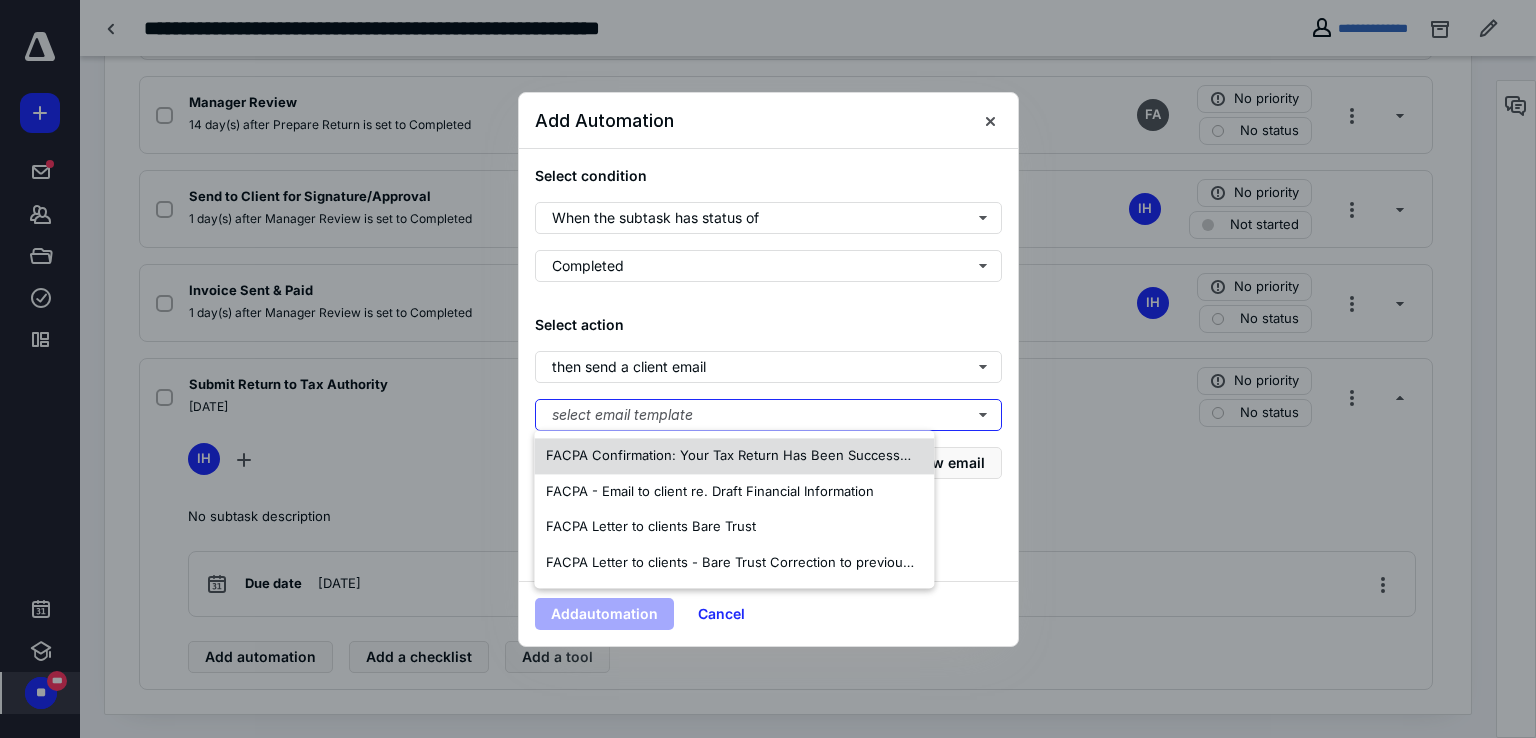 click on "FACPA Confirmation: Your Tax Return Has Been Successfully Filed" at bounding box center (753, 455) 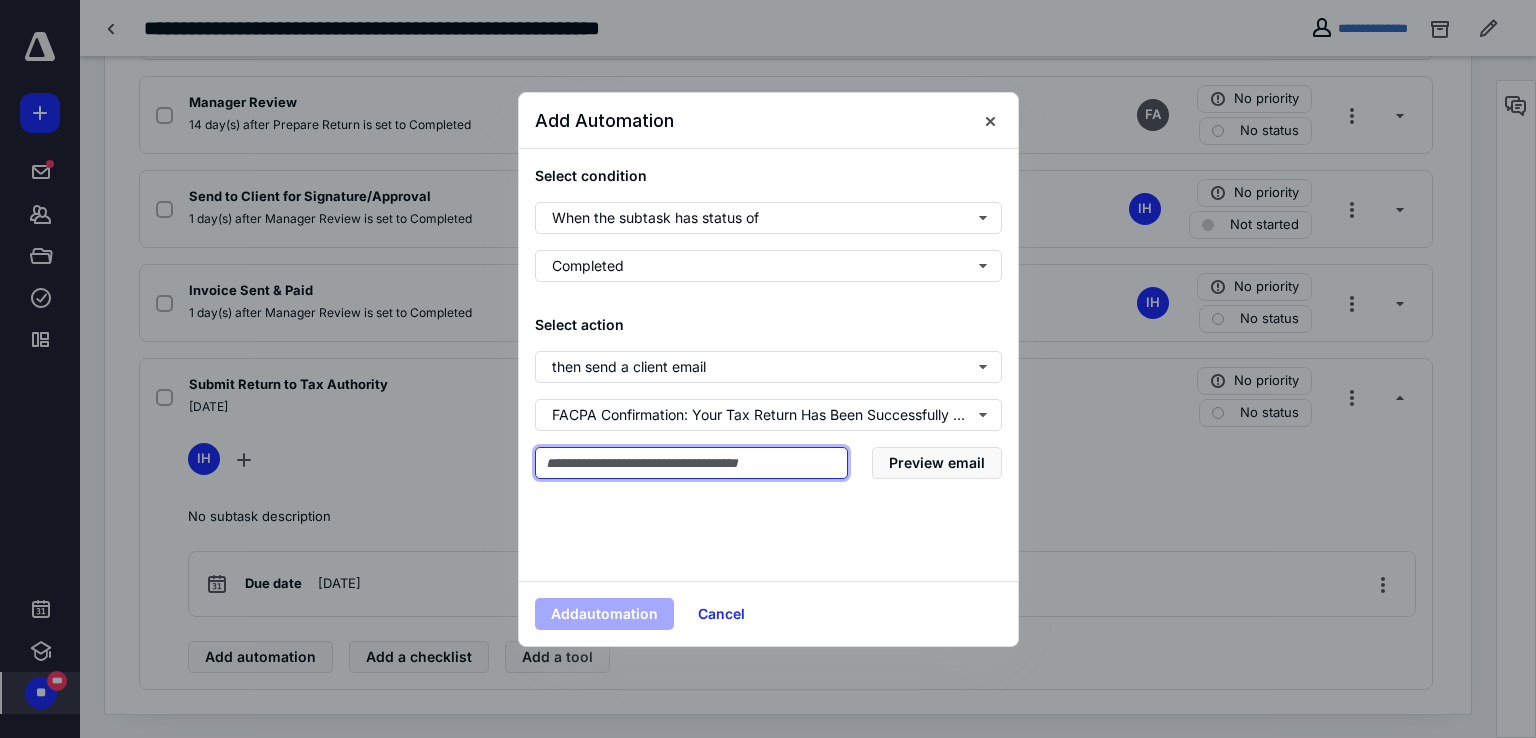 click at bounding box center [691, 463] 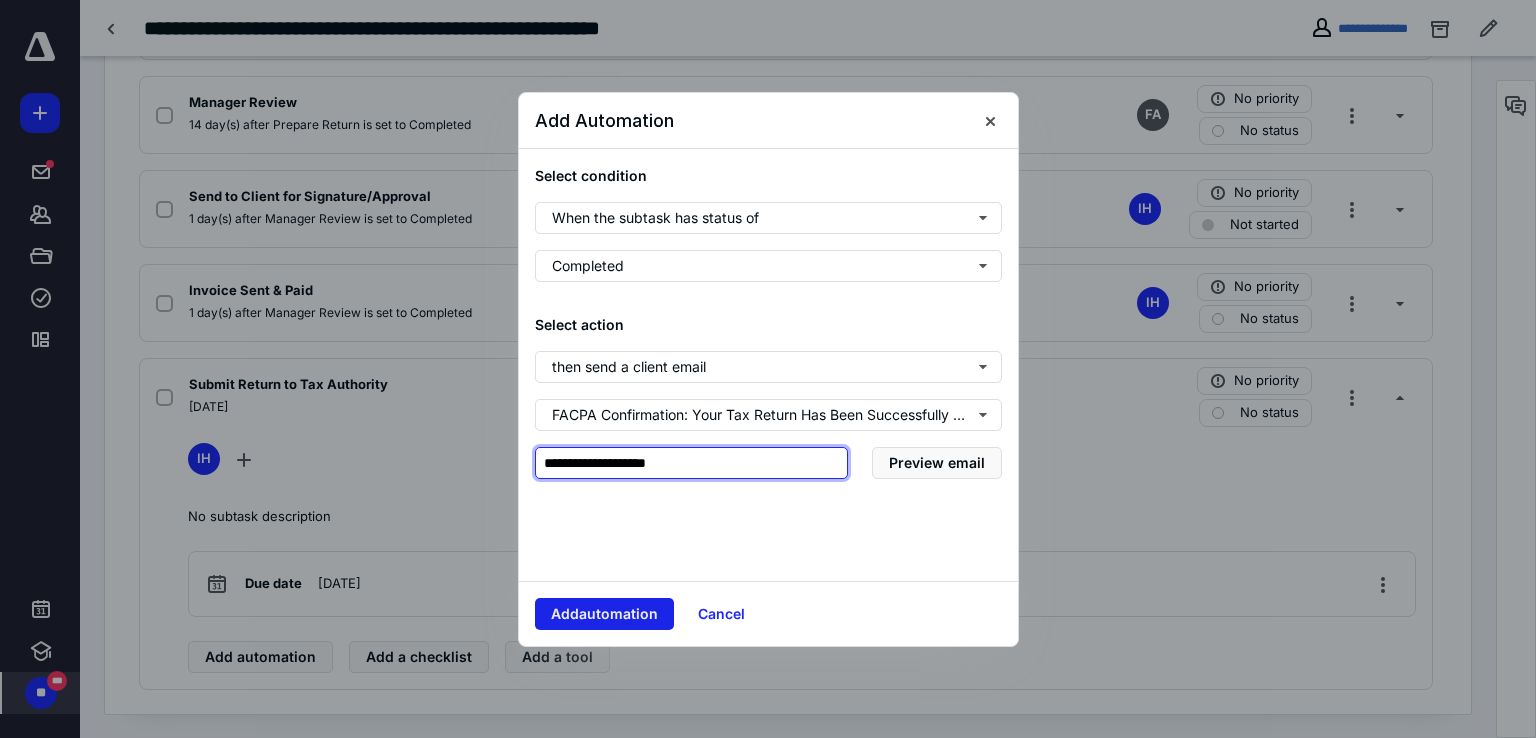 type on "**********" 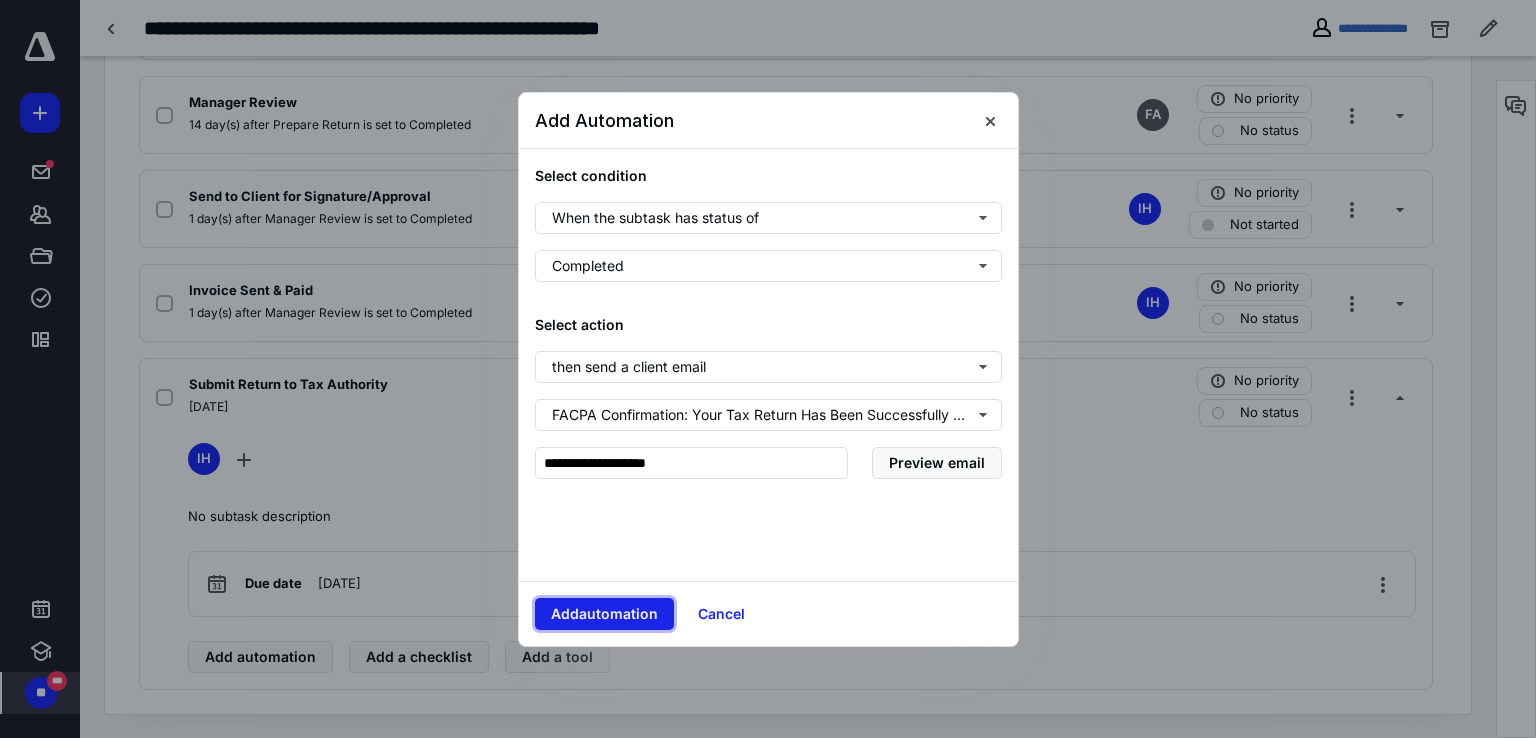 click on "Add  automation" at bounding box center (604, 614) 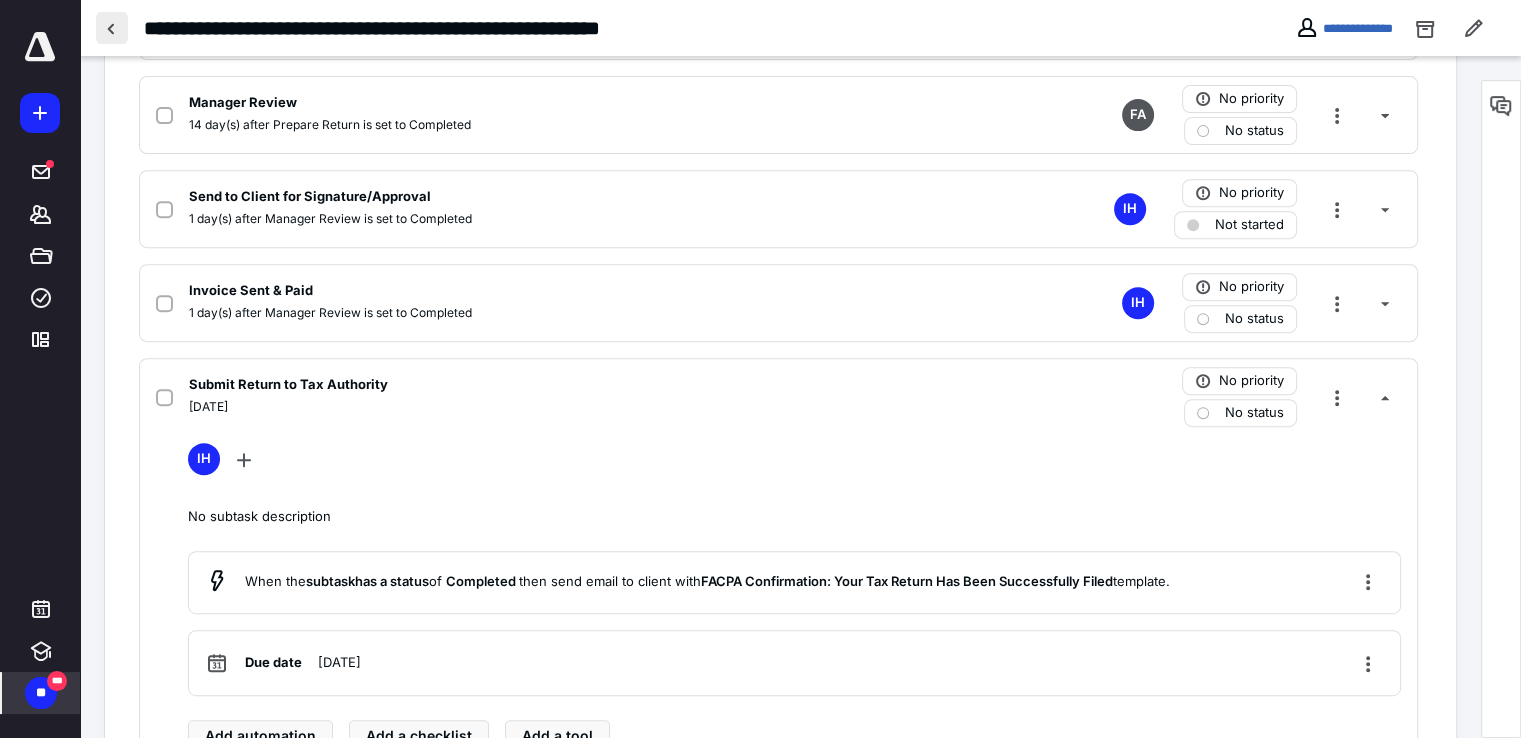 click at bounding box center [112, 28] 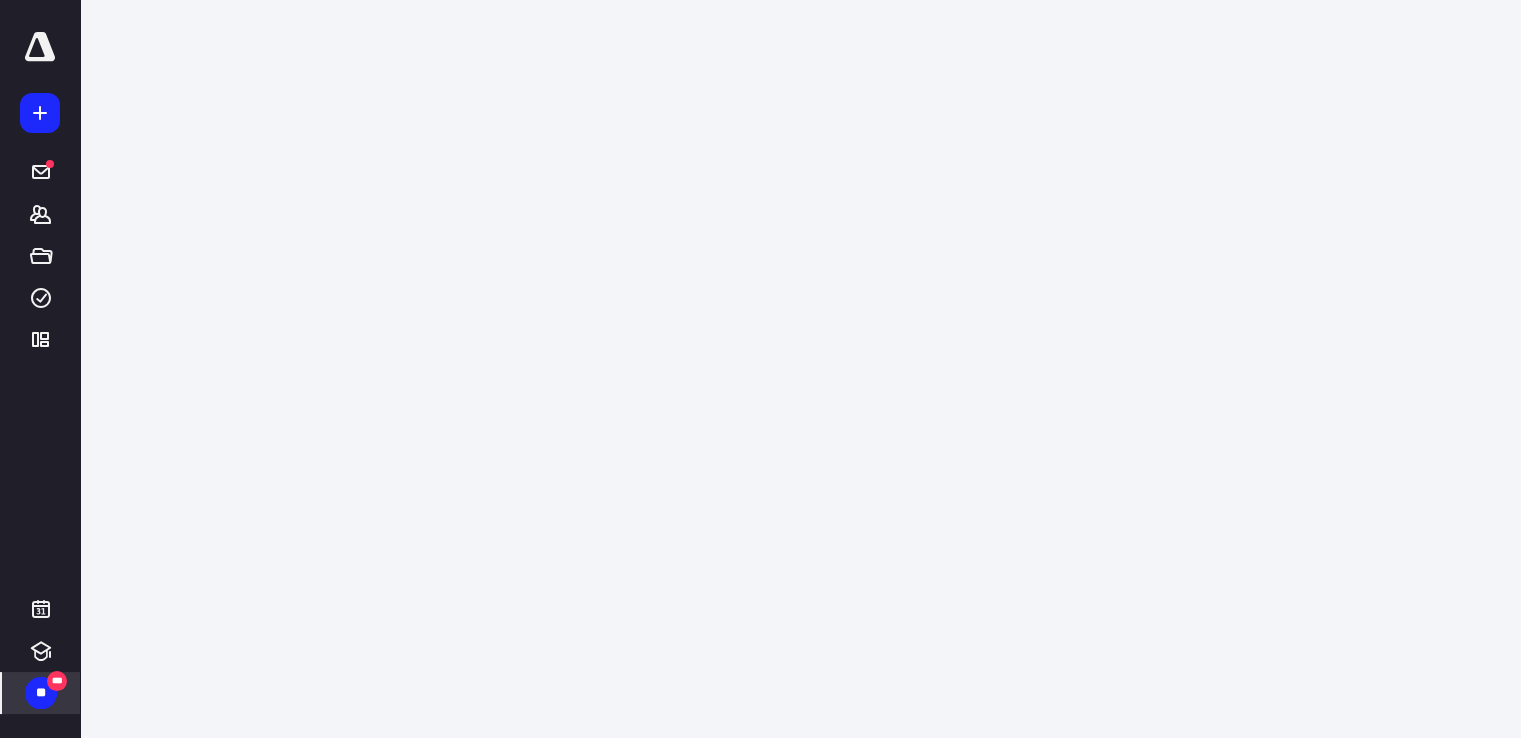 scroll, scrollTop: 0, scrollLeft: 0, axis: both 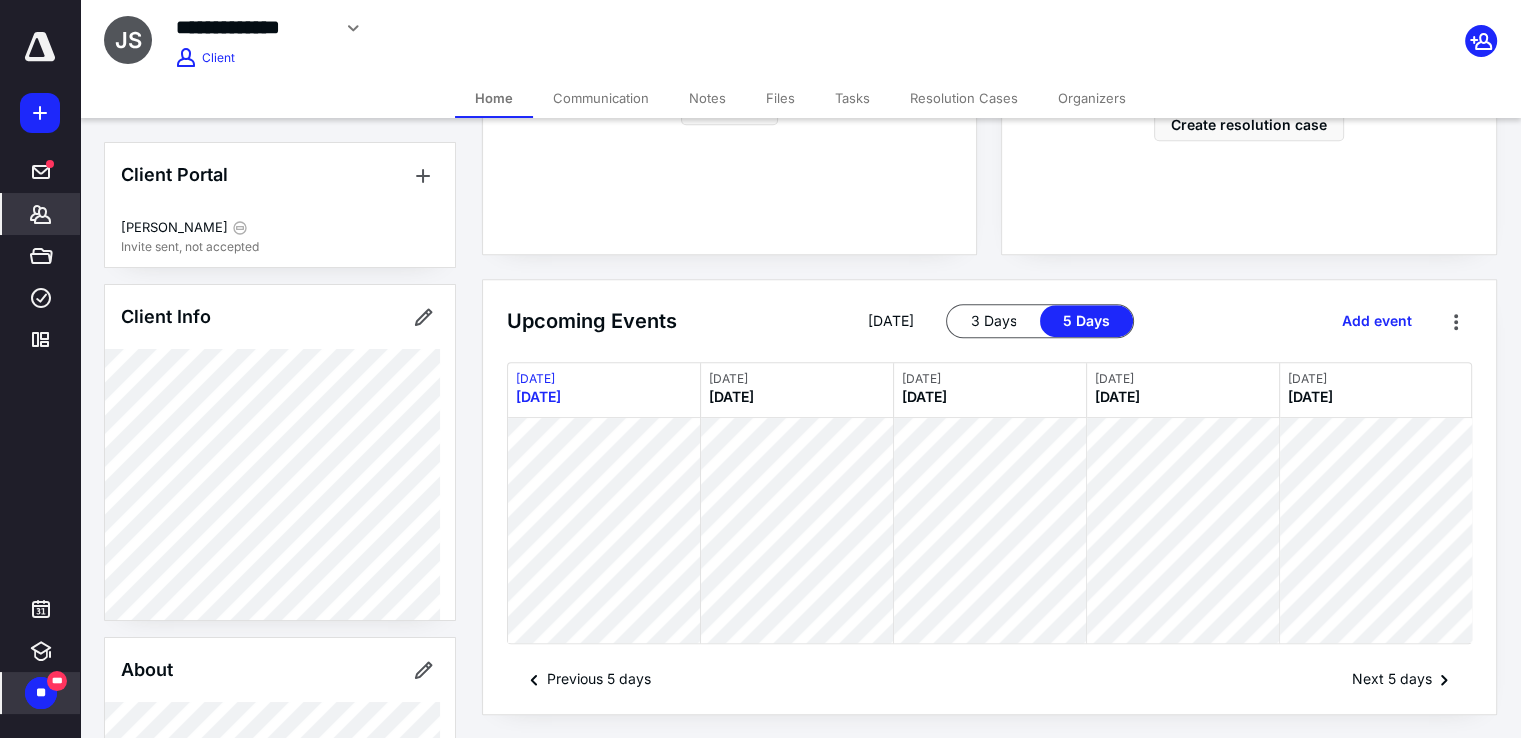 click on "Notes" at bounding box center (707, 98) 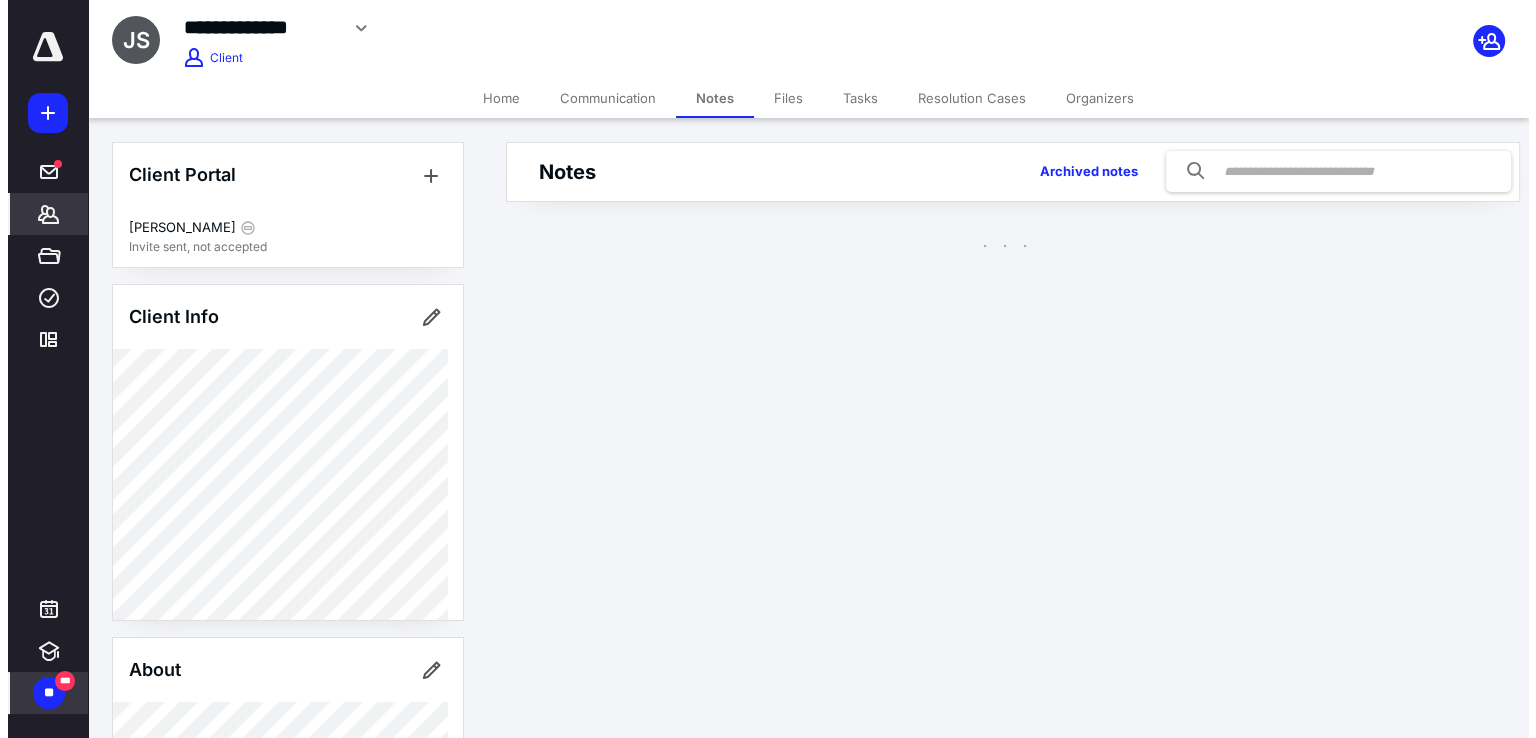 scroll, scrollTop: 0, scrollLeft: 0, axis: both 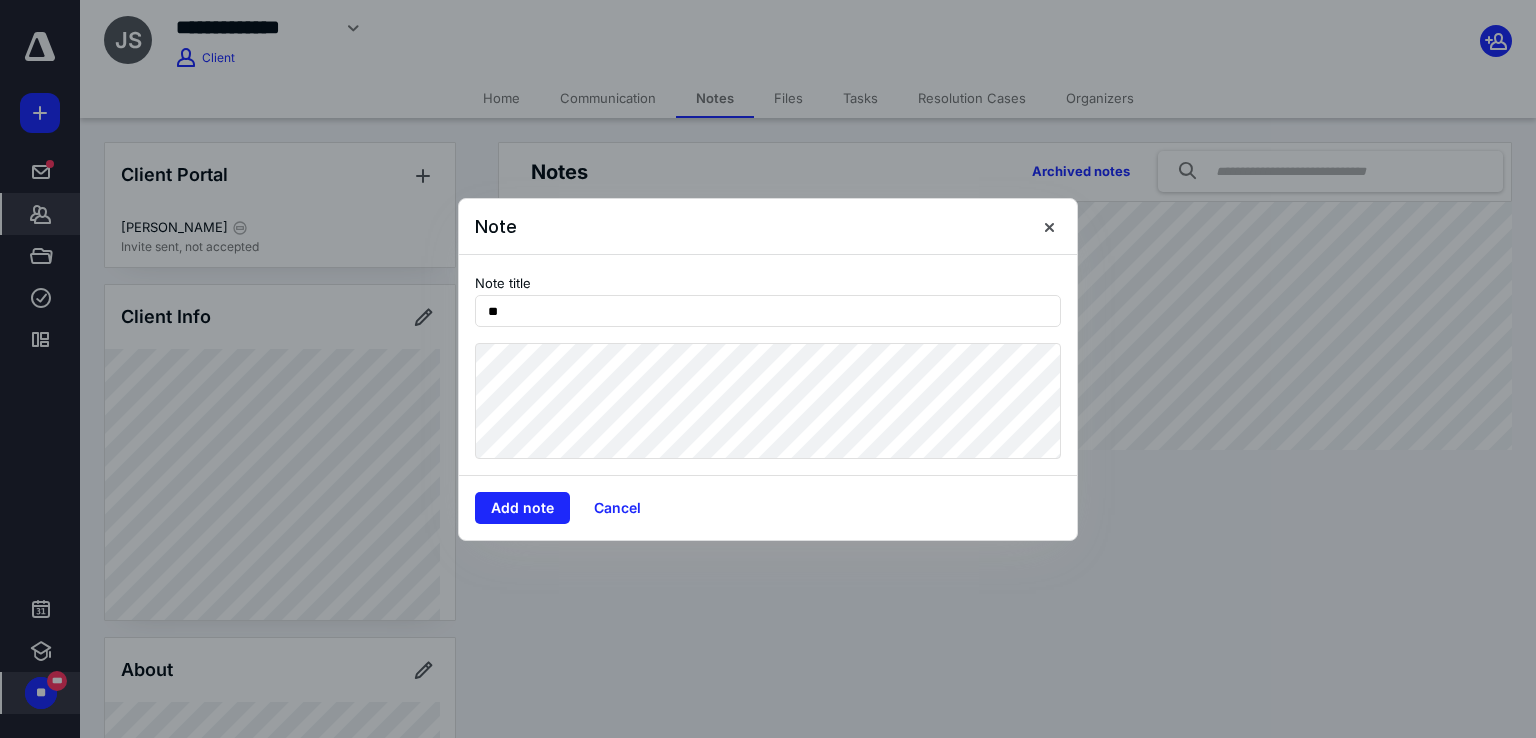 type on "*" 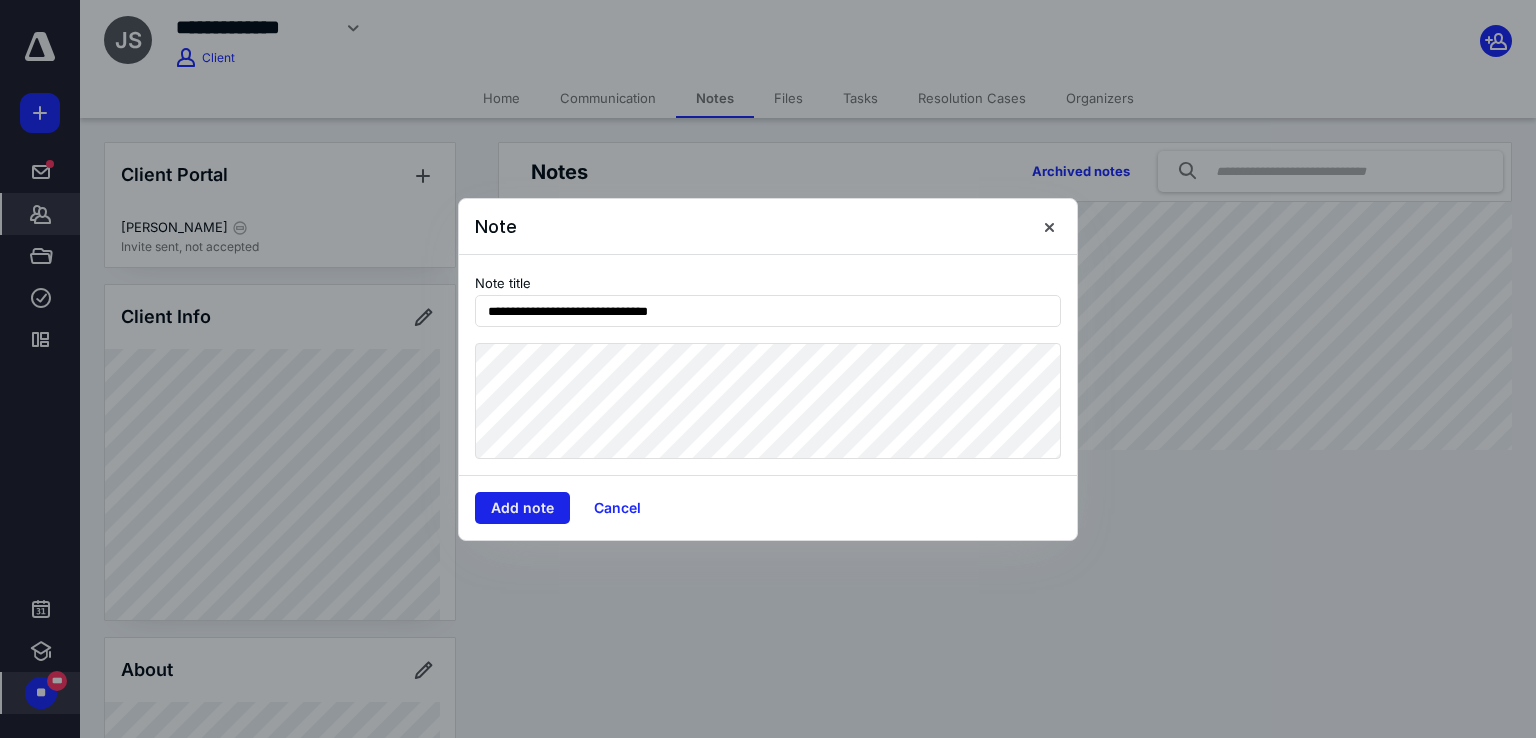 type on "**********" 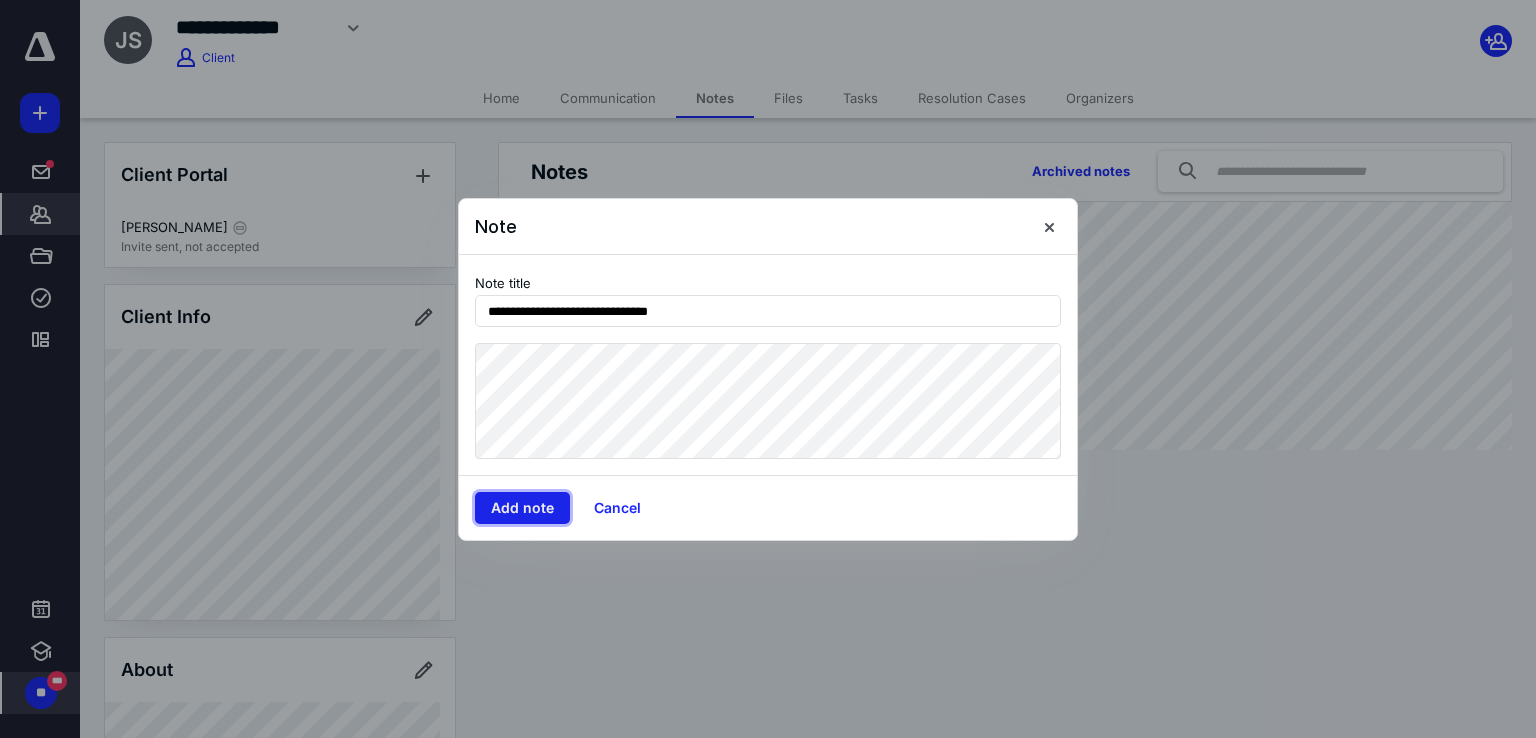 click on "Add note" at bounding box center [522, 508] 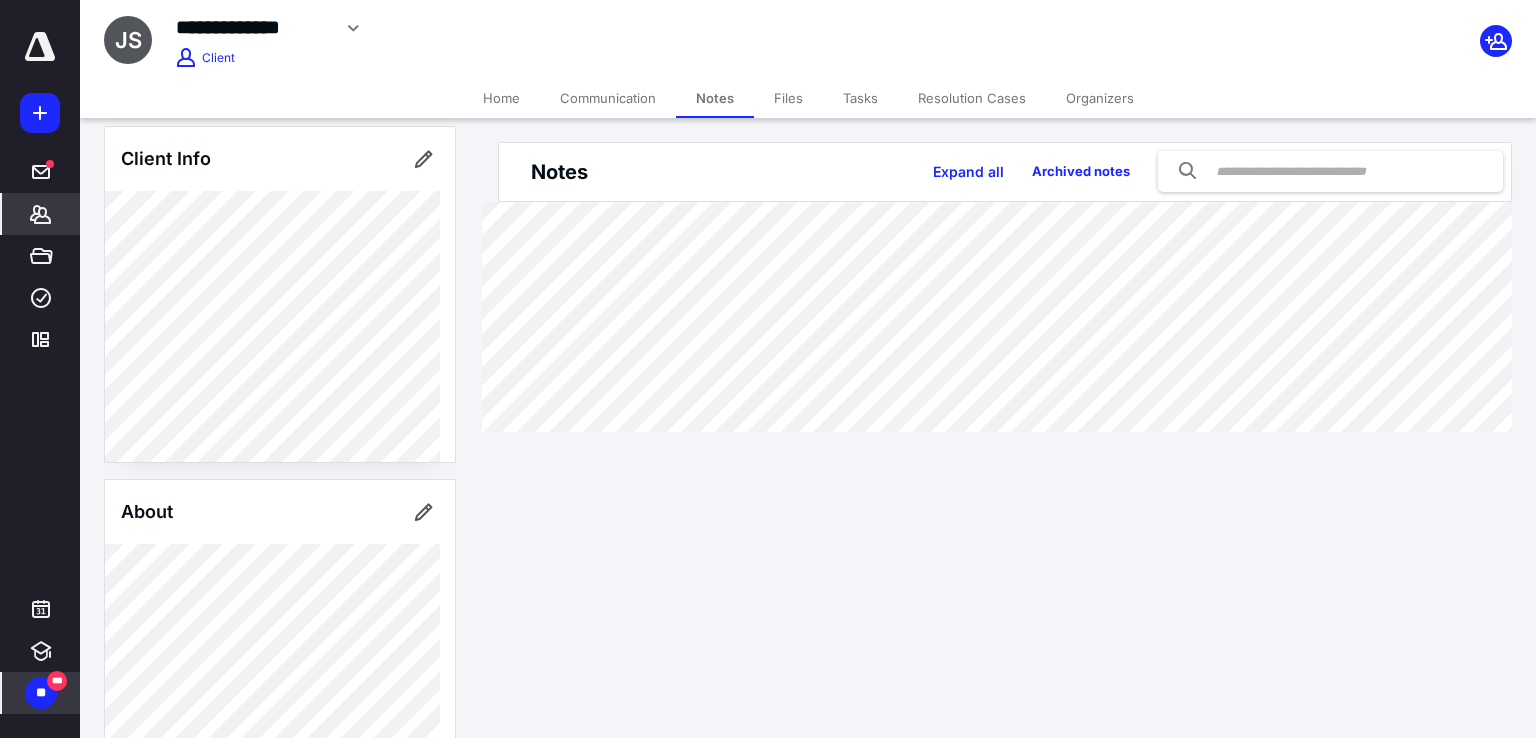 scroll, scrollTop: 500, scrollLeft: 0, axis: vertical 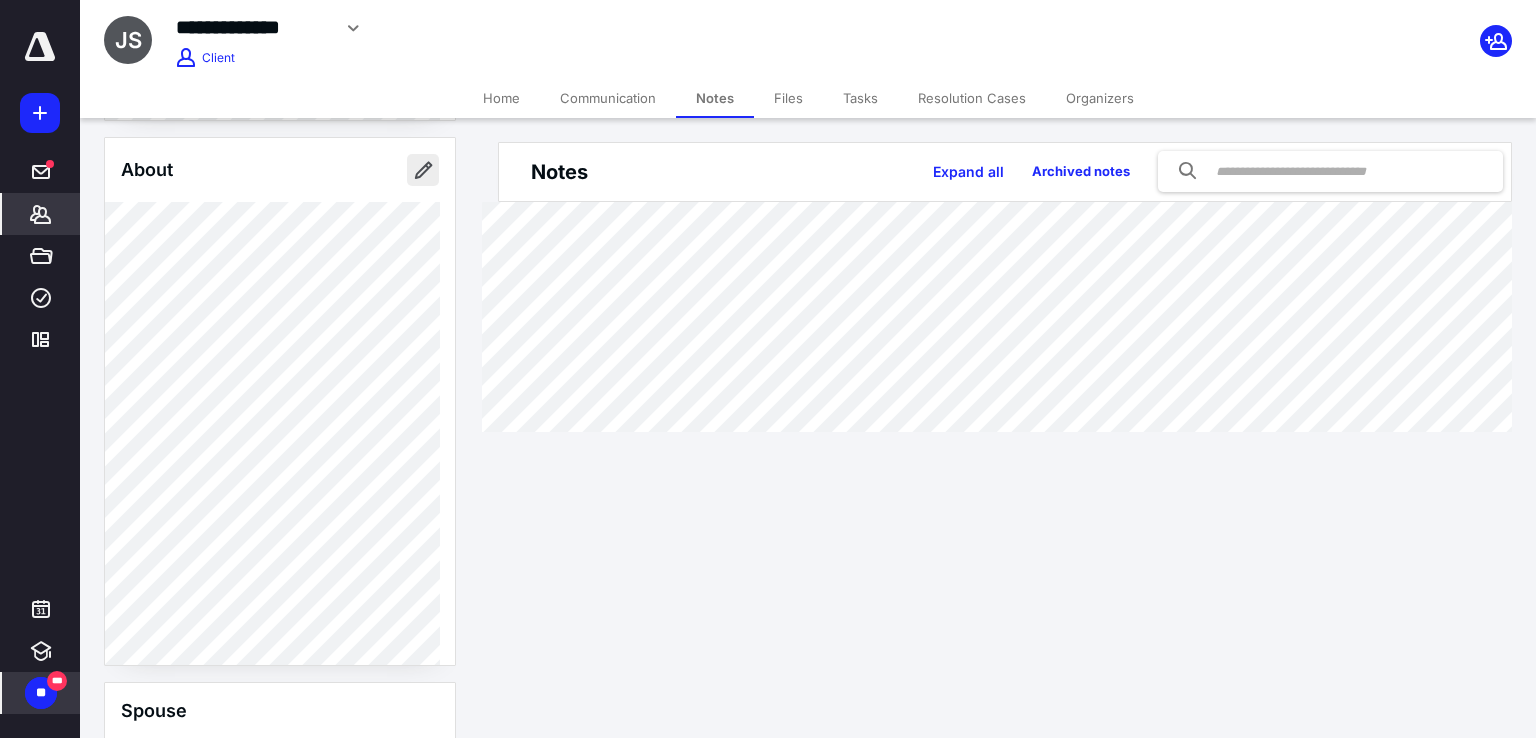 click at bounding box center [423, 170] 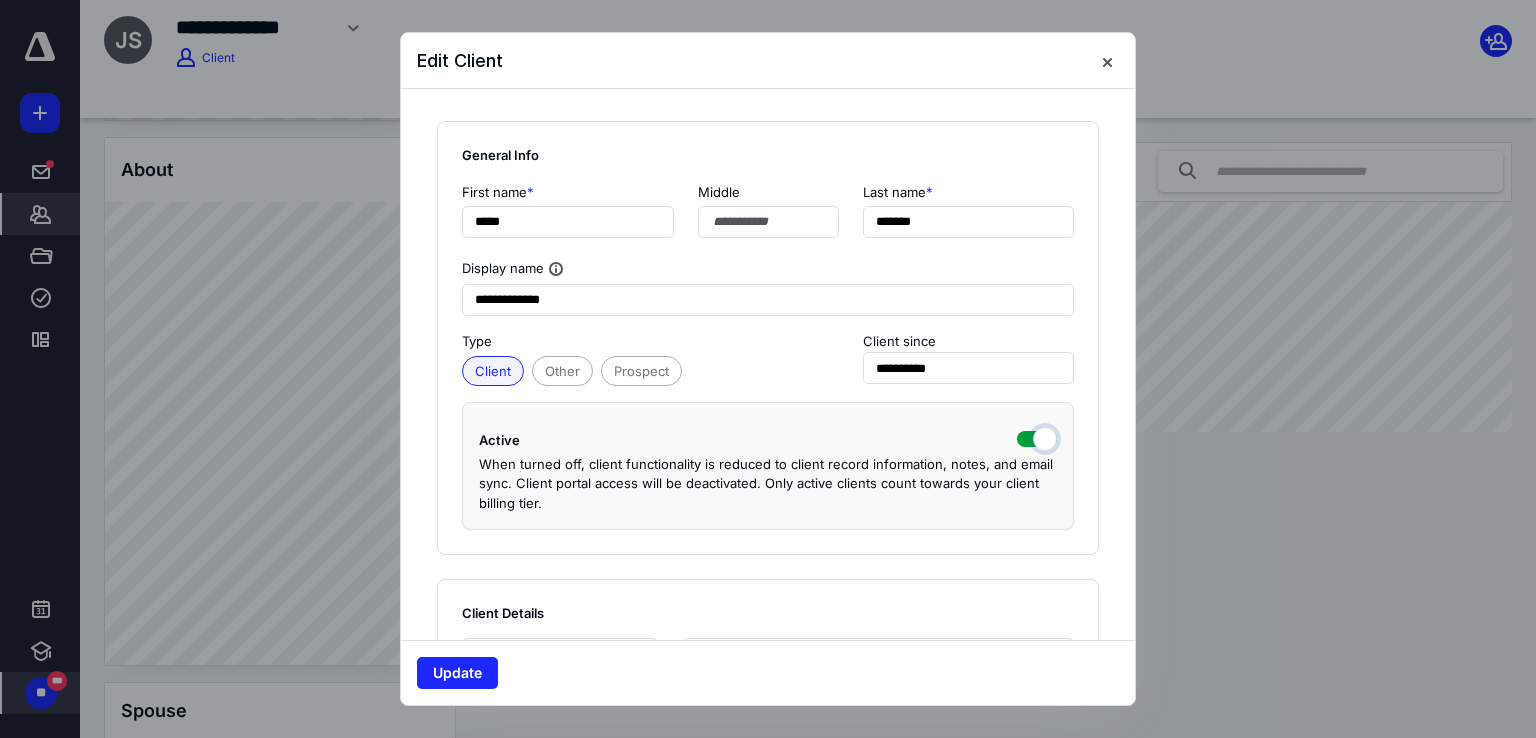 drag, startPoint x: 1021, startPoint y: 440, endPoint x: 836, endPoint y: 501, distance: 194.79733 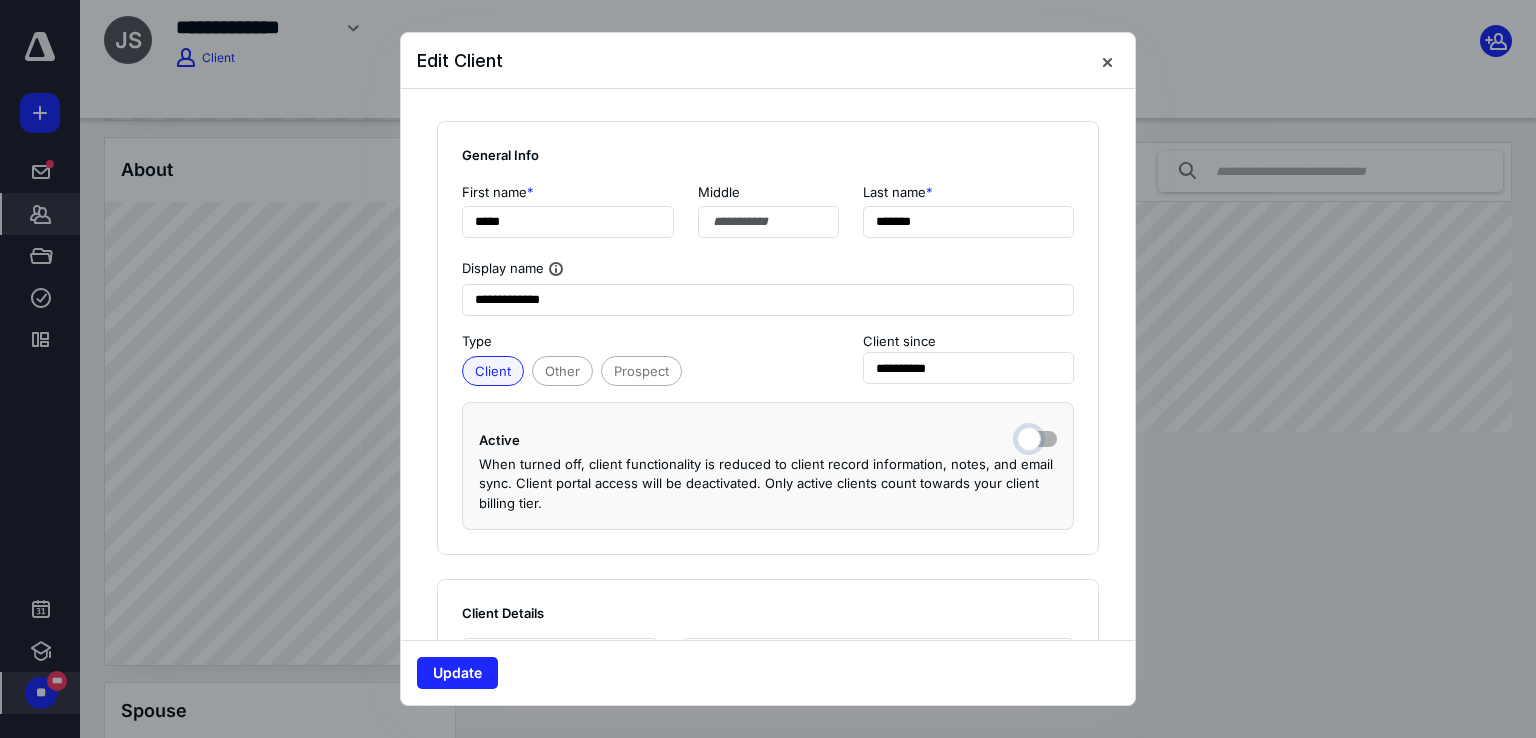 checkbox on "false" 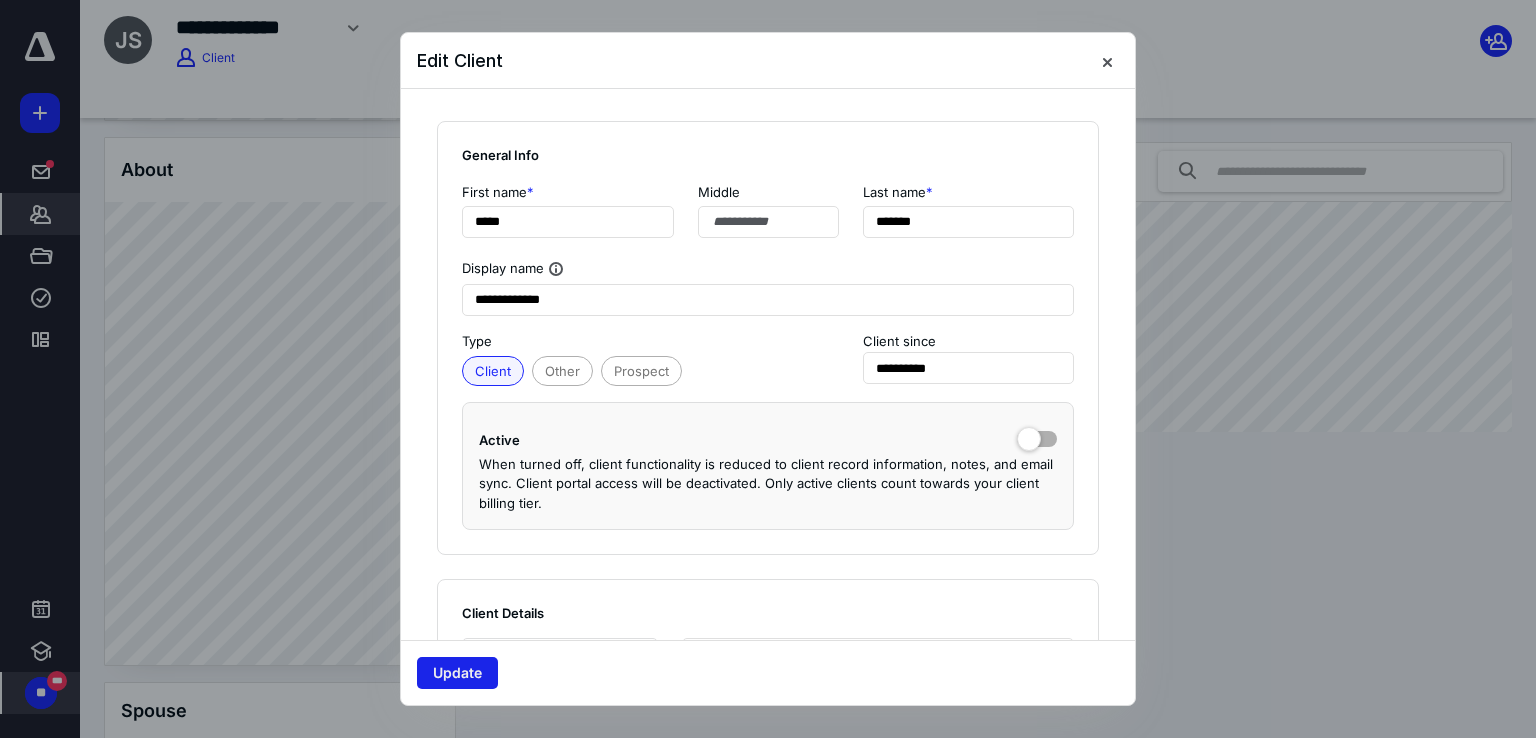 click on "Update" at bounding box center (457, 673) 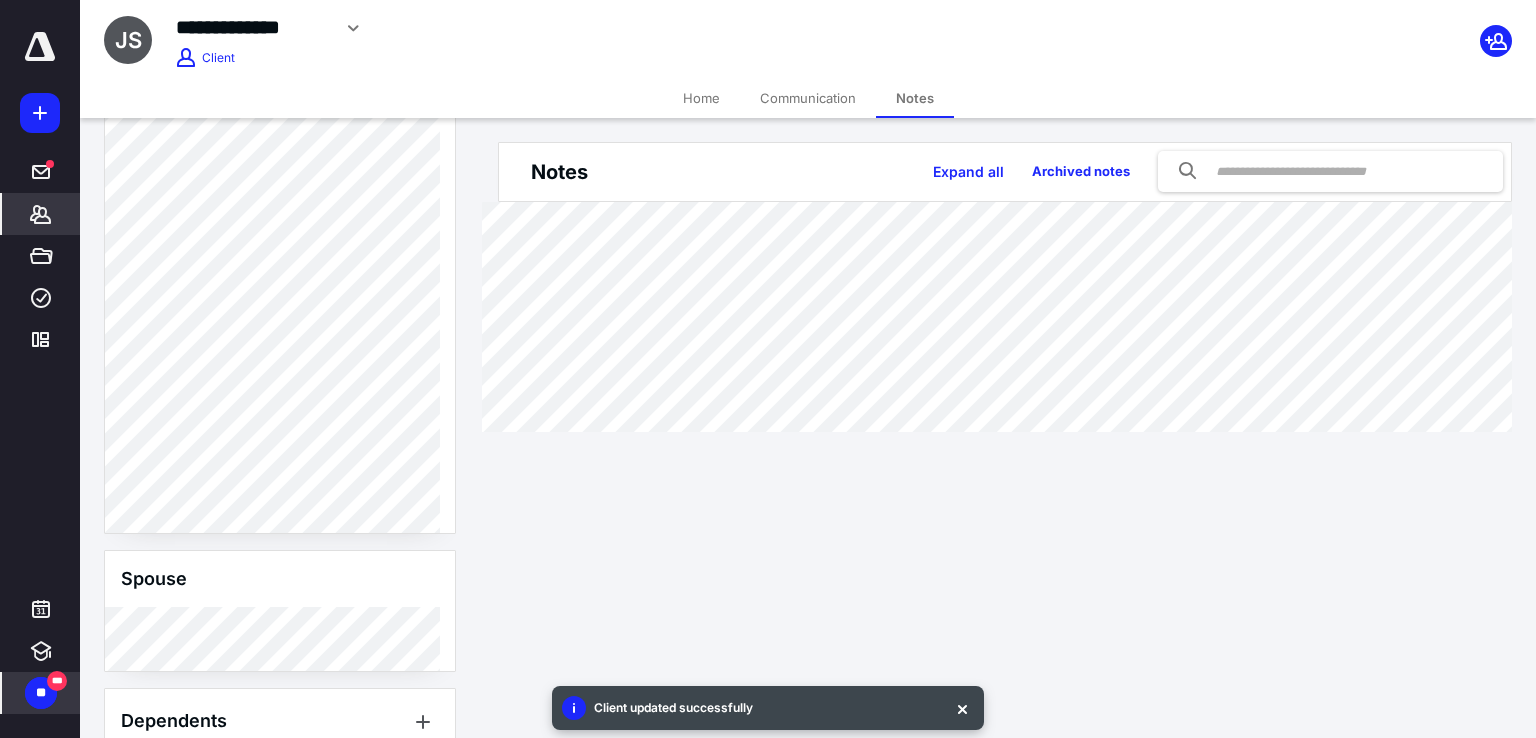 scroll, scrollTop: 500, scrollLeft: 0, axis: vertical 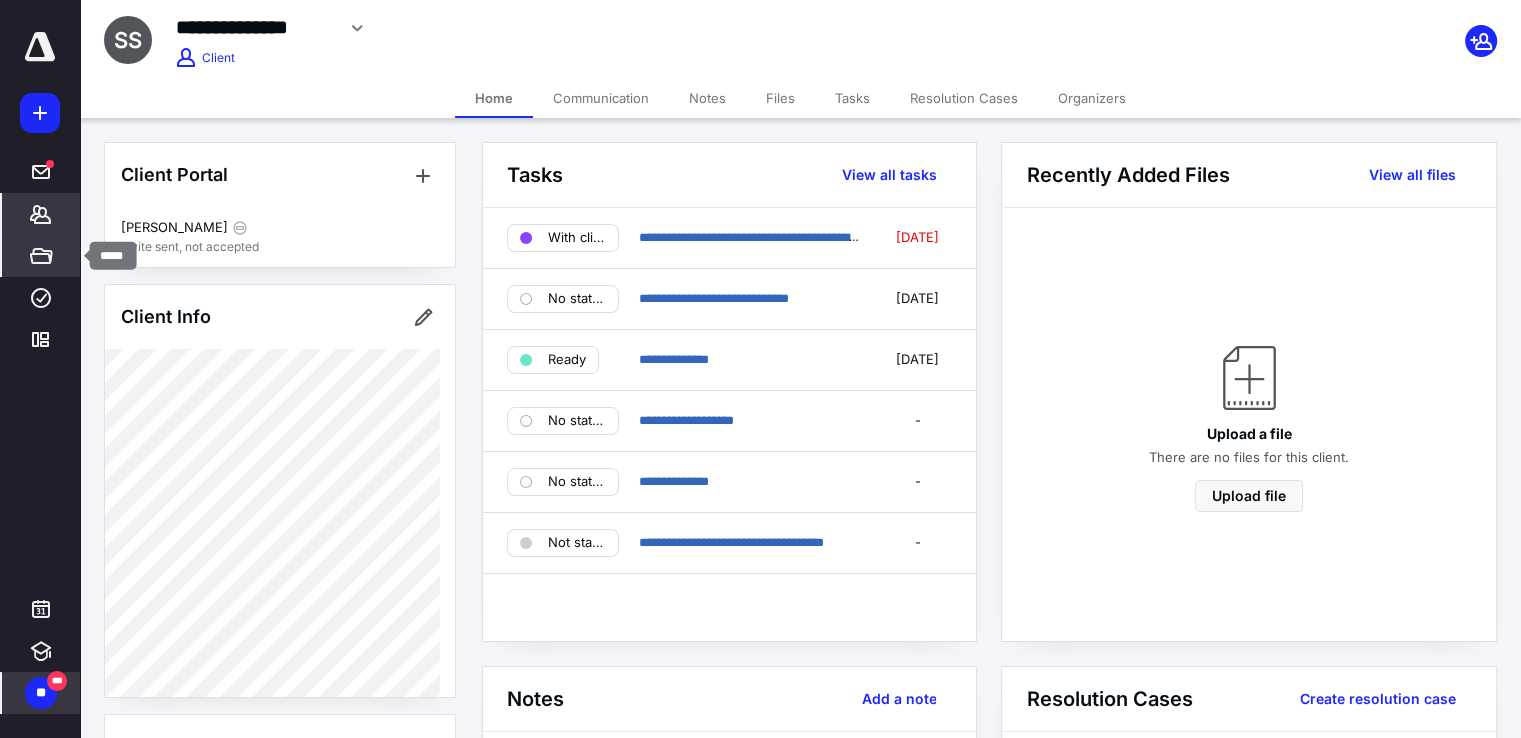 click 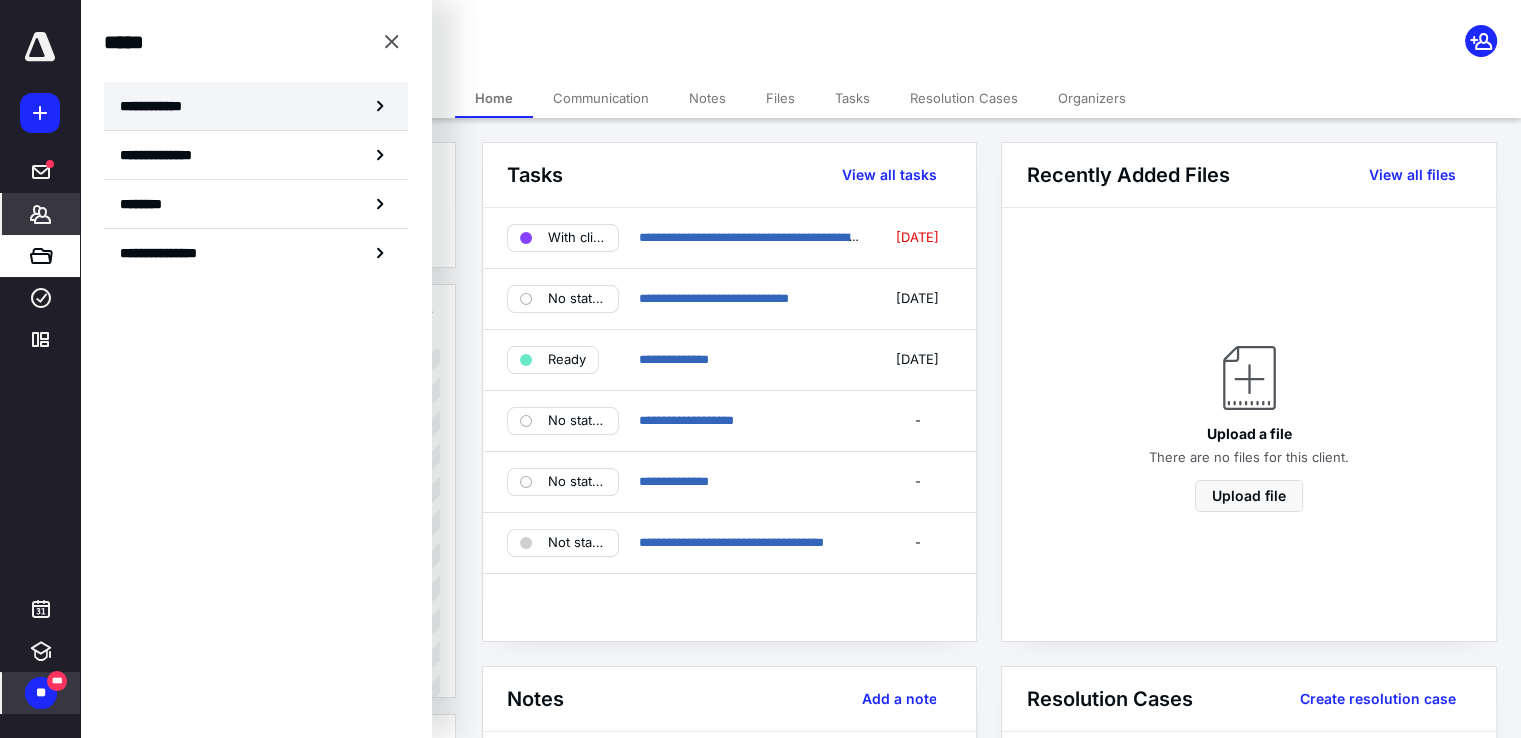 click on "**********" at bounding box center [157, 106] 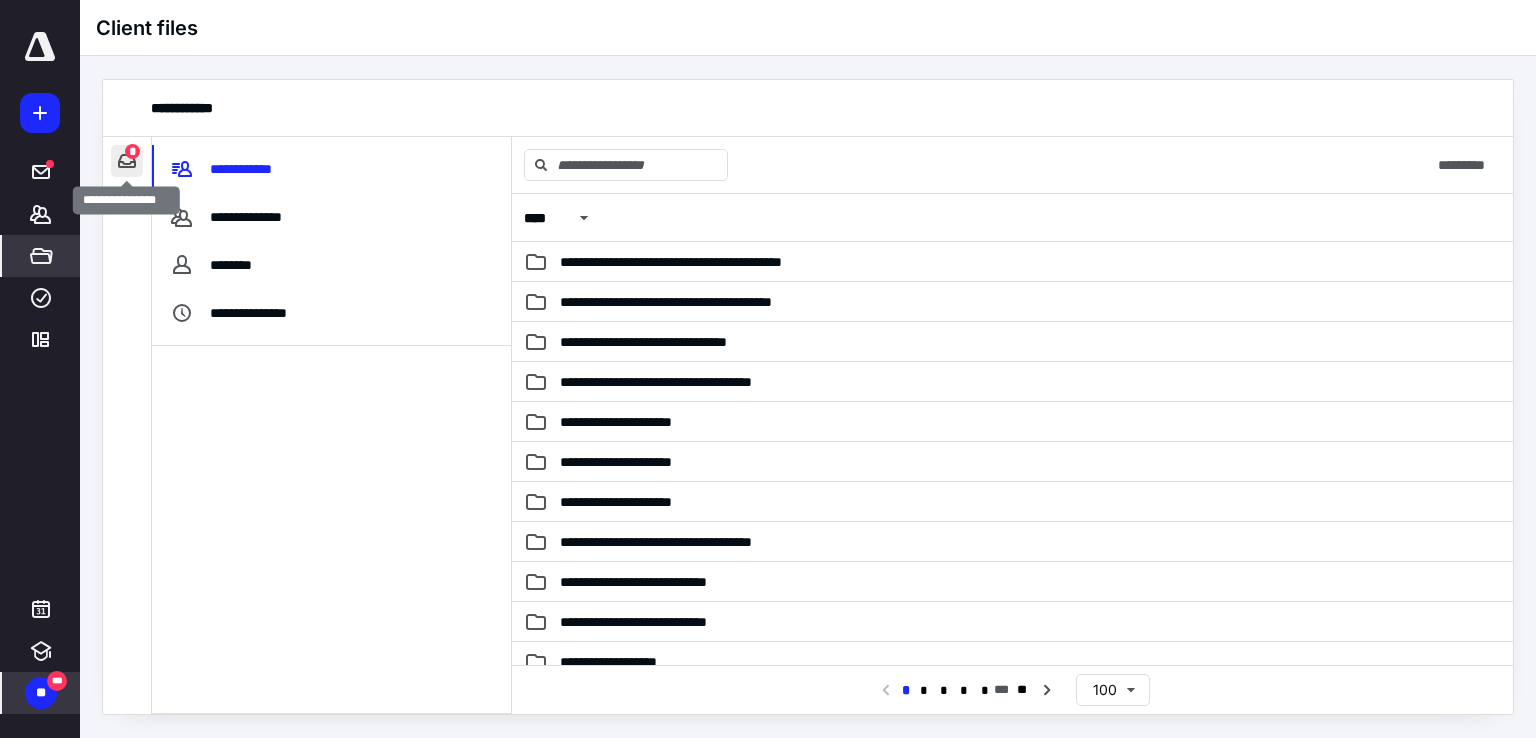 click at bounding box center (127, 161) 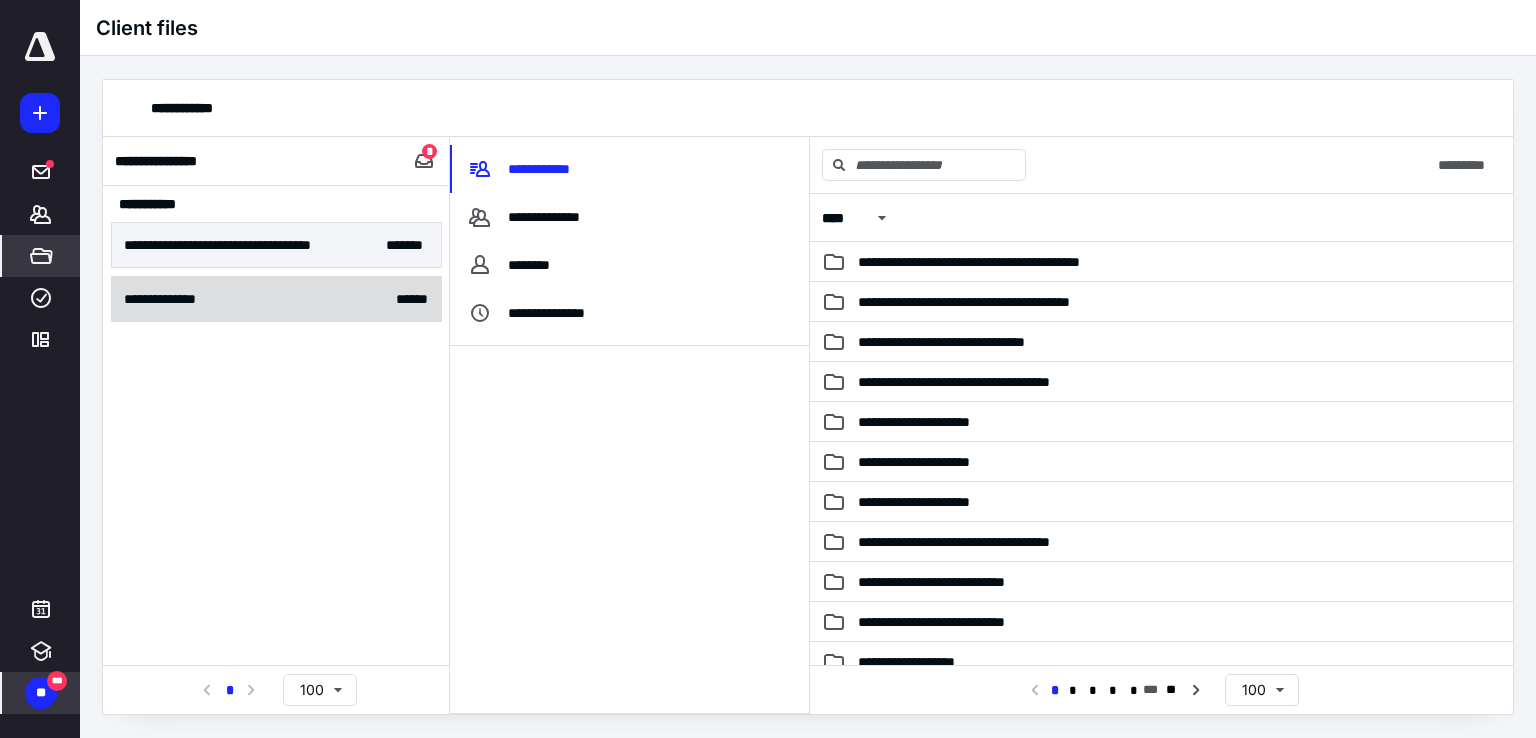 click on "**********" at bounding box center [177, 299] 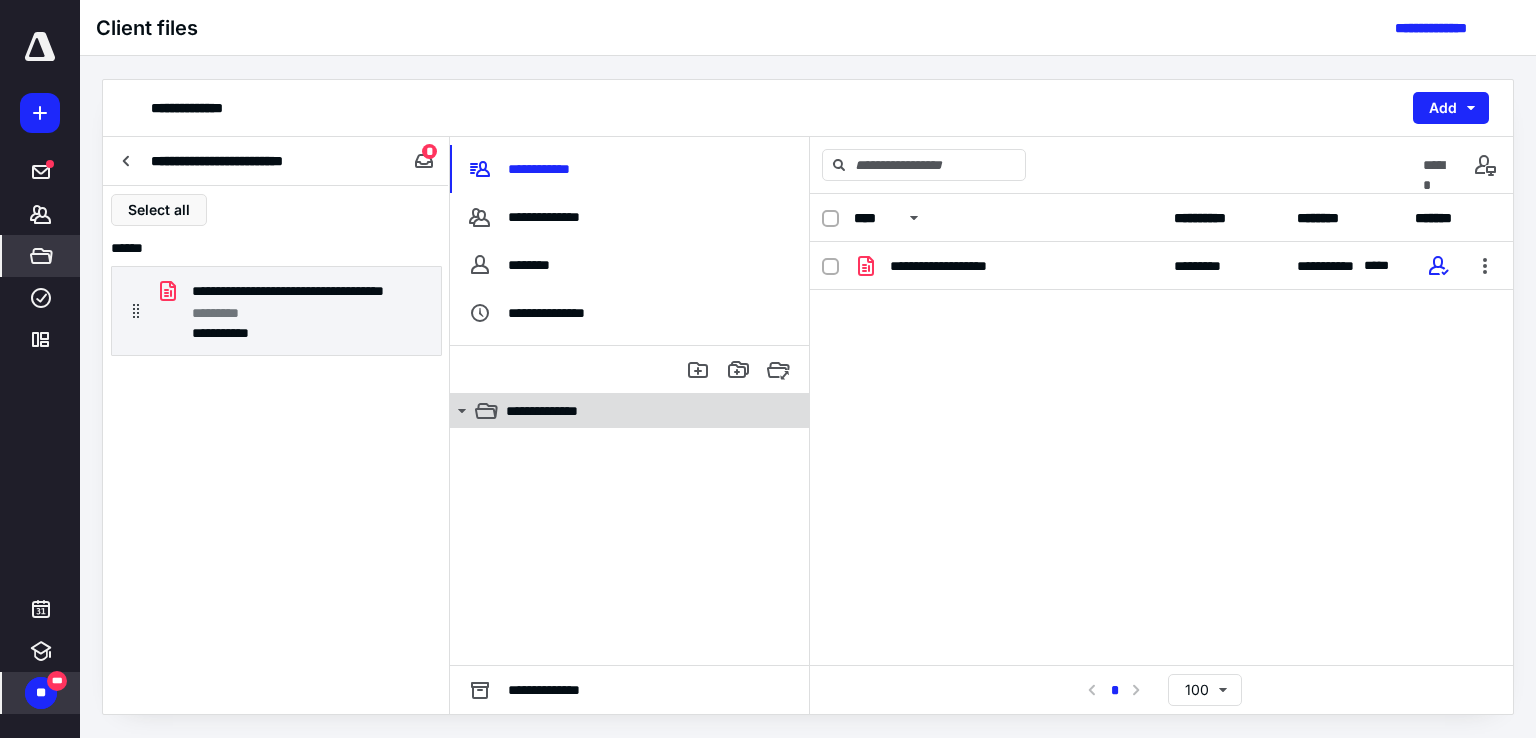 click on "**********" at bounding box center (559, 411) 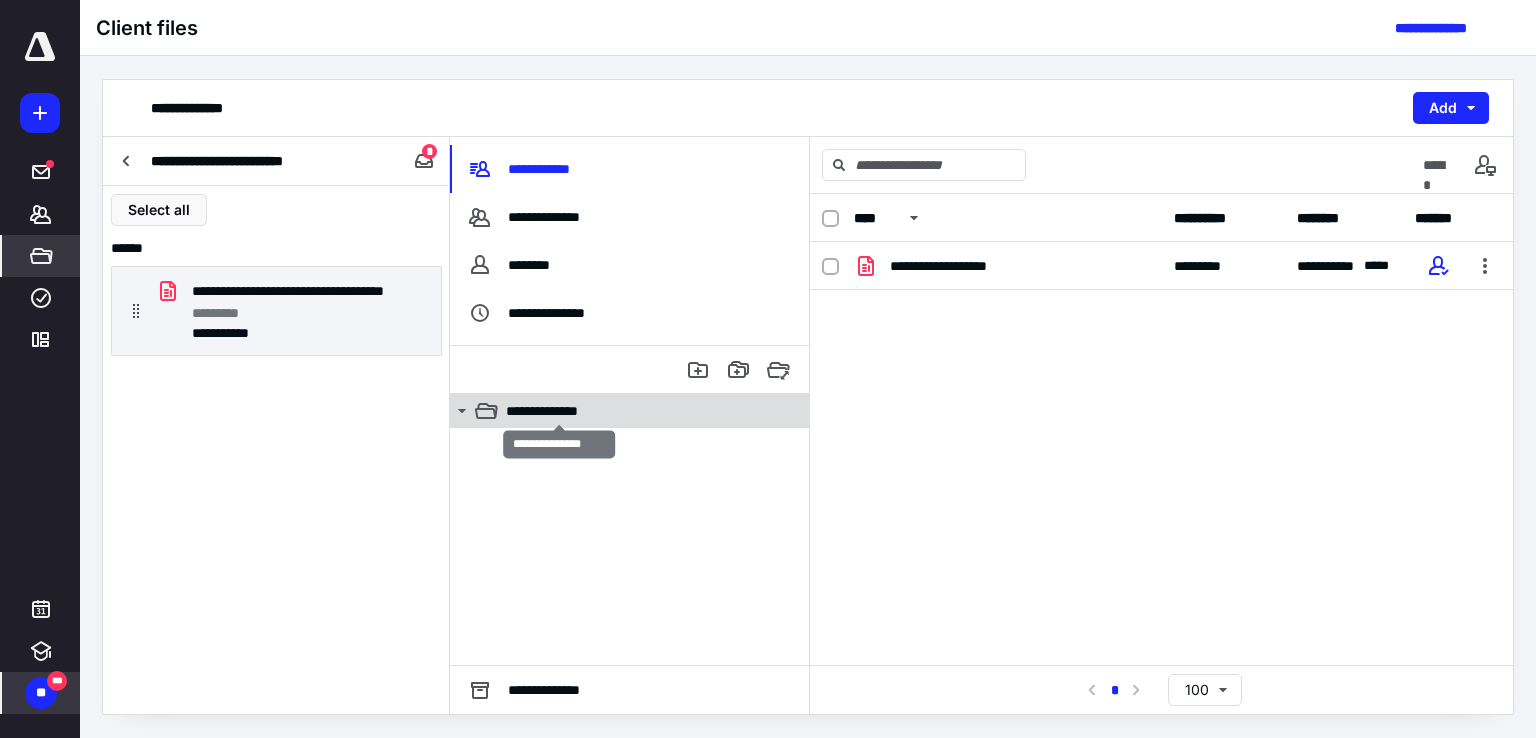 click on "**********" at bounding box center (559, 411) 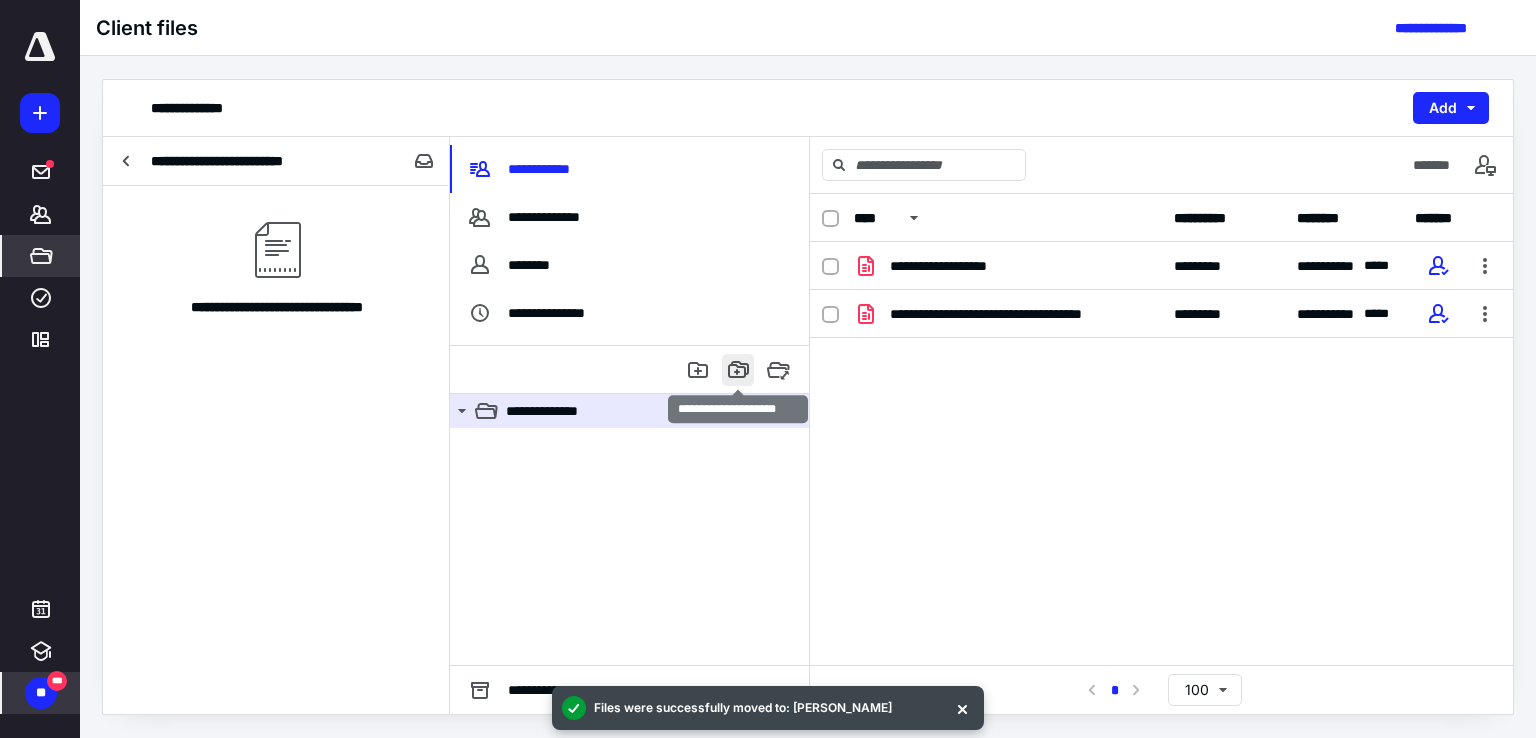 click at bounding box center [738, 370] 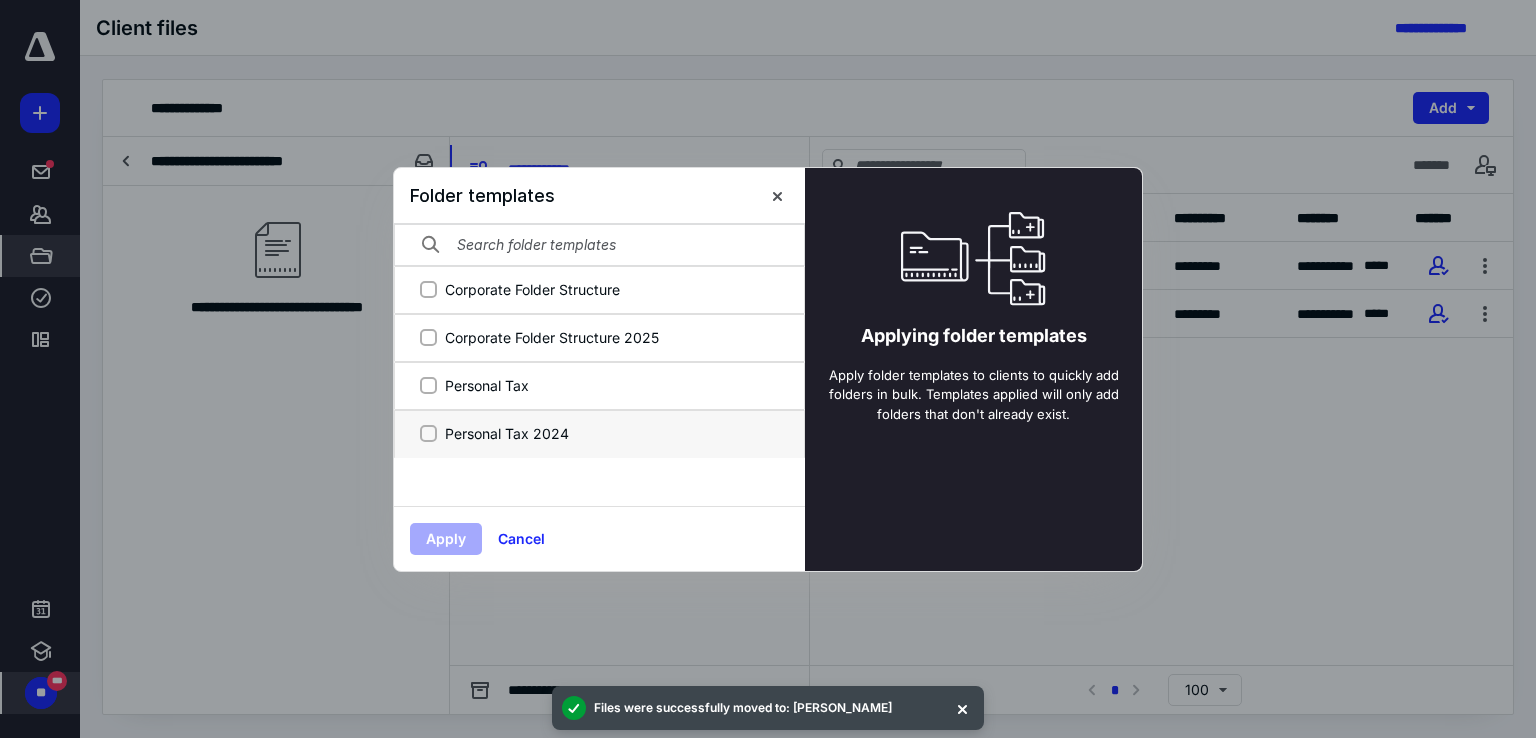 click on "Personal Tax 2024" at bounding box center (428, 433) 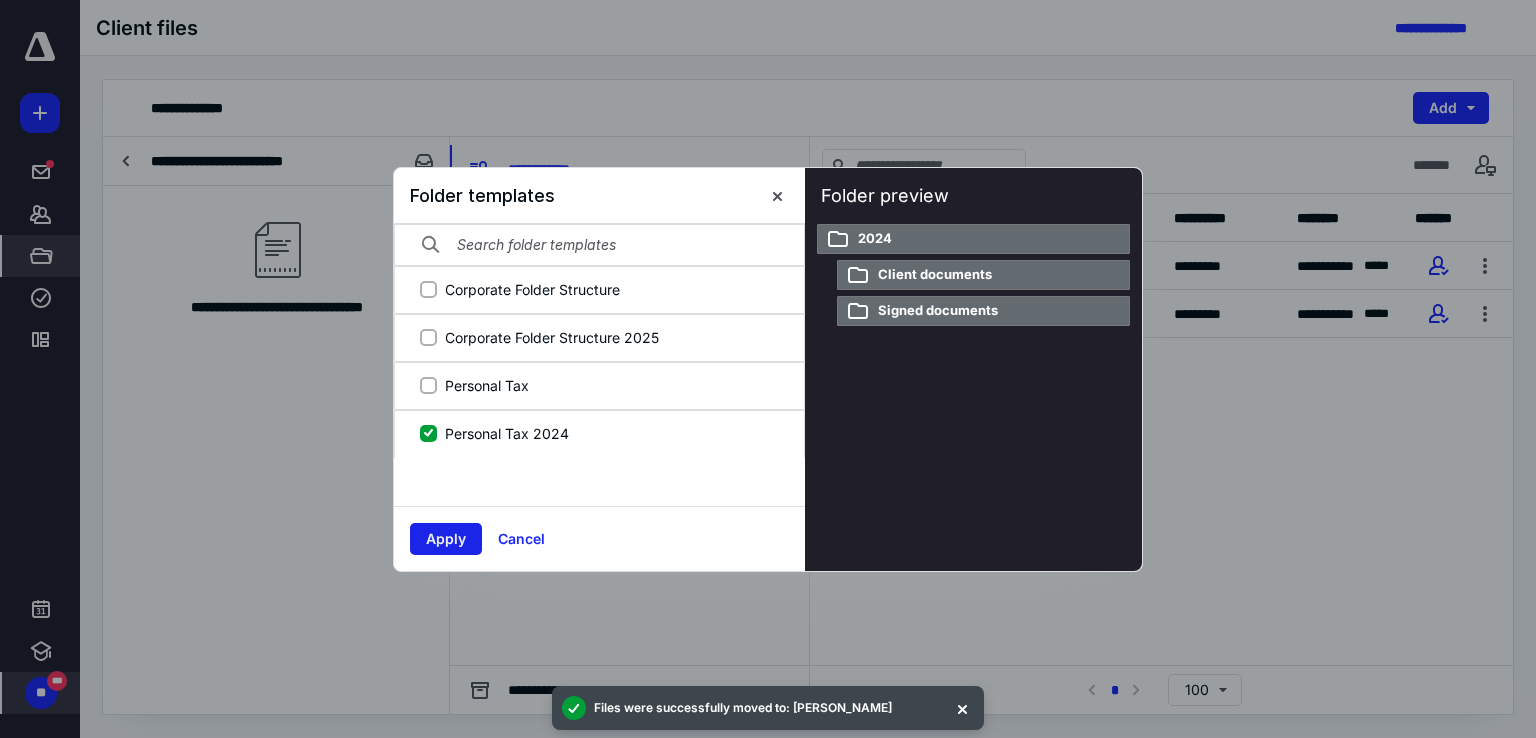 click on "Apply" at bounding box center (446, 539) 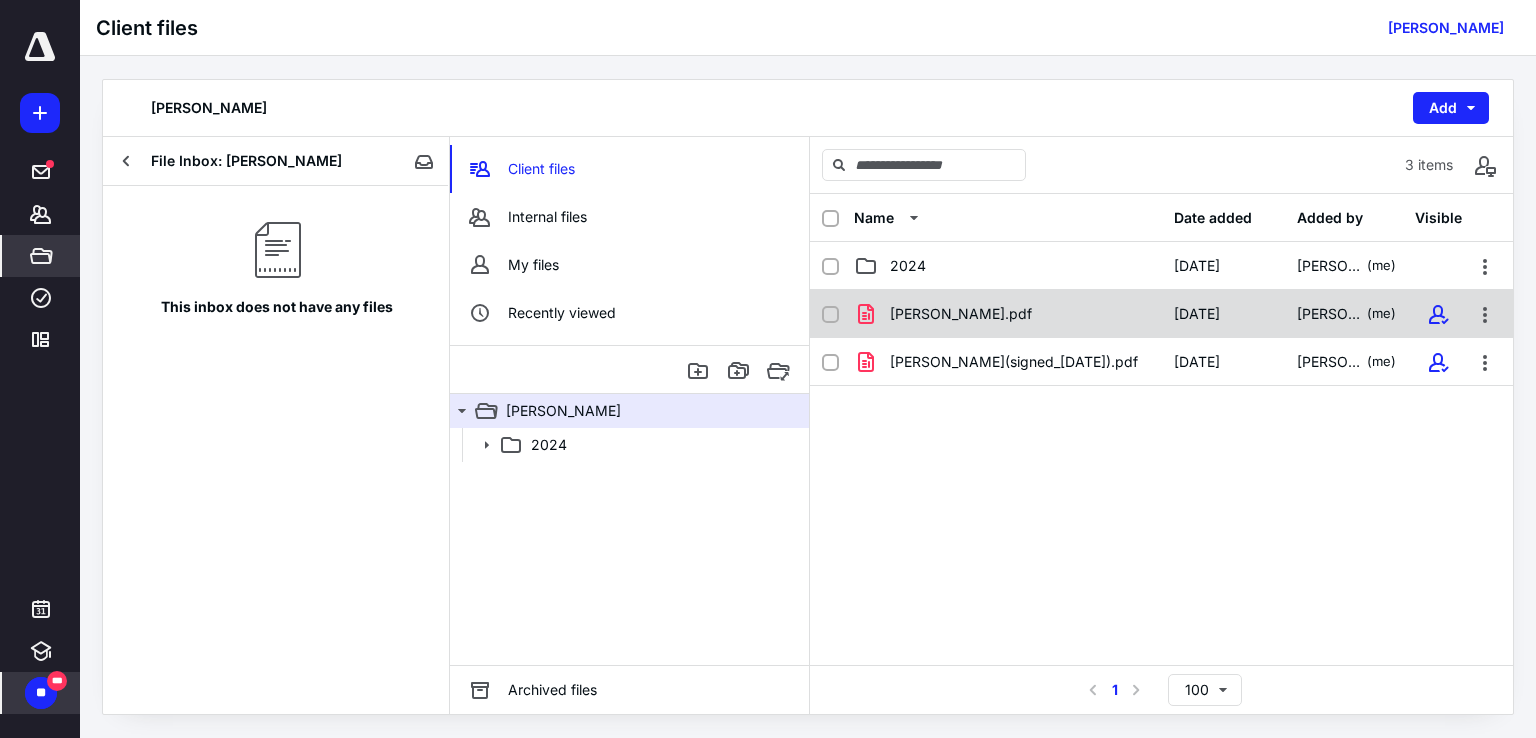 click 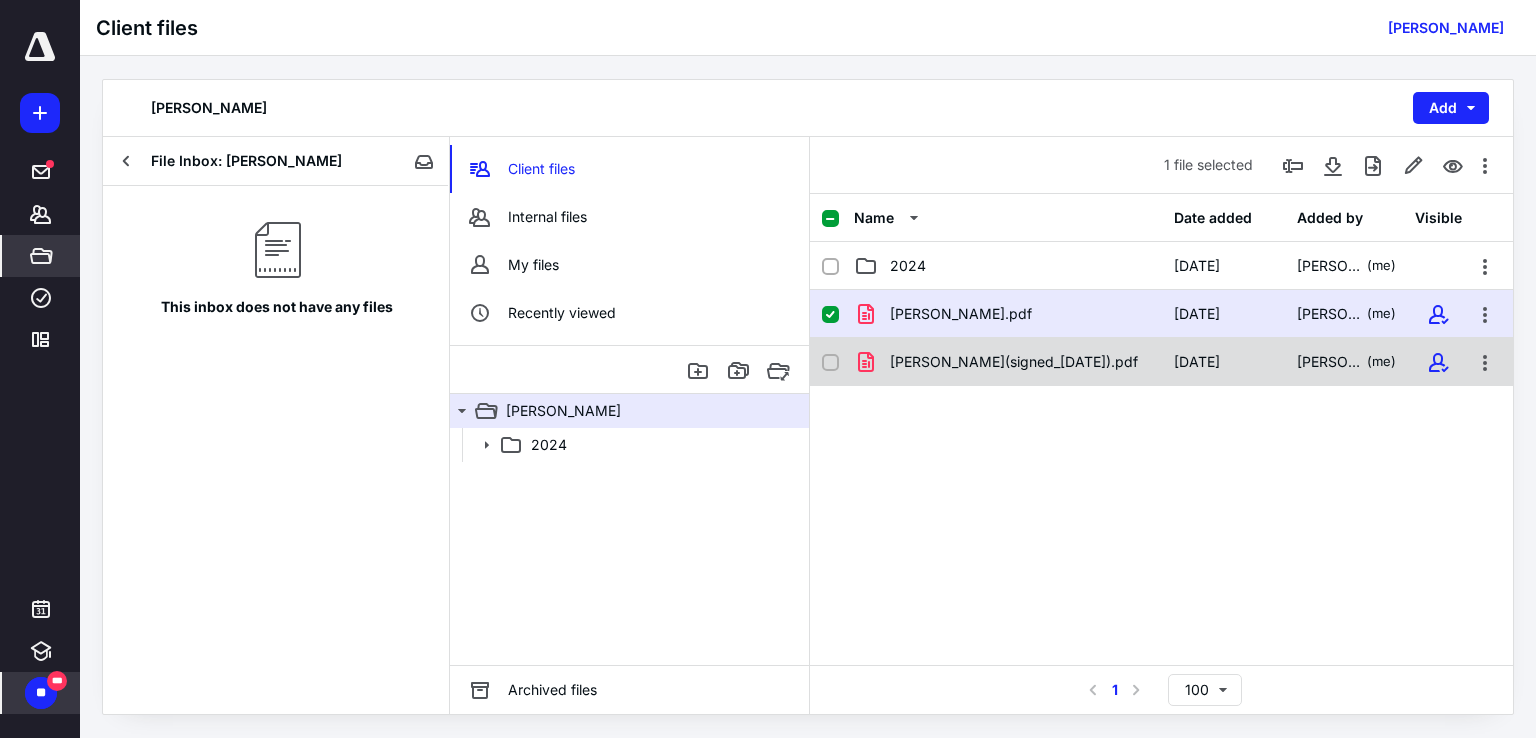 click 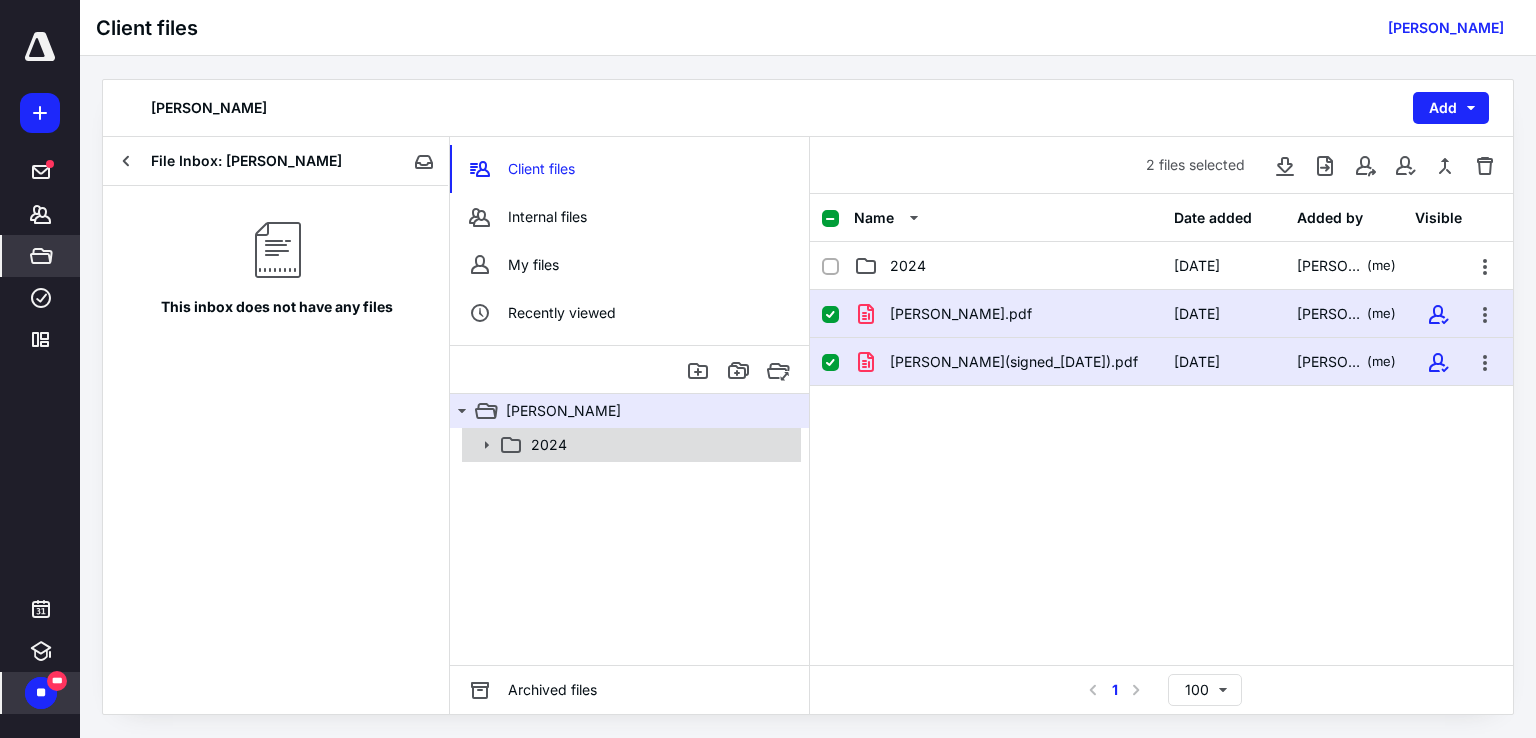 click 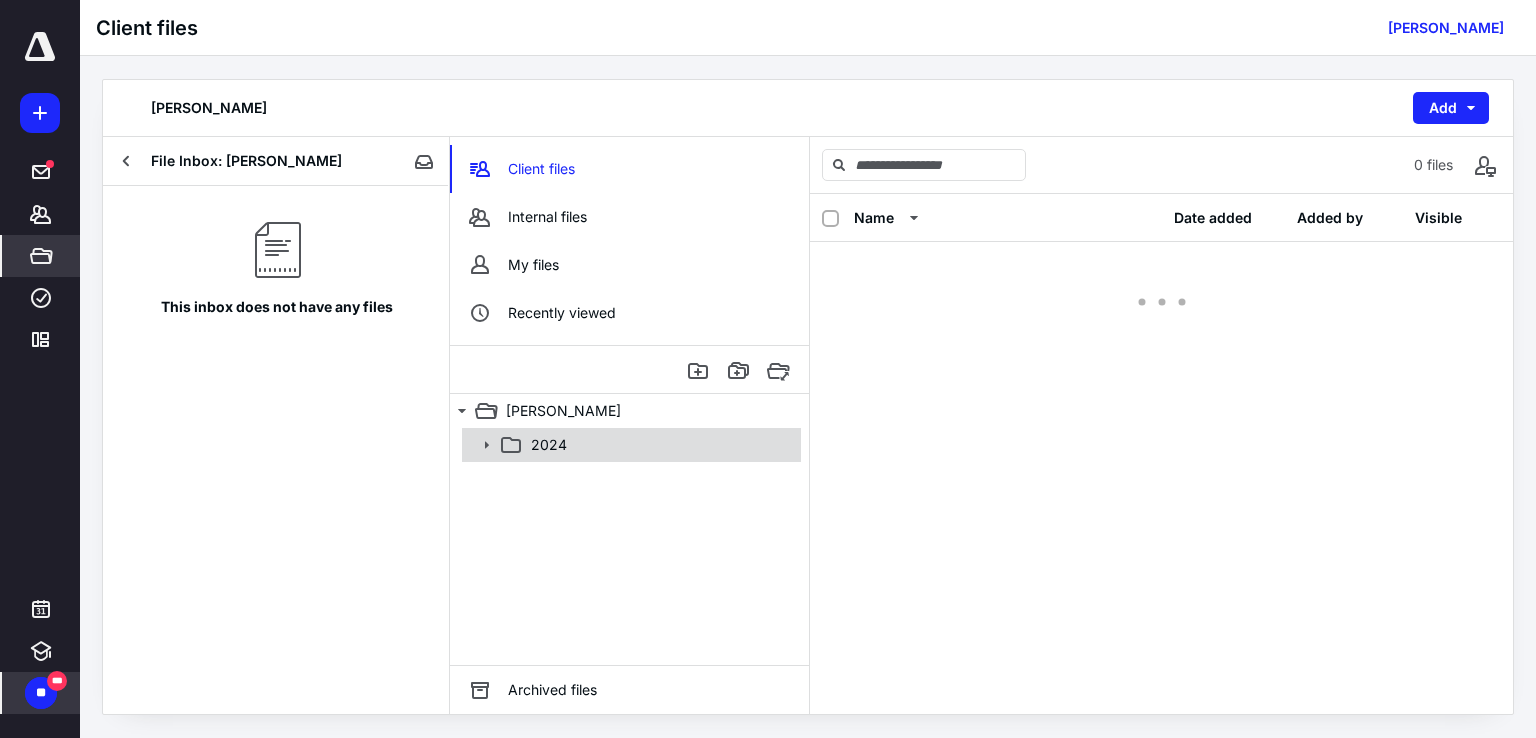 click 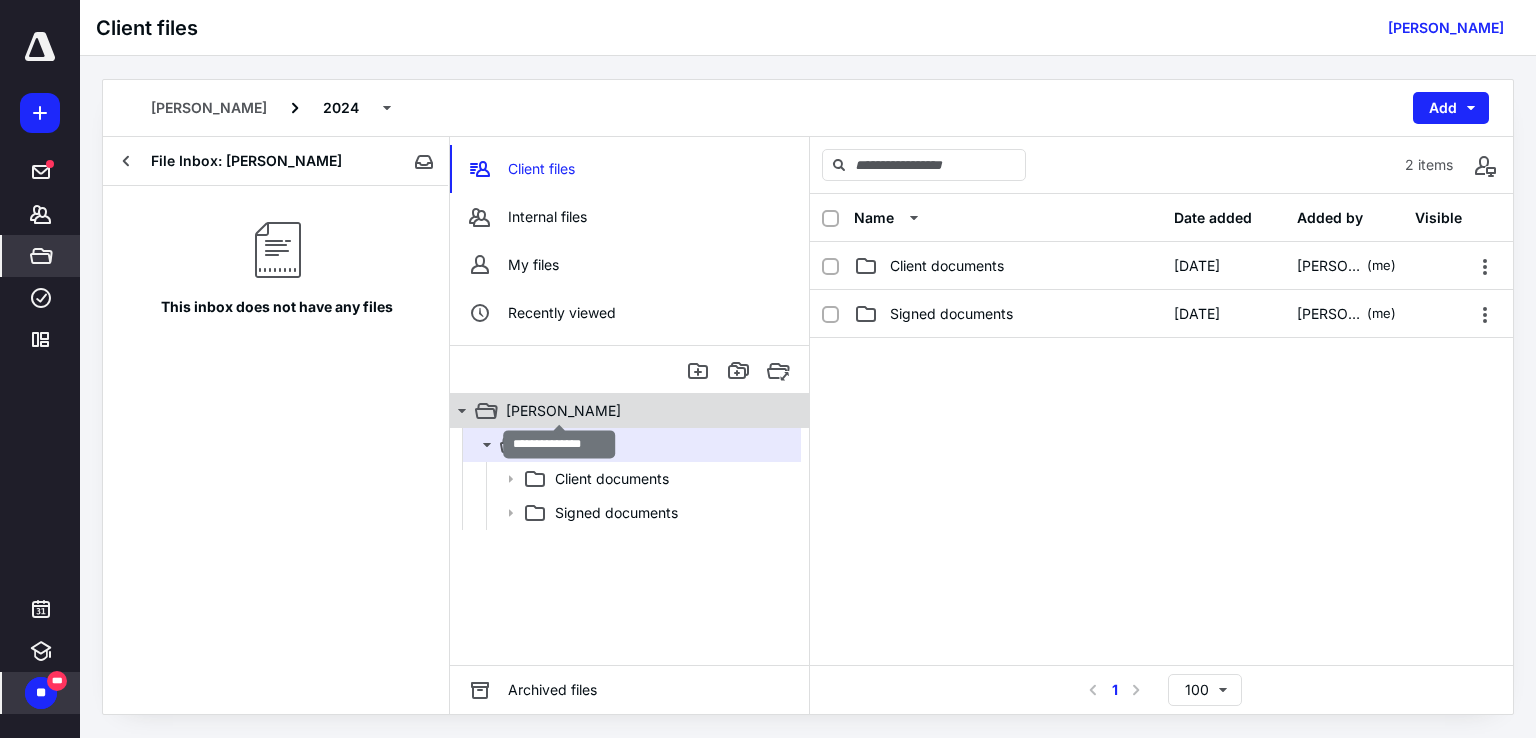 click on "[PERSON_NAME]" at bounding box center [563, 411] 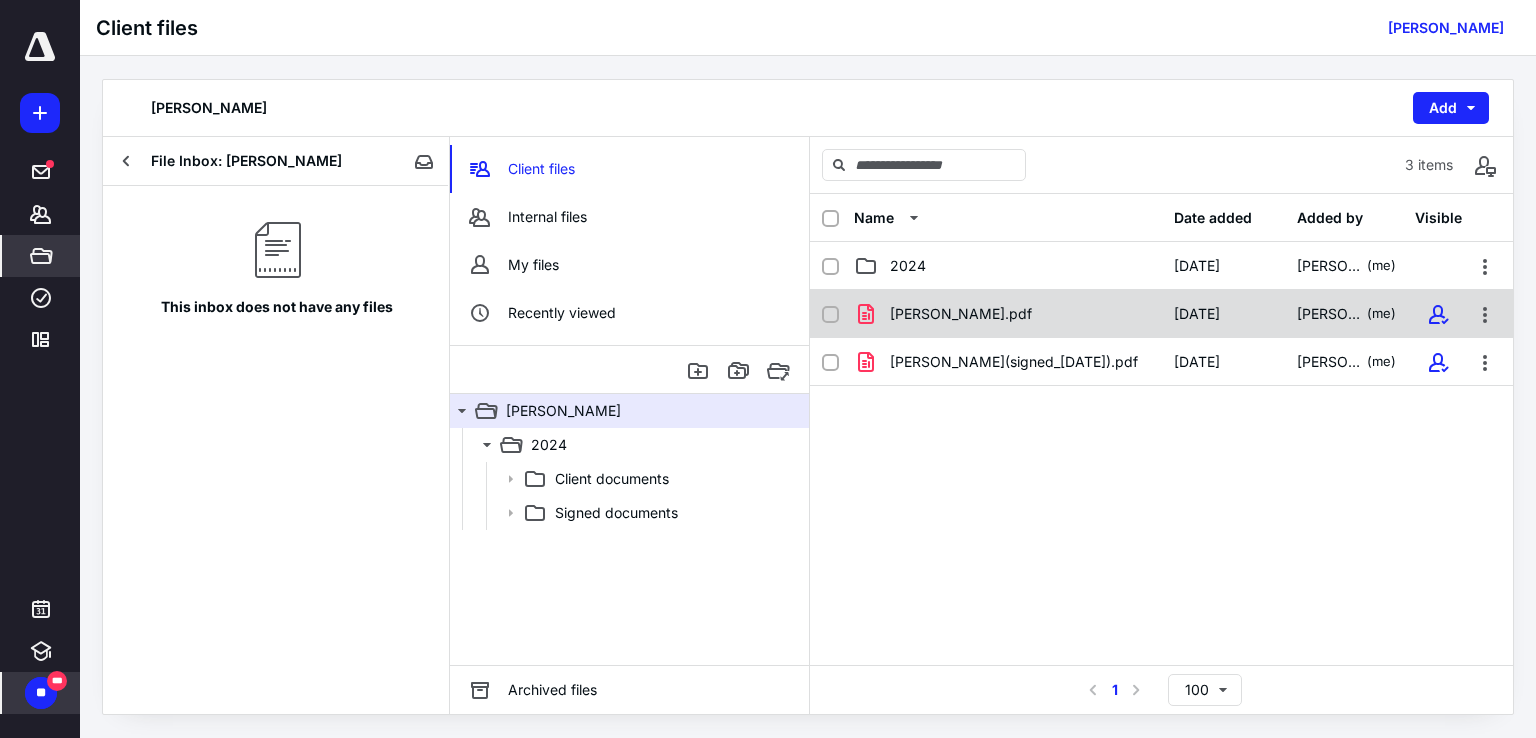 click 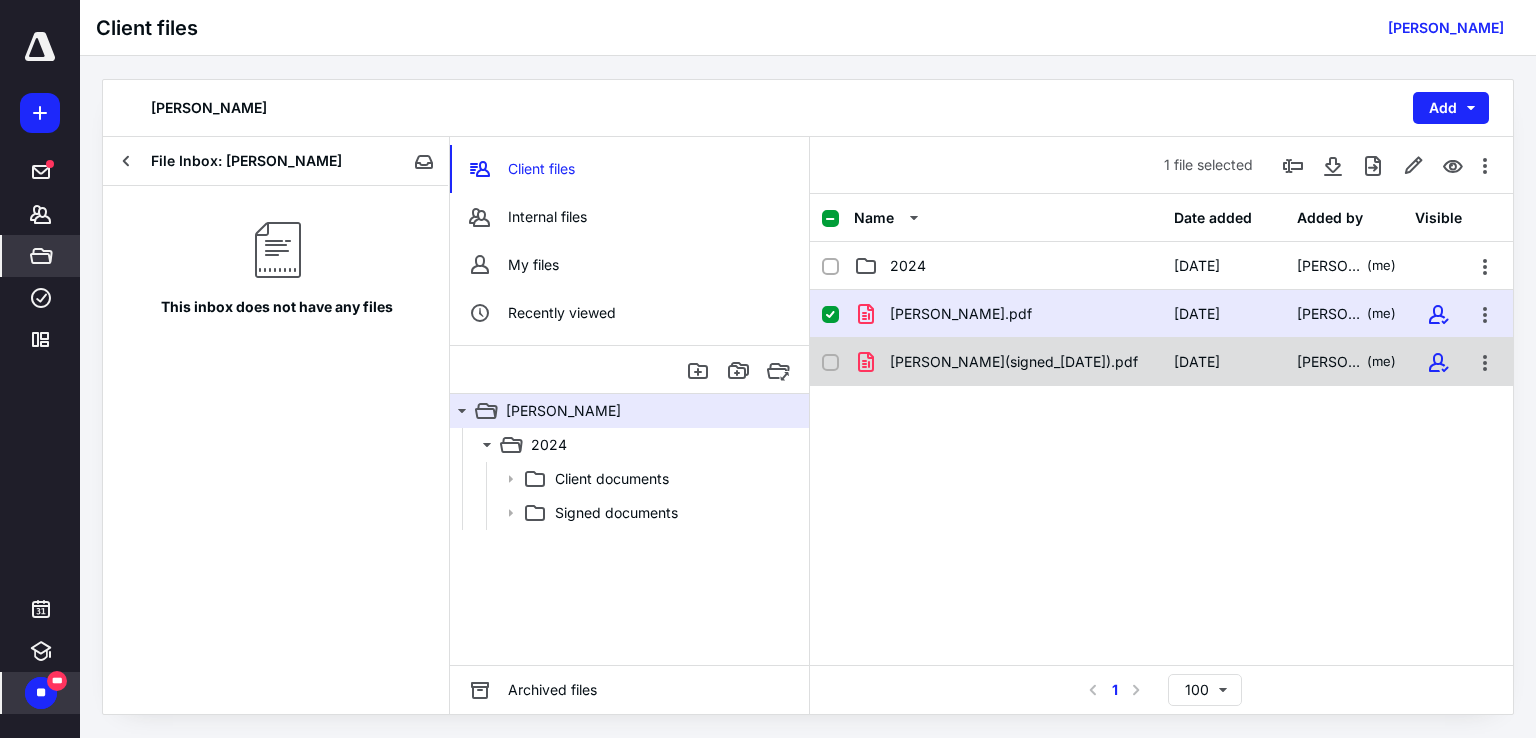 click 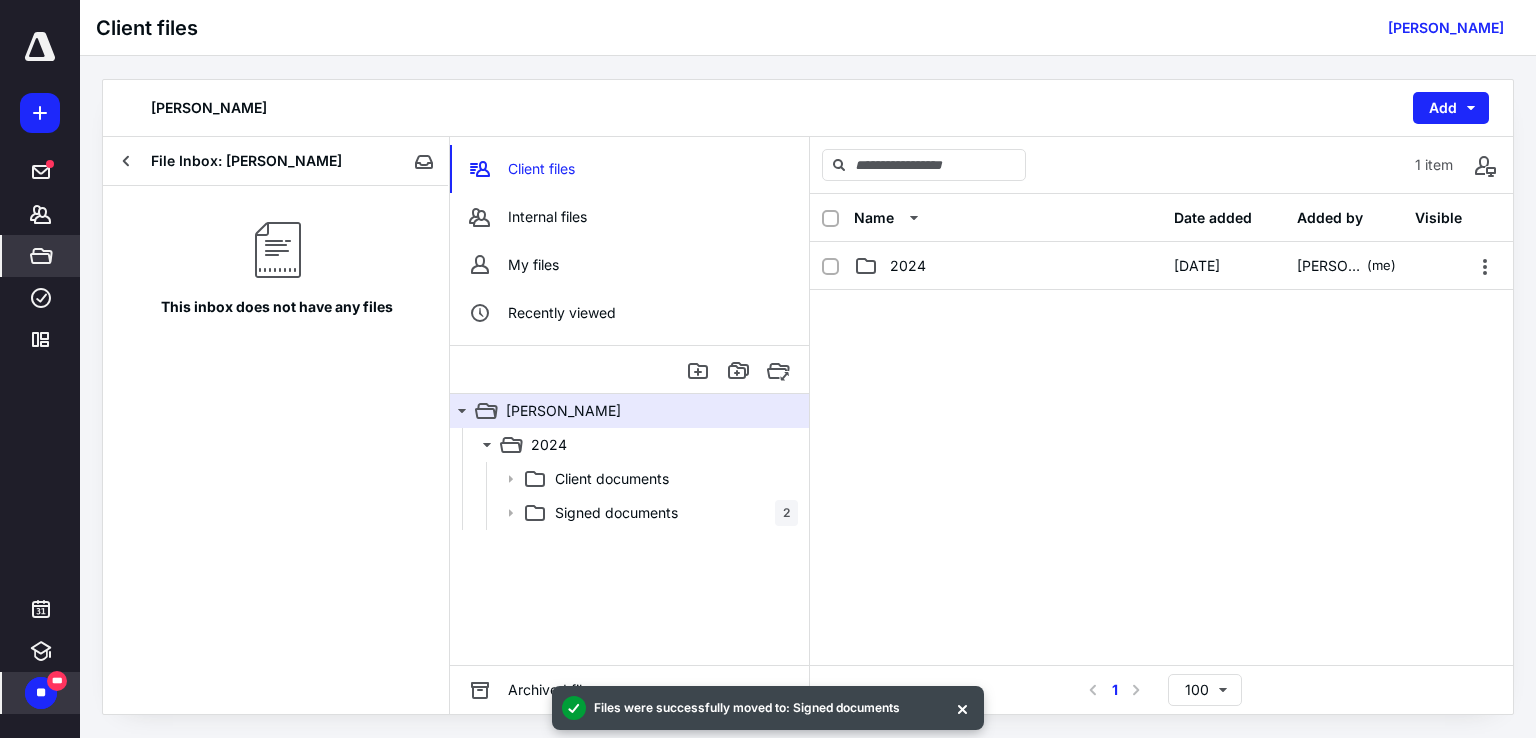 click on "This inbox does not have any files" at bounding box center (276, 450) 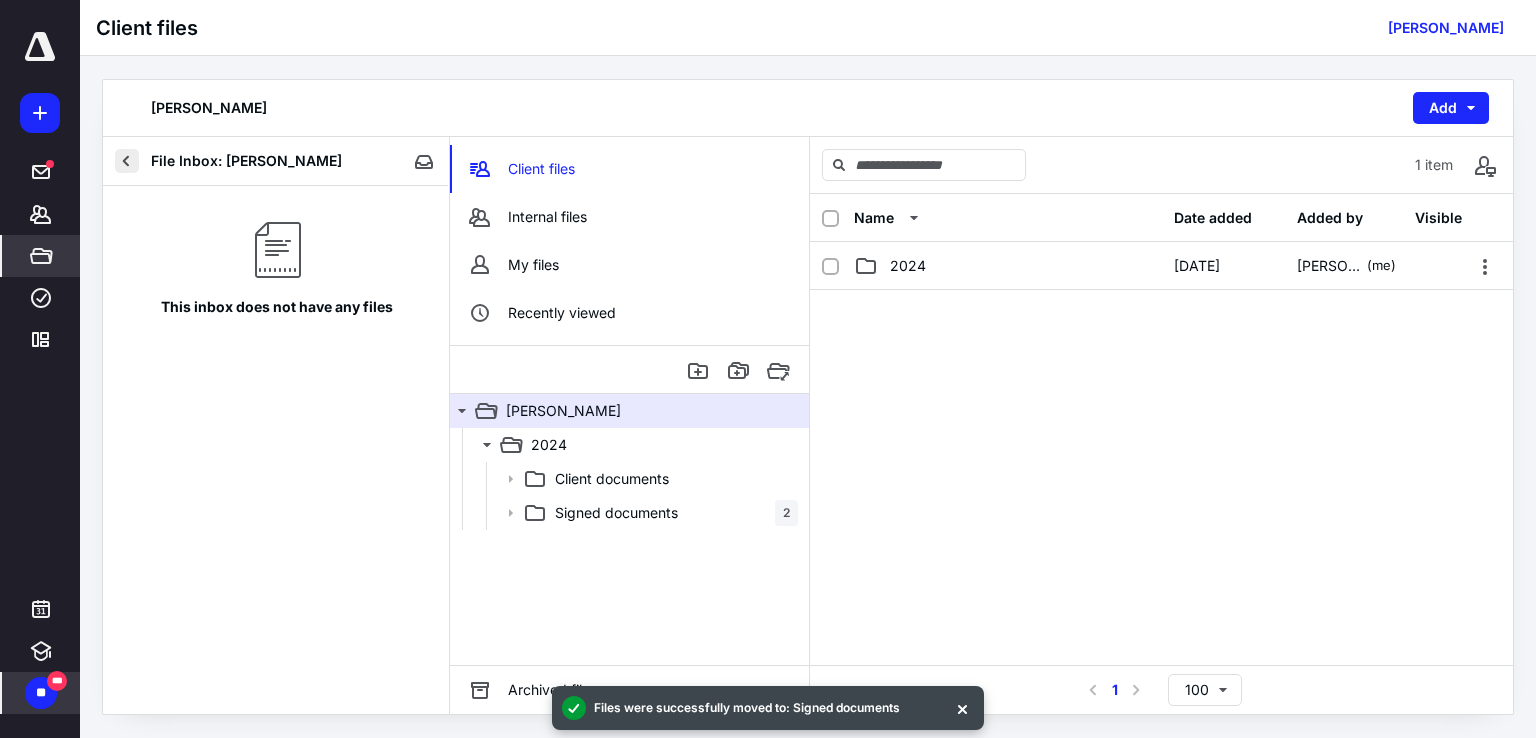click at bounding box center (127, 161) 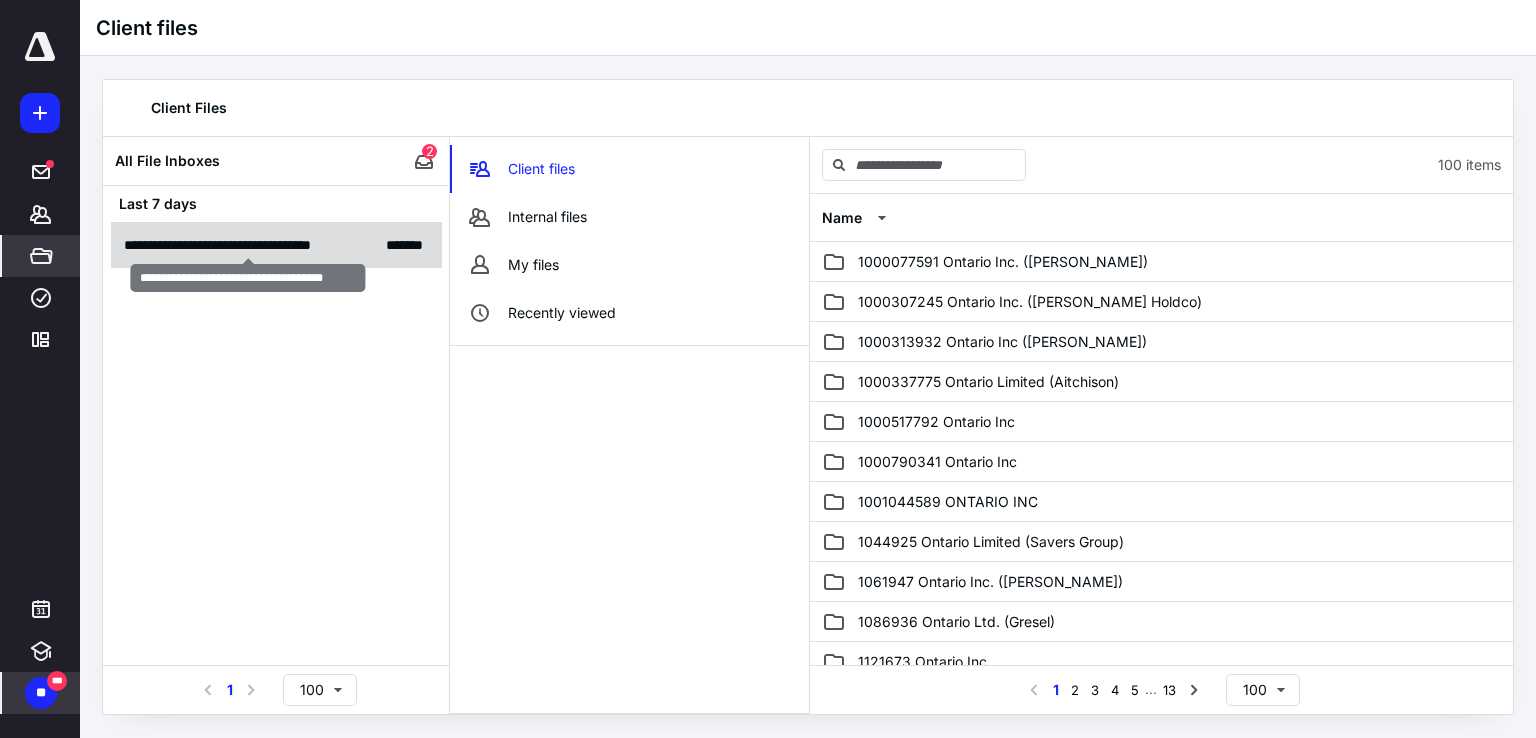 click on "**********" at bounding box center [248, 245] 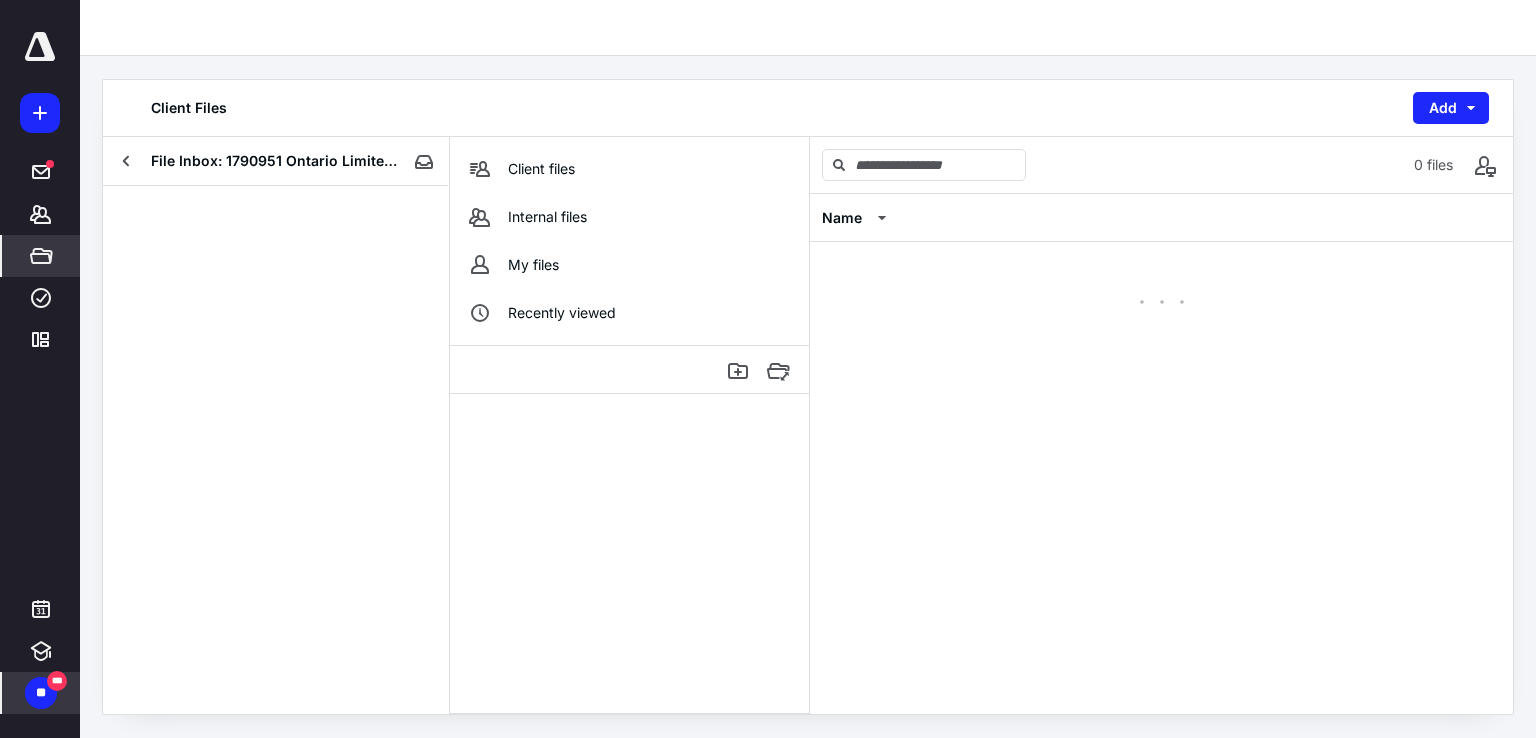 click at bounding box center (276, 450) 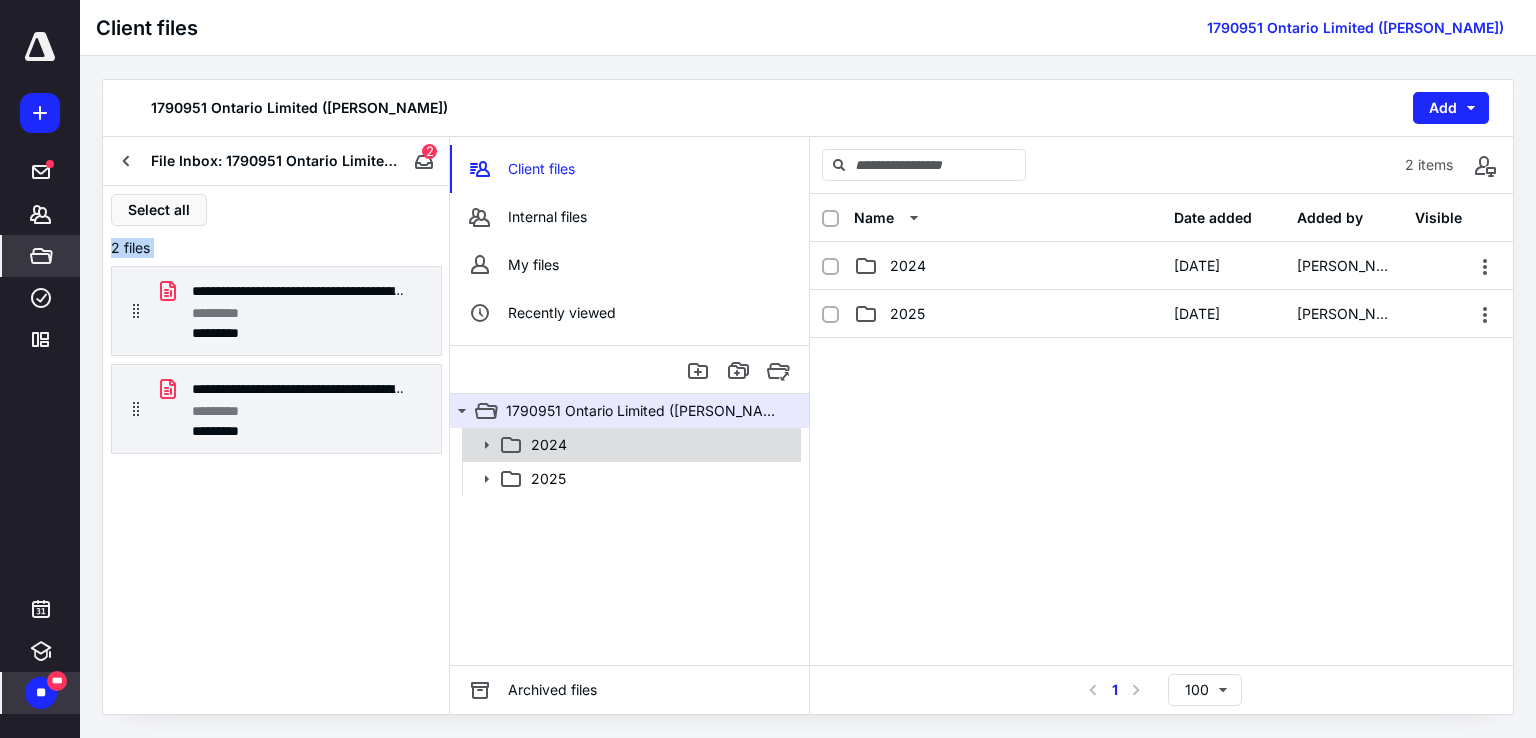 click on "2024" at bounding box center (549, 445) 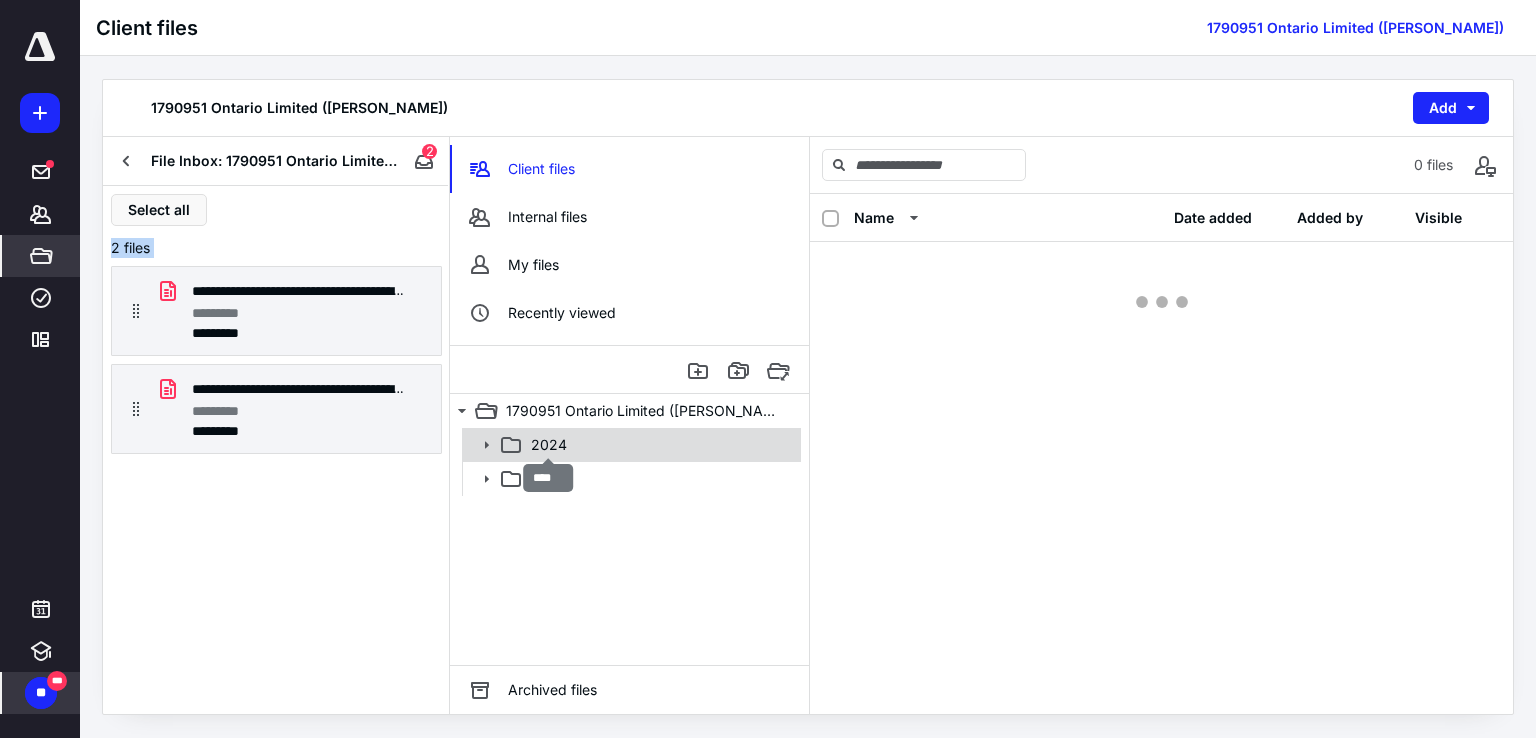 click on "2024" at bounding box center [549, 445] 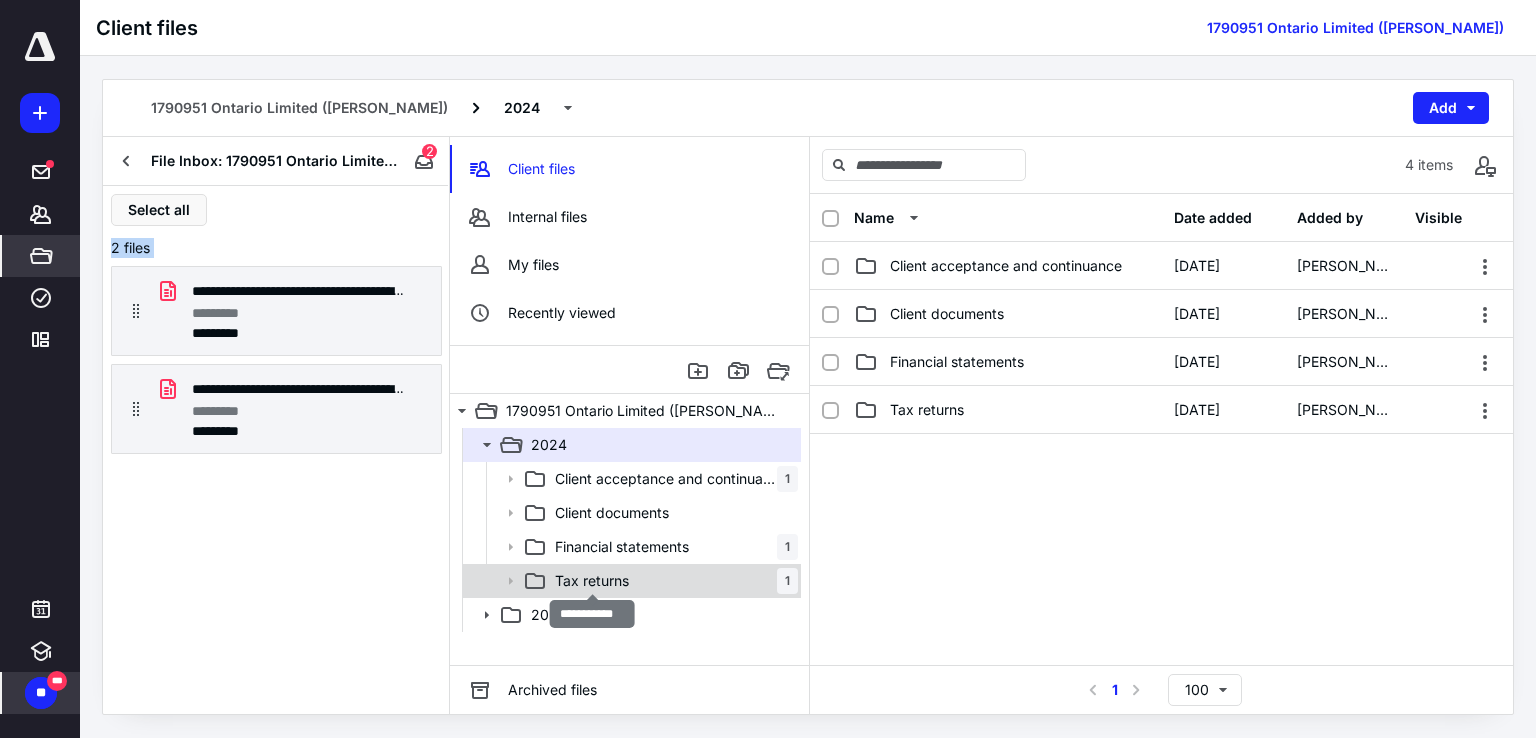 click on "Tax returns" at bounding box center [592, 581] 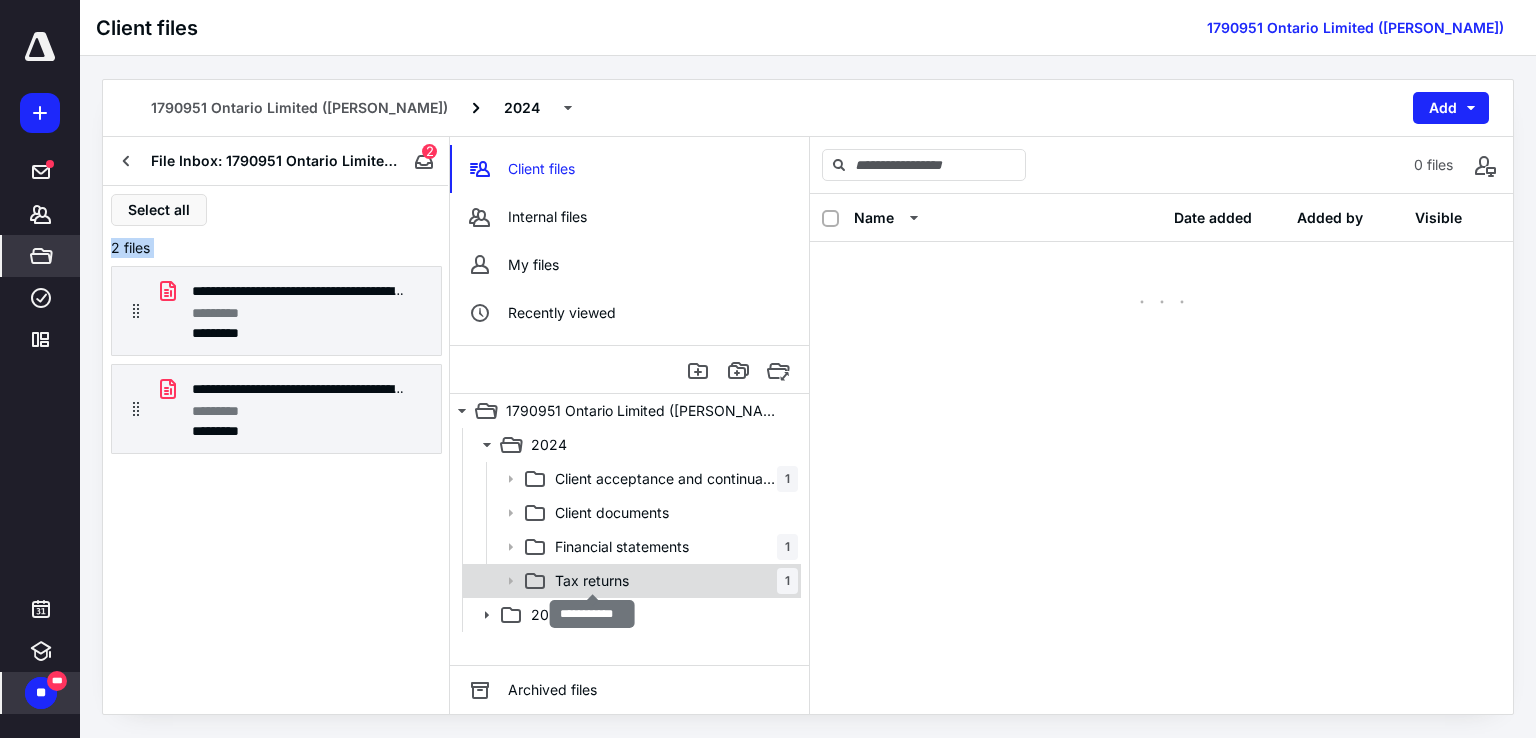 click on "Tax returns" at bounding box center [592, 581] 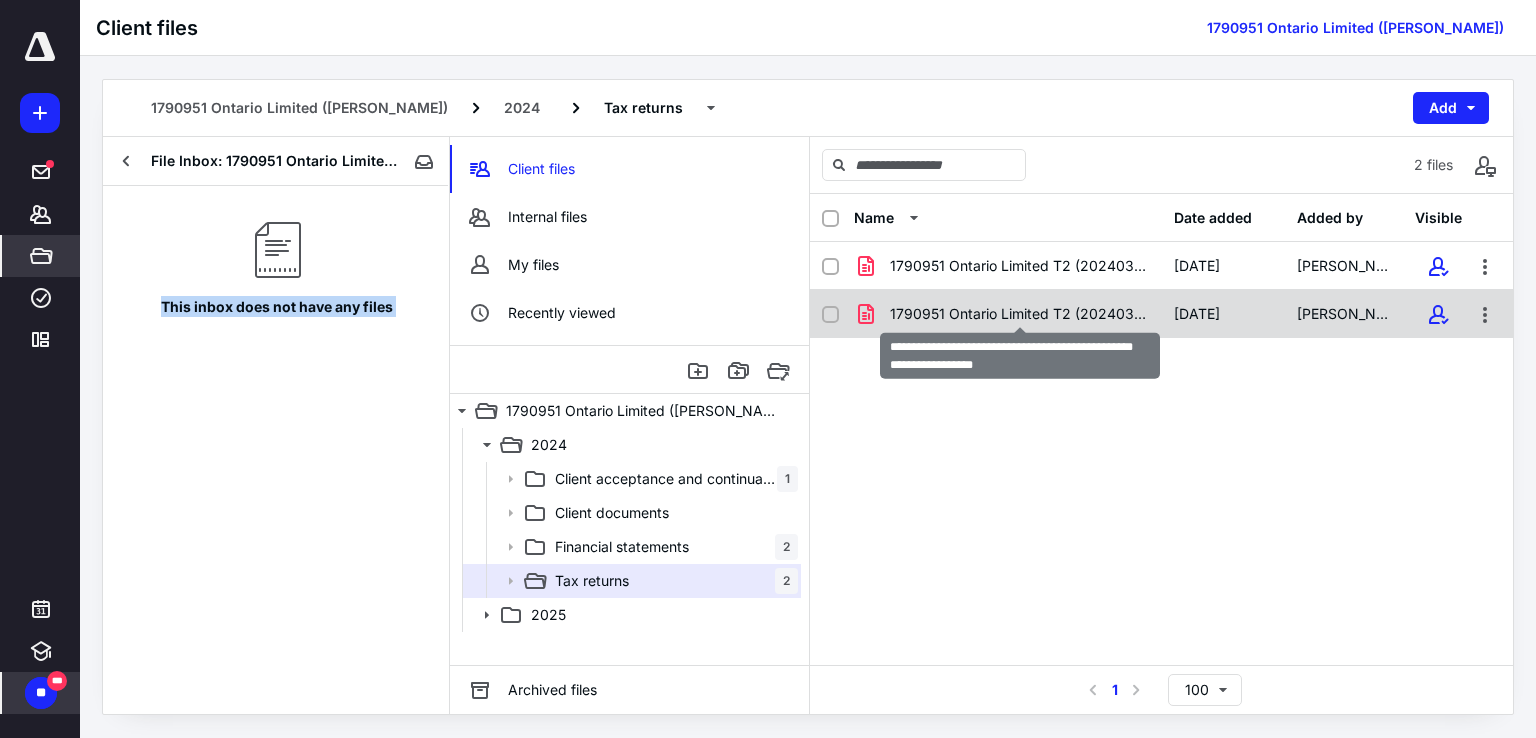 click on "1790951 Ontario Limited T2 (20240331) FINAL)(signed_[DATE]).pdf" at bounding box center [1020, 314] 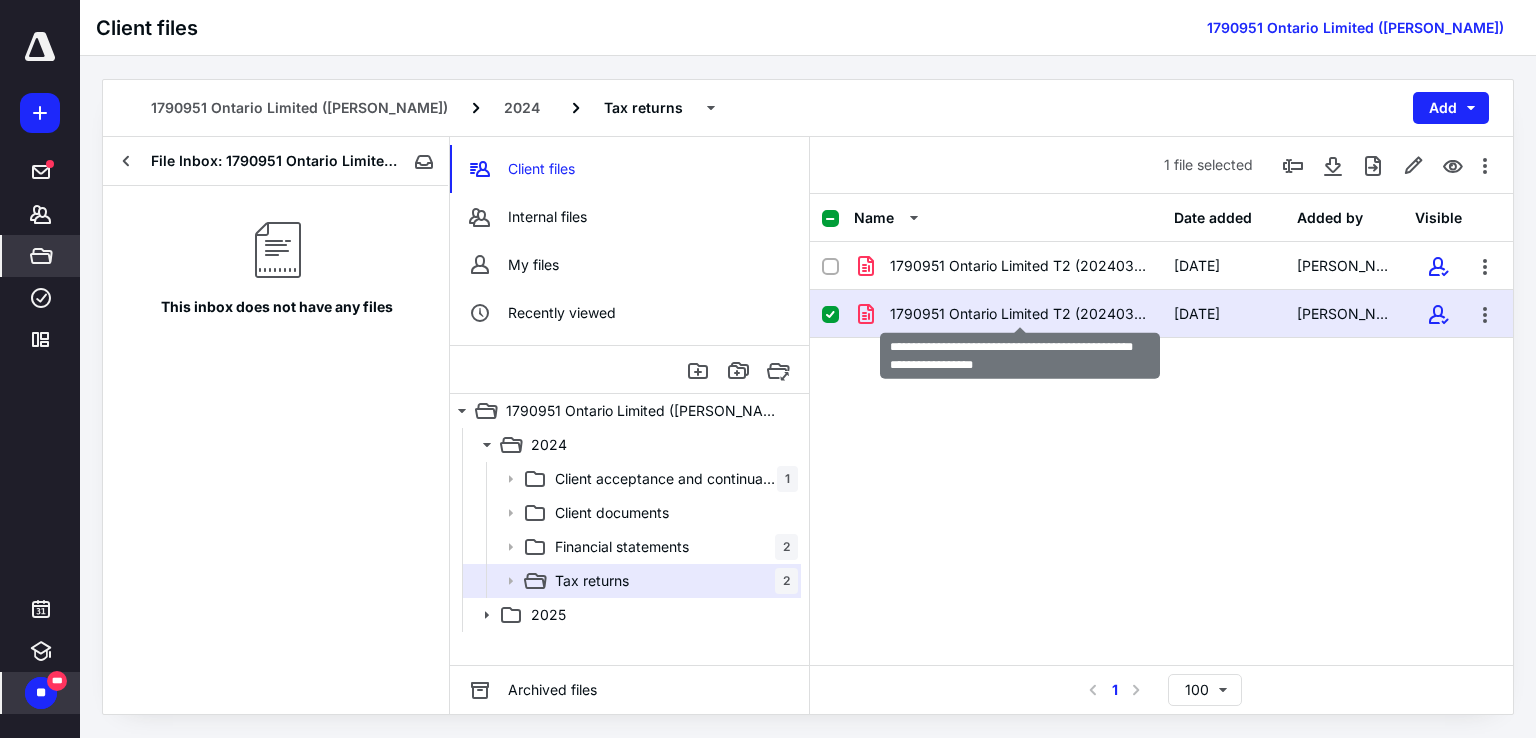 click on "1790951 Ontario Limited T2 (20240331) FINAL)(signed_[DATE]).pdf" at bounding box center [1020, 314] 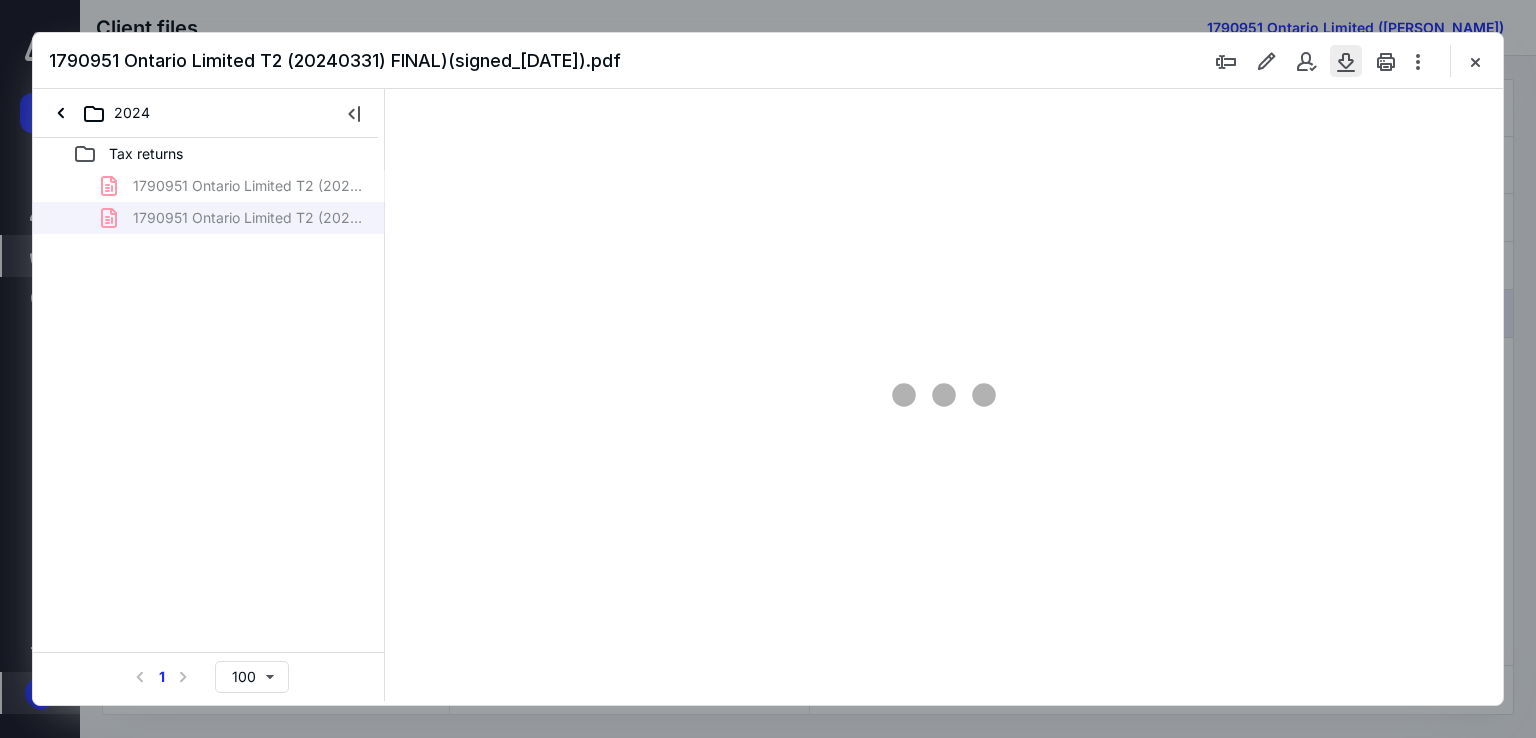 scroll, scrollTop: 0, scrollLeft: 0, axis: both 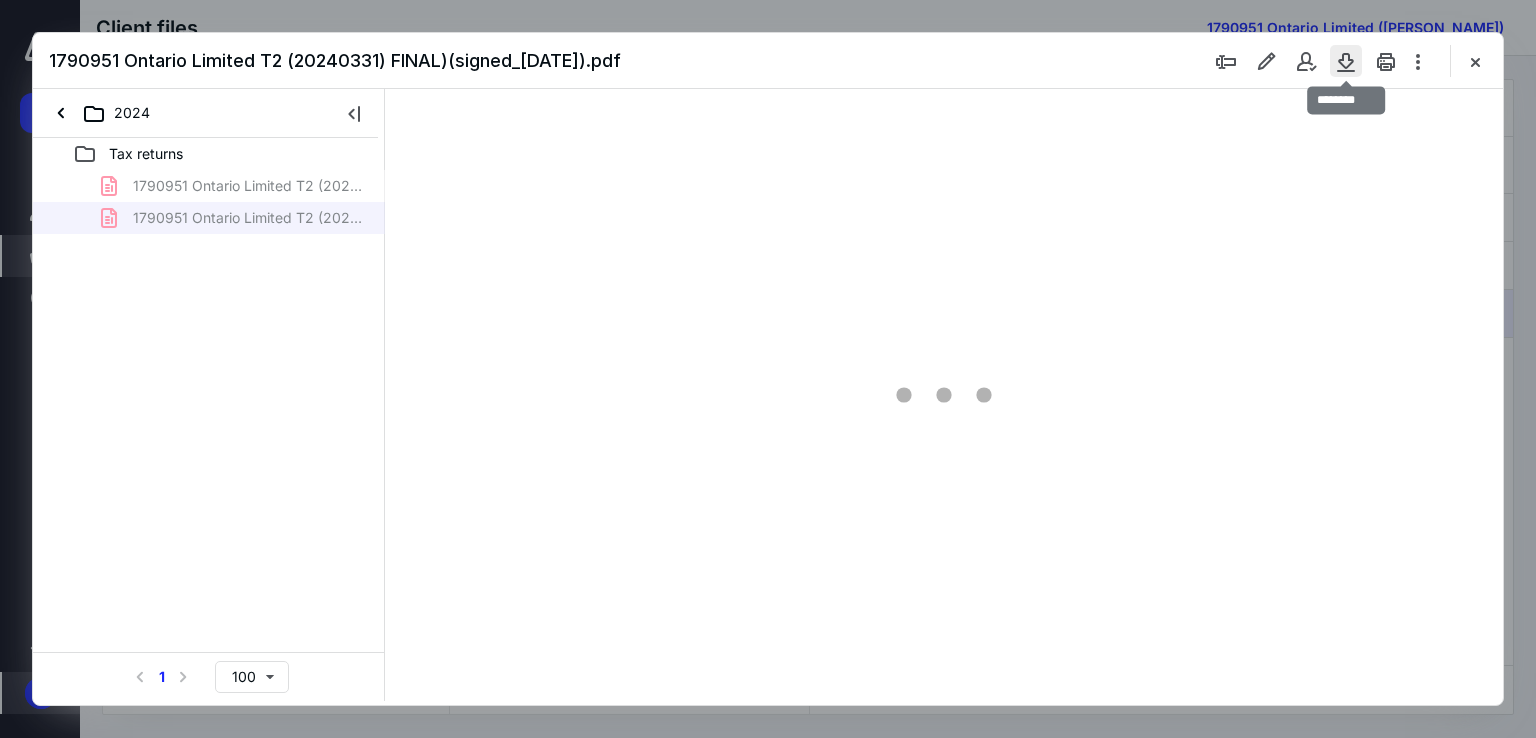type on "67" 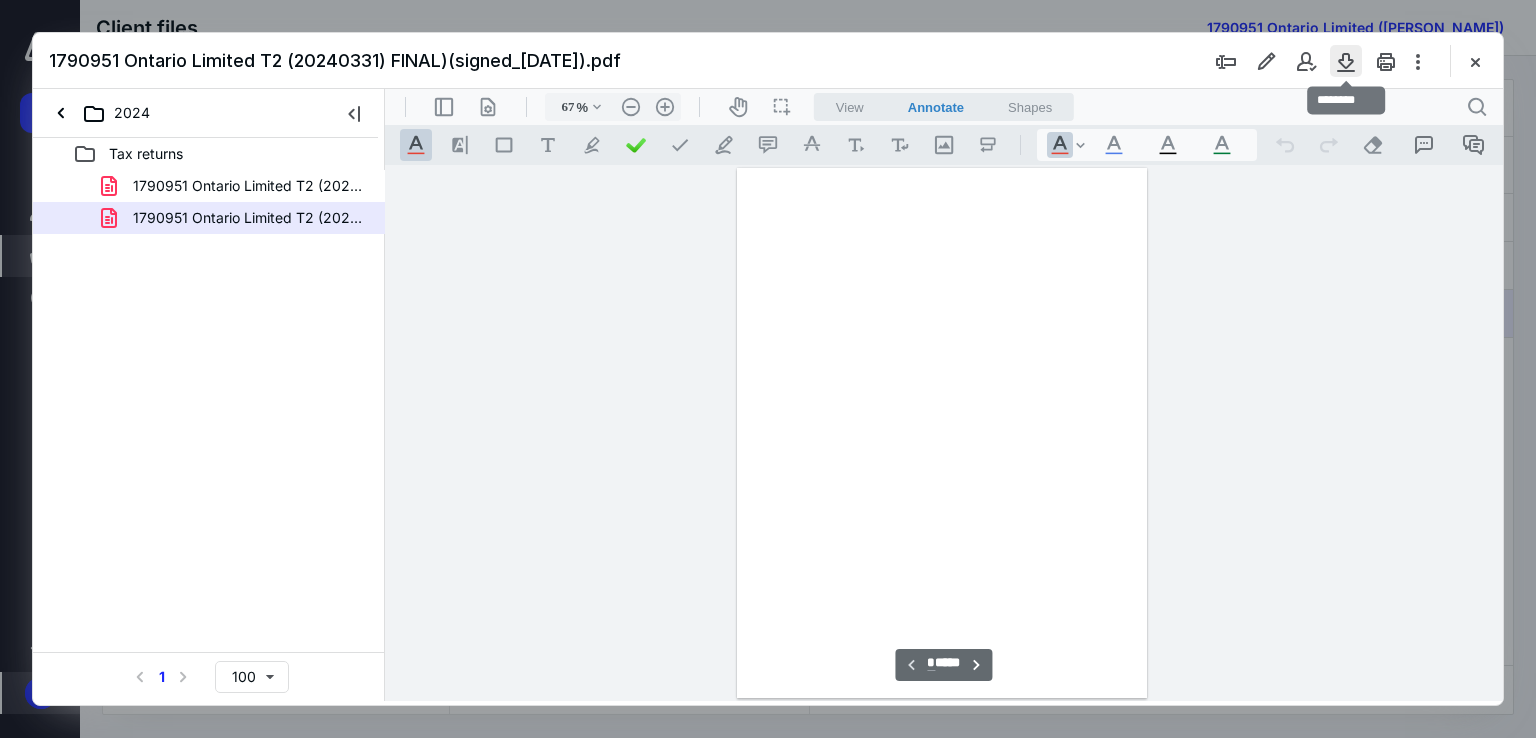 scroll, scrollTop: 79, scrollLeft: 0, axis: vertical 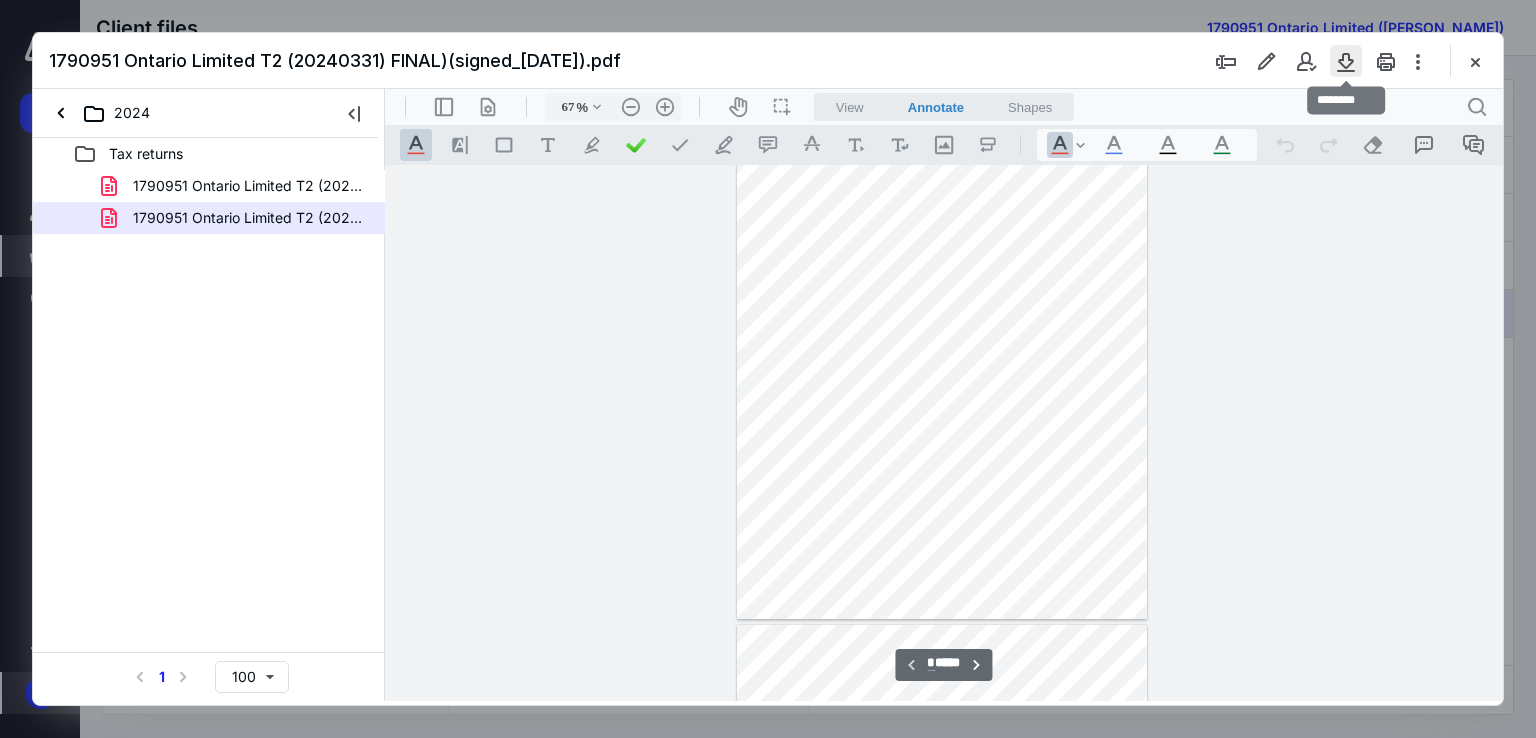 click at bounding box center (1346, 61) 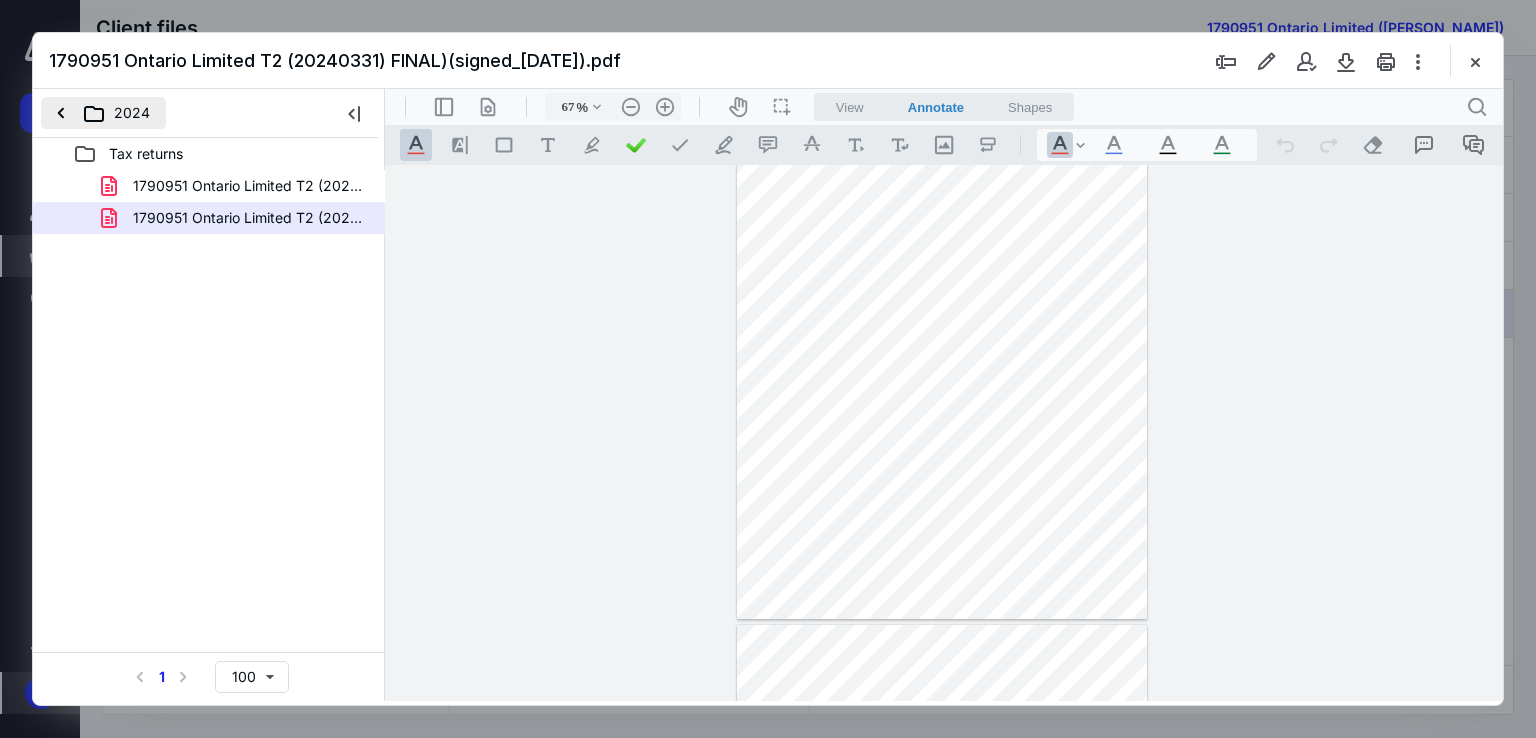 click on "2024" at bounding box center [103, 113] 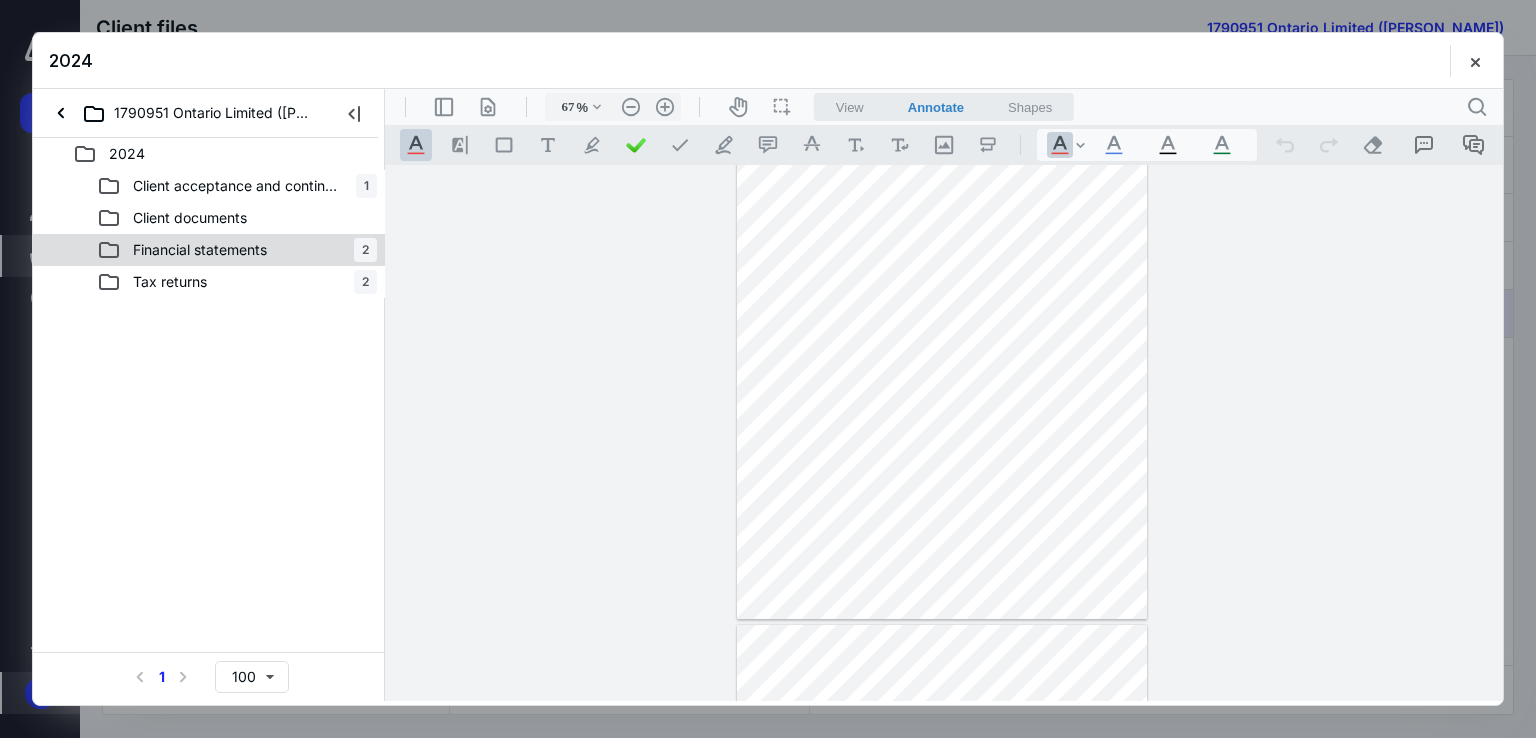 click on "Financial statements" at bounding box center (200, 250) 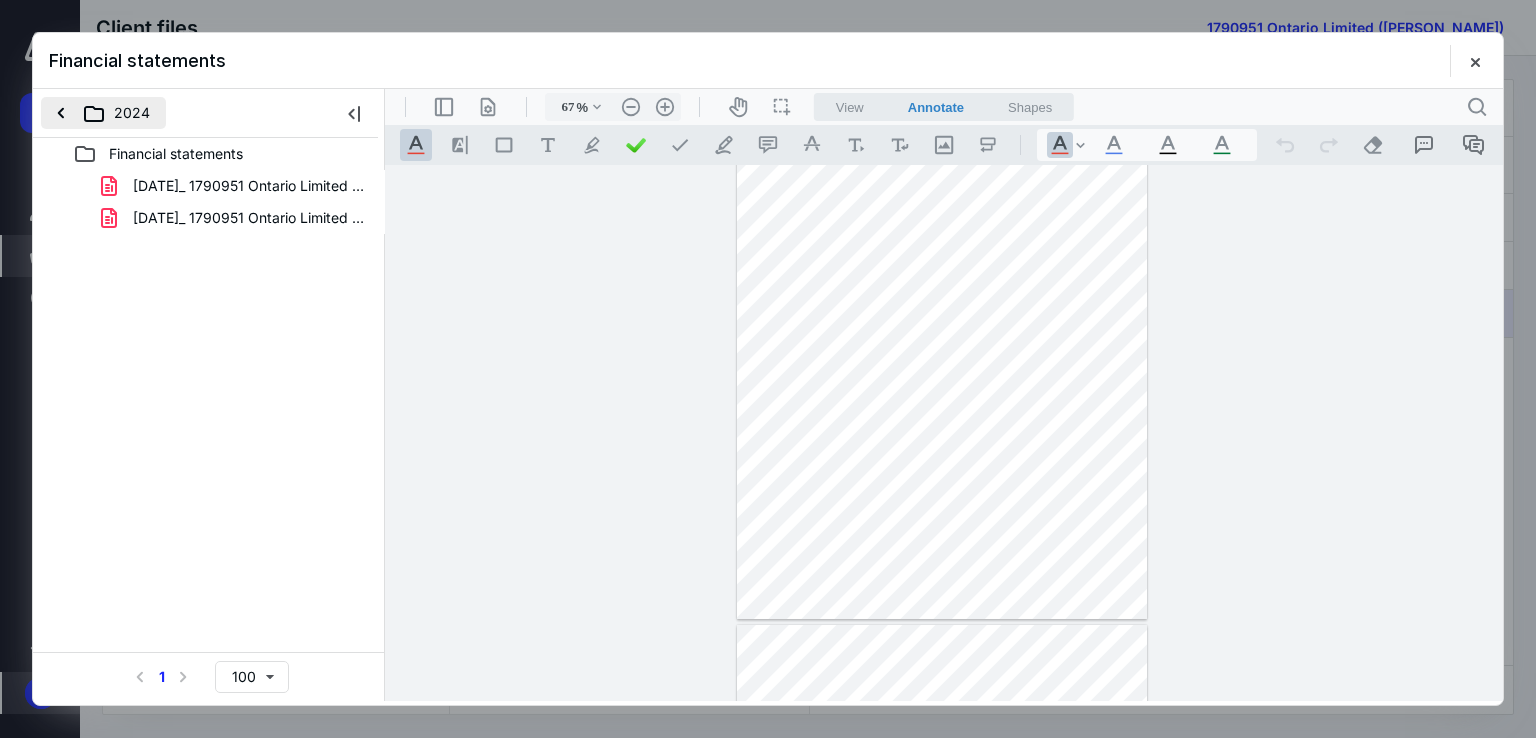 click on "2024" at bounding box center [103, 113] 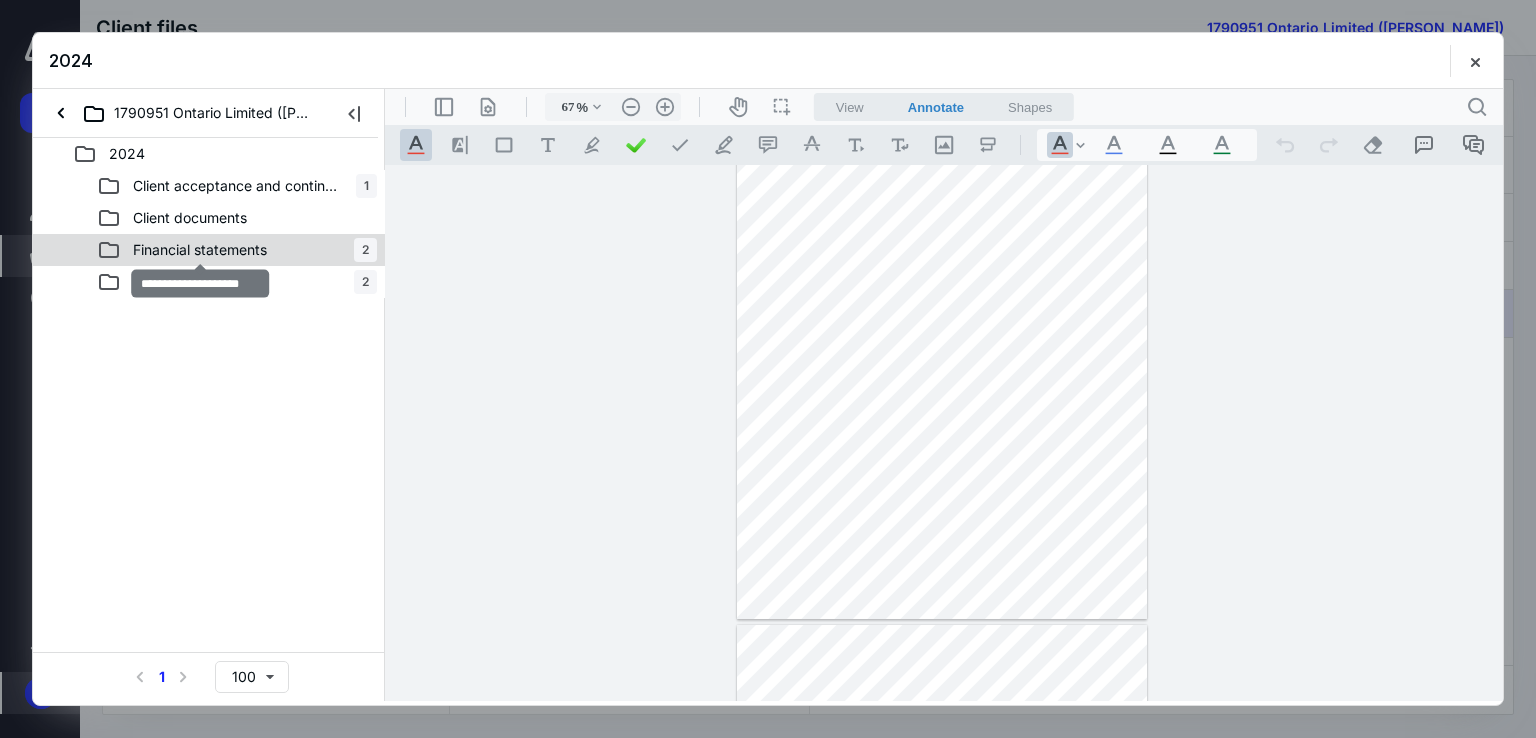 click on "Financial statements" at bounding box center (200, 250) 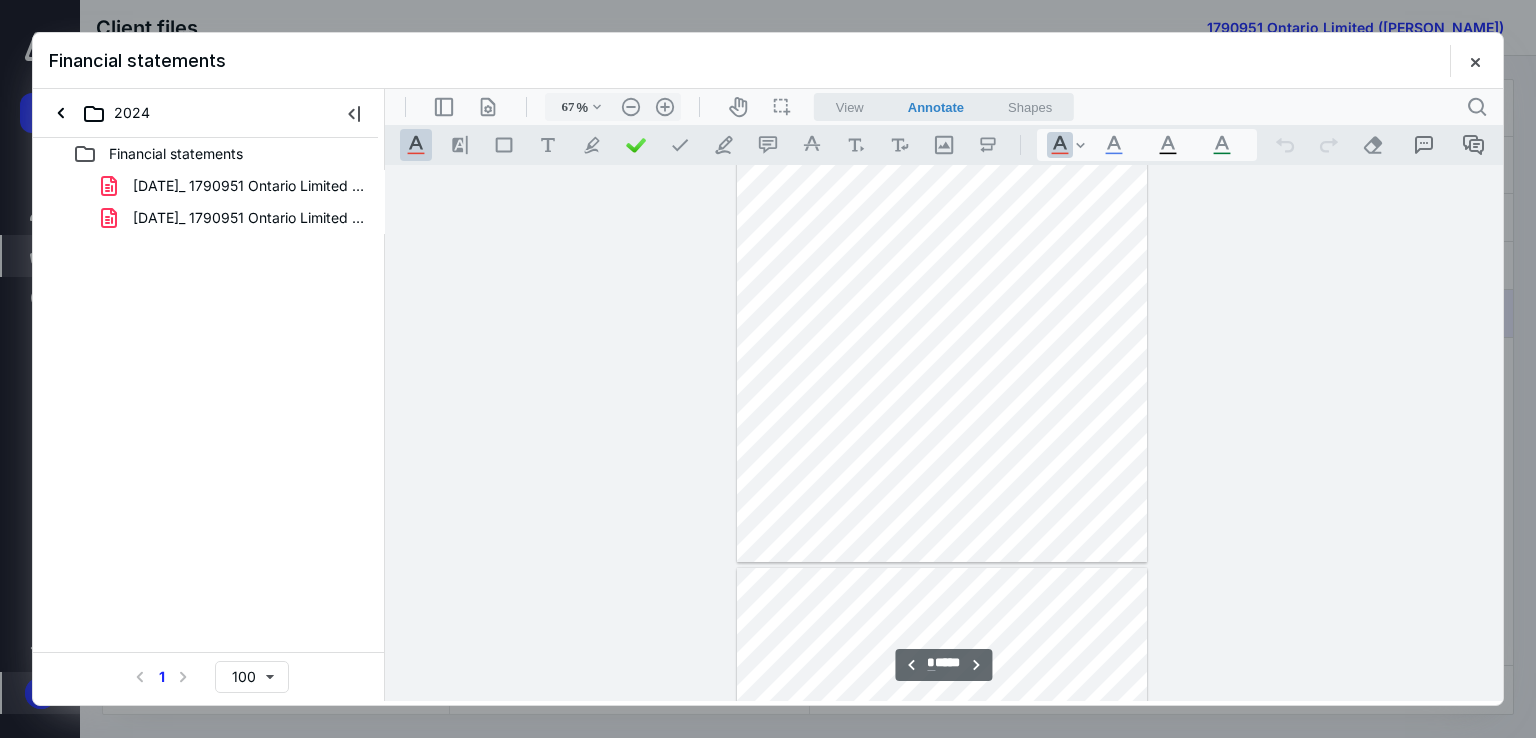 type on "*" 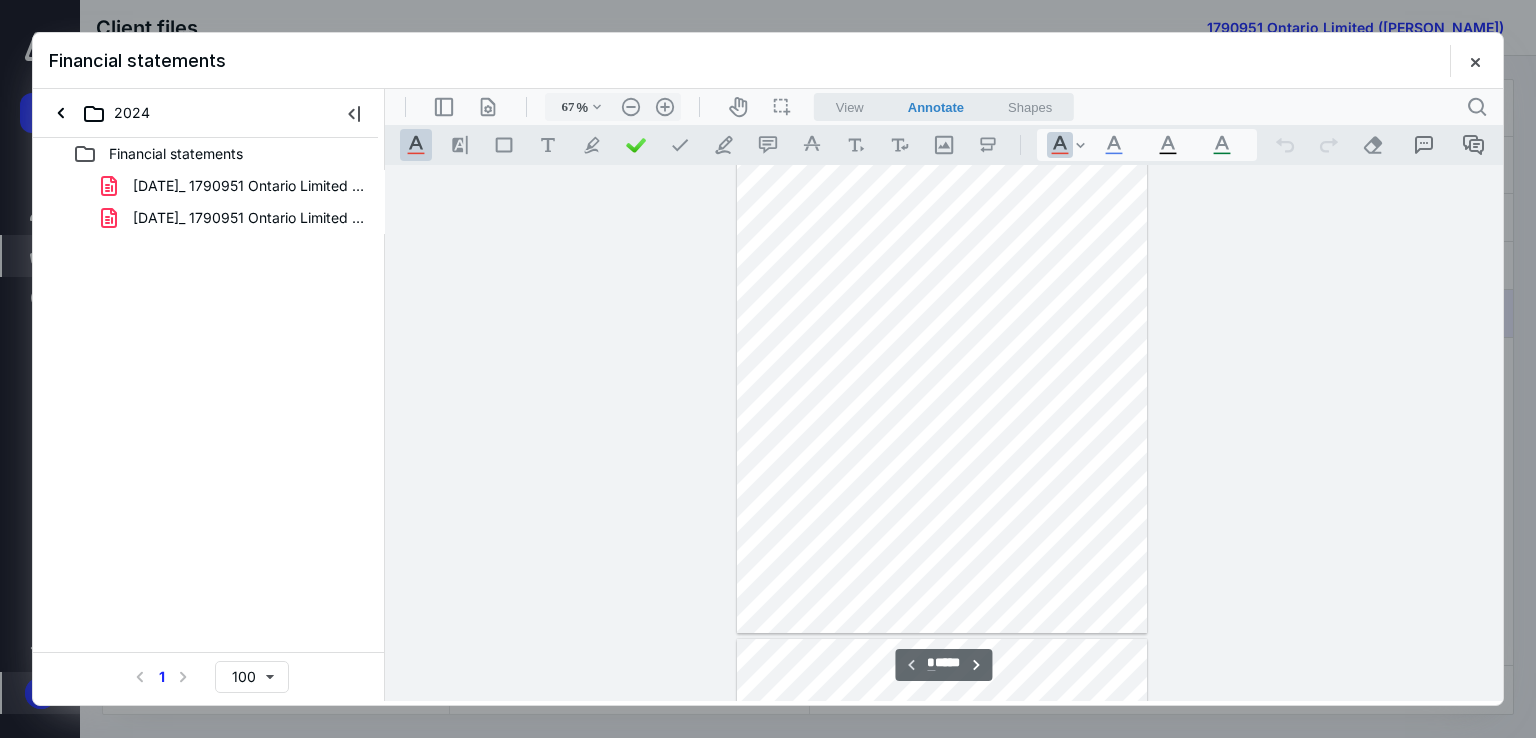 scroll, scrollTop: 0, scrollLeft: 0, axis: both 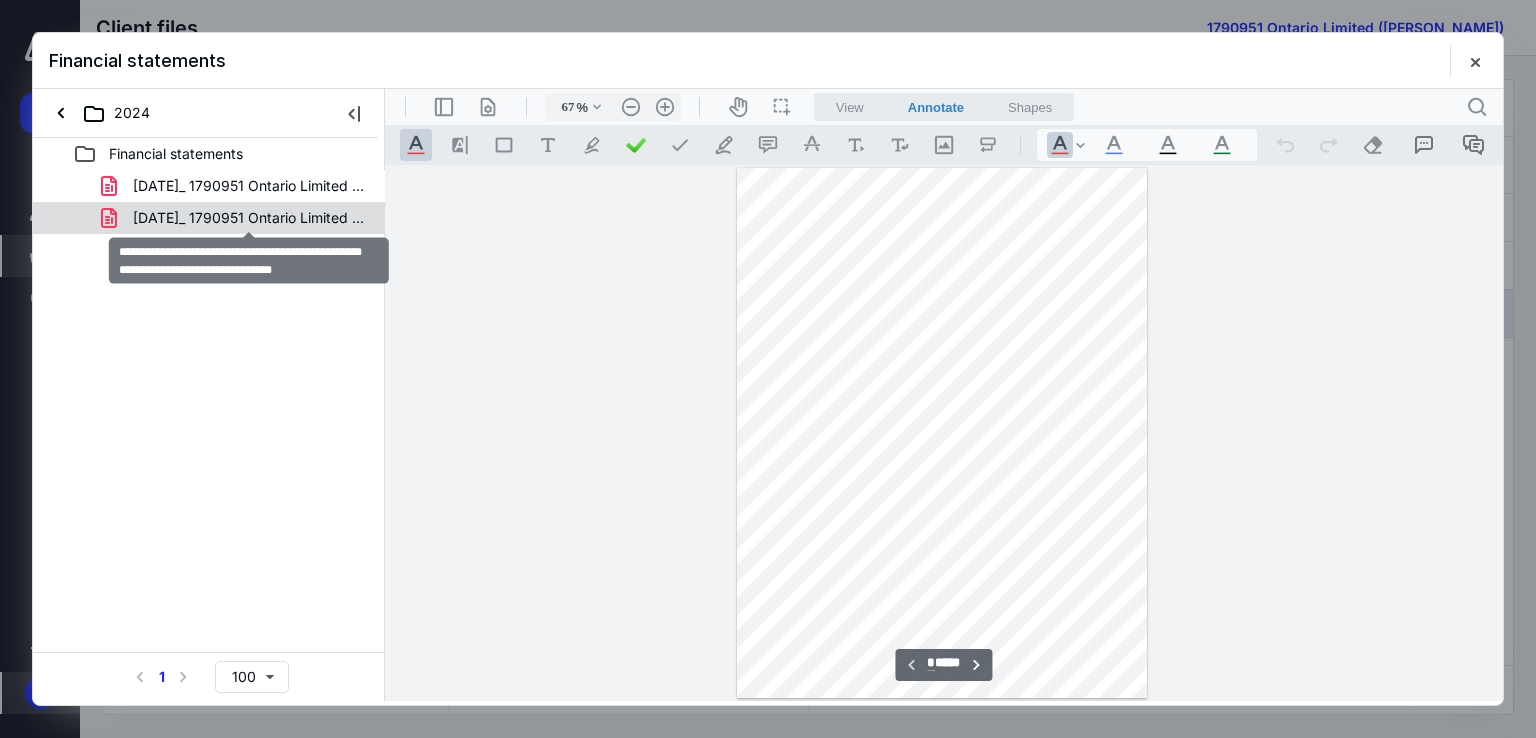 click on "[DATE]_ 1790951 Ontario Limited 6-20 Financial stateme(signed_[DATE]).pdf" at bounding box center (249, 218) 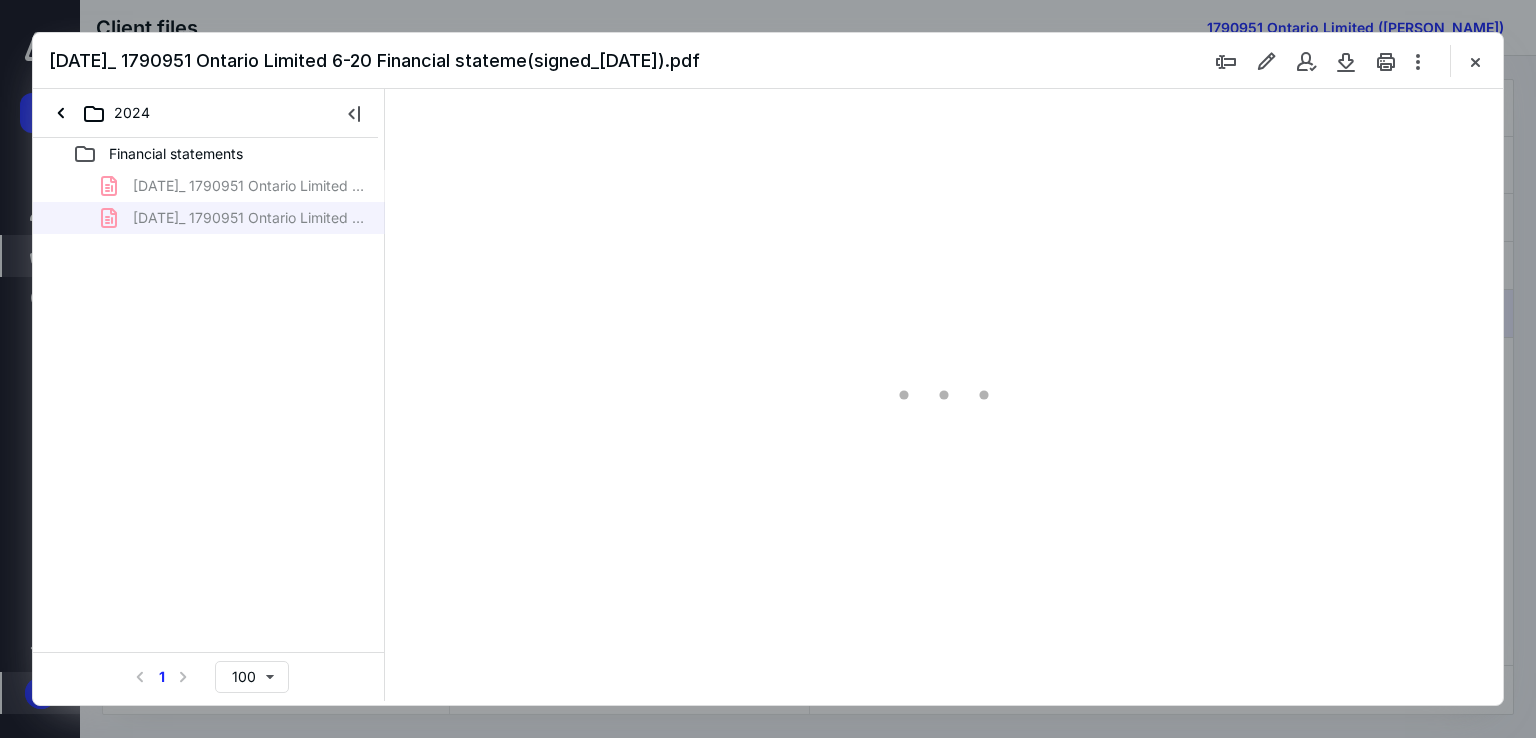 type on "67" 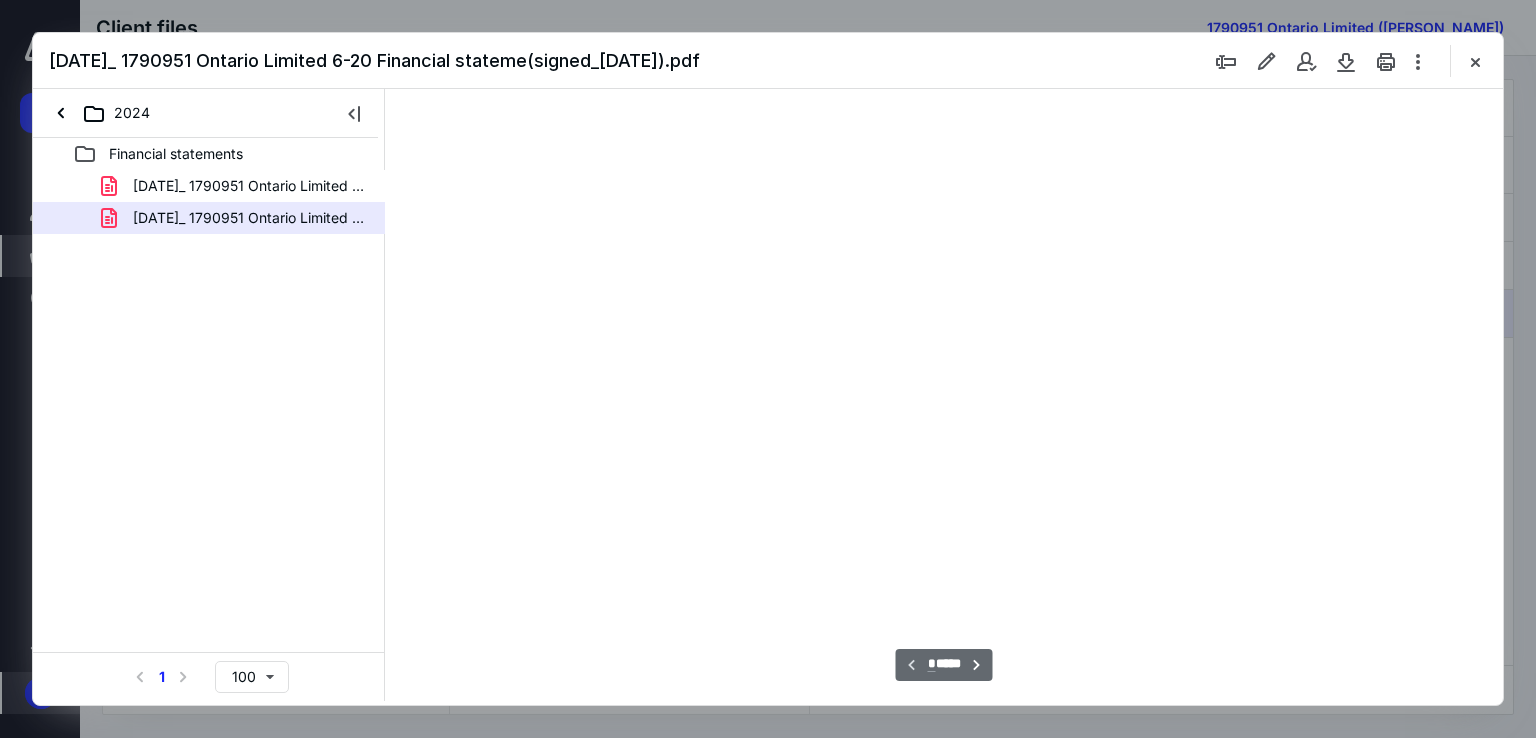 scroll, scrollTop: 79, scrollLeft: 0, axis: vertical 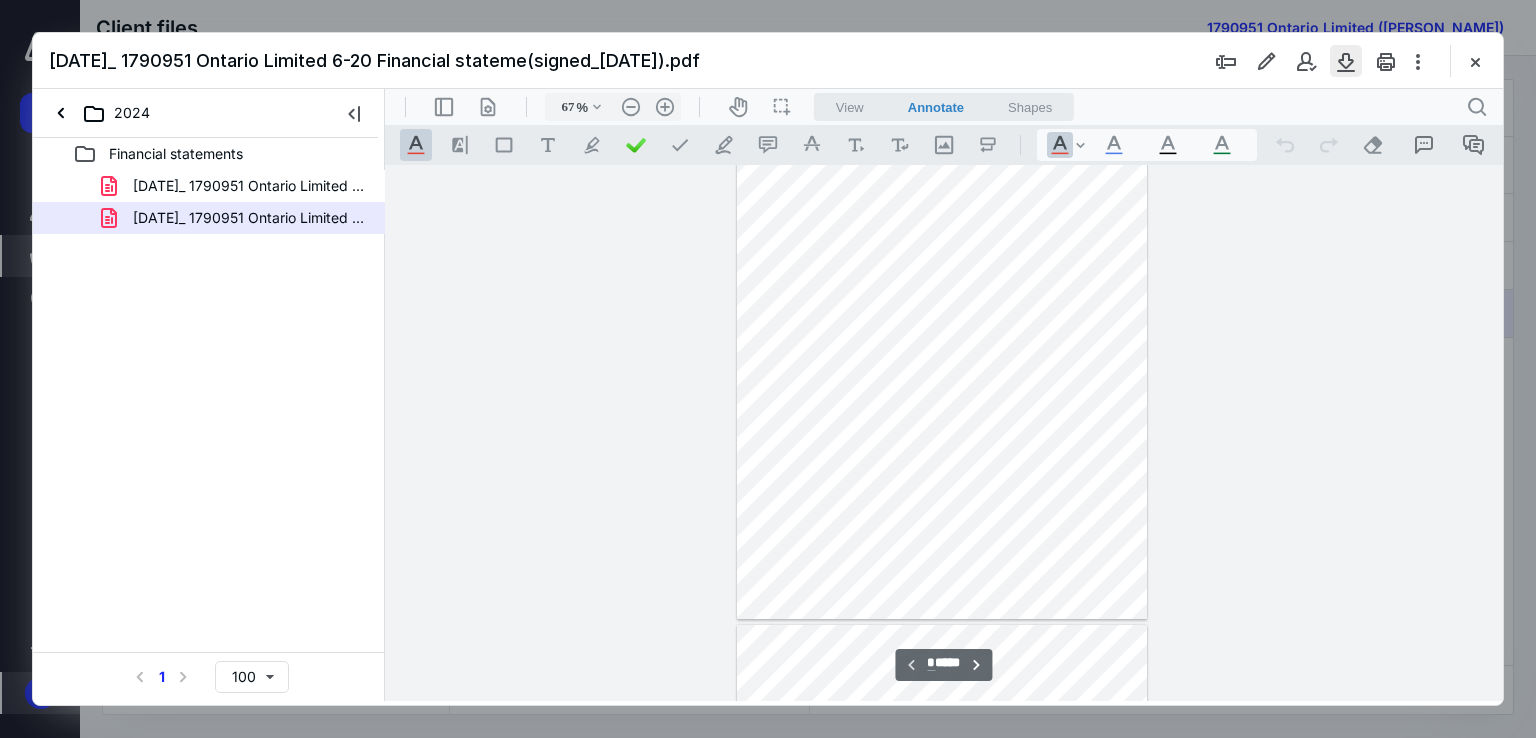 click at bounding box center (1346, 61) 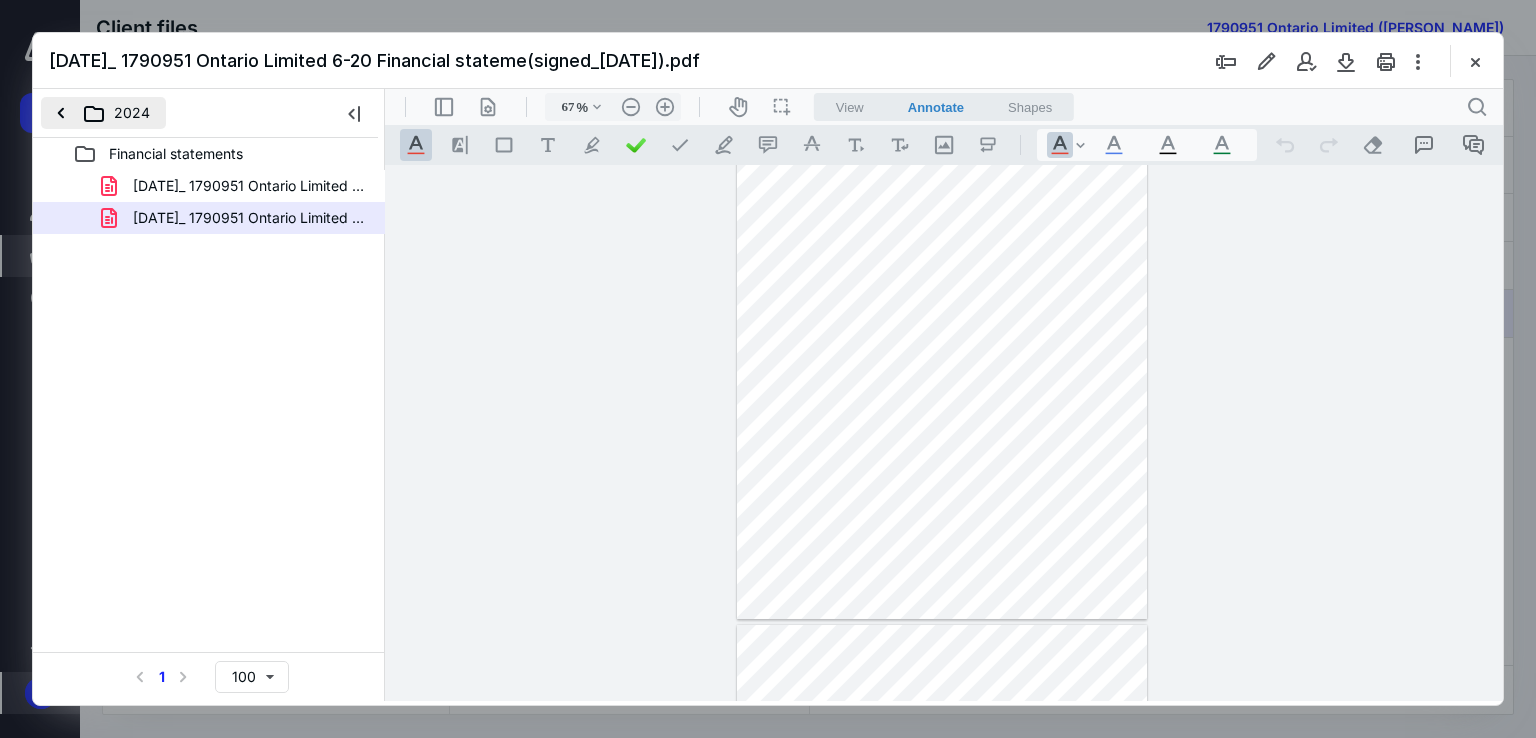 click on "2024" at bounding box center [103, 113] 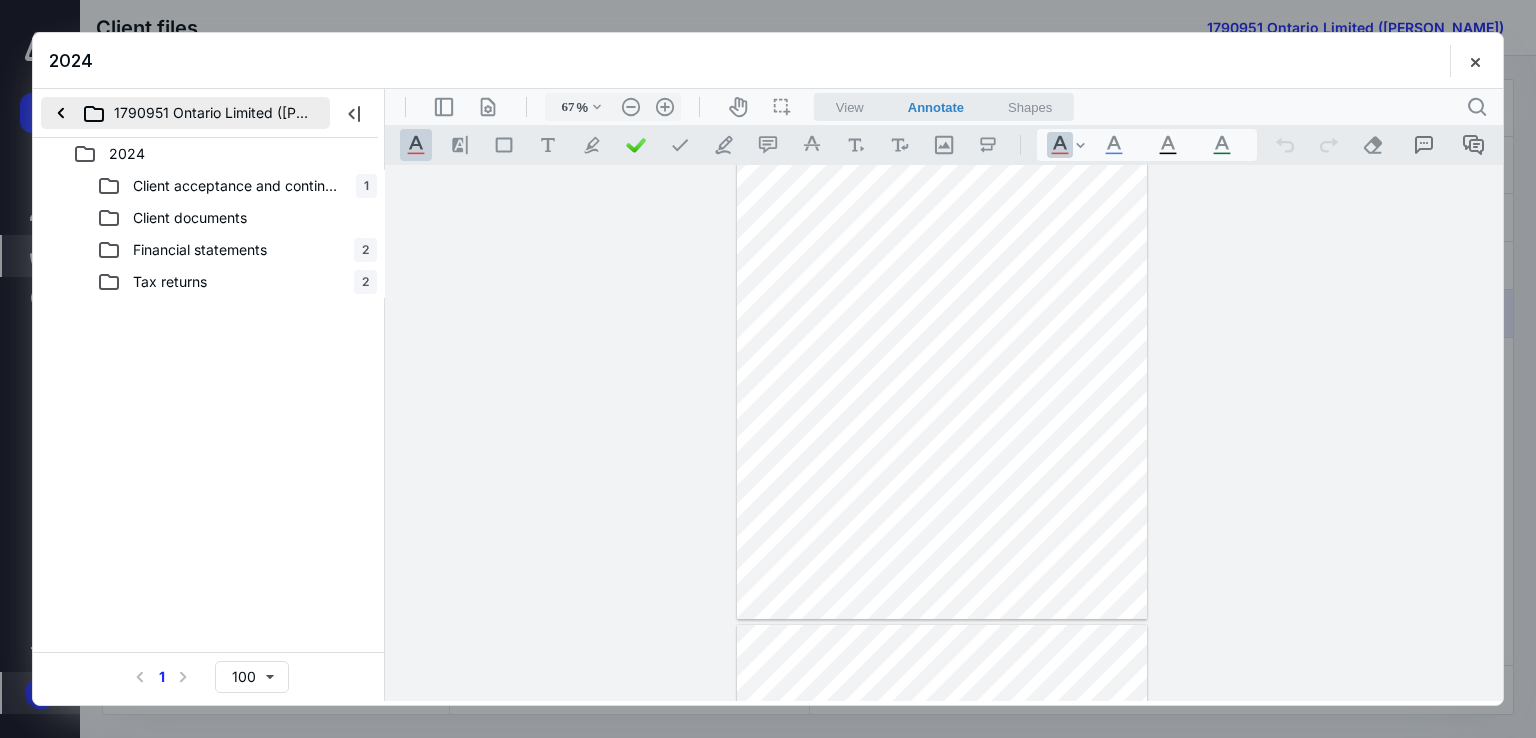click on "1790951 Ontario Limited ([PERSON_NAME])" at bounding box center [185, 113] 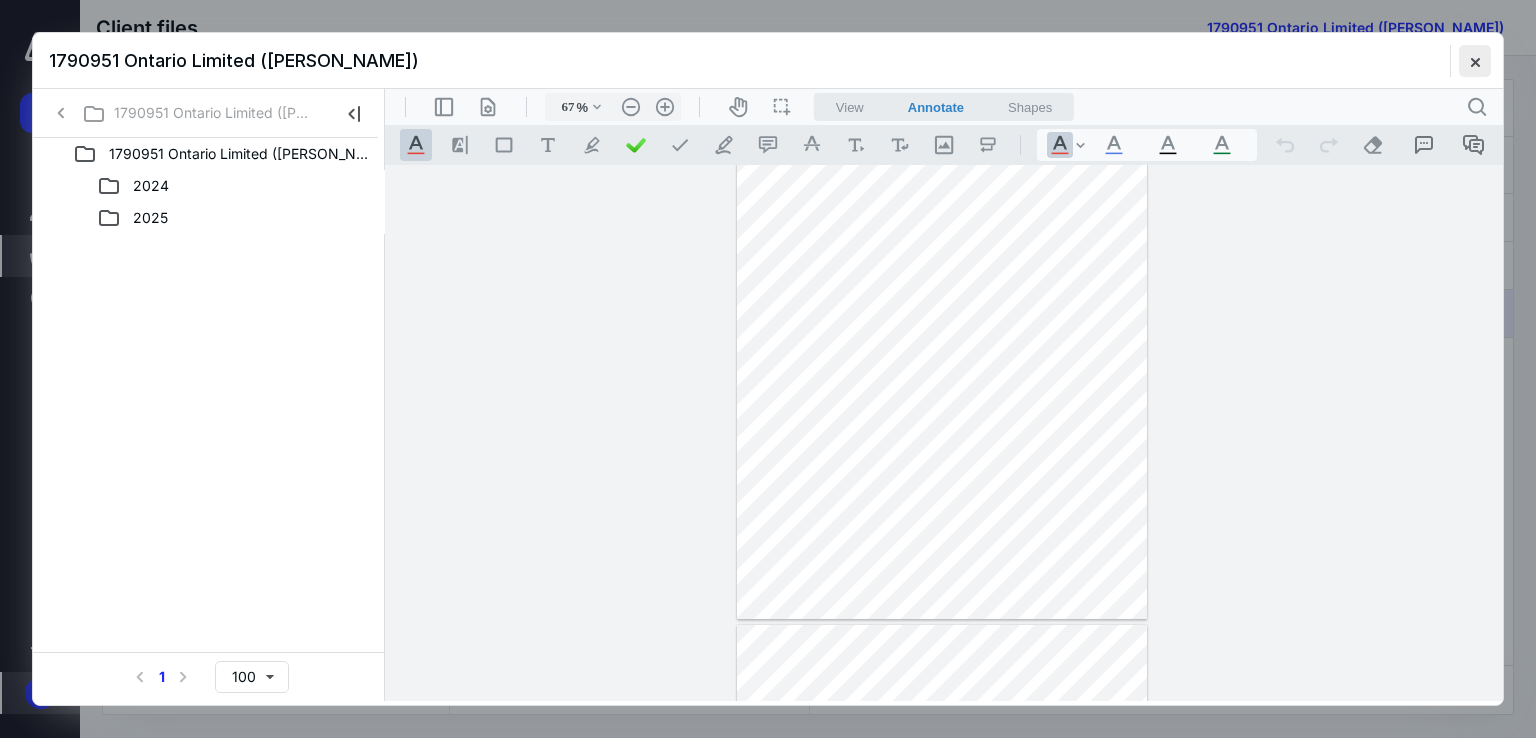 drag, startPoint x: 1492, startPoint y: 63, endPoint x: 1478, endPoint y: 61, distance: 14.142136 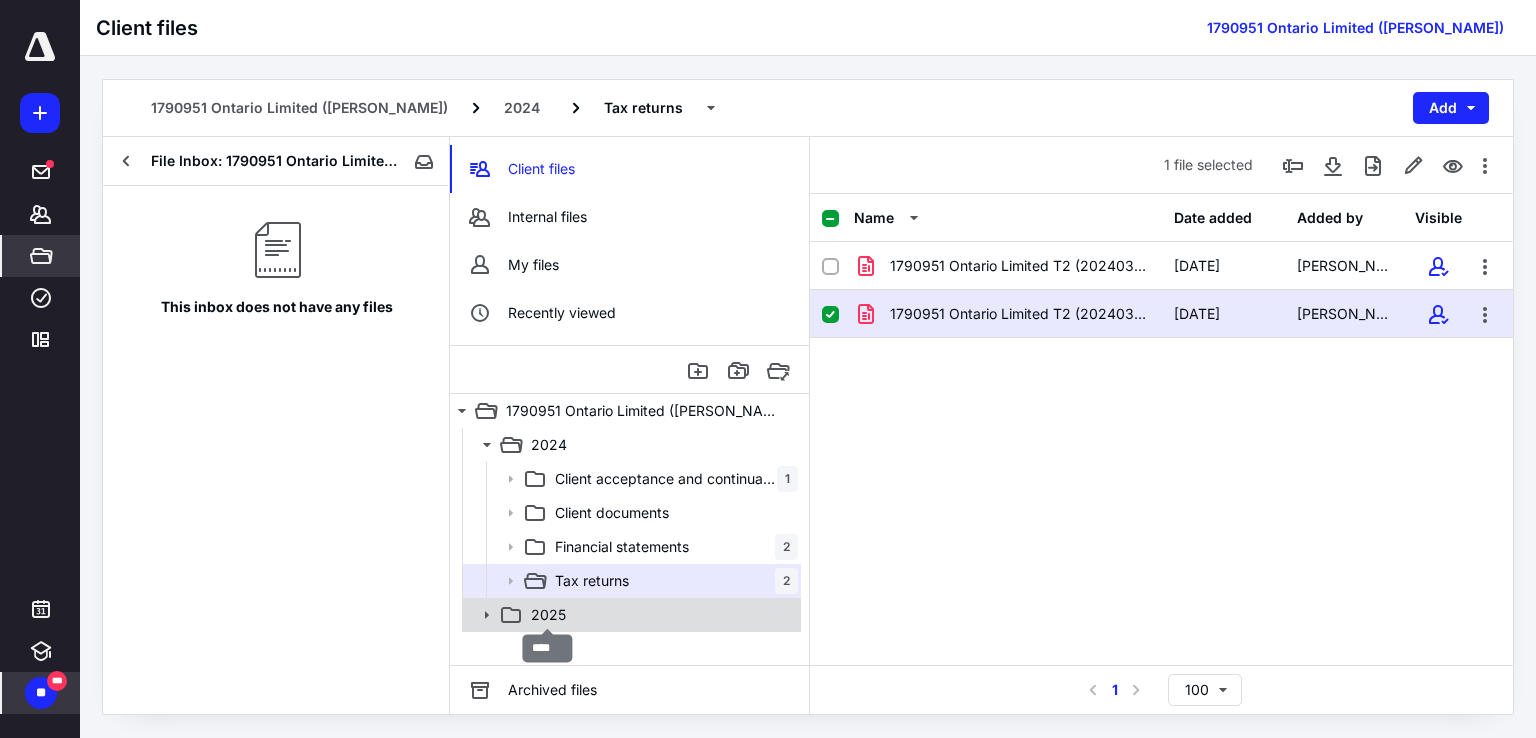 click on "2025" at bounding box center [548, 615] 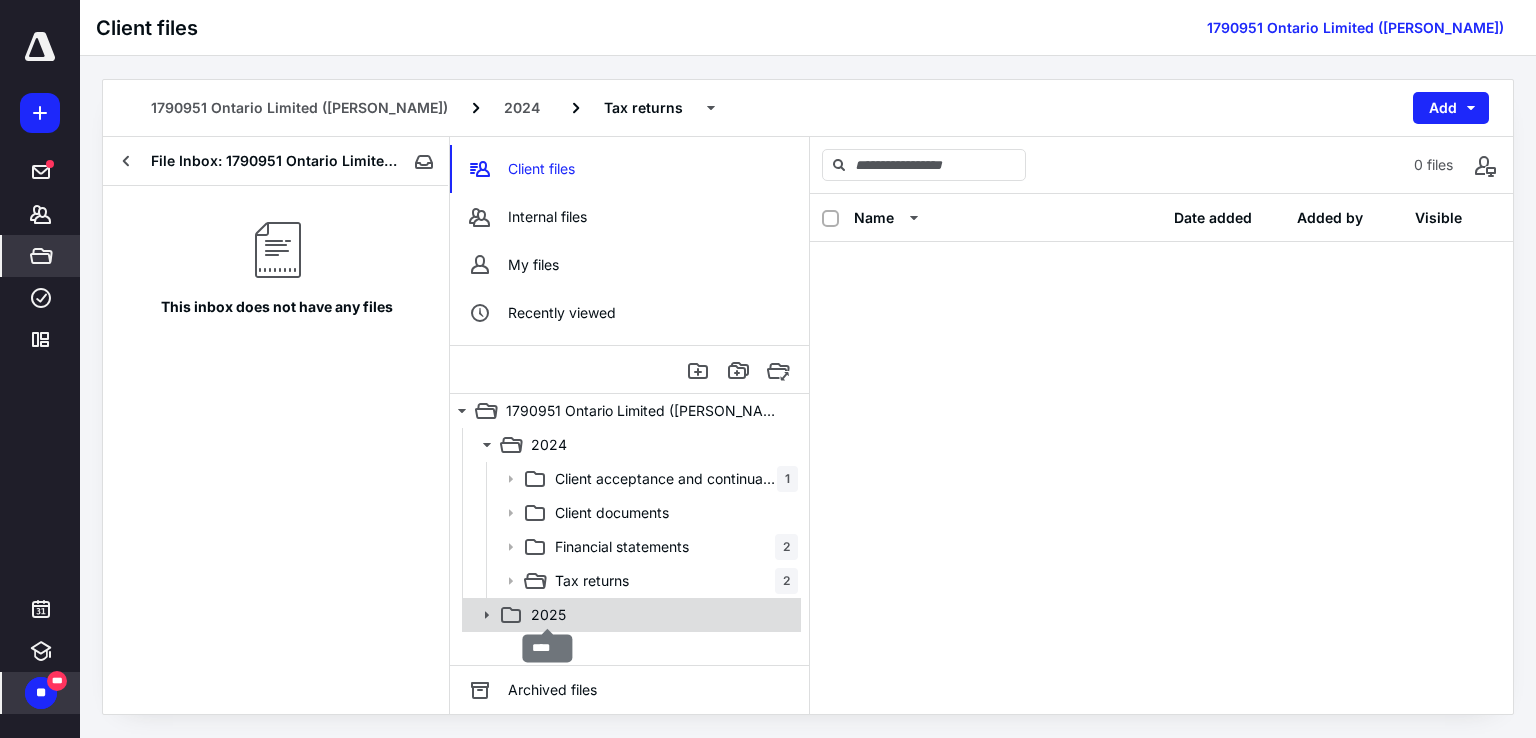 click on "2025" at bounding box center (548, 615) 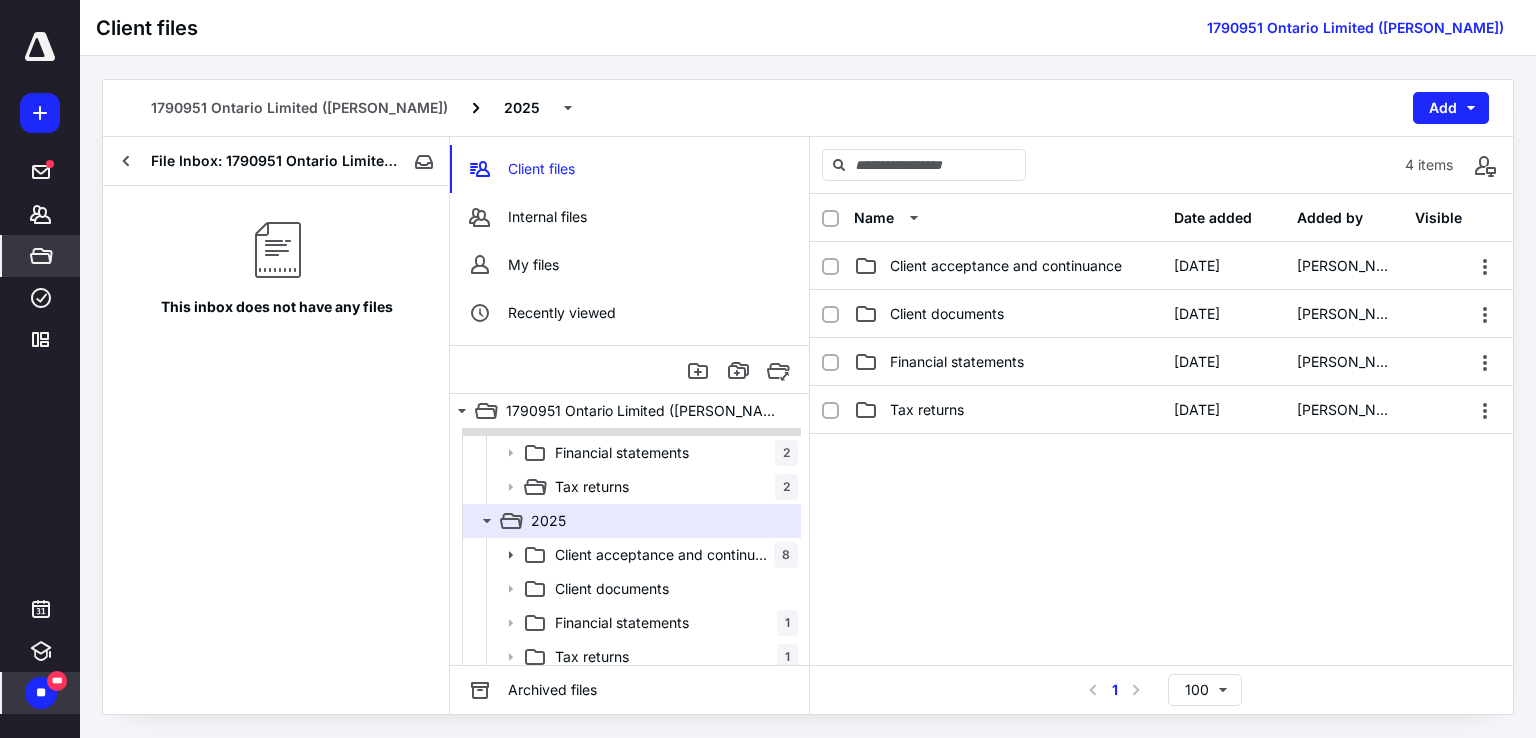 scroll, scrollTop: 102, scrollLeft: 0, axis: vertical 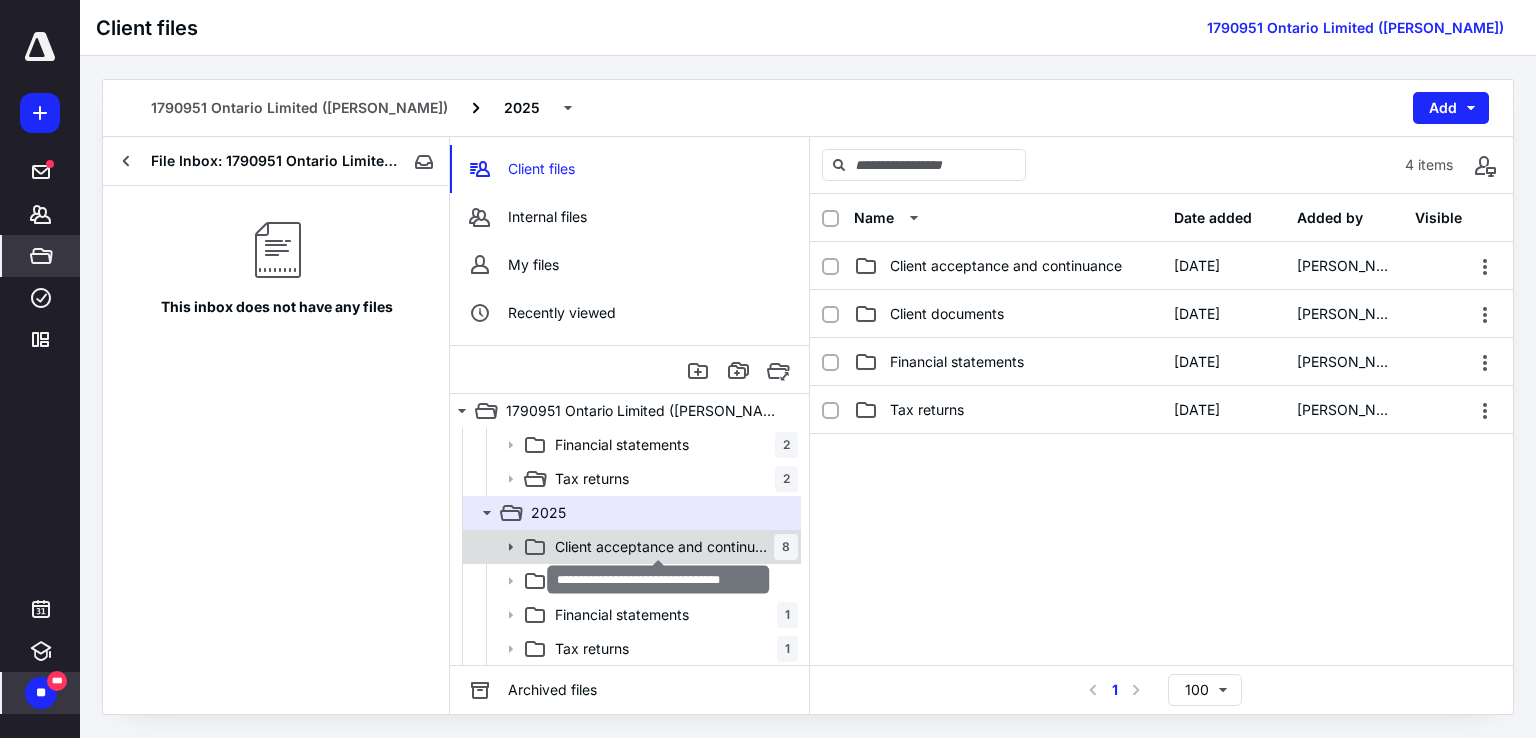 click on "Client acceptance and continuance" at bounding box center [664, 547] 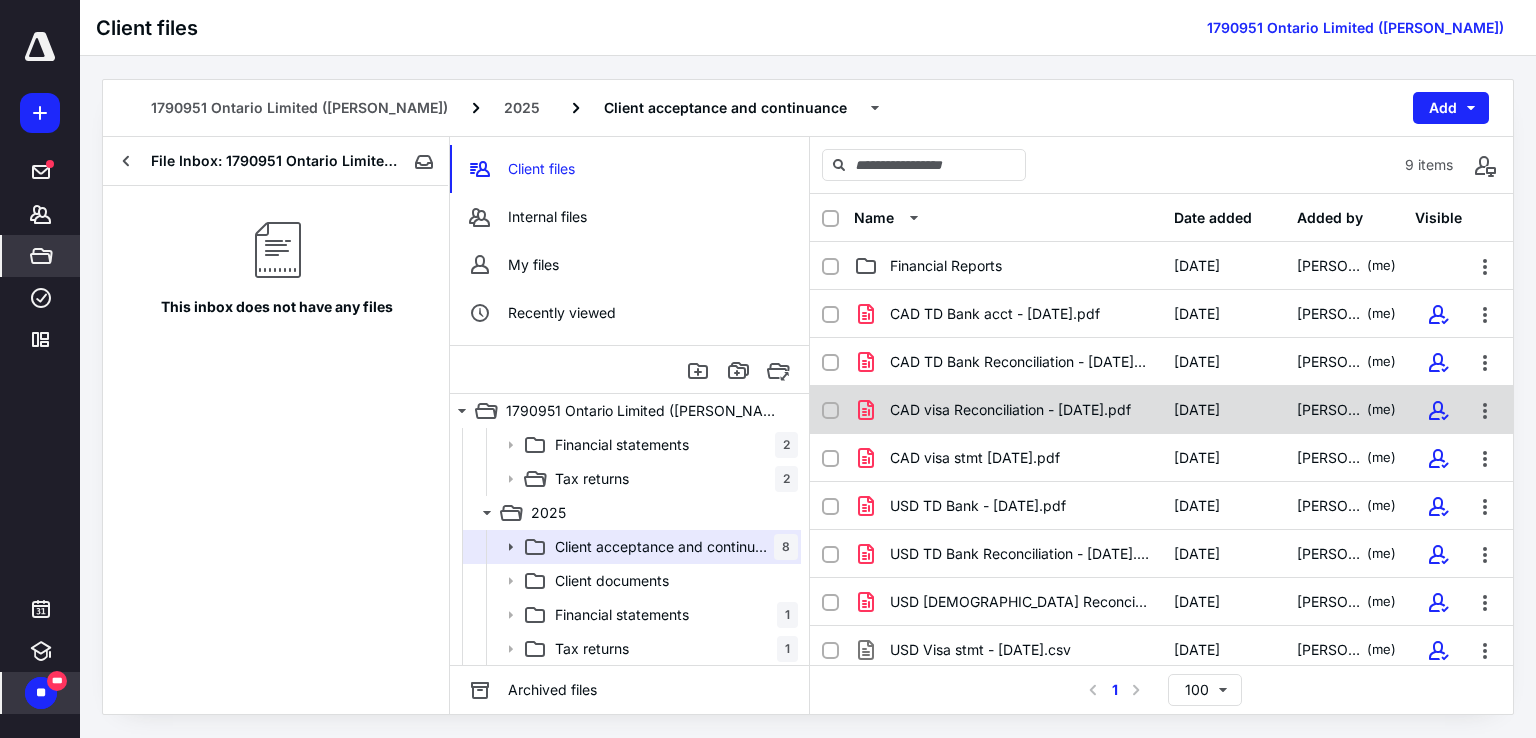 scroll, scrollTop: 7, scrollLeft: 0, axis: vertical 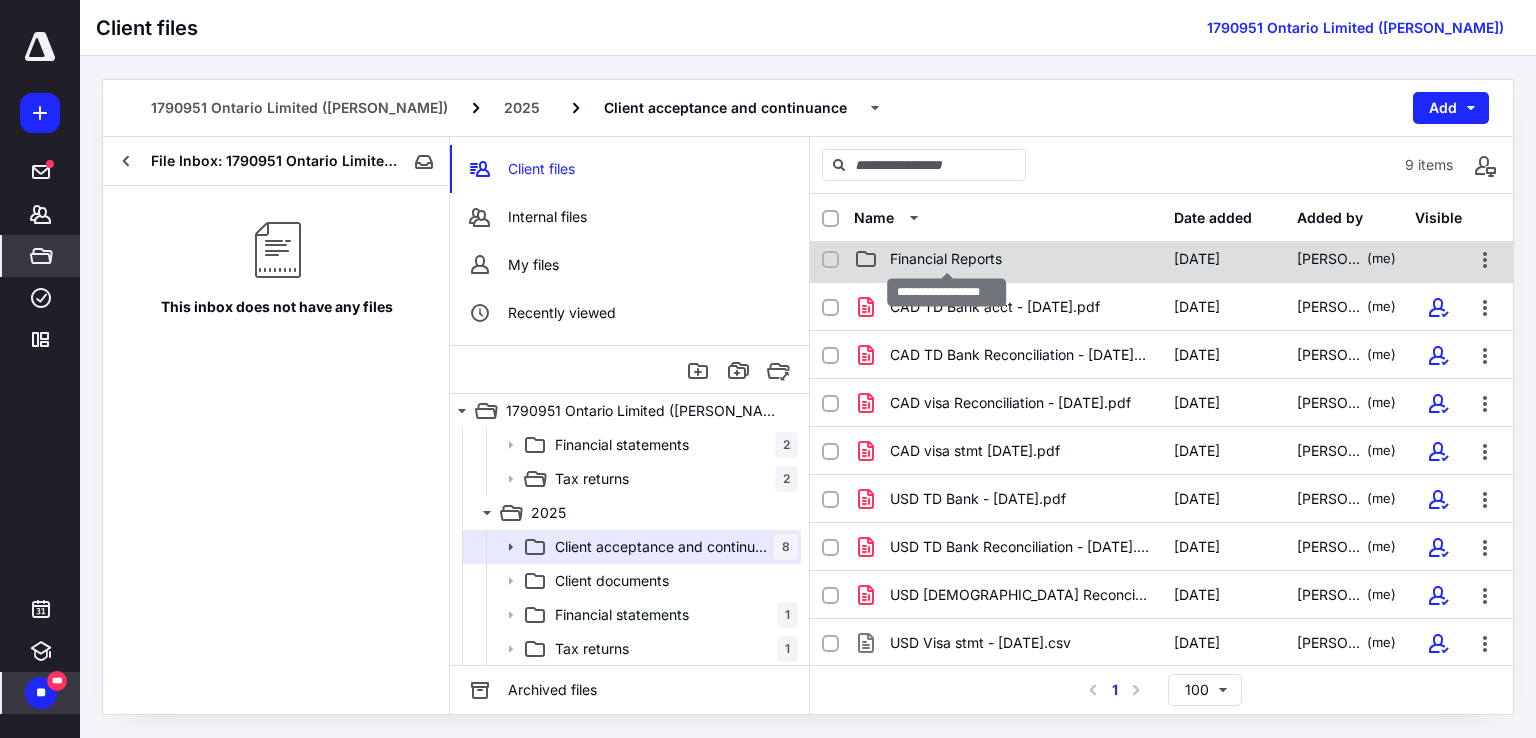 click on "Financial Reports" at bounding box center [946, 259] 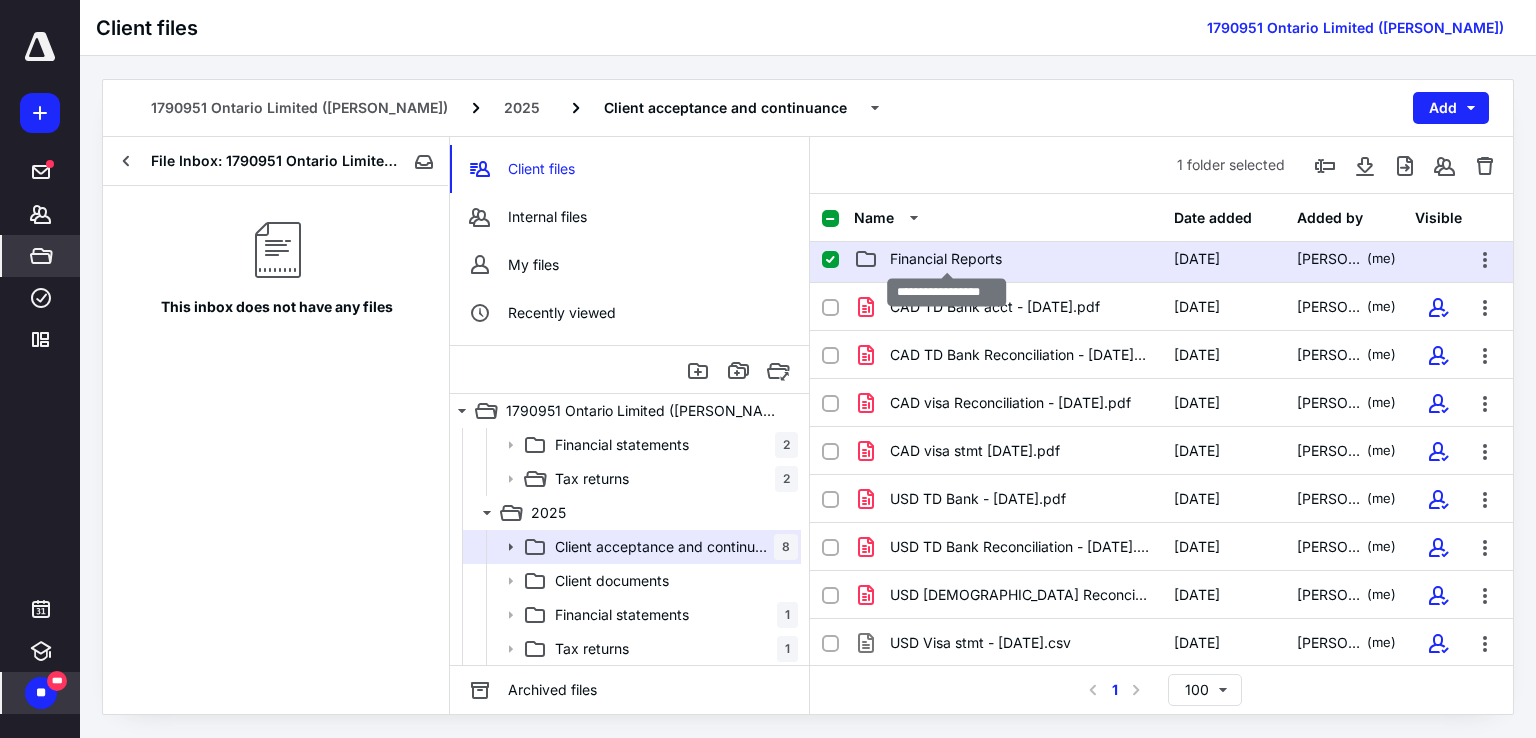 click on "Financial Reports" at bounding box center (946, 259) 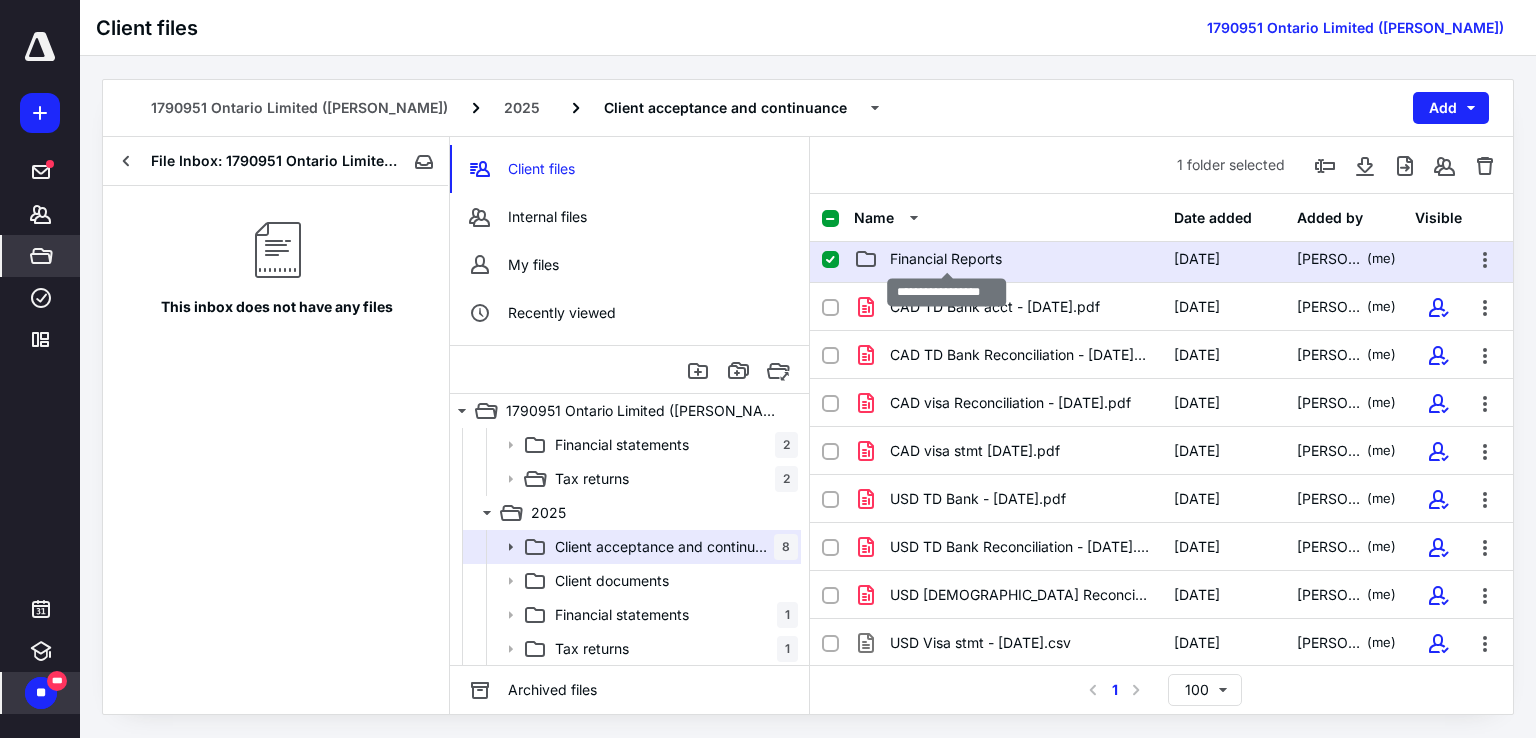 scroll, scrollTop: 0, scrollLeft: 0, axis: both 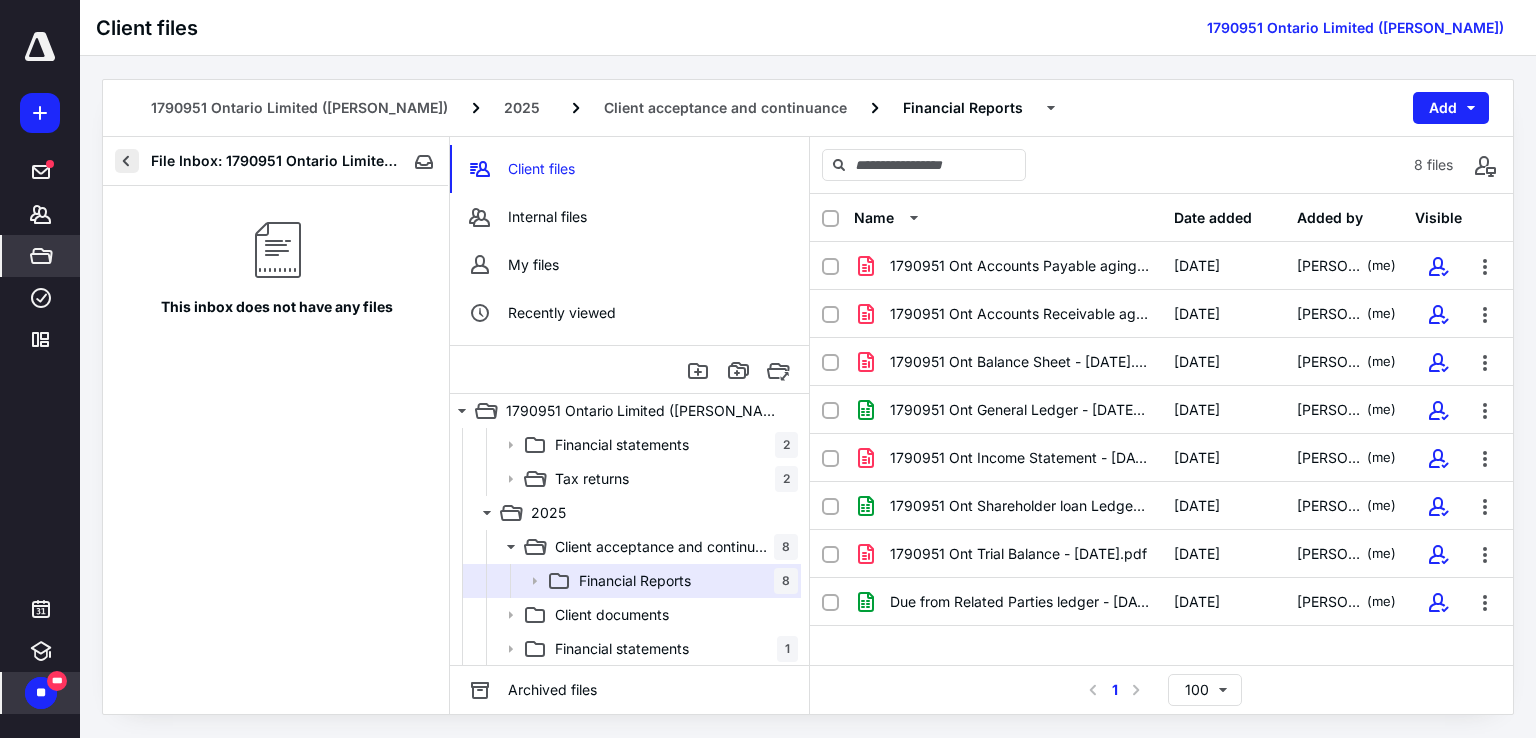 click at bounding box center [127, 161] 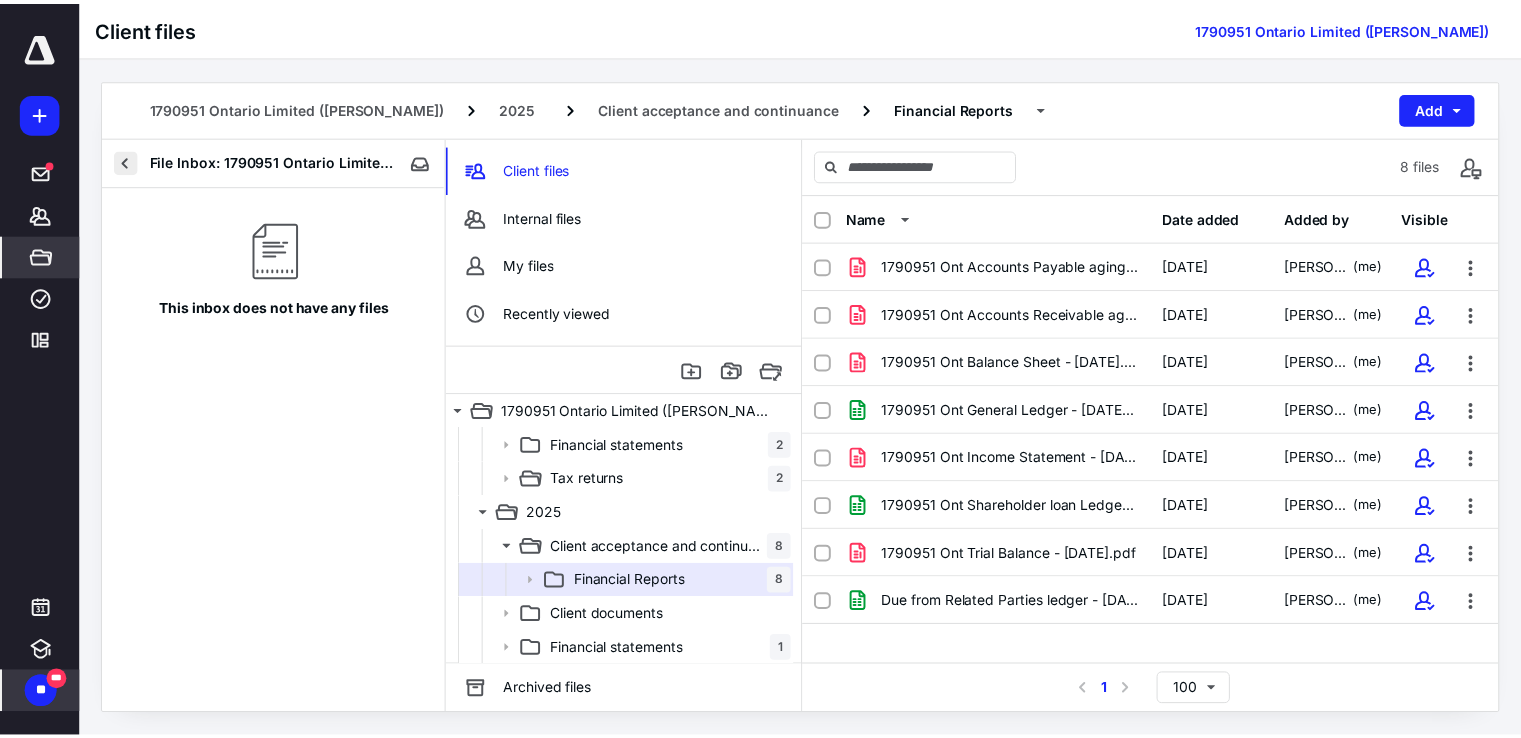 scroll, scrollTop: 0, scrollLeft: 0, axis: both 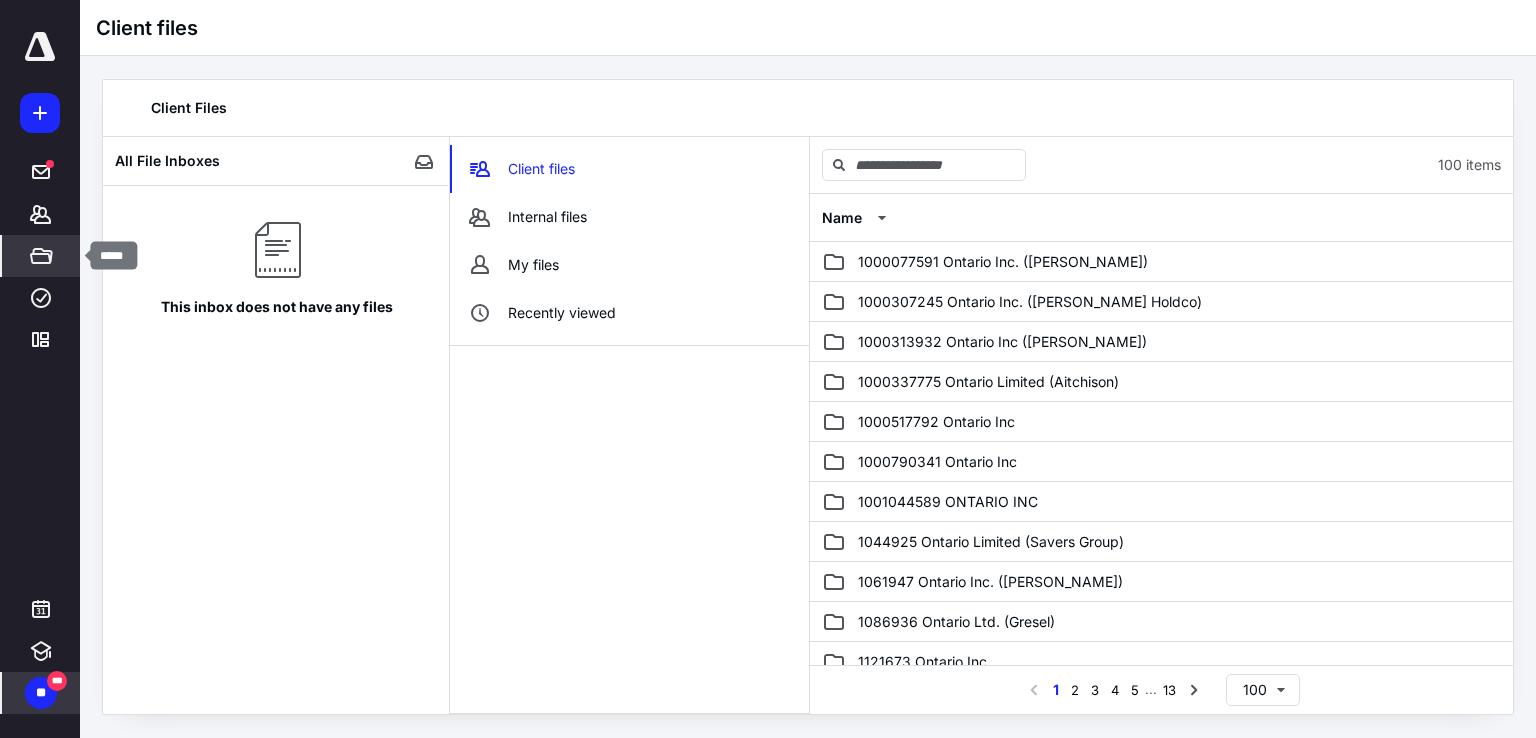 click 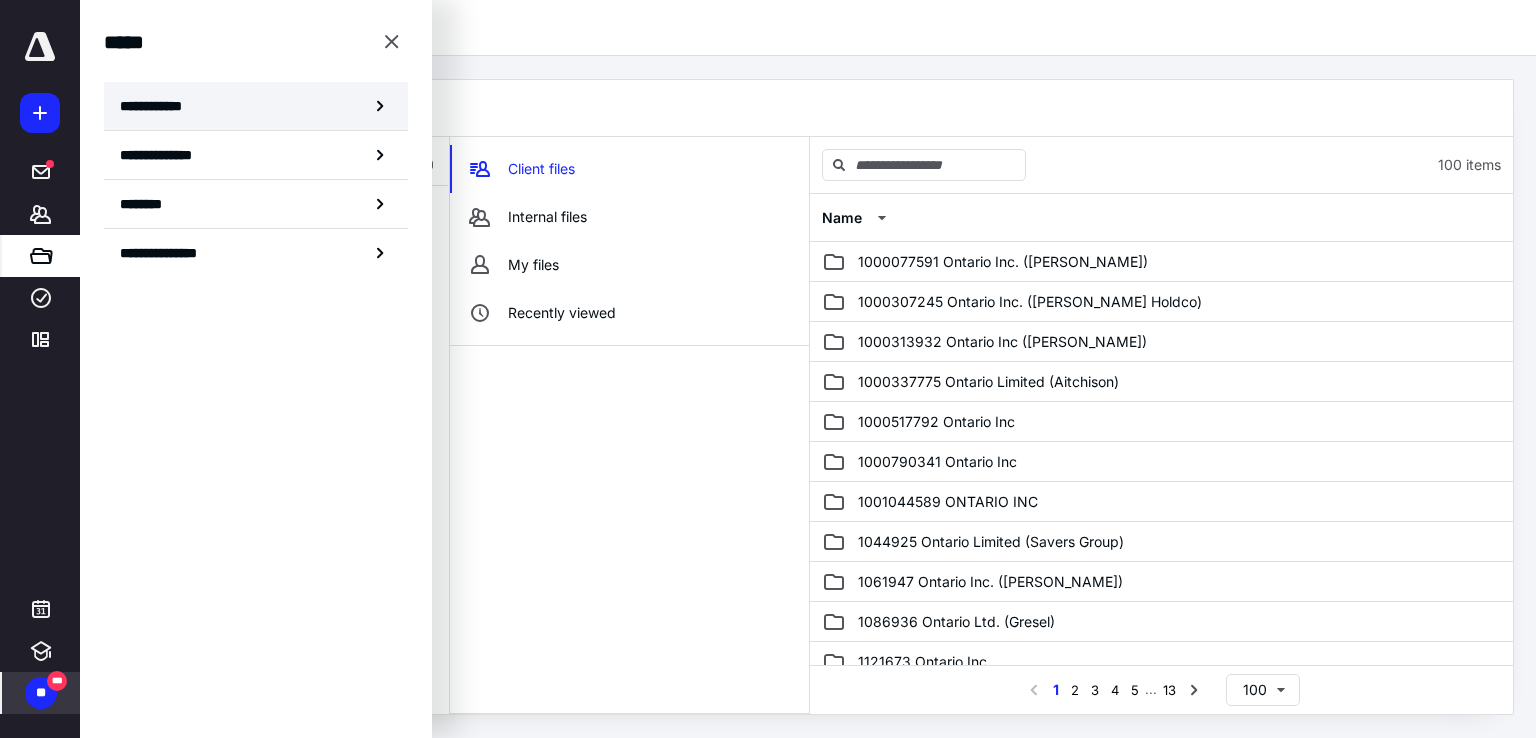 click on "**********" at bounding box center (256, 106) 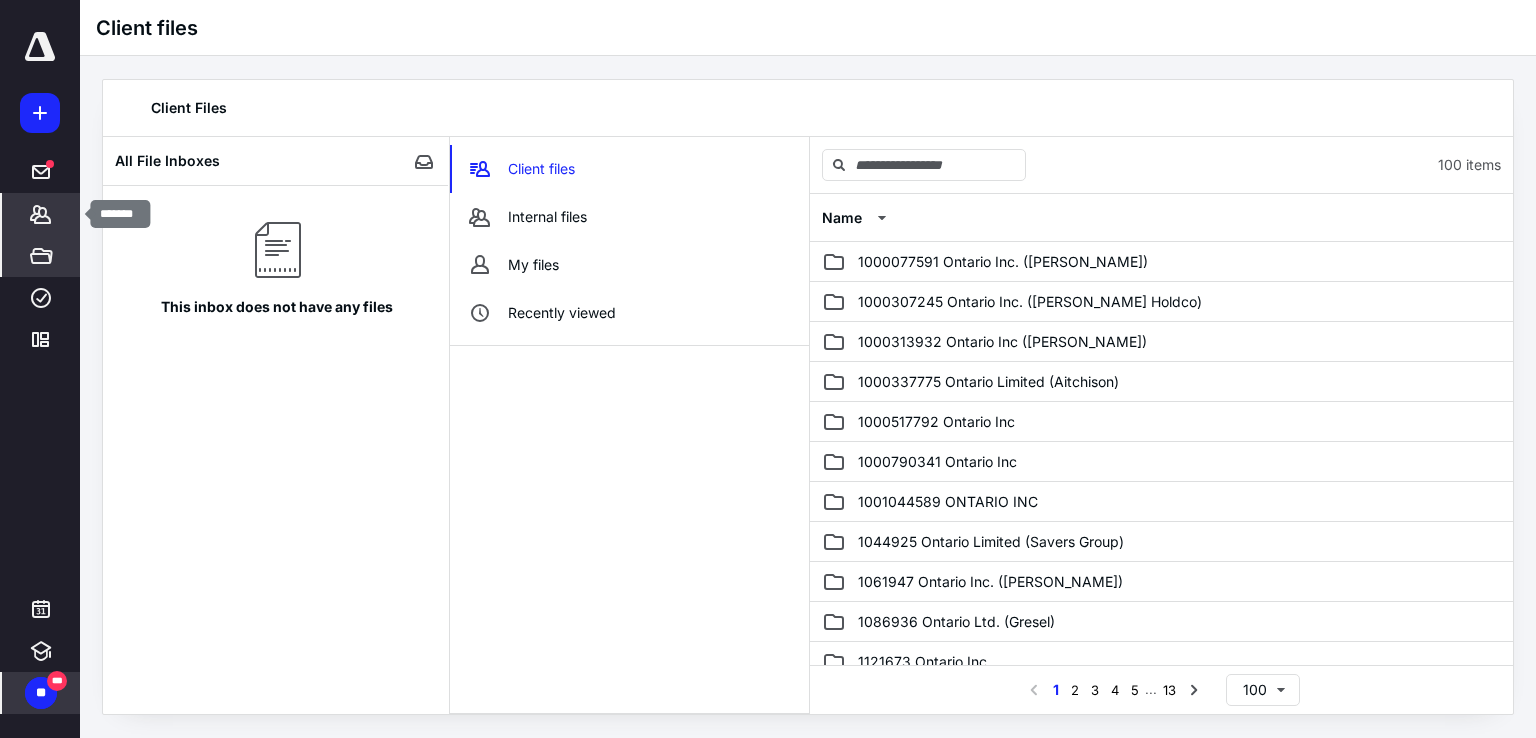 click 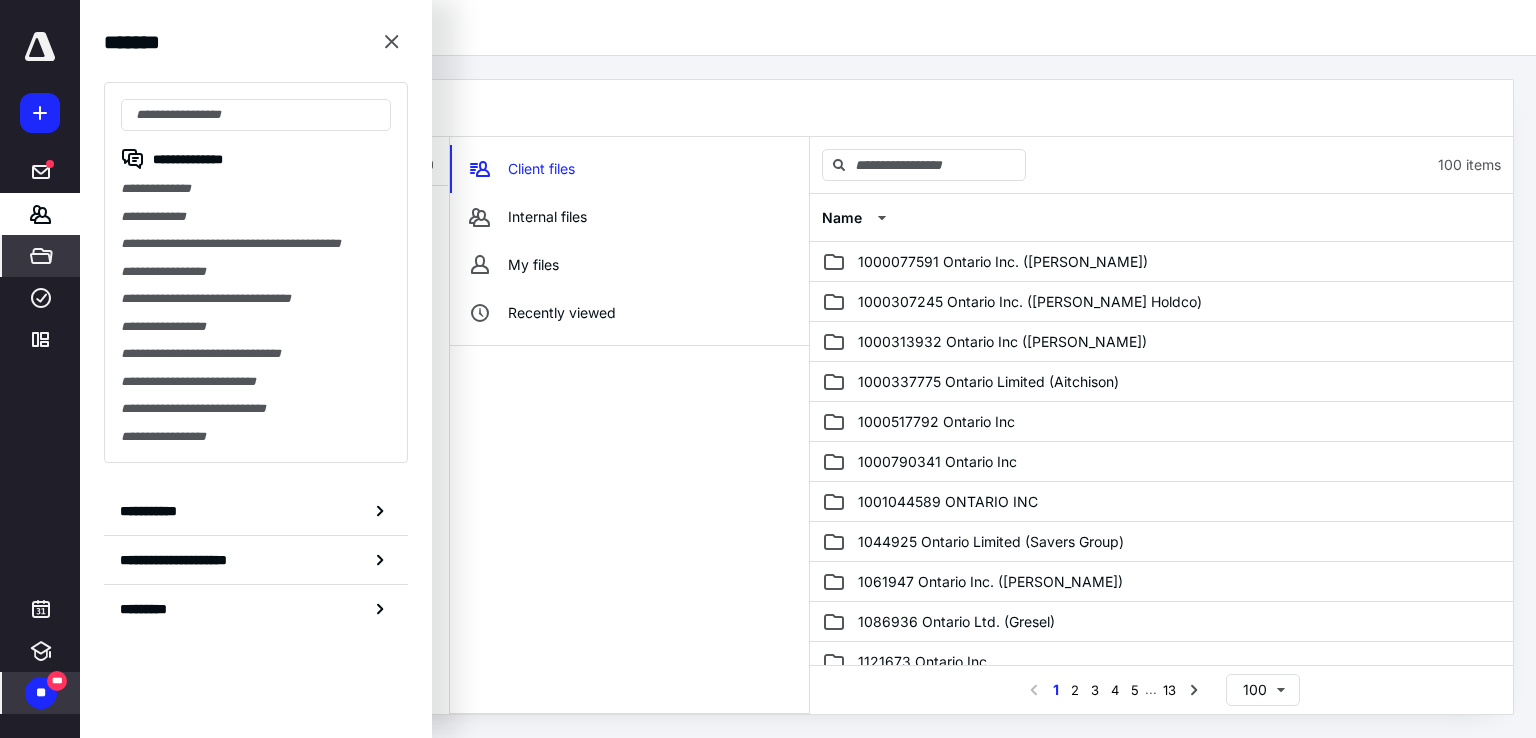 drag, startPoint x: 129, startPoint y: 118, endPoint x: 176, endPoint y: 71, distance: 66.46804 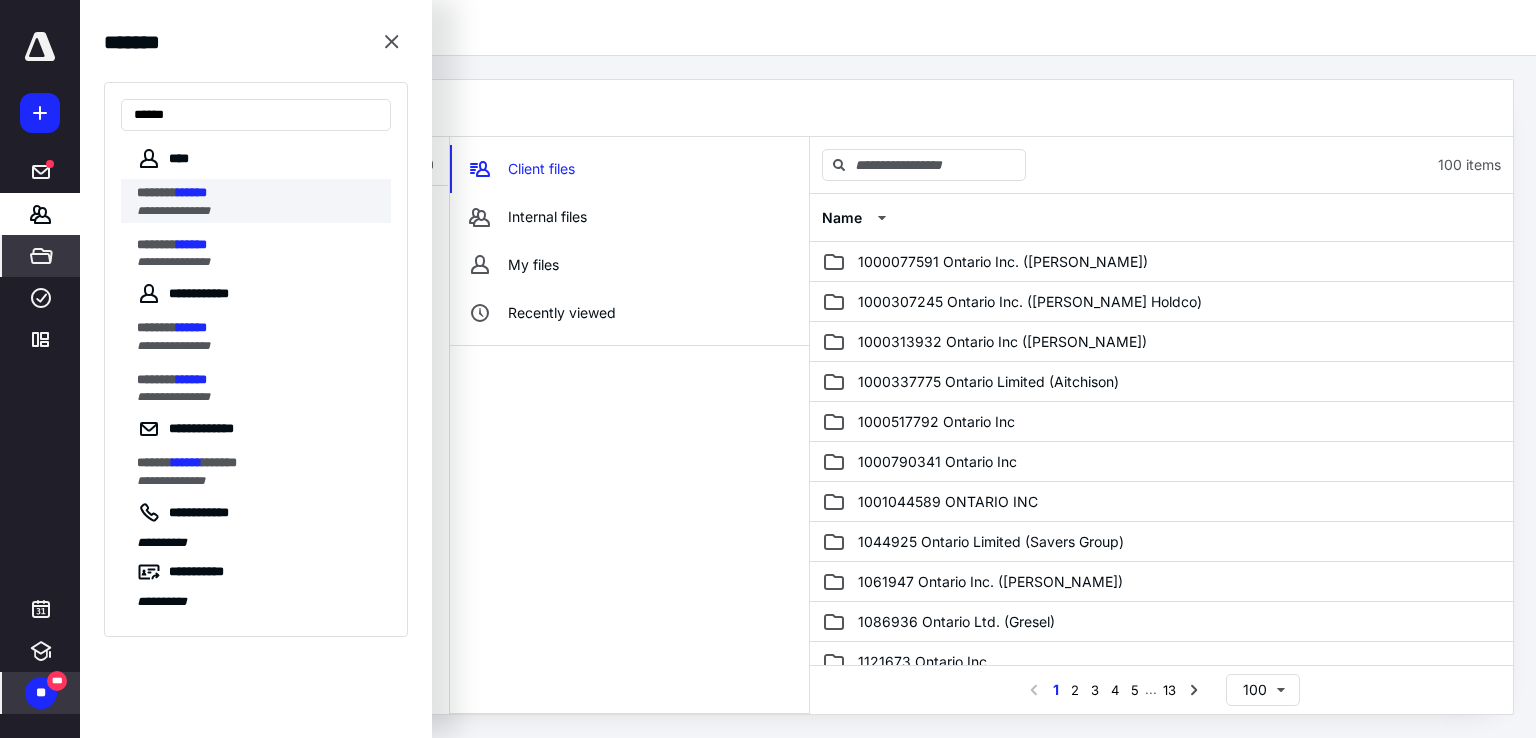 type on "******" 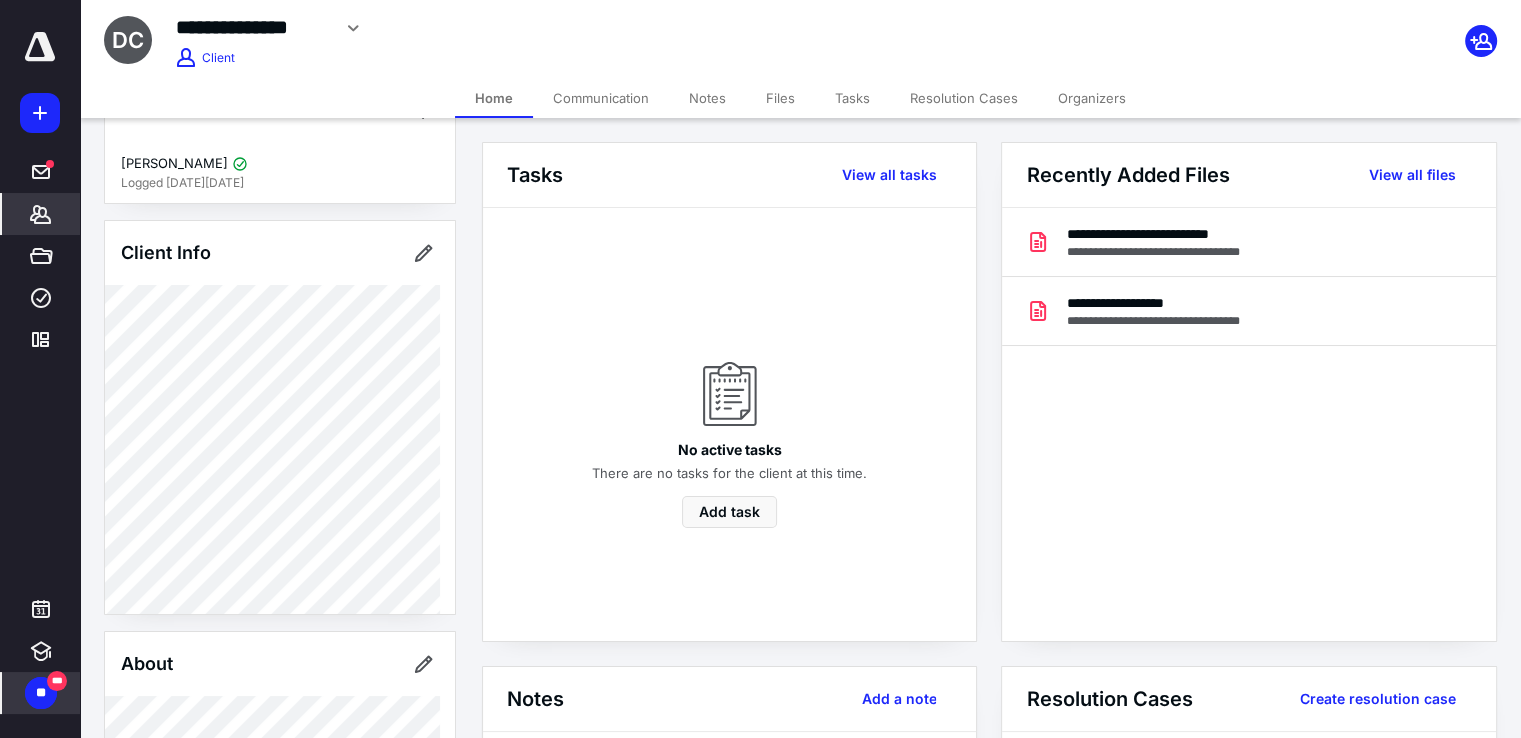 scroll, scrollTop: 0, scrollLeft: 0, axis: both 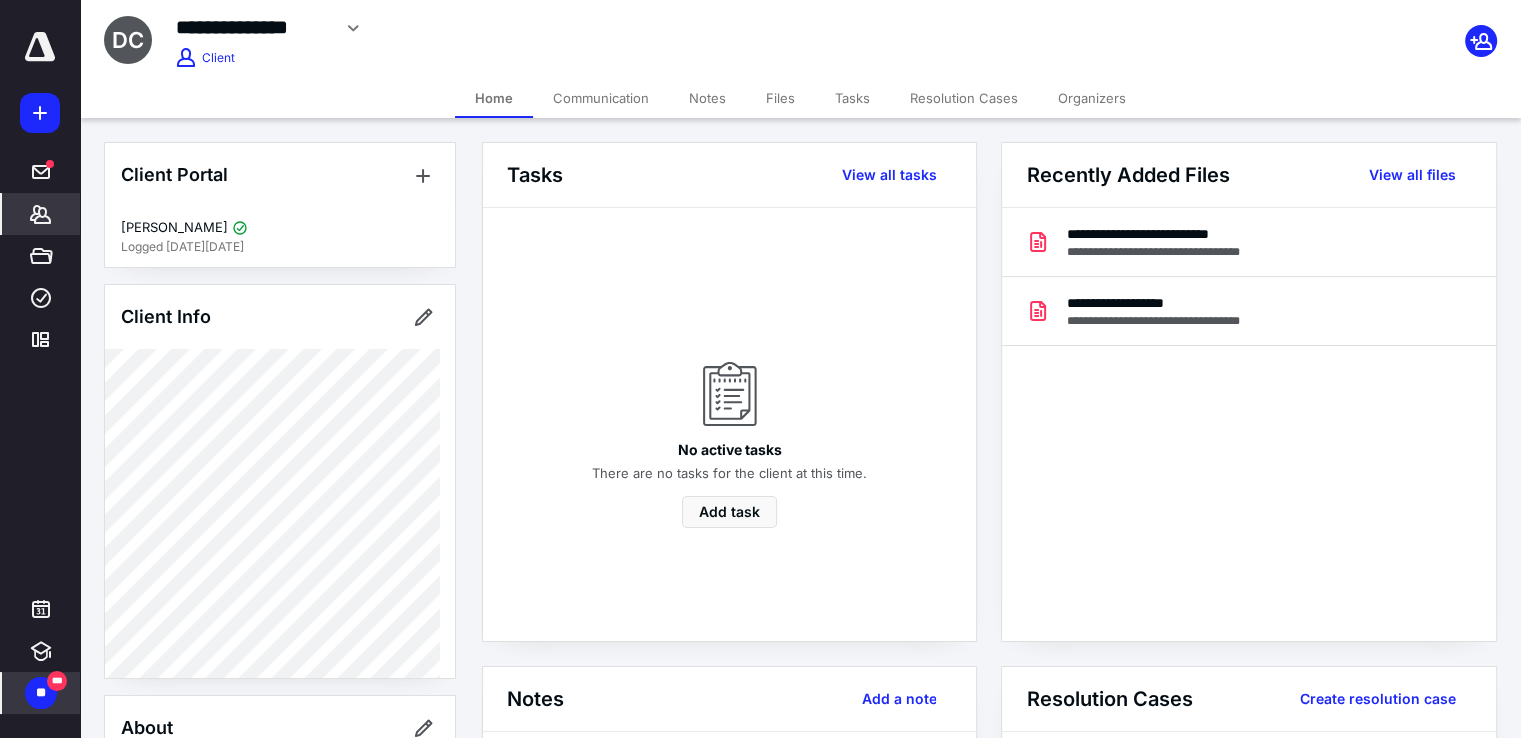 click on "Notes" at bounding box center (707, 98) 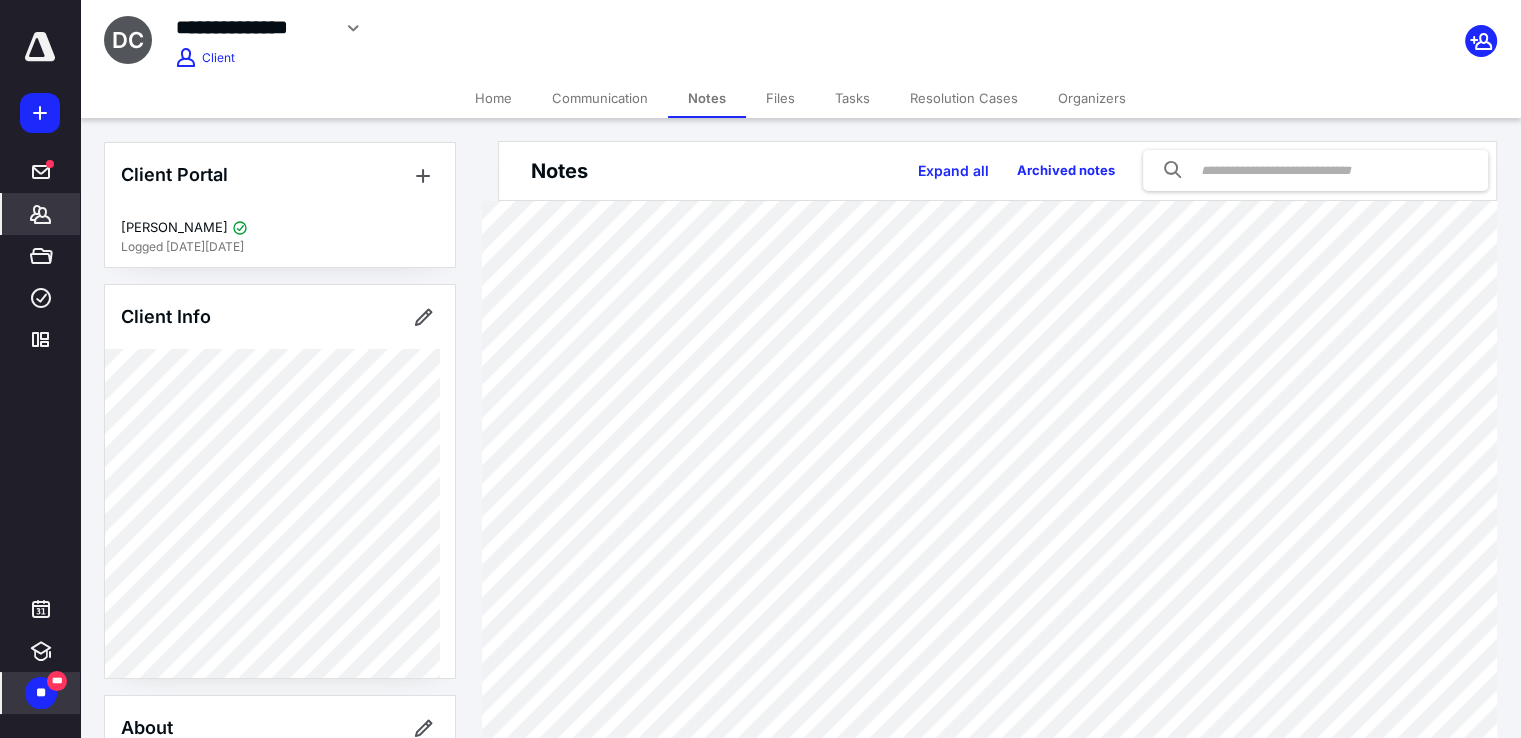 scroll, scrollTop: 0, scrollLeft: 0, axis: both 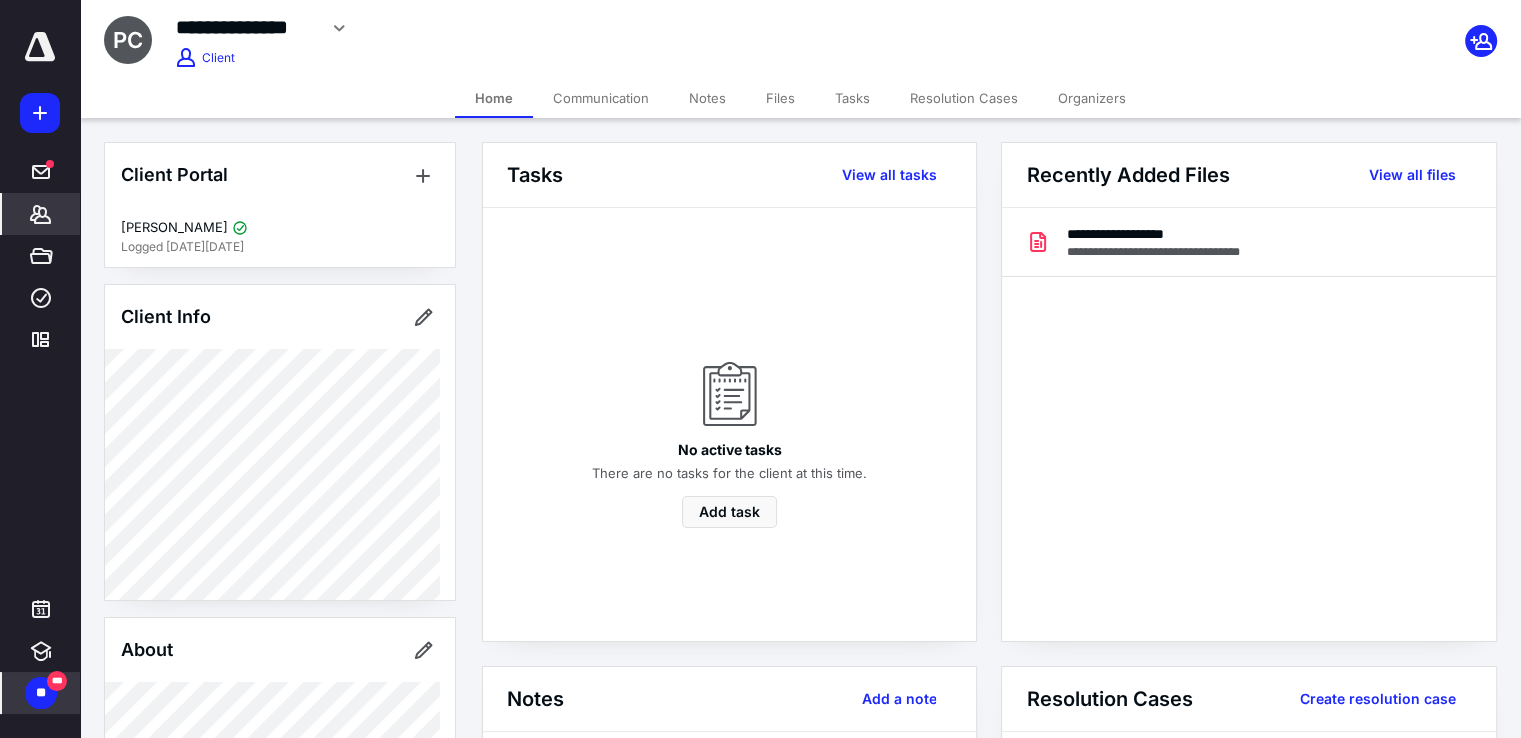 click on "Notes" at bounding box center [707, 98] 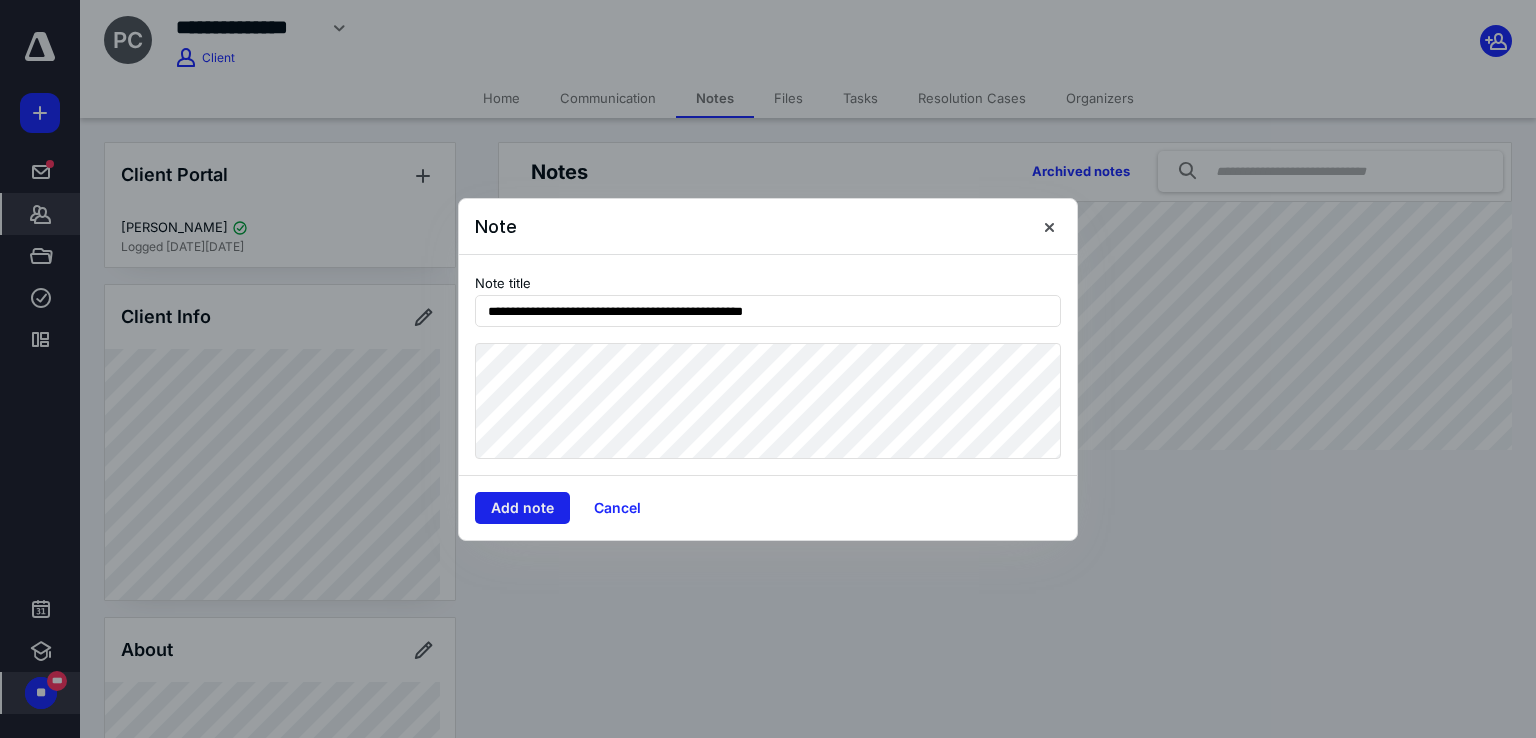 type on "**********" 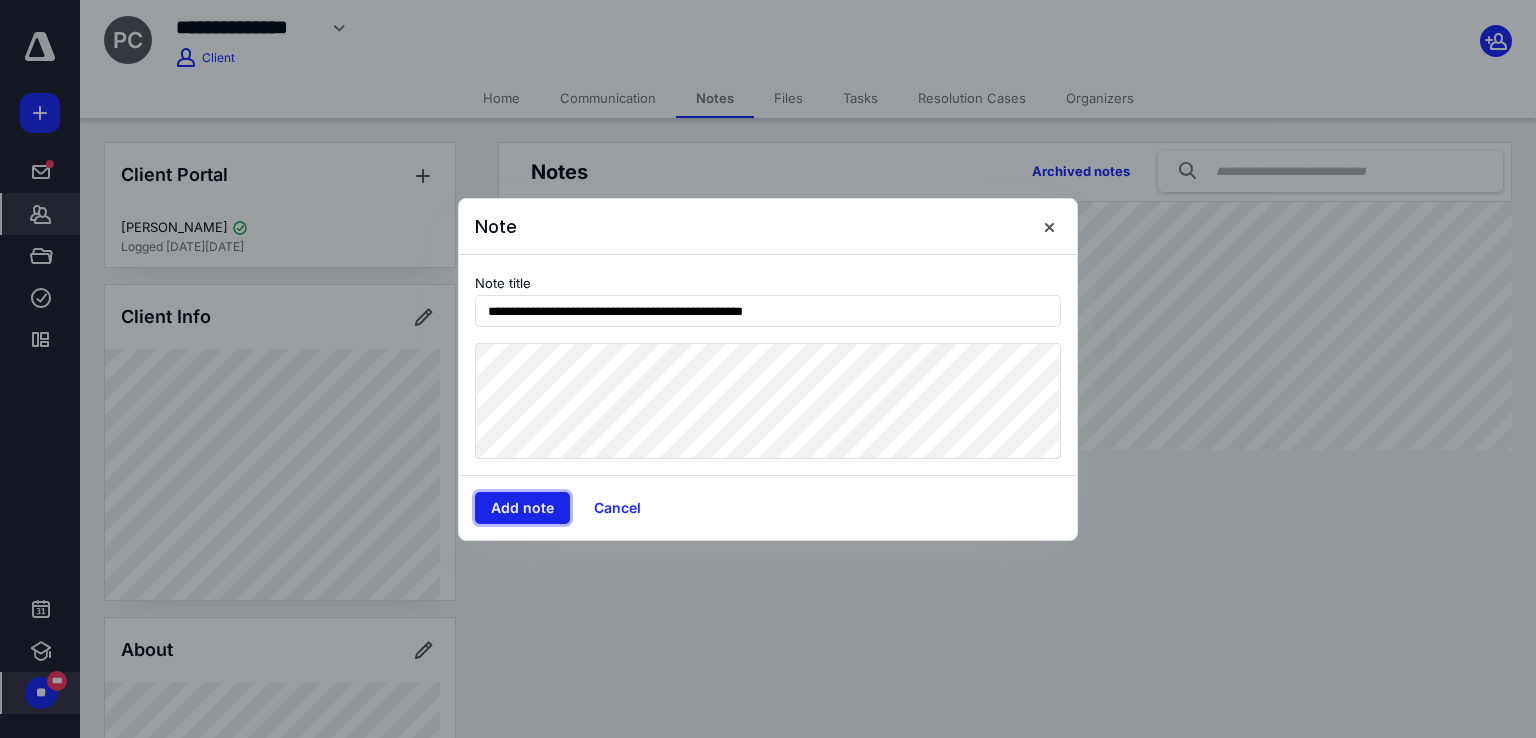 click on "Add note" at bounding box center [522, 508] 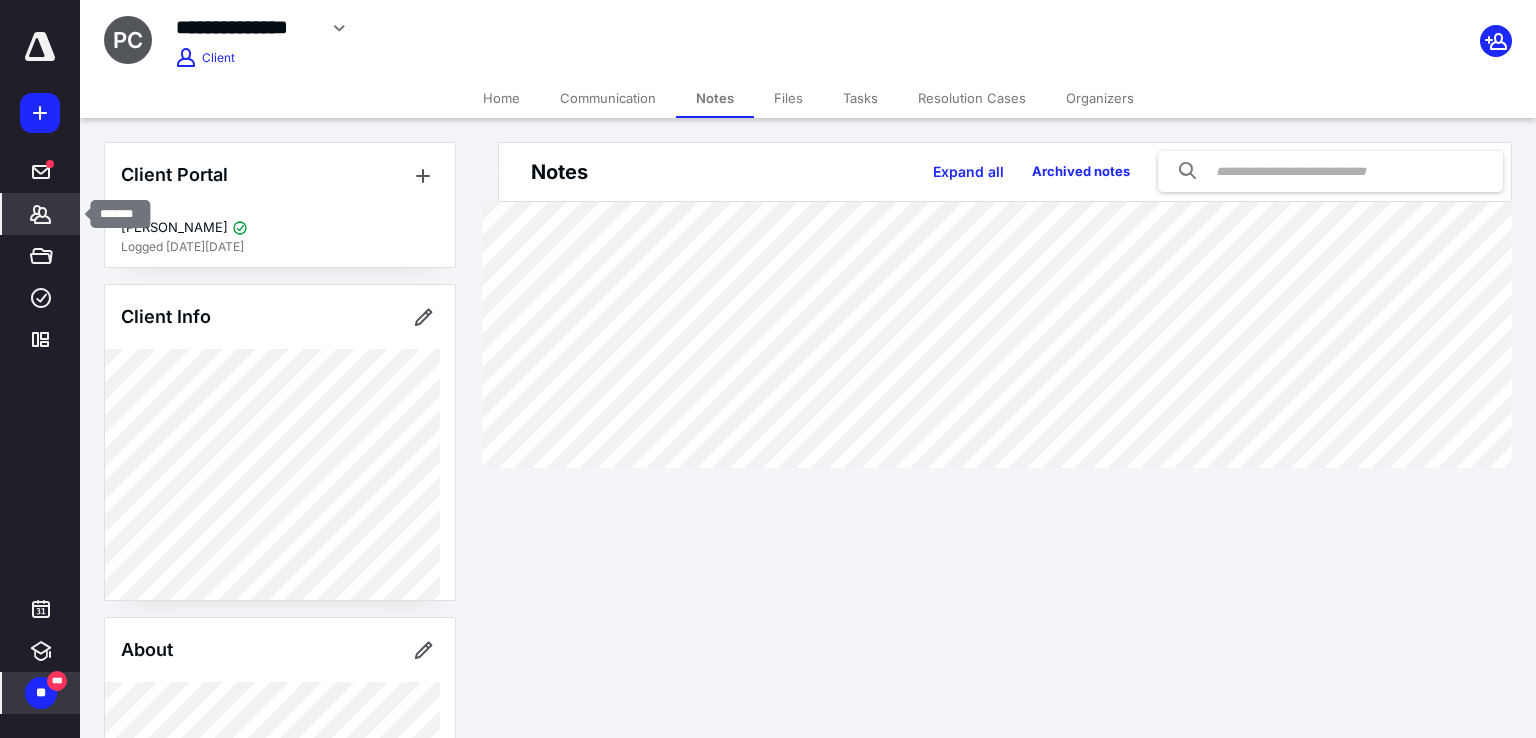 click 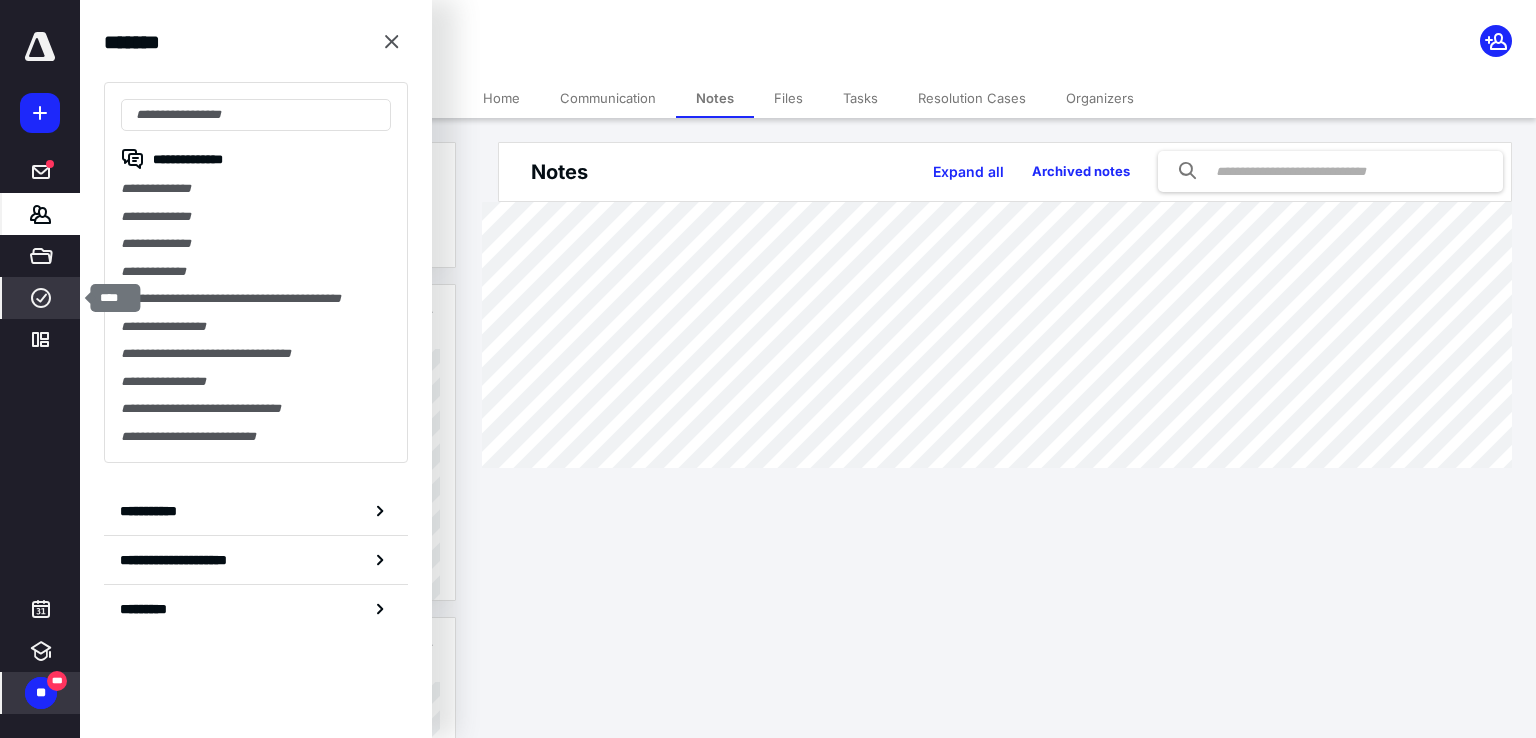 click 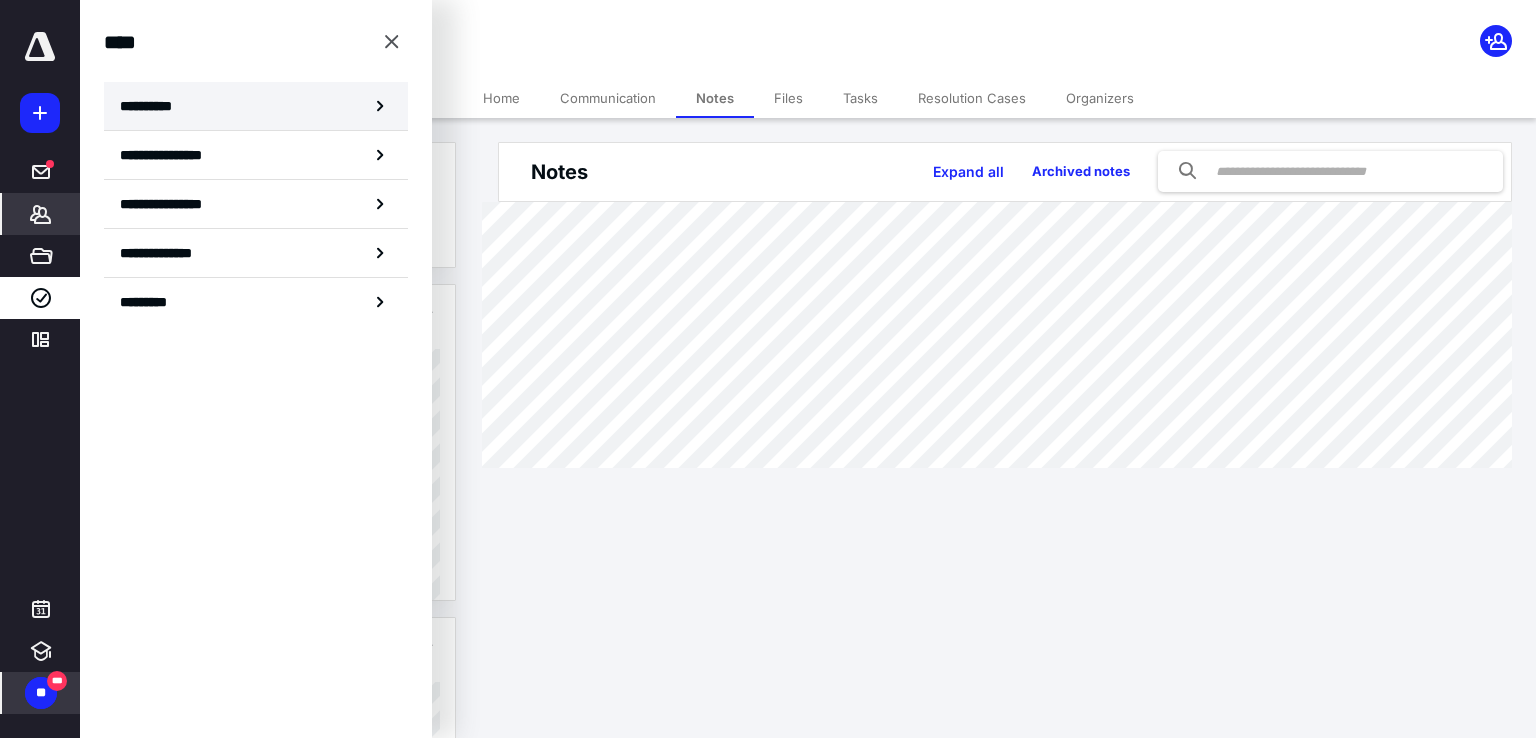 click on "**********" at bounding box center (153, 106) 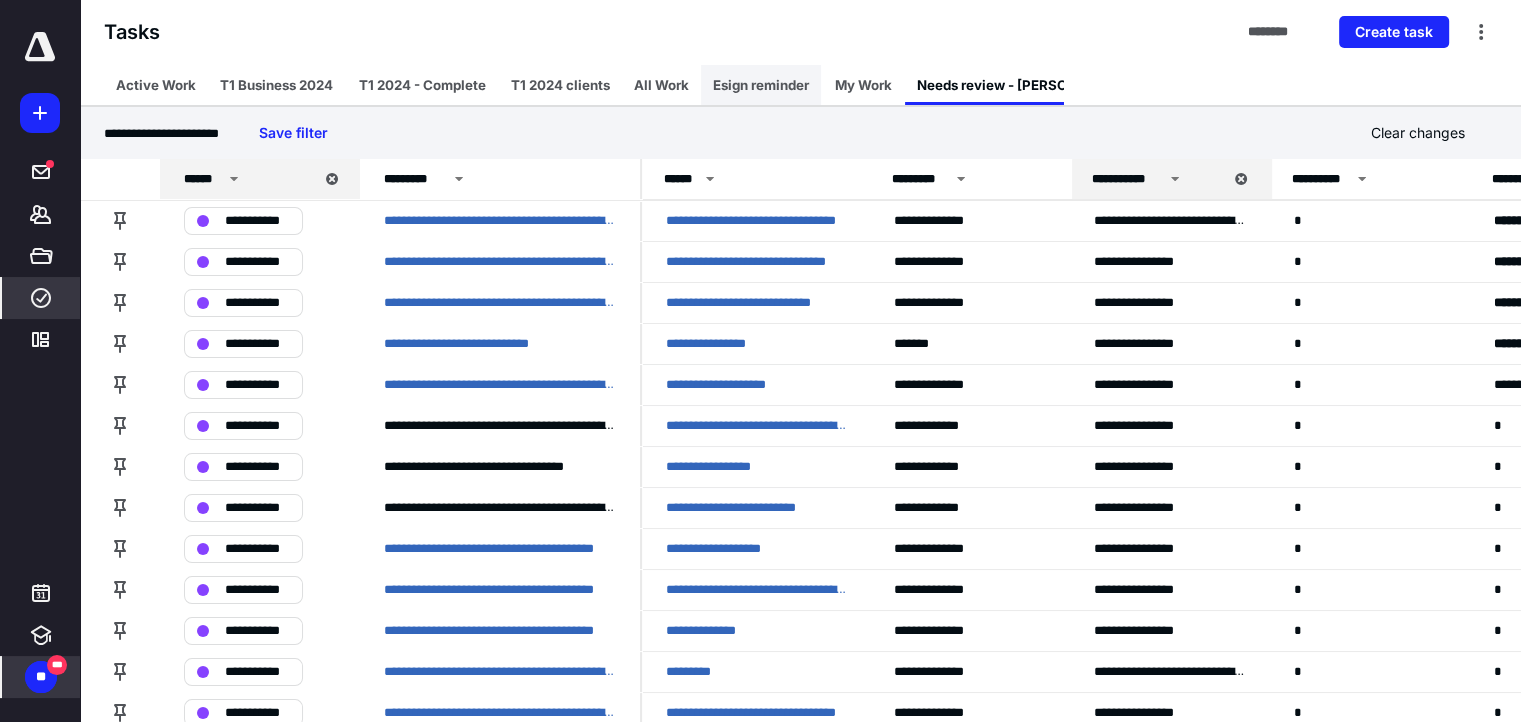 click on "Esign reminder" at bounding box center (761, 85) 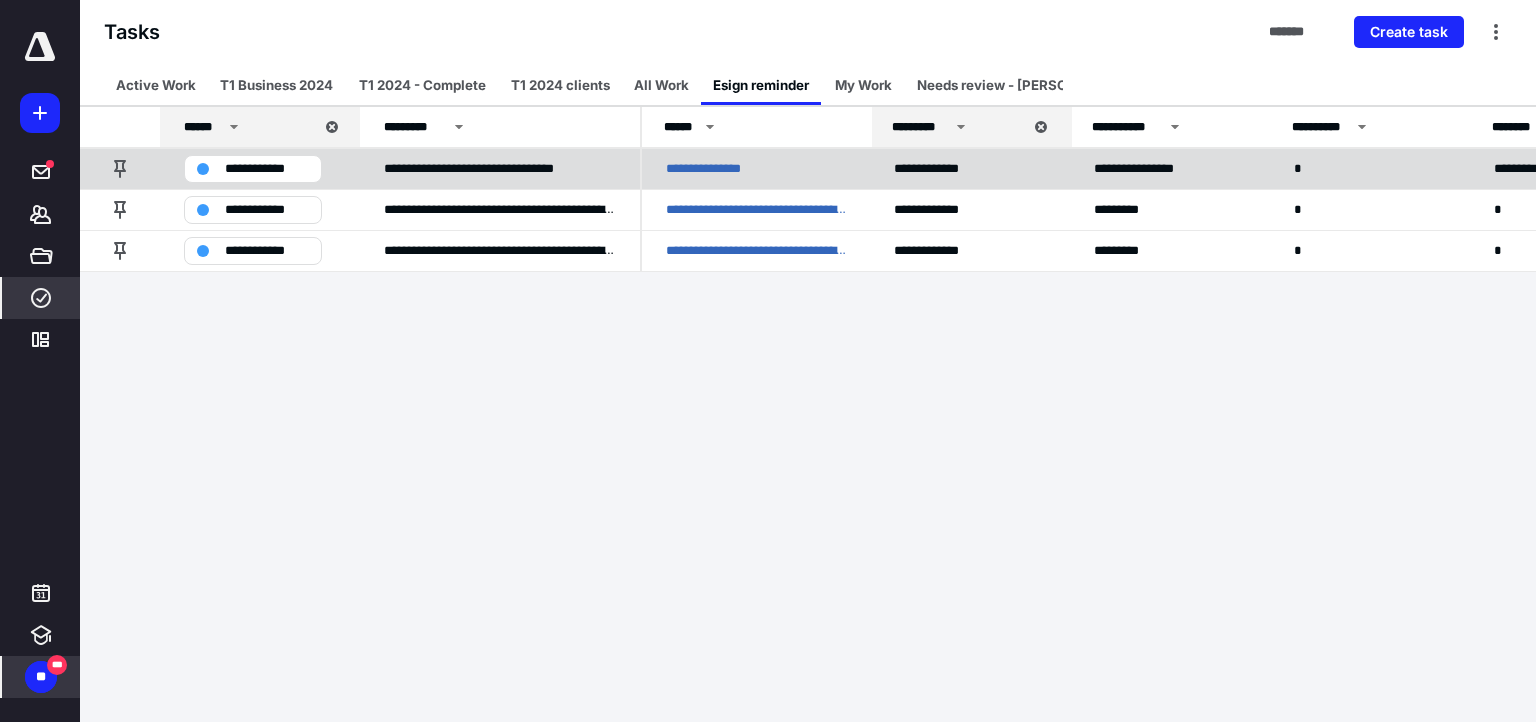 click on "**********" at bounding box center [717, 169] 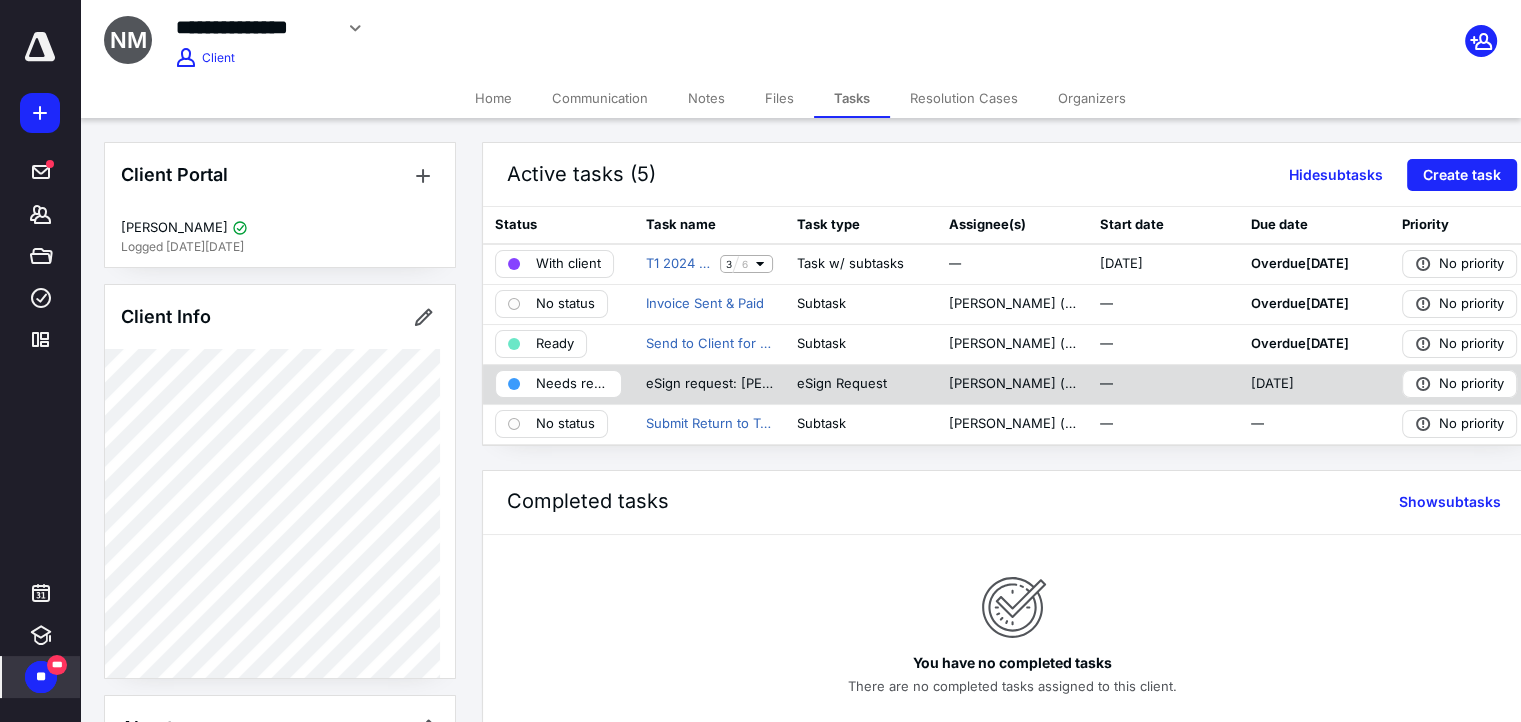 click on "Needs review" at bounding box center [572, 384] 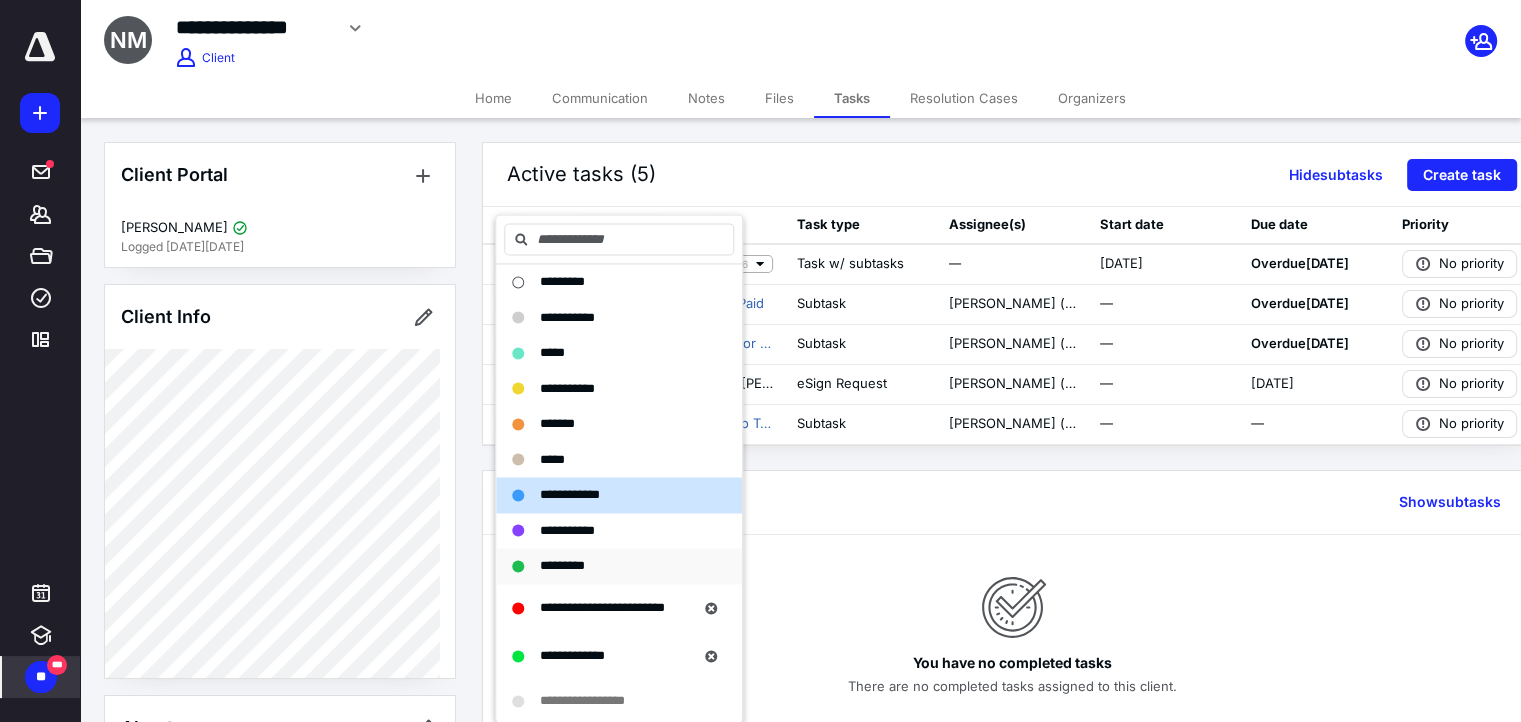 click on "*********" at bounding box center [562, 565] 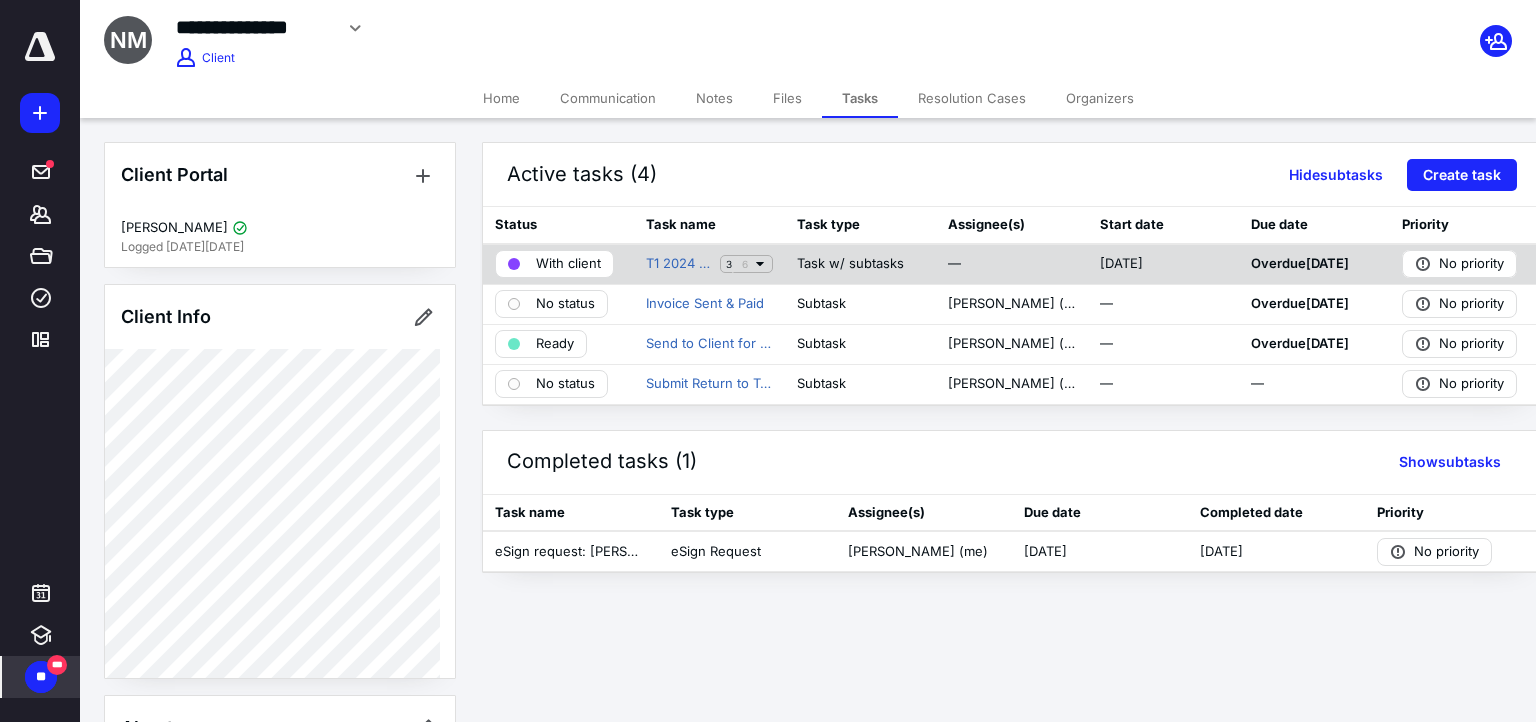 click on "With client" at bounding box center [568, 264] 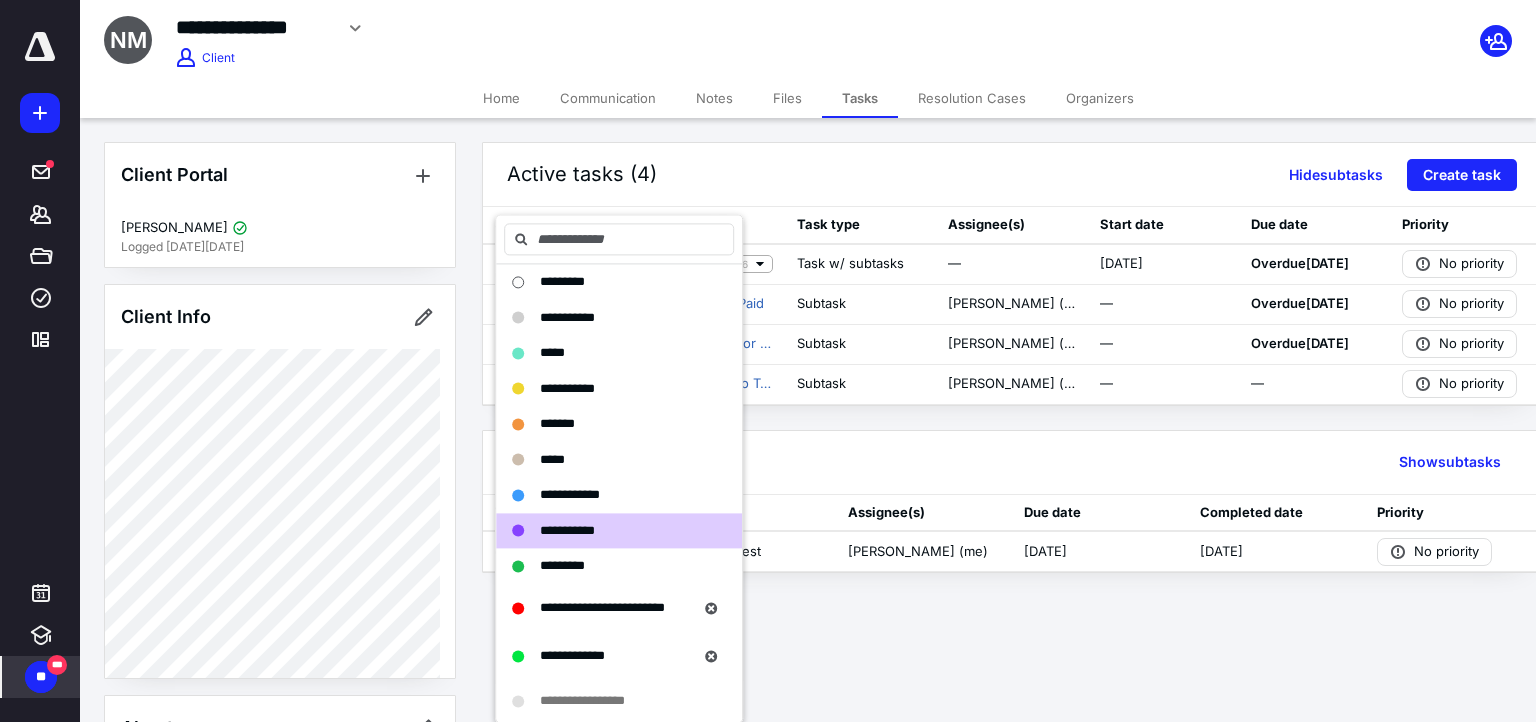 click on "Active   tasks   (4) Hide  subtasks Create task" at bounding box center [1012, 175] 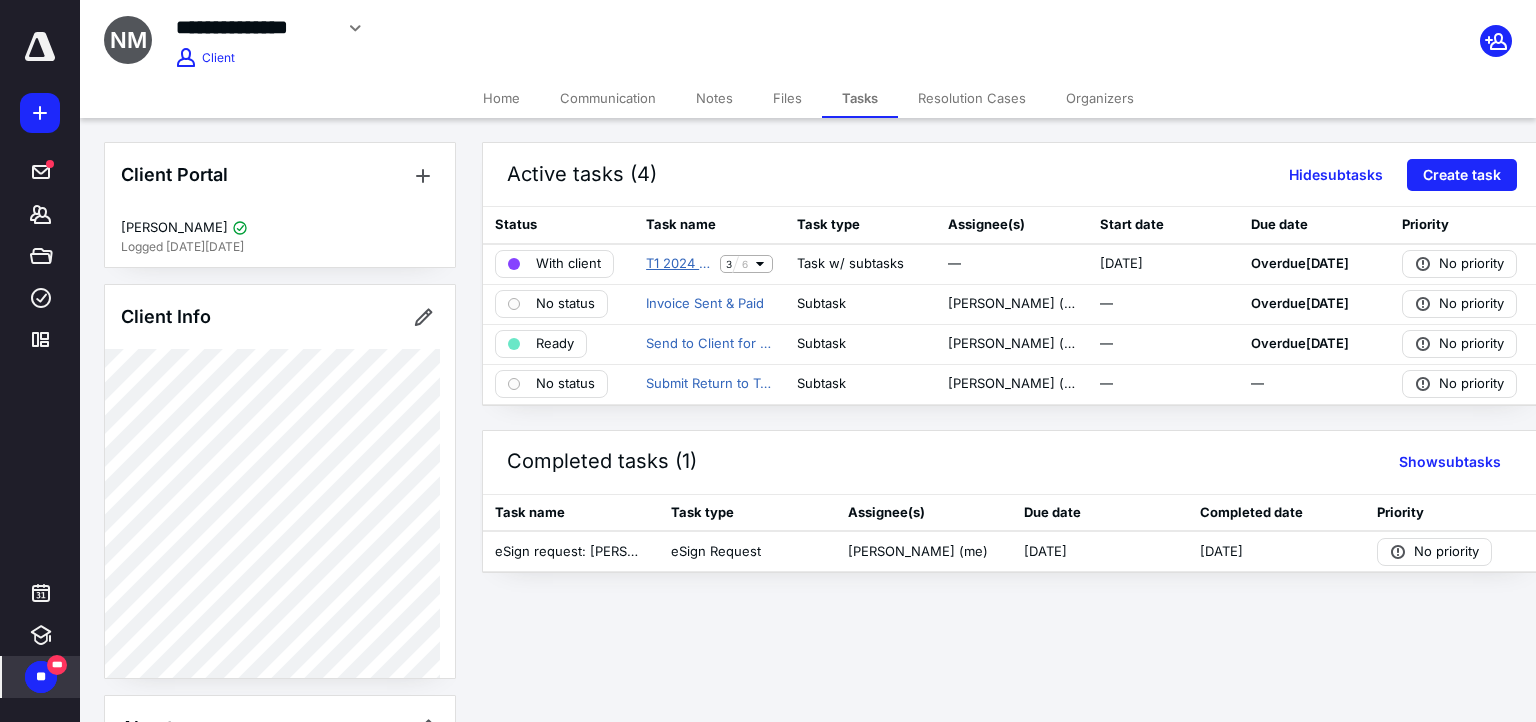 click on "T1 2024  [PERSON_NAME] - Portal Documents and eSignature" at bounding box center [679, 264] 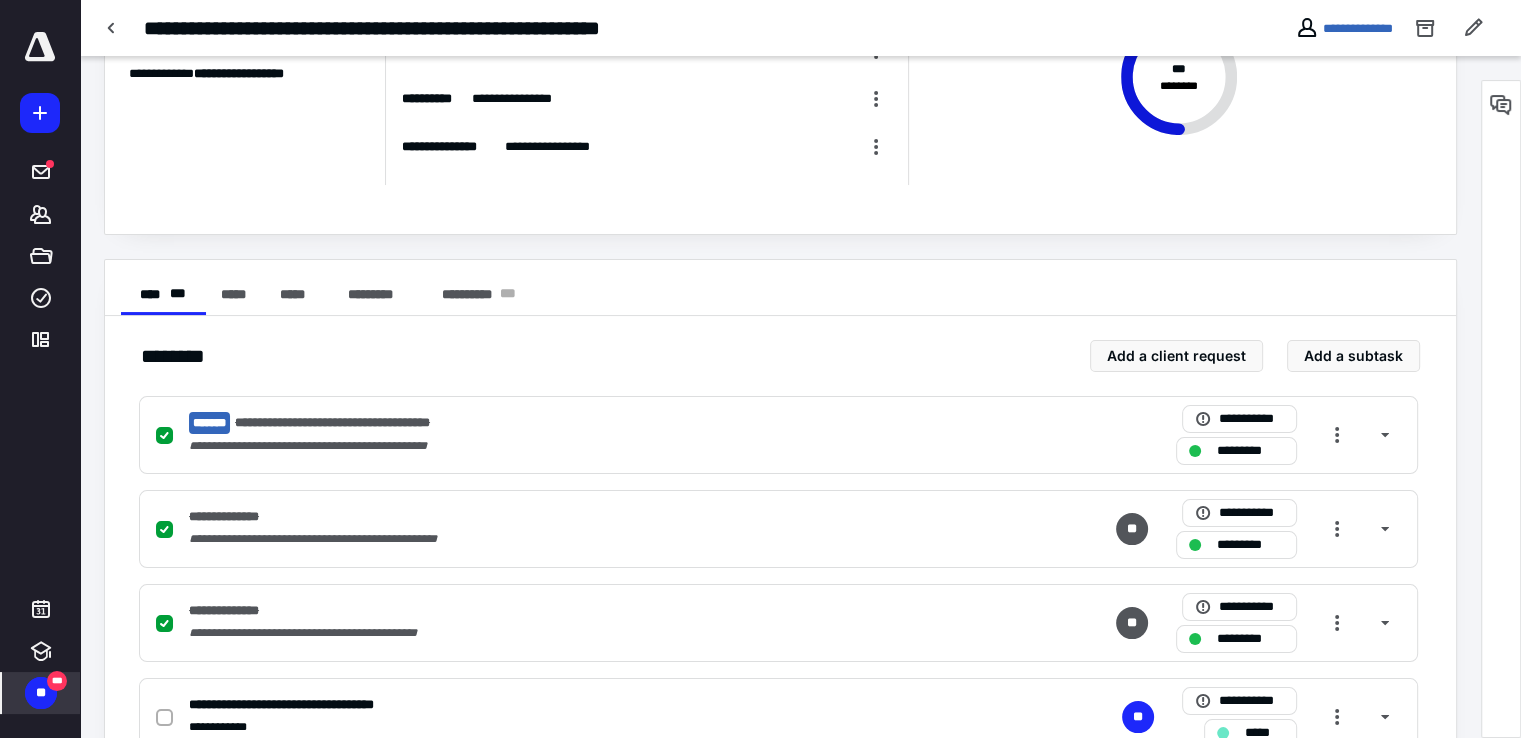scroll, scrollTop: 436, scrollLeft: 0, axis: vertical 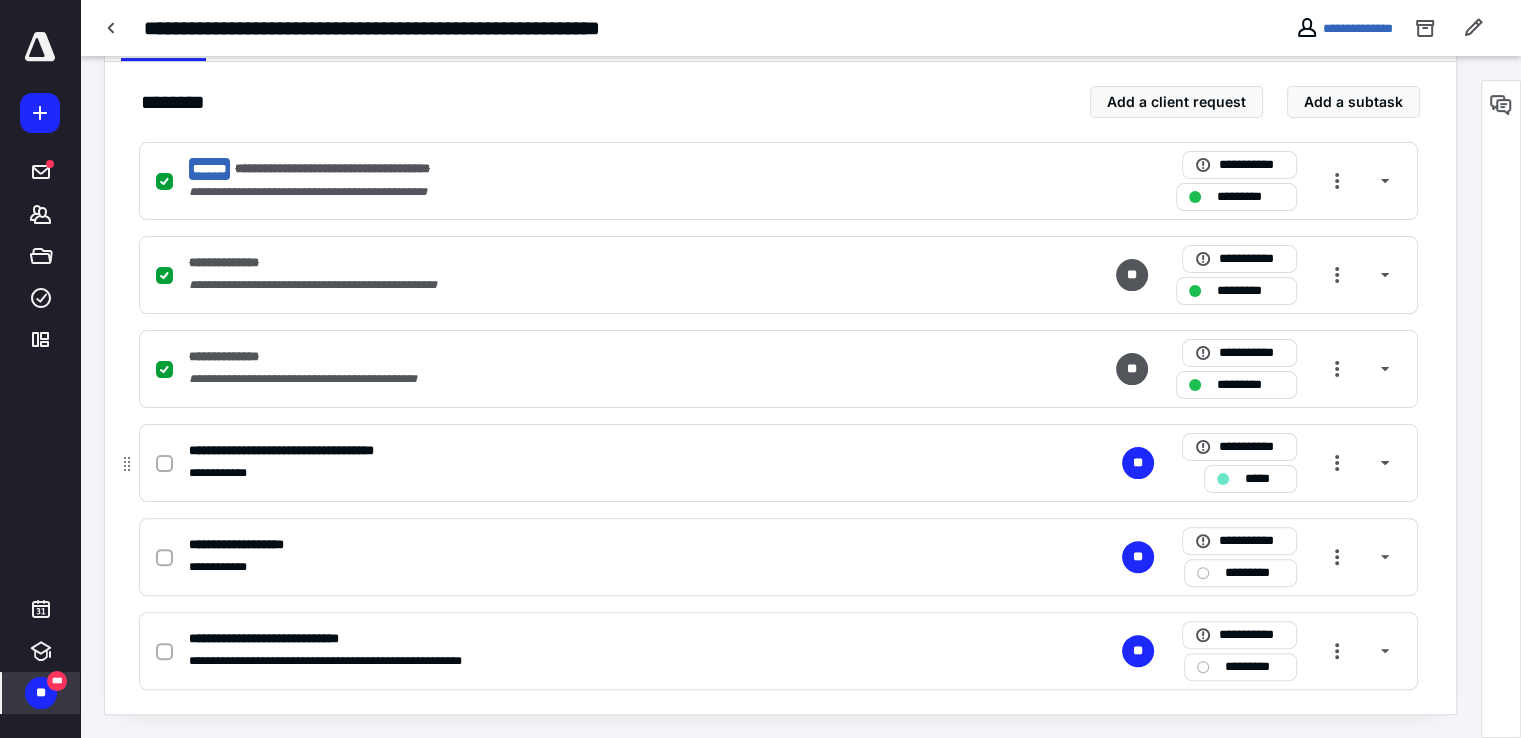 click 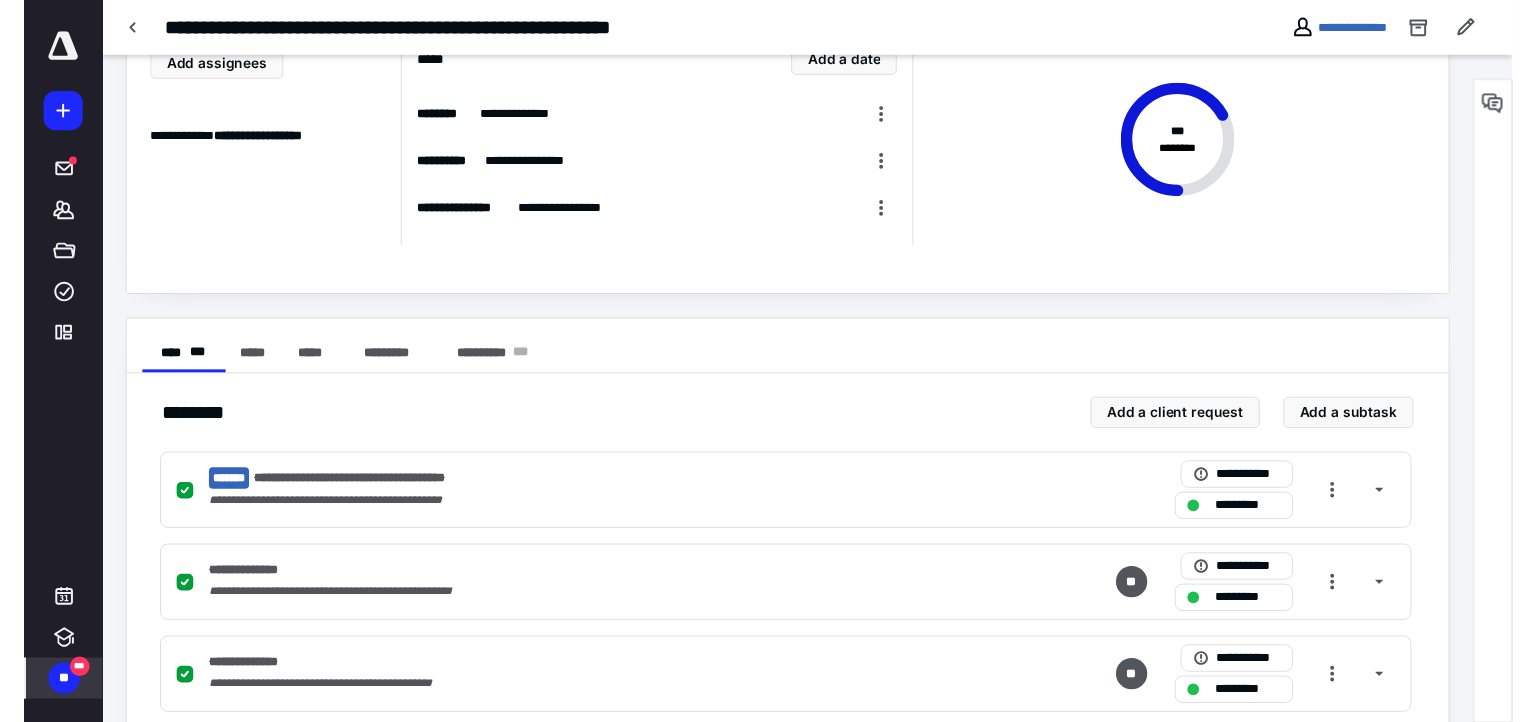 scroll, scrollTop: 0, scrollLeft: 0, axis: both 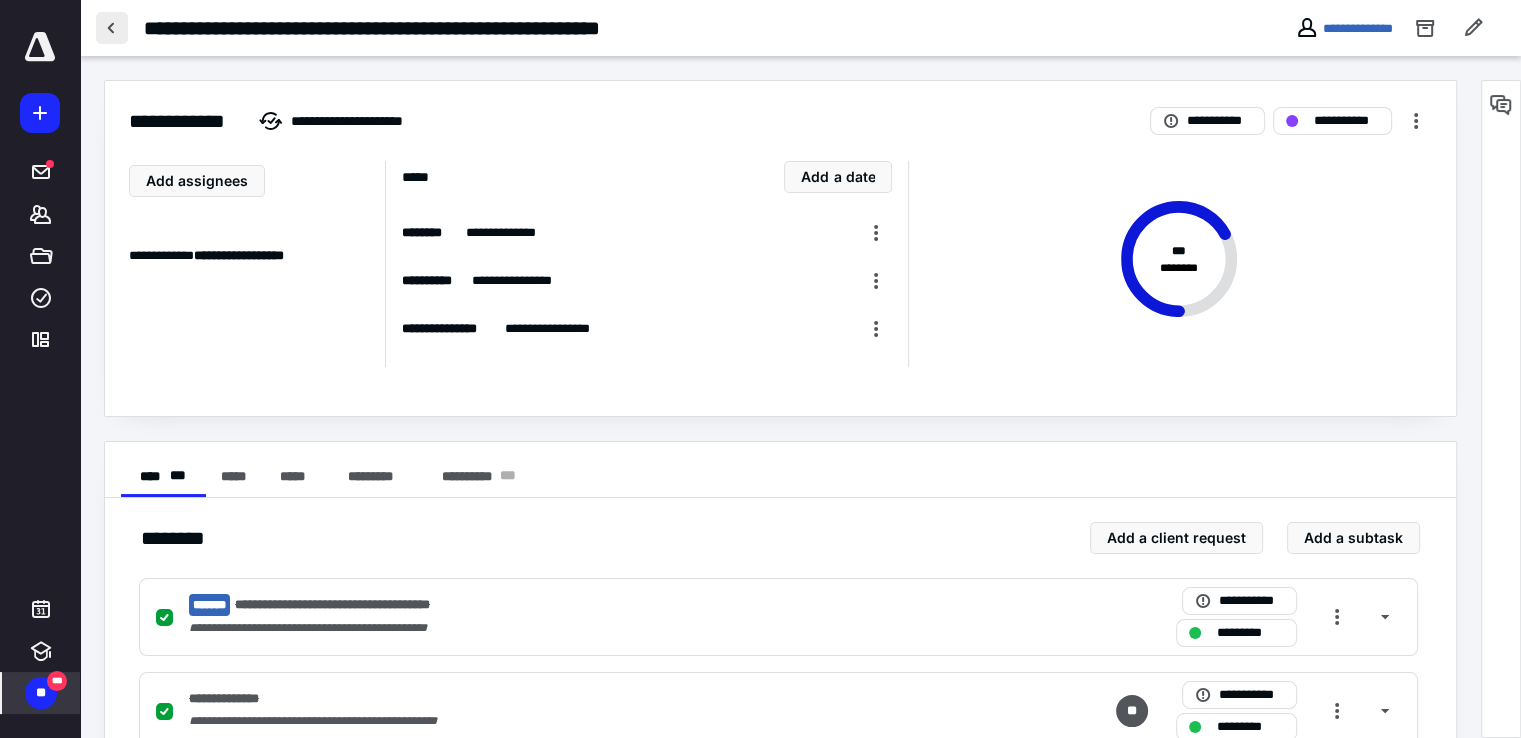 click at bounding box center [112, 28] 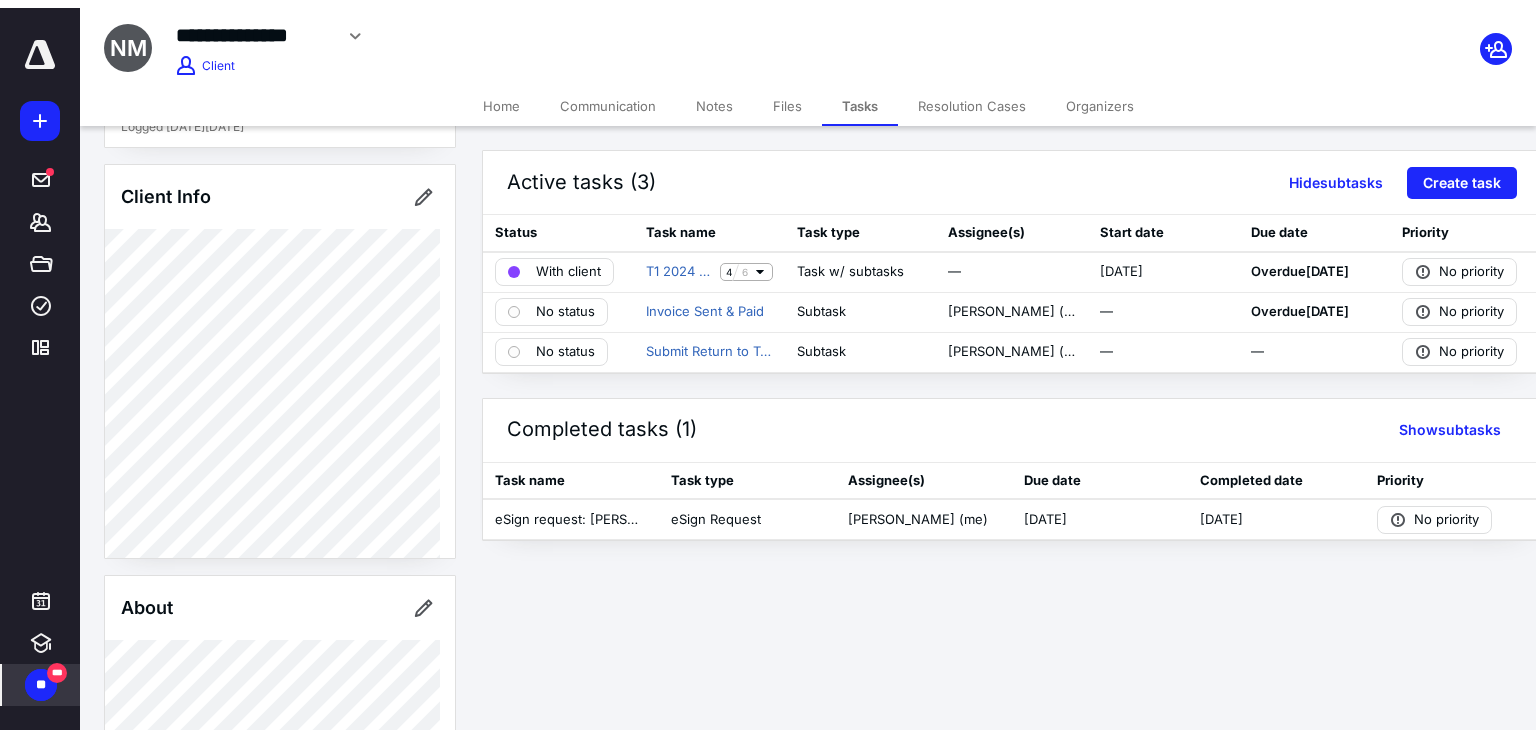 scroll, scrollTop: 0, scrollLeft: 0, axis: both 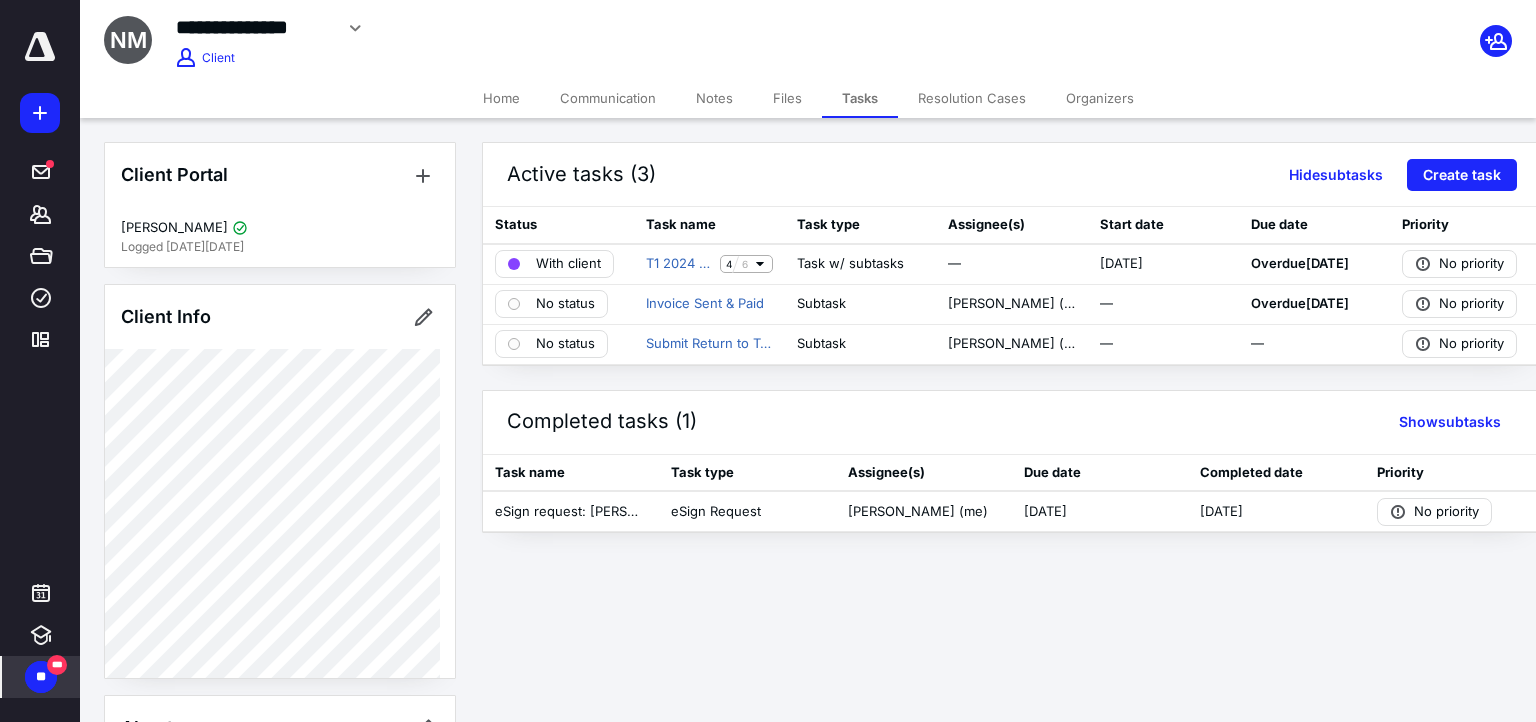 click on "Communication" at bounding box center [608, 98] 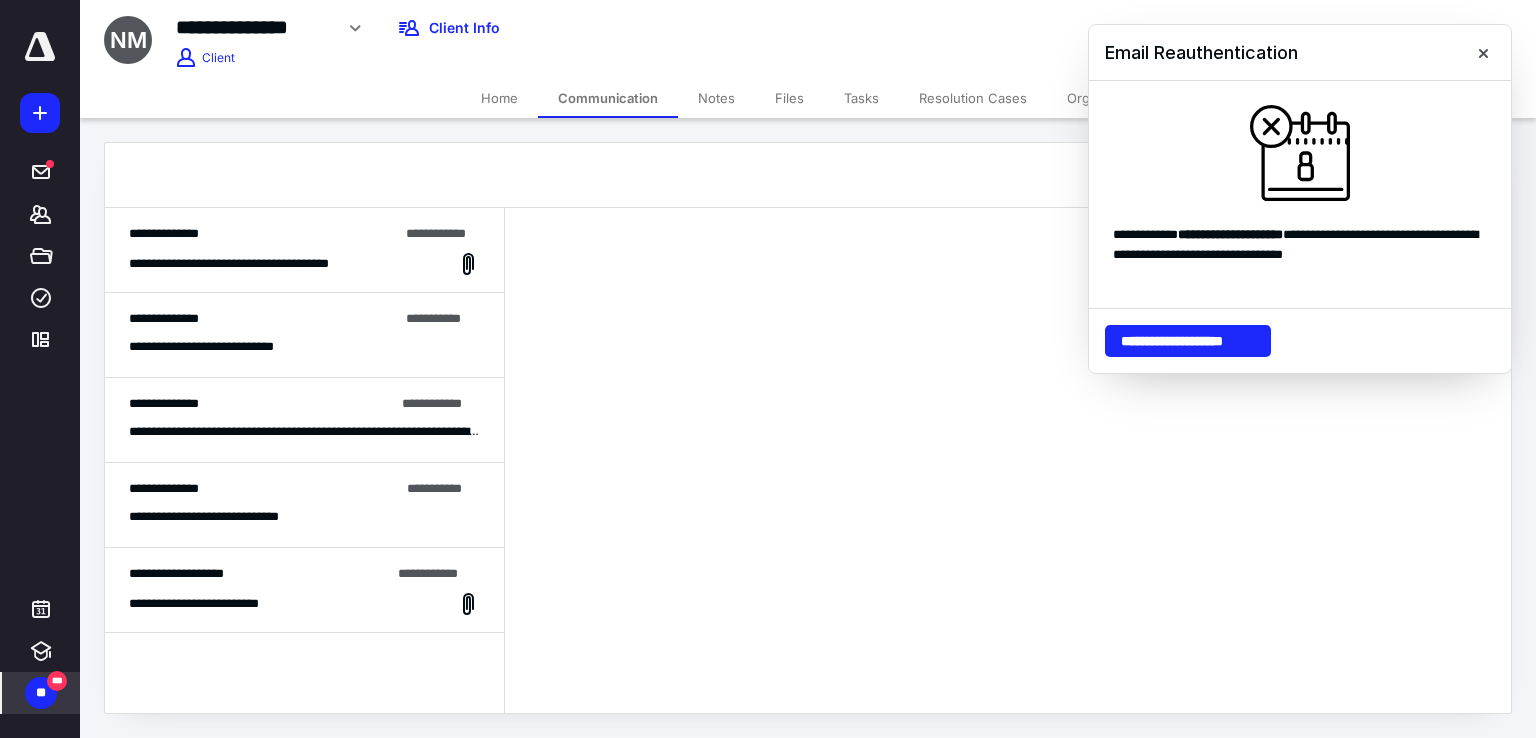 click on "**********" at bounding box center (304, 250) 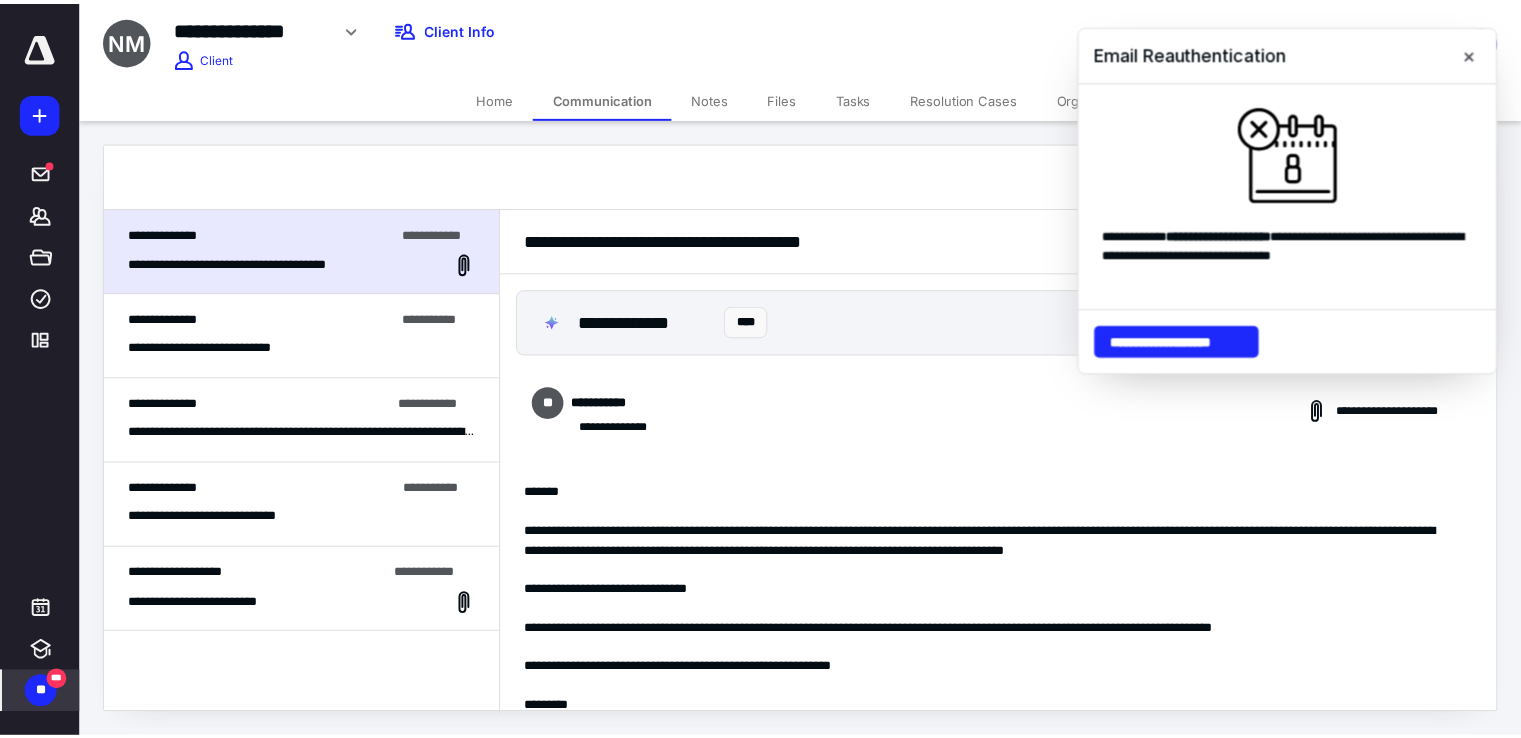 scroll, scrollTop: 170, scrollLeft: 0, axis: vertical 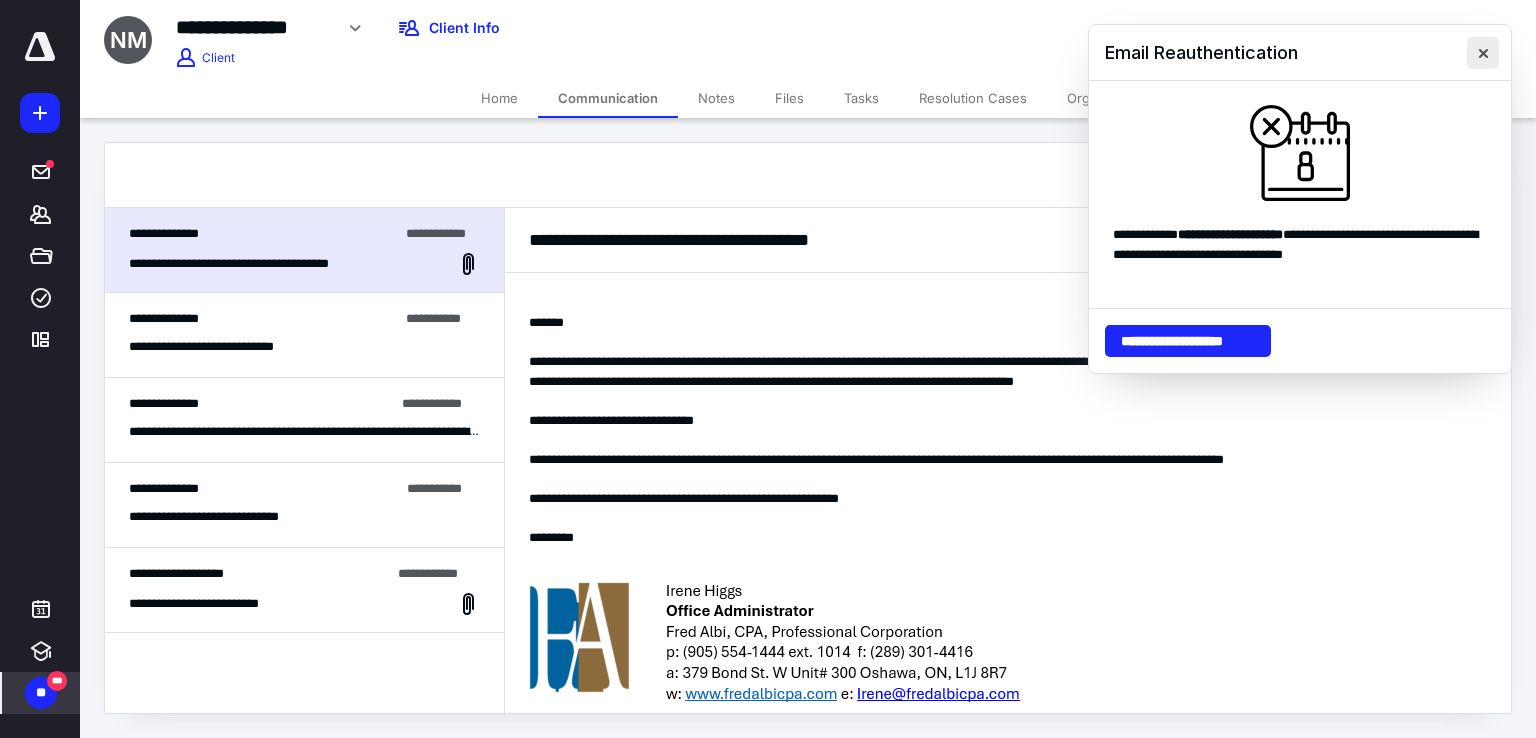 click at bounding box center [1483, 53] 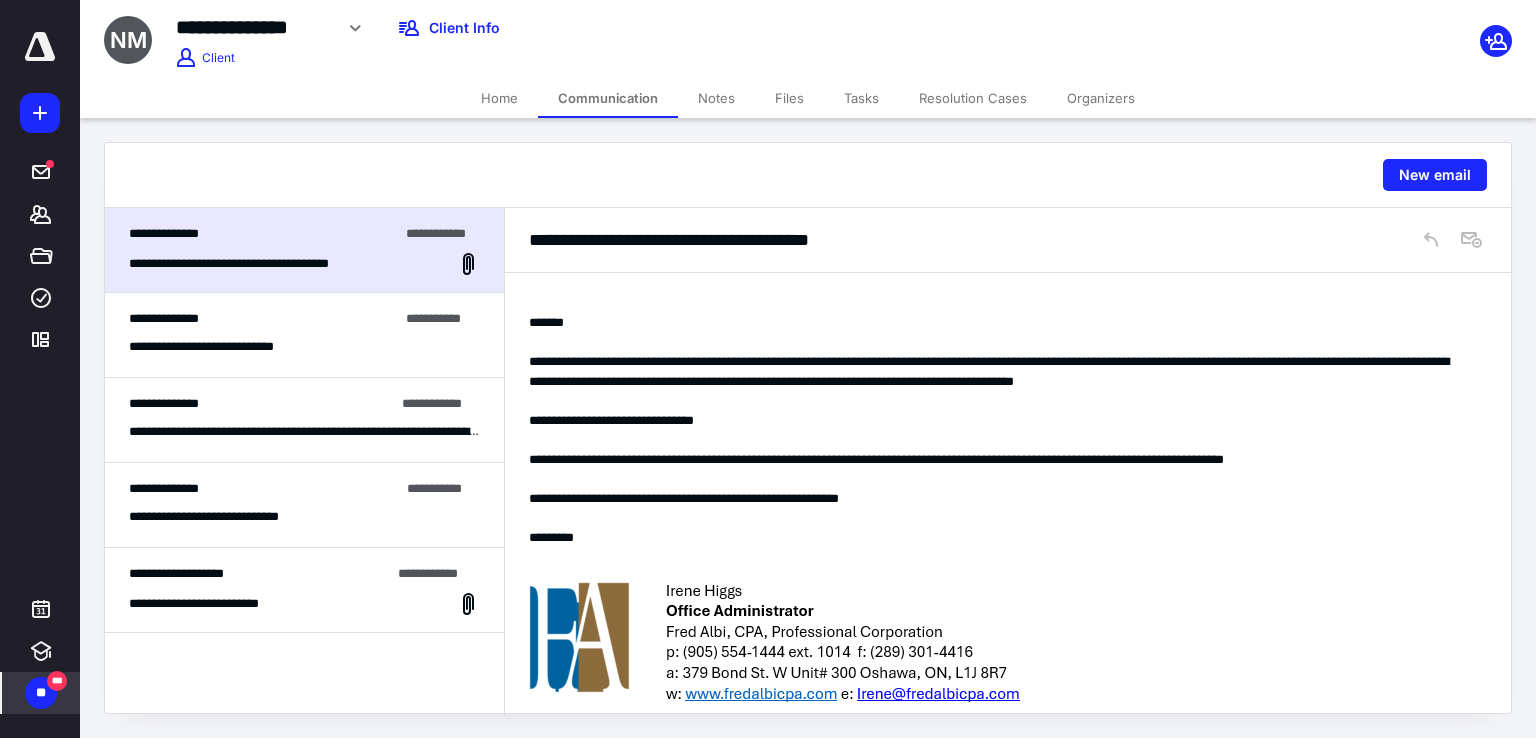 click on "Notes" at bounding box center (716, 98) 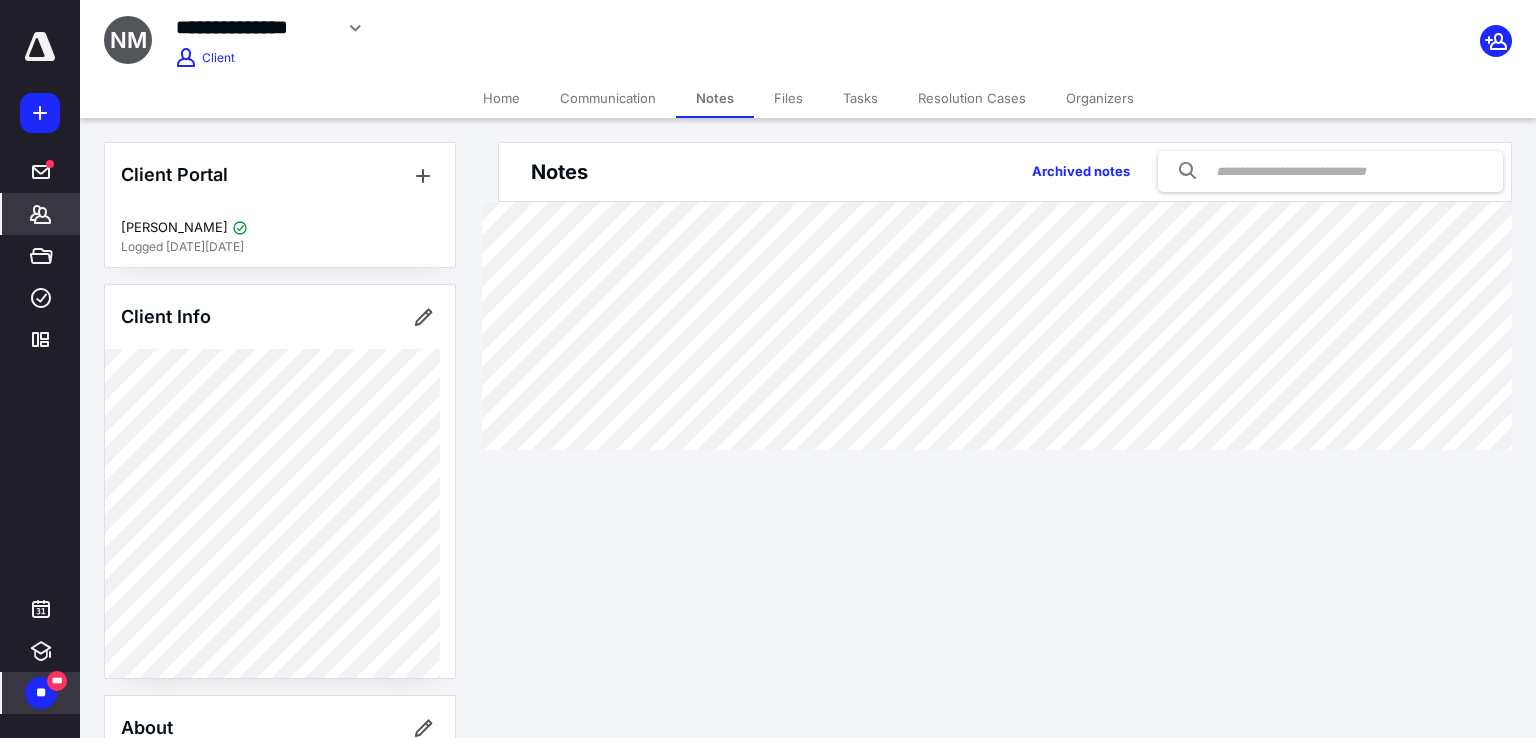drag, startPoint x: 780, startPoint y: 100, endPoint x: 764, endPoint y: 106, distance: 17.088007 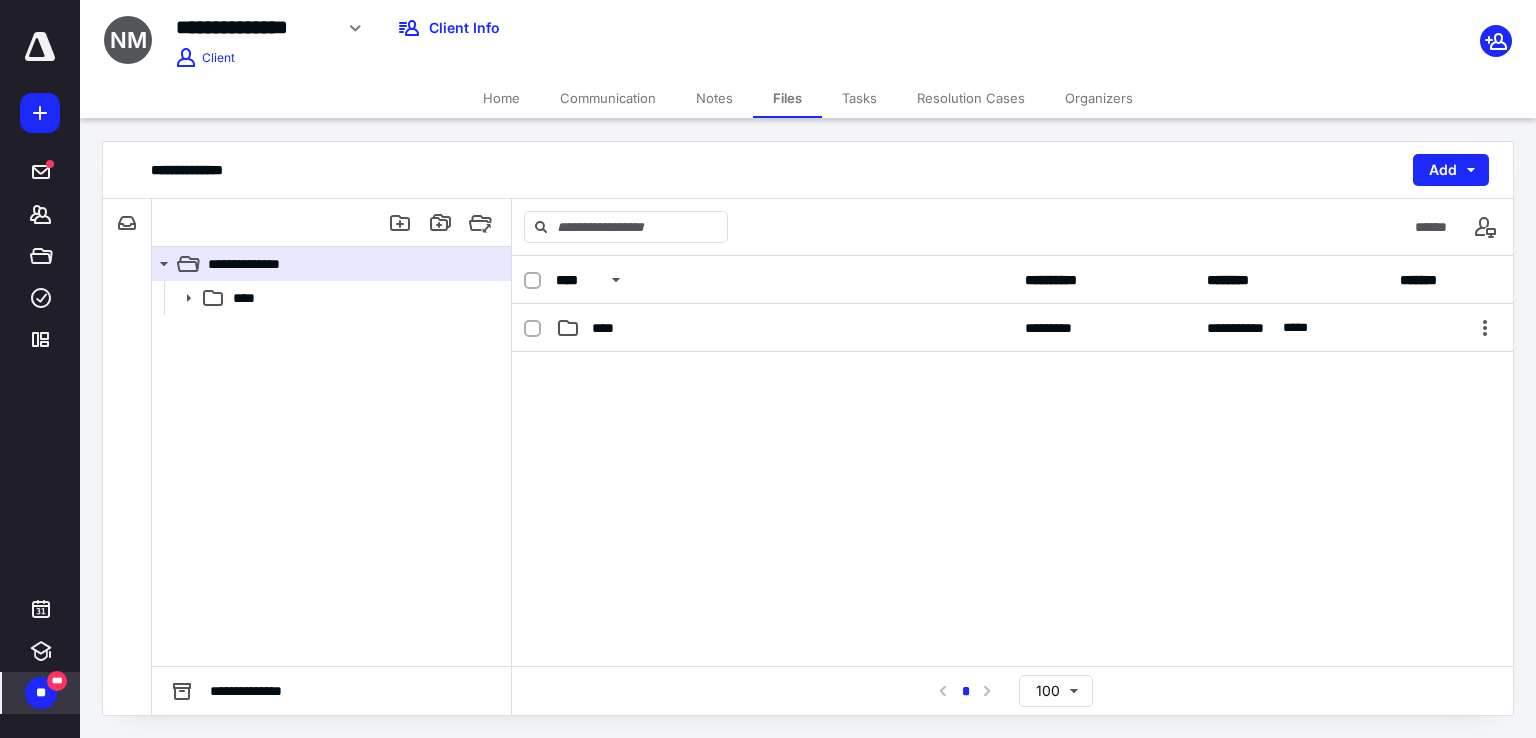 click on "Tasks" at bounding box center (859, 98) 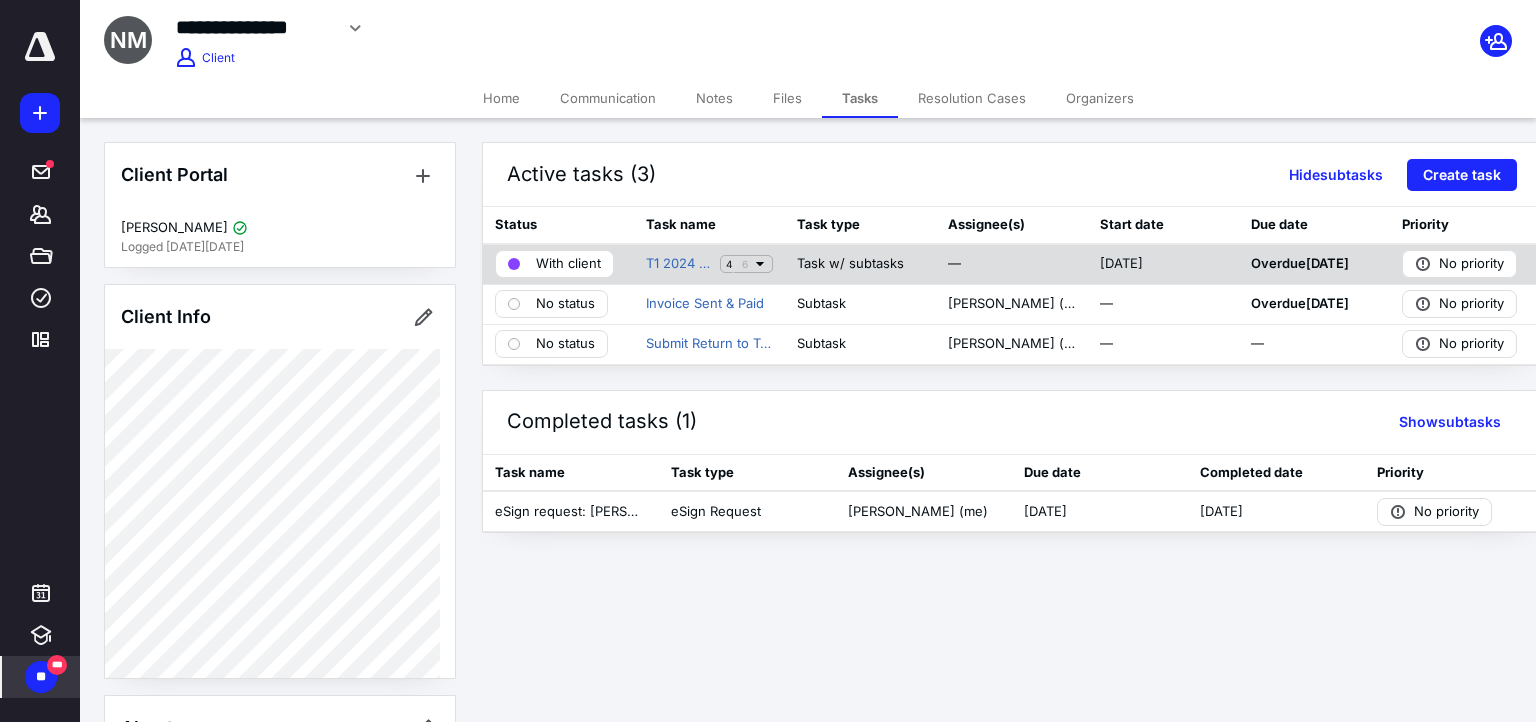 click on "With client" at bounding box center (568, 264) 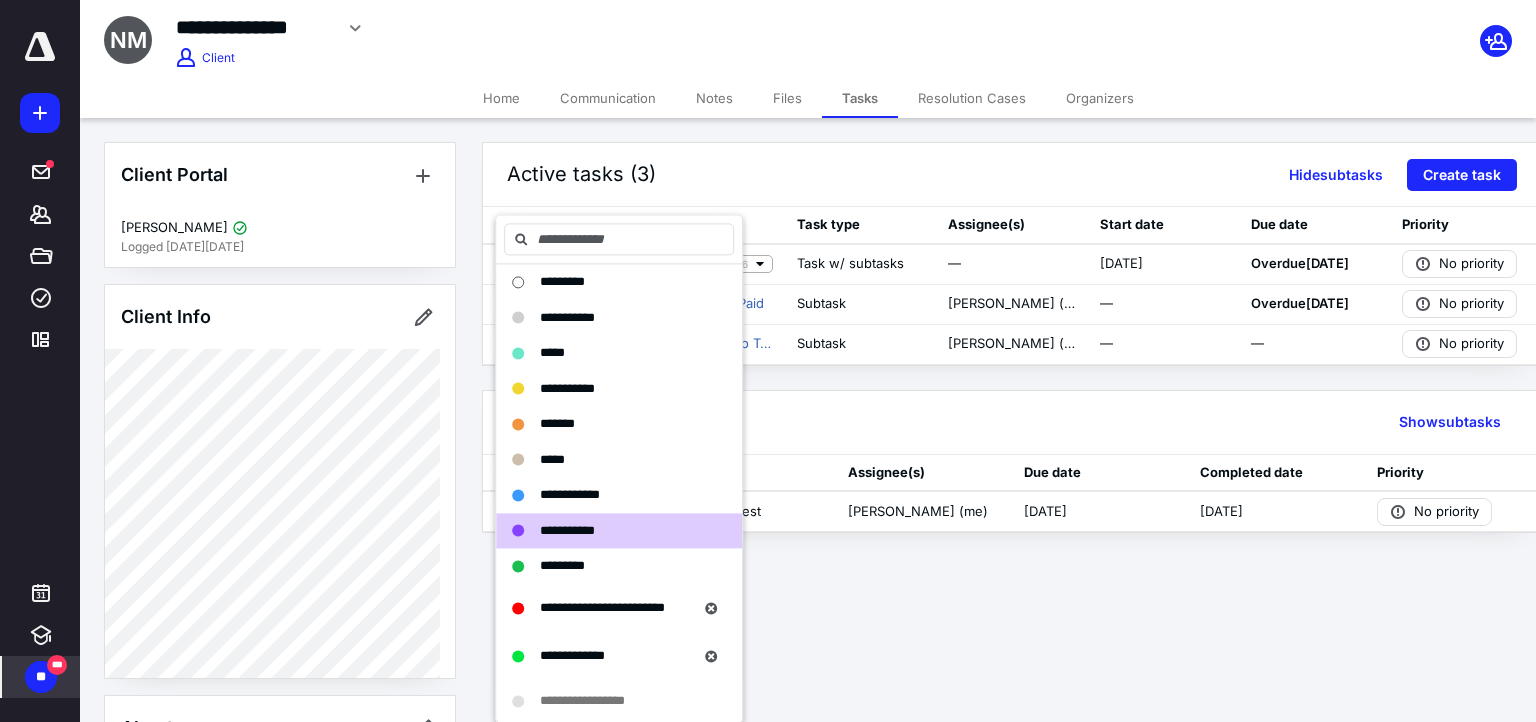 click on "Active   tasks   (3) Hide  subtasks Create task" at bounding box center (1012, 175) 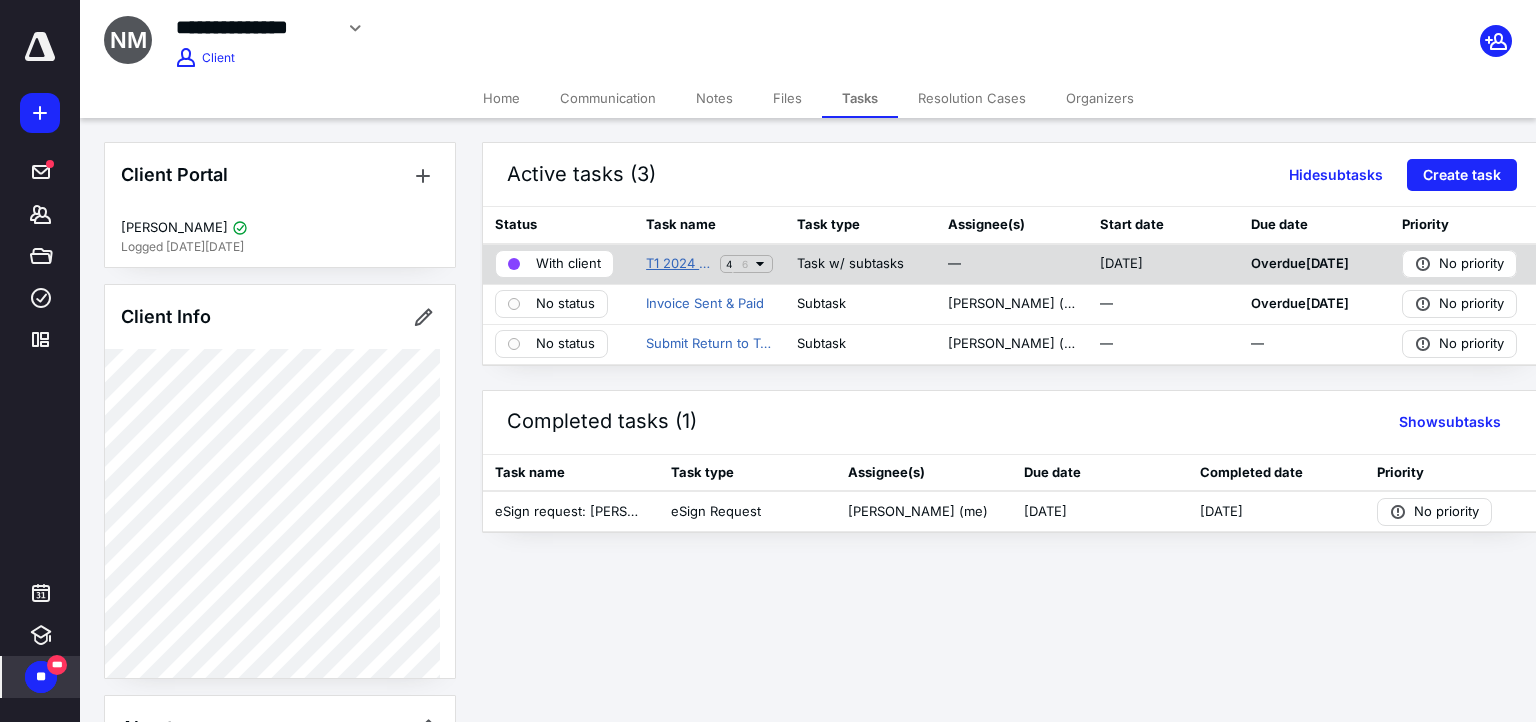 click on "T1 2024  [PERSON_NAME] - Portal Documents and eSignature" at bounding box center [679, 264] 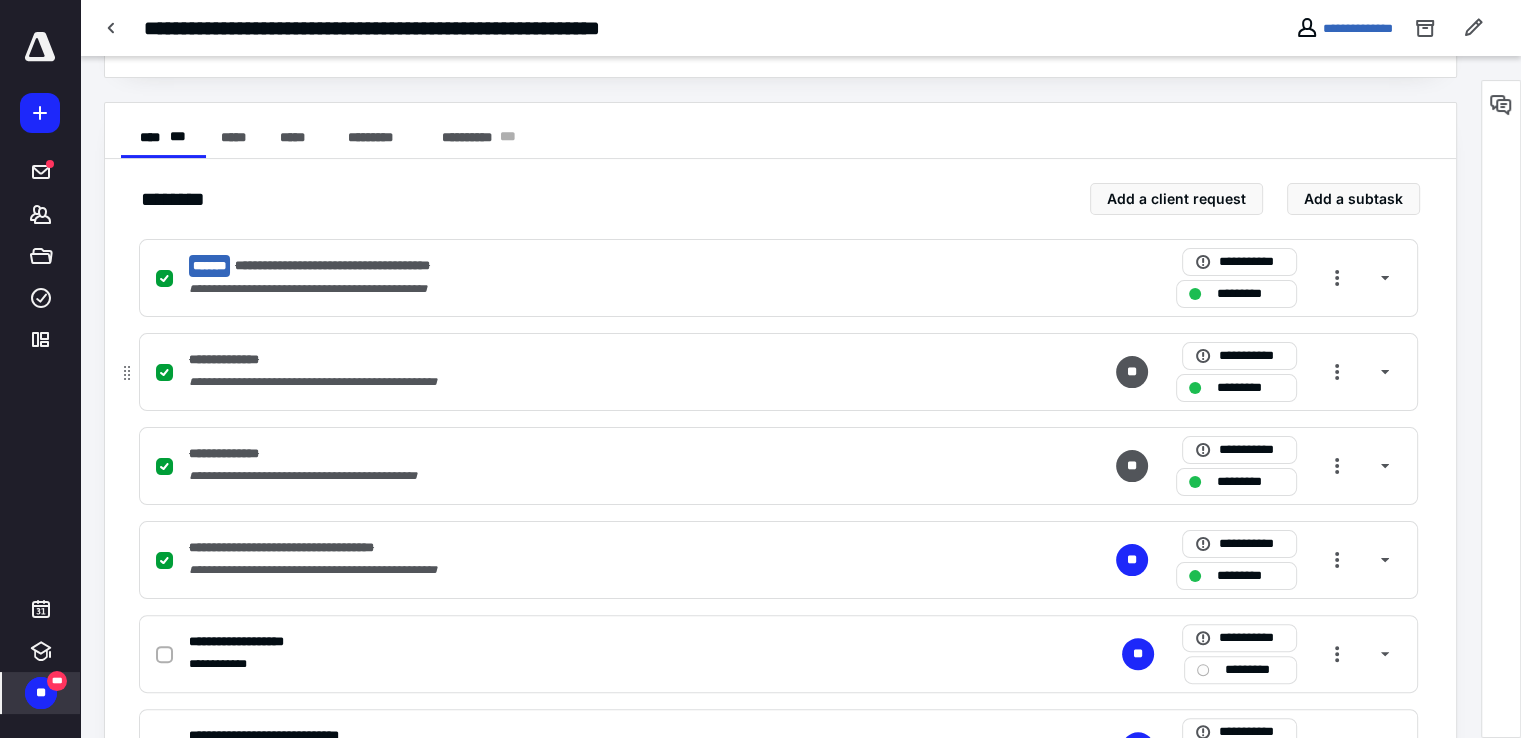 scroll, scrollTop: 436, scrollLeft: 0, axis: vertical 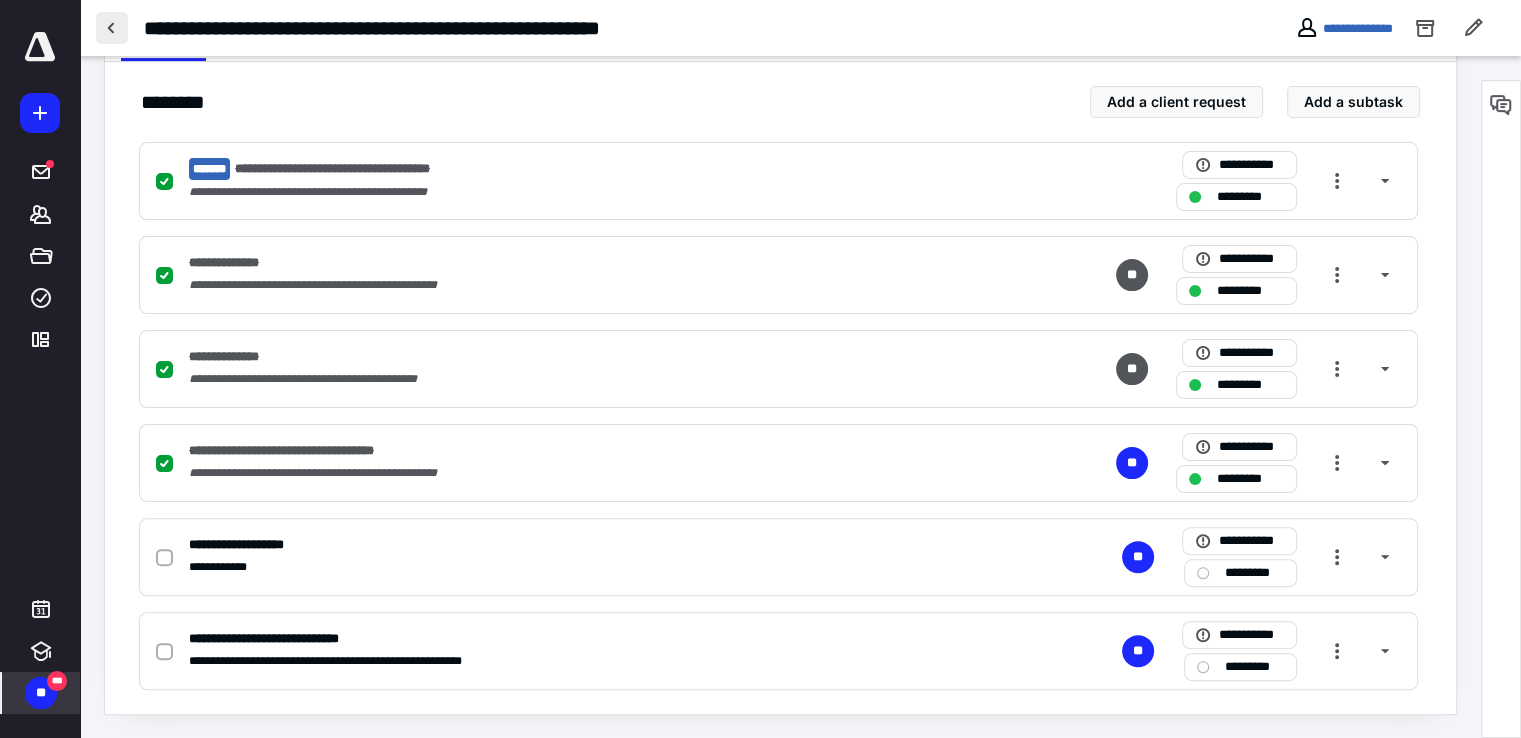 click at bounding box center [112, 28] 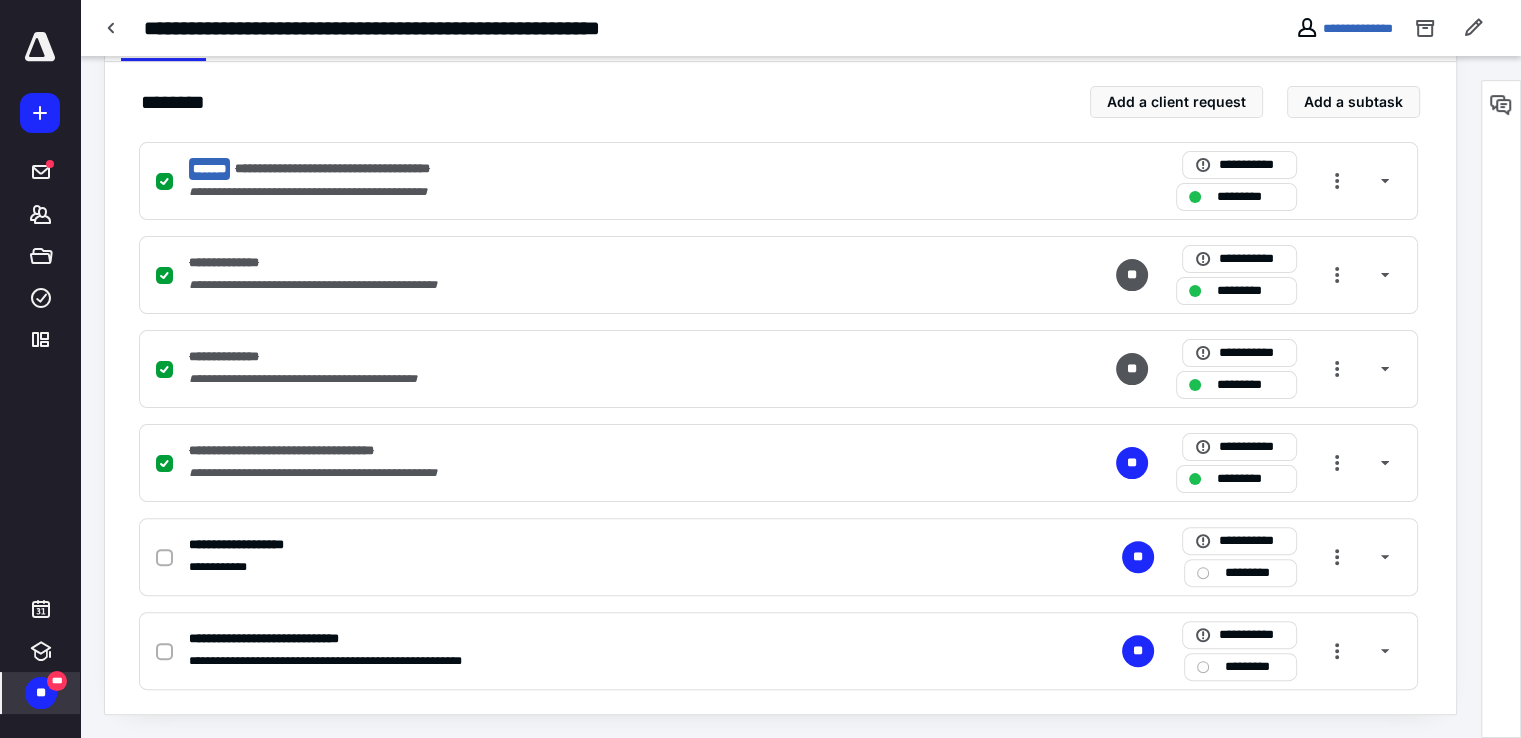 scroll, scrollTop: 0, scrollLeft: 0, axis: both 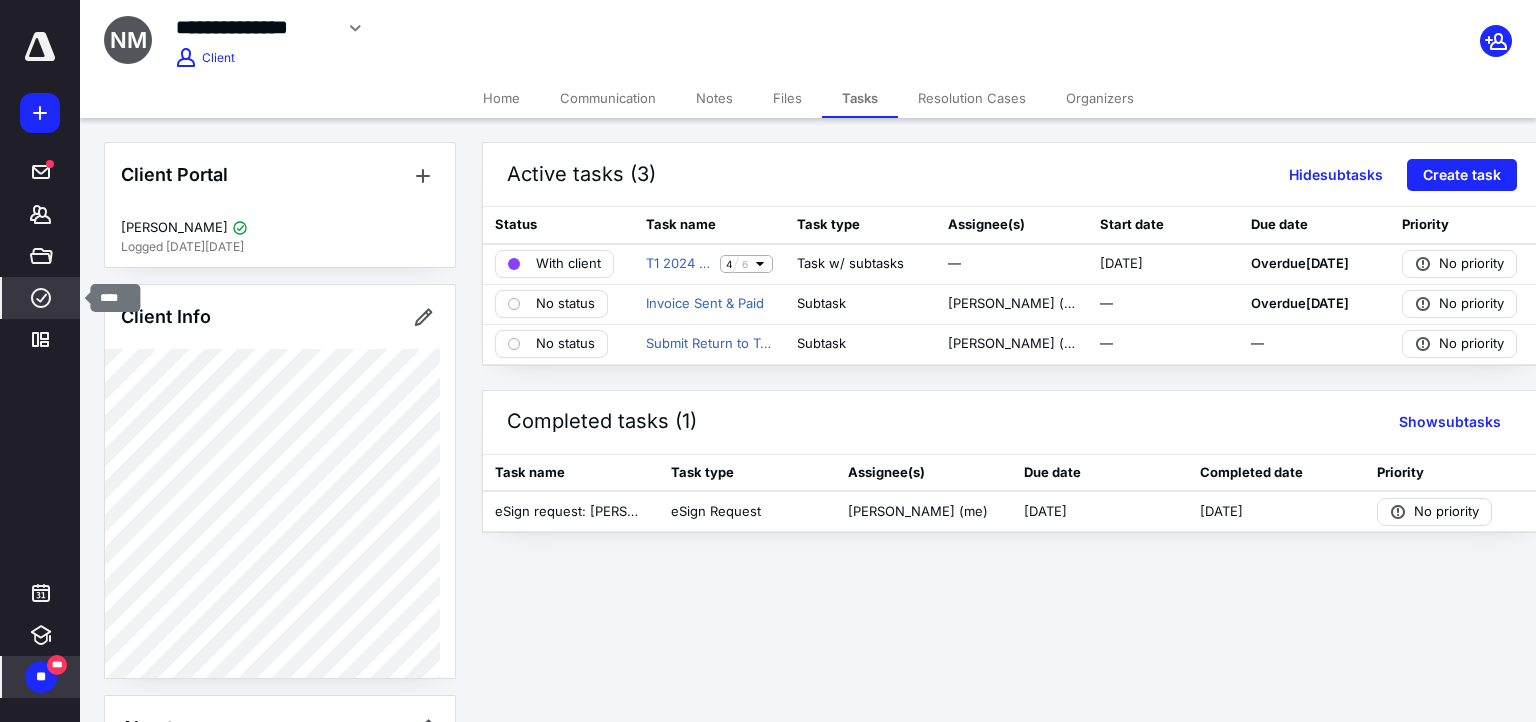click 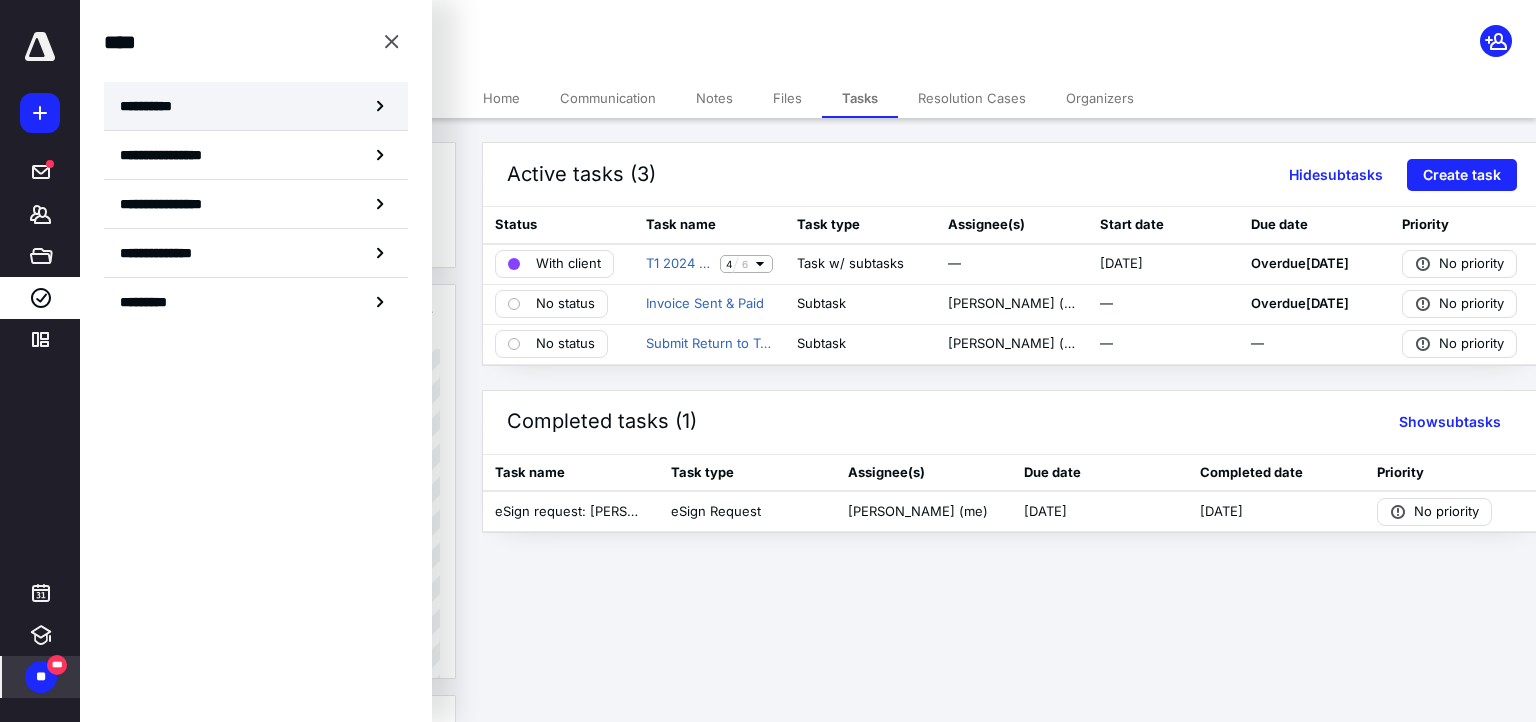 click on "**********" at bounding box center [153, 106] 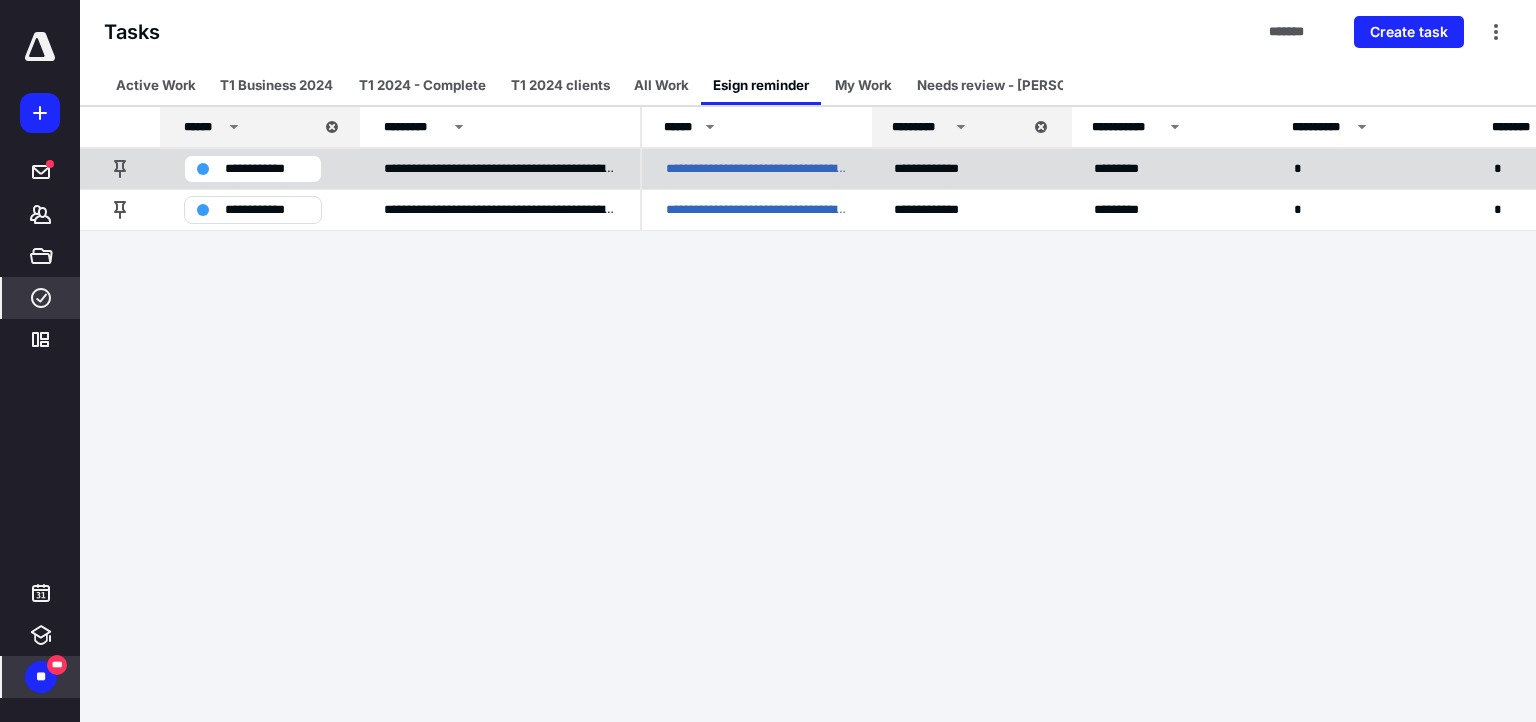 click on "**********" at bounding box center (267, 169) 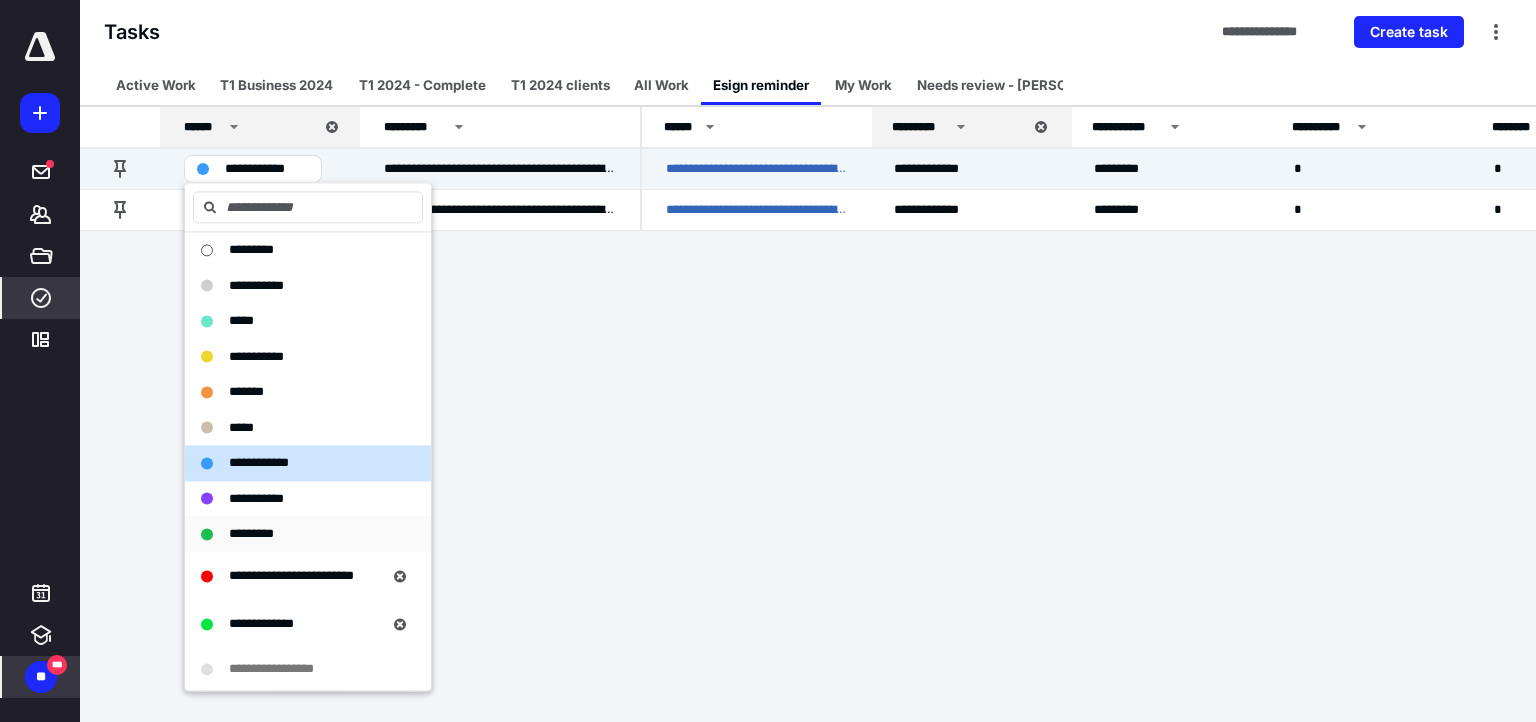 click on "*********" at bounding box center [251, 533] 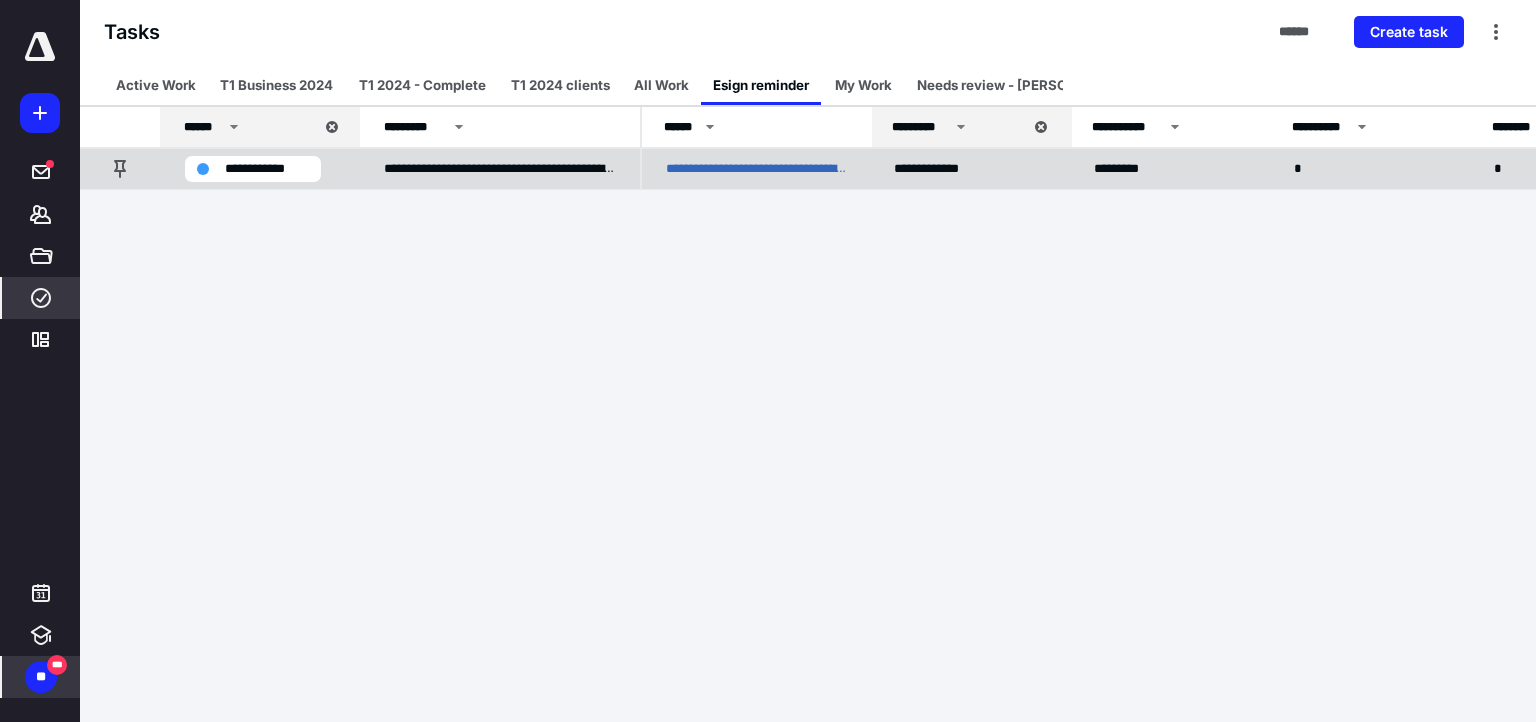 click on "**********" at bounding box center (267, 169) 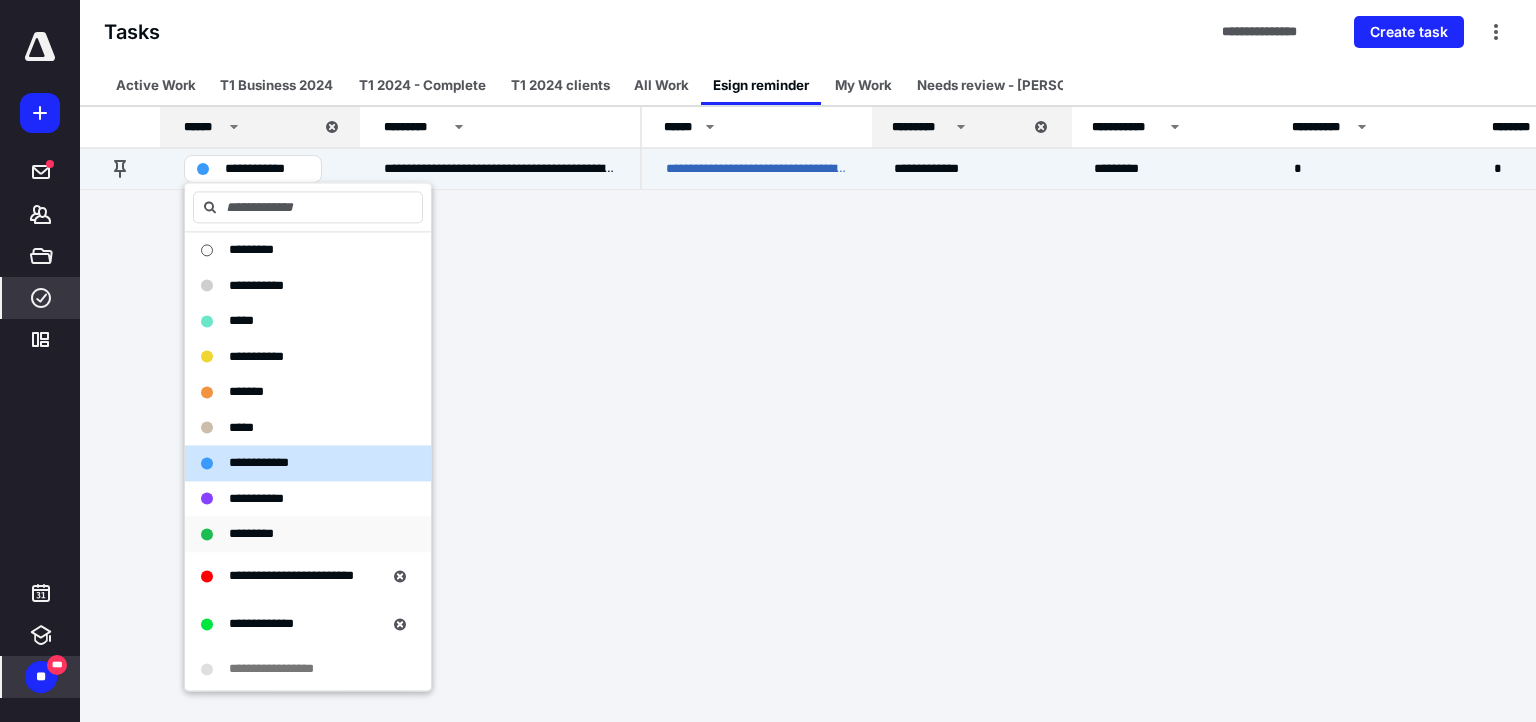 click on "*********" at bounding box center [251, 533] 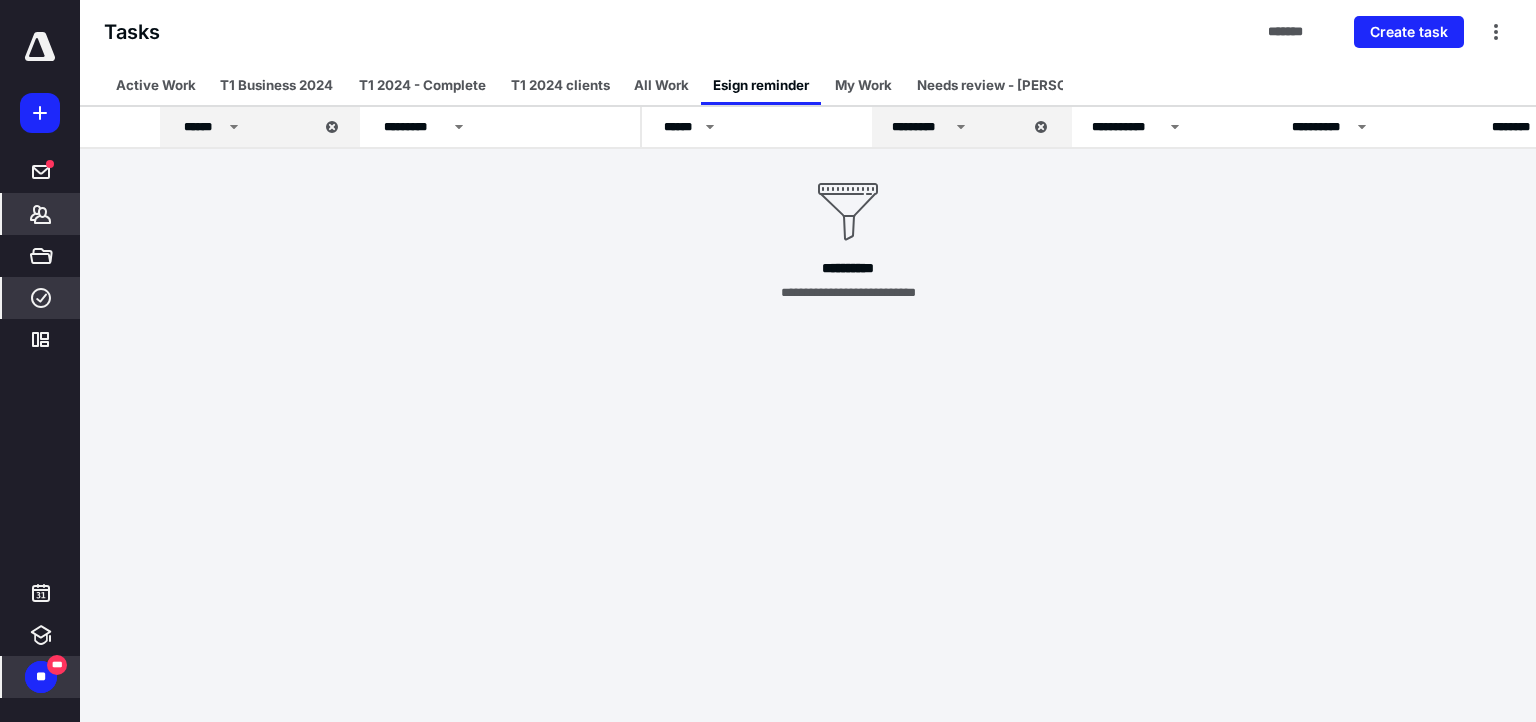 click 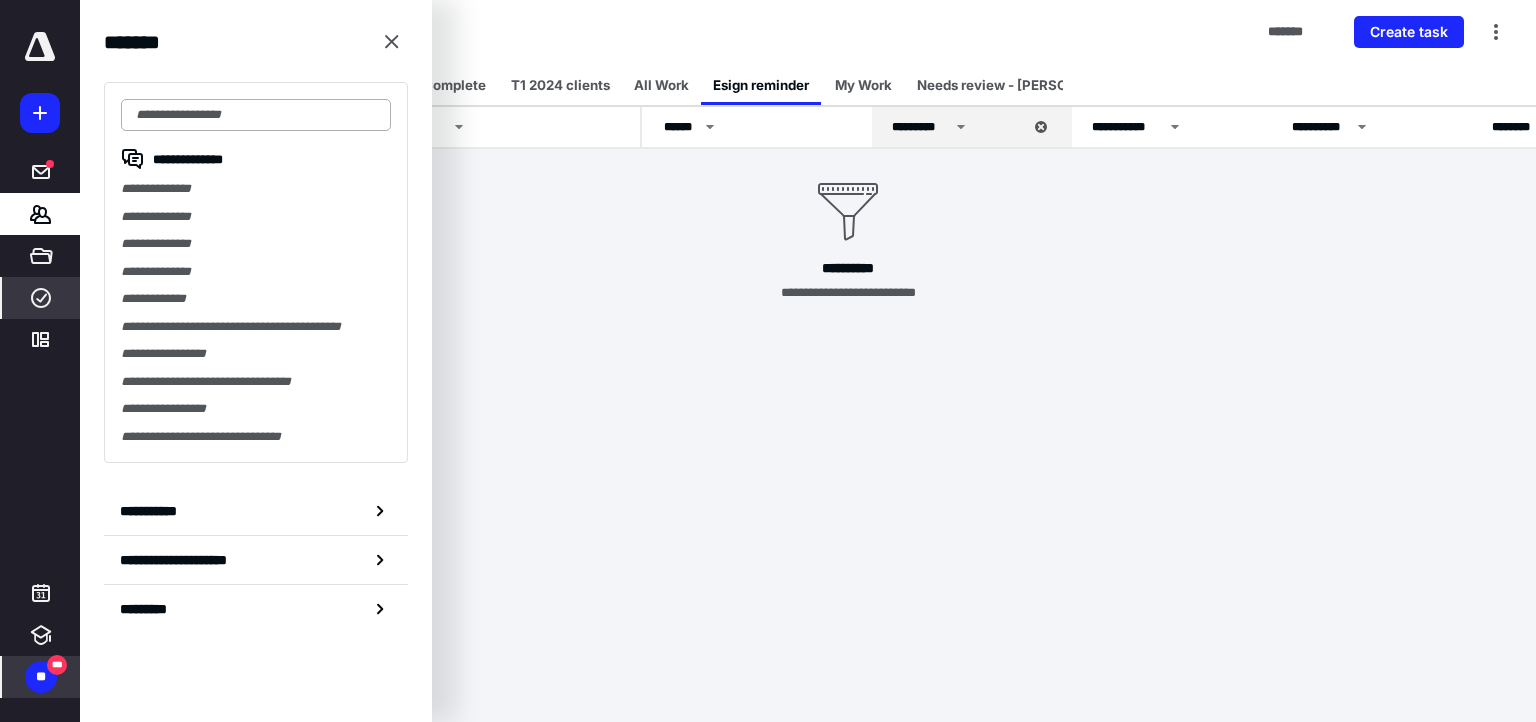 click at bounding box center (256, 115) 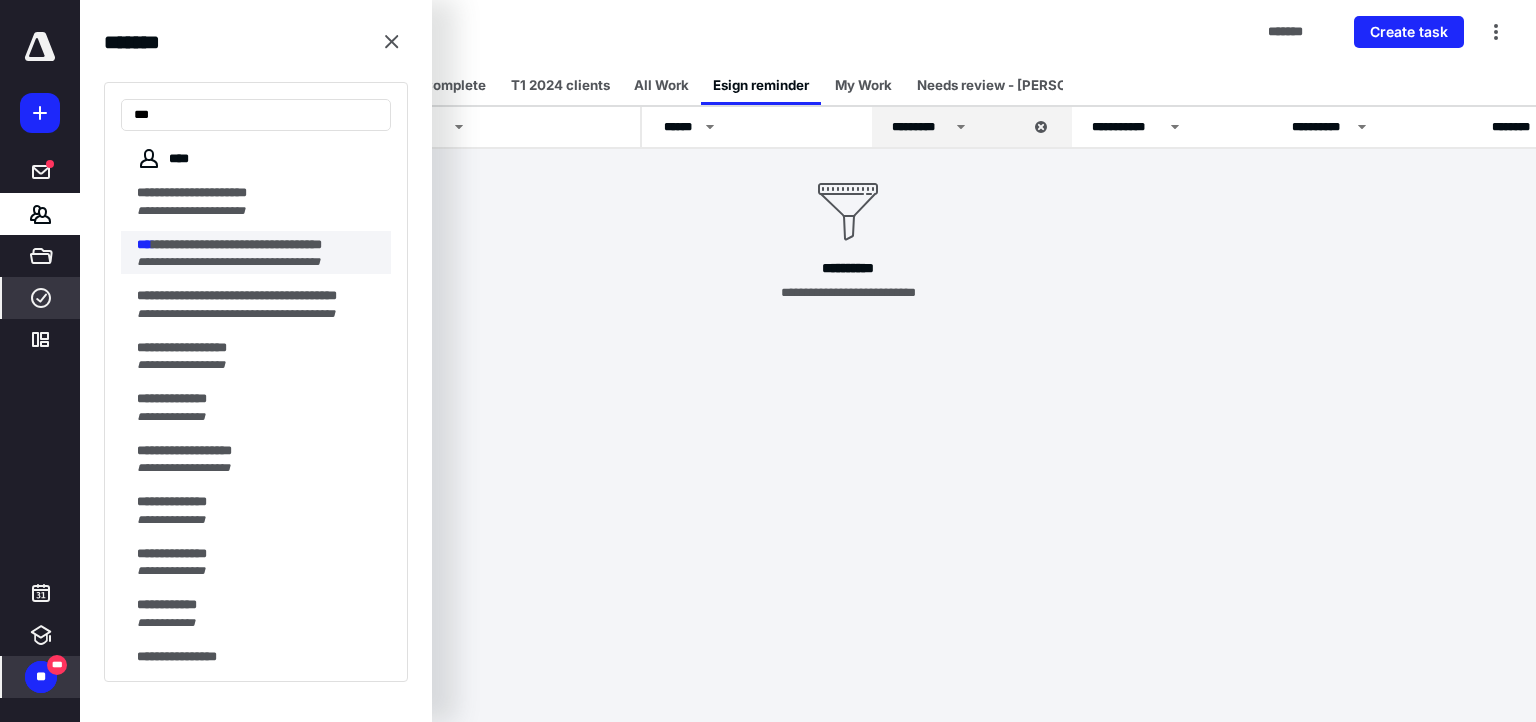 type on "***" 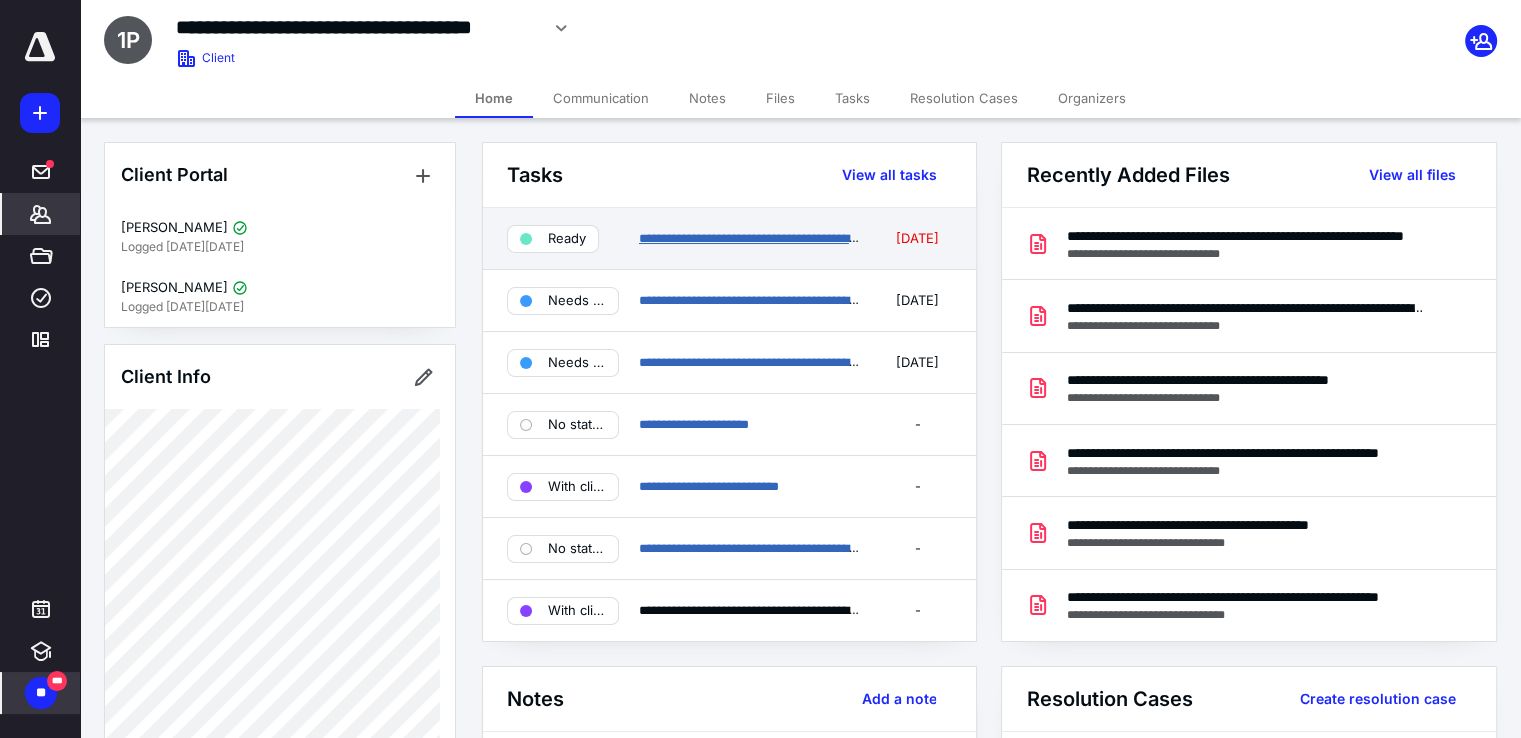 click on "**********" at bounding box center (806, 238) 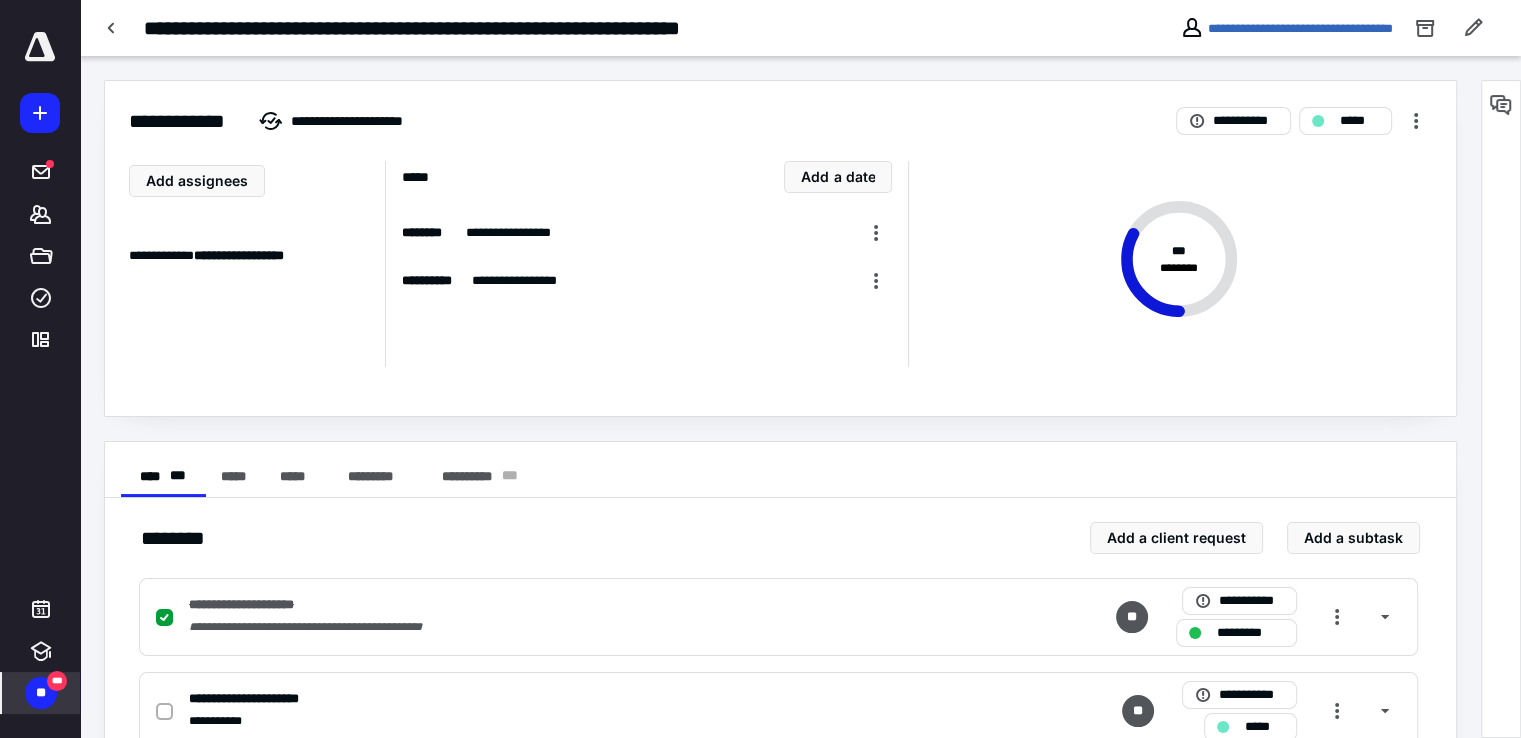 scroll, scrollTop: 0, scrollLeft: 0, axis: both 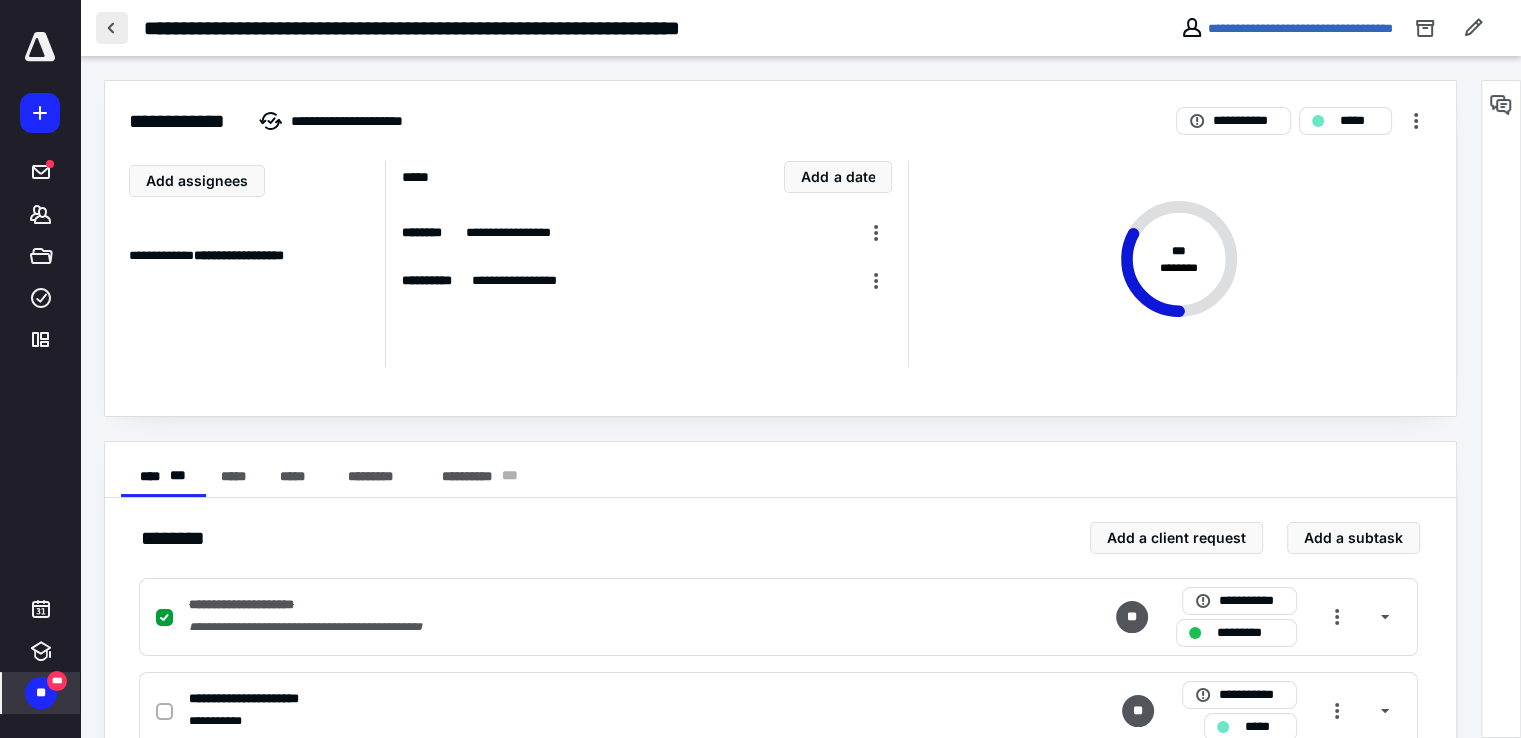 click at bounding box center (112, 28) 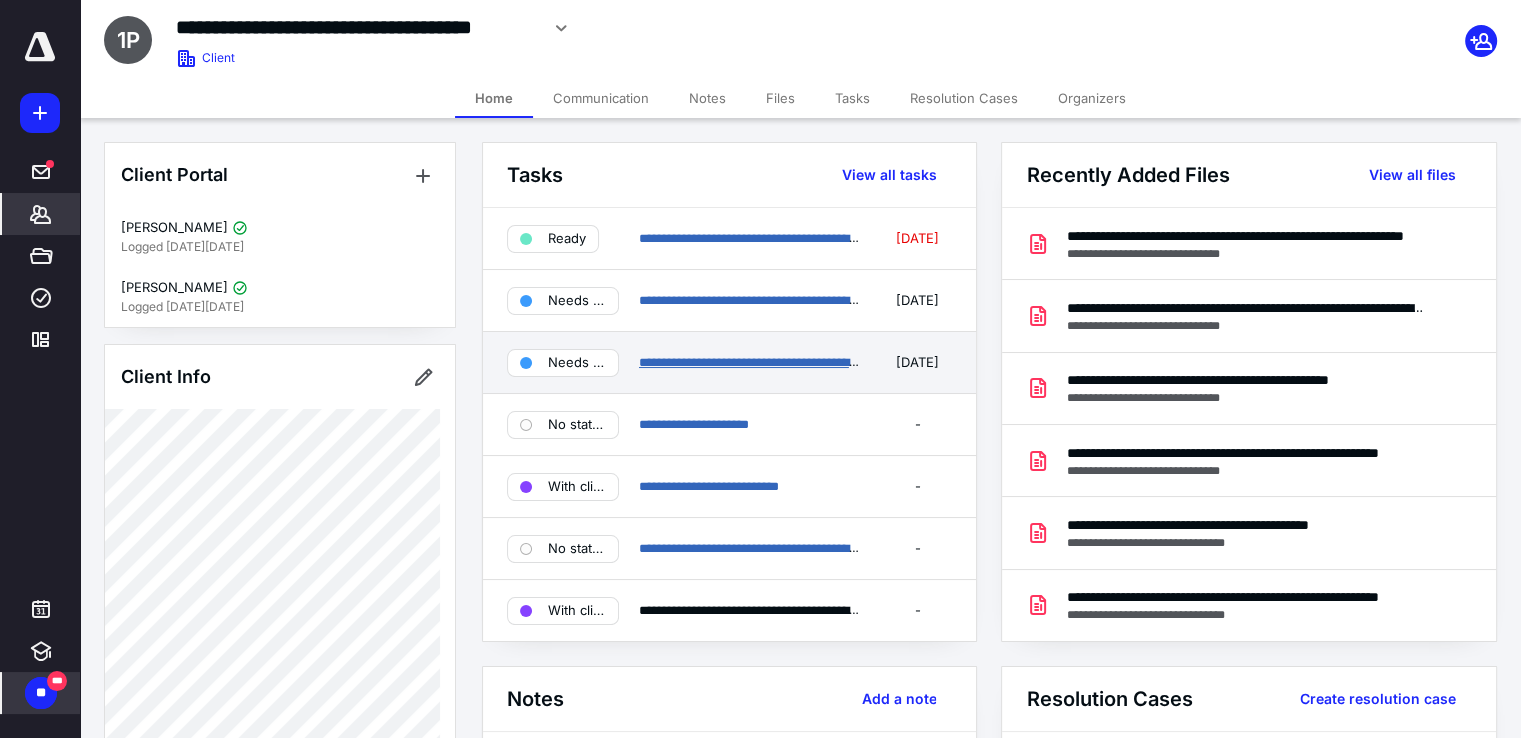 click on "**********" at bounding box center [751, 362] 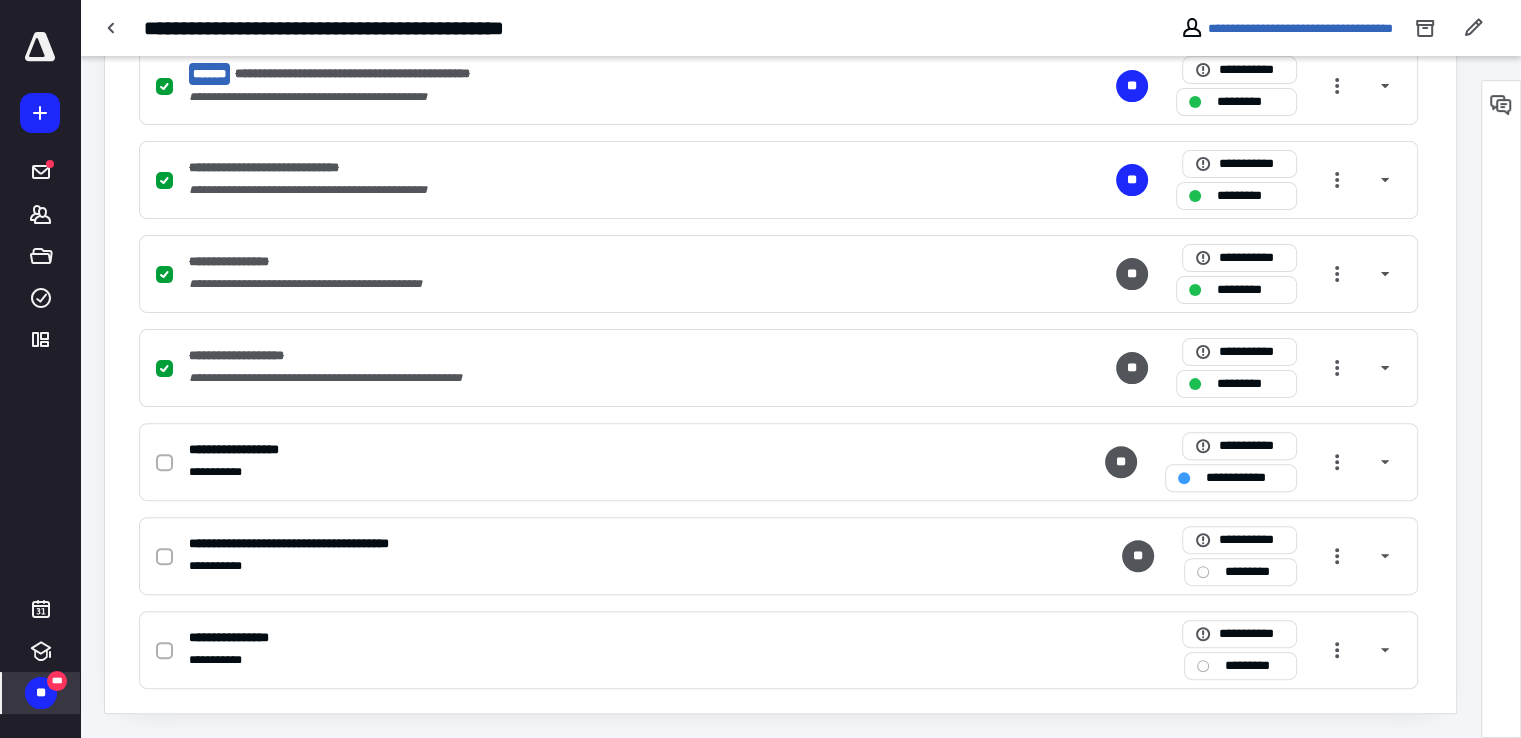 scroll, scrollTop: 0, scrollLeft: 0, axis: both 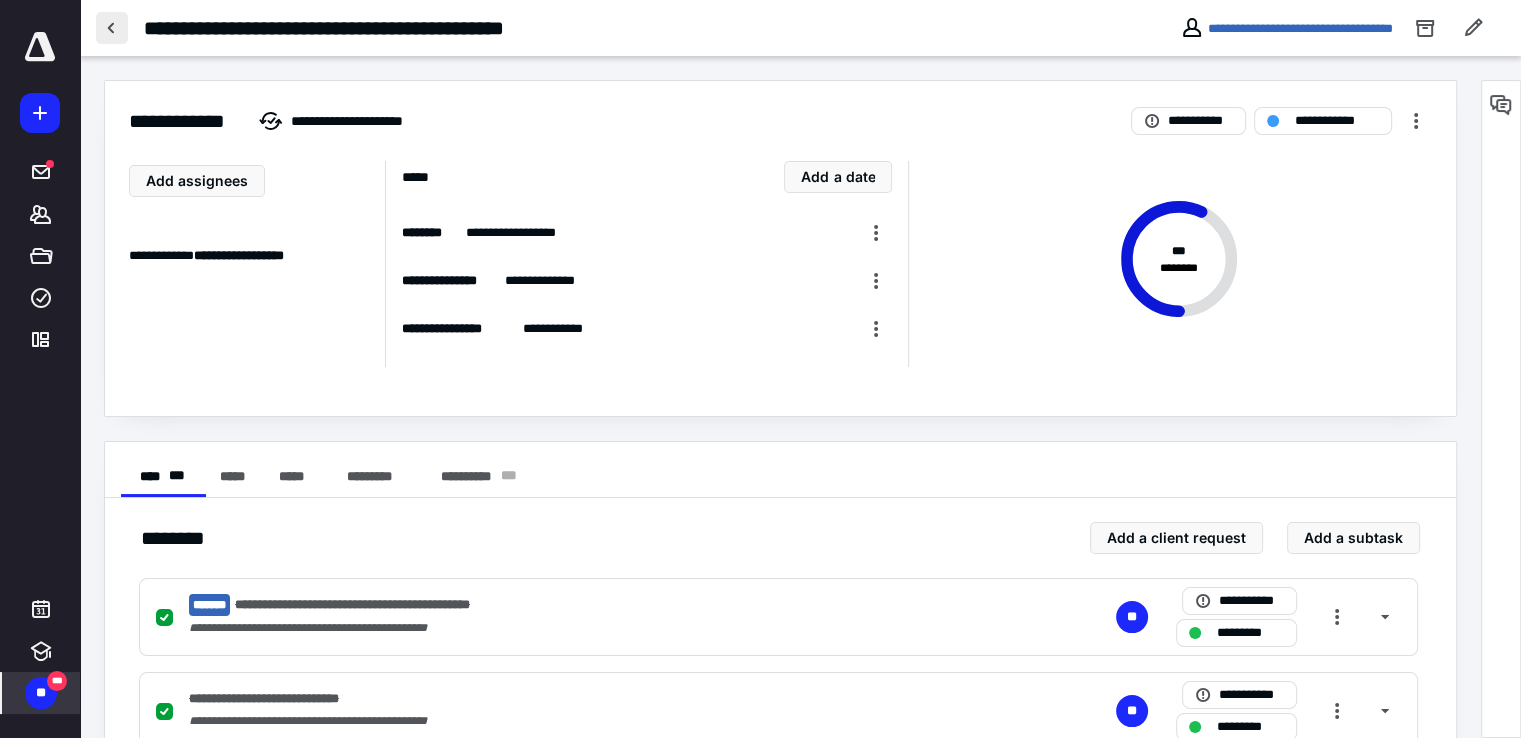 click at bounding box center [112, 28] 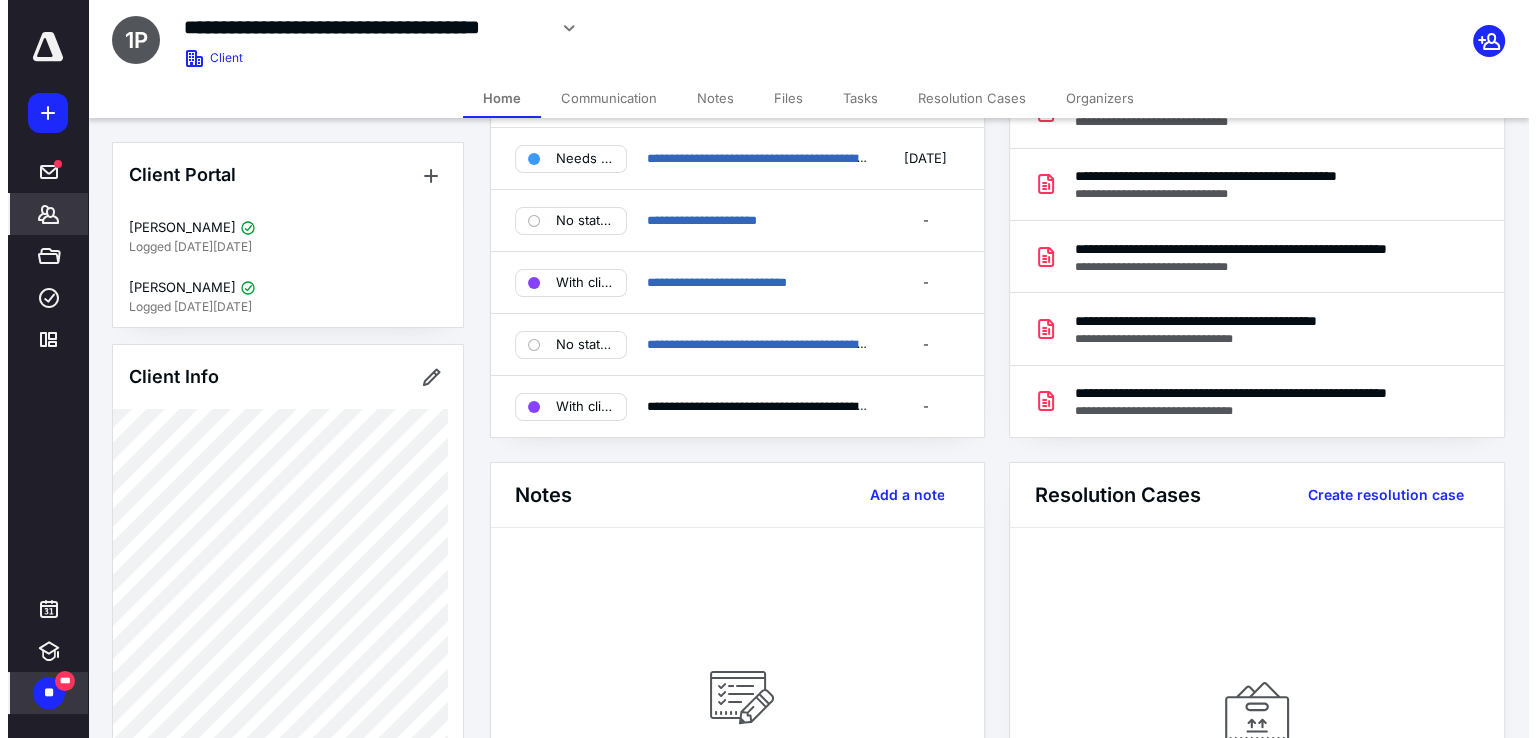 scroll, scrollTop: 0, scrollLeft: 0, axis: both 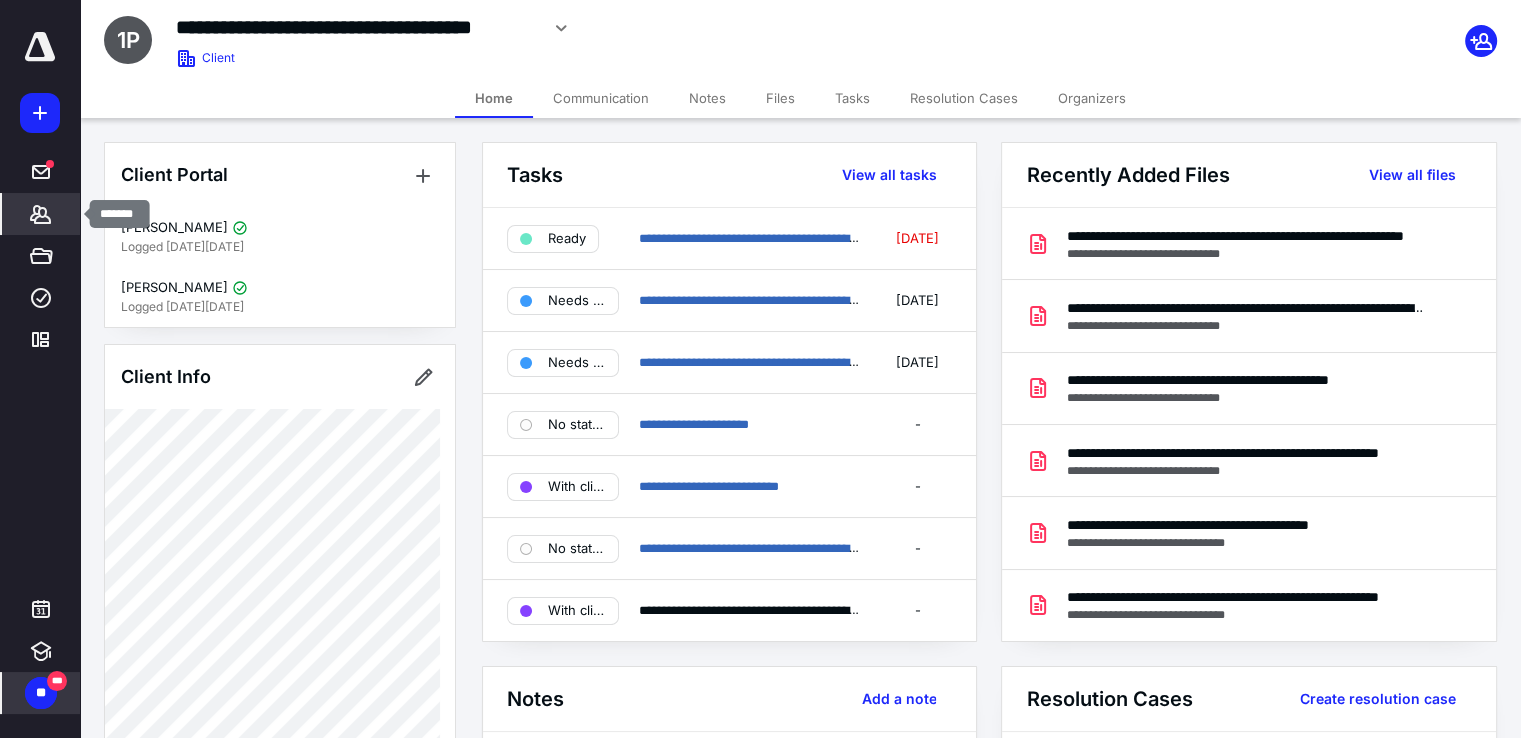 click 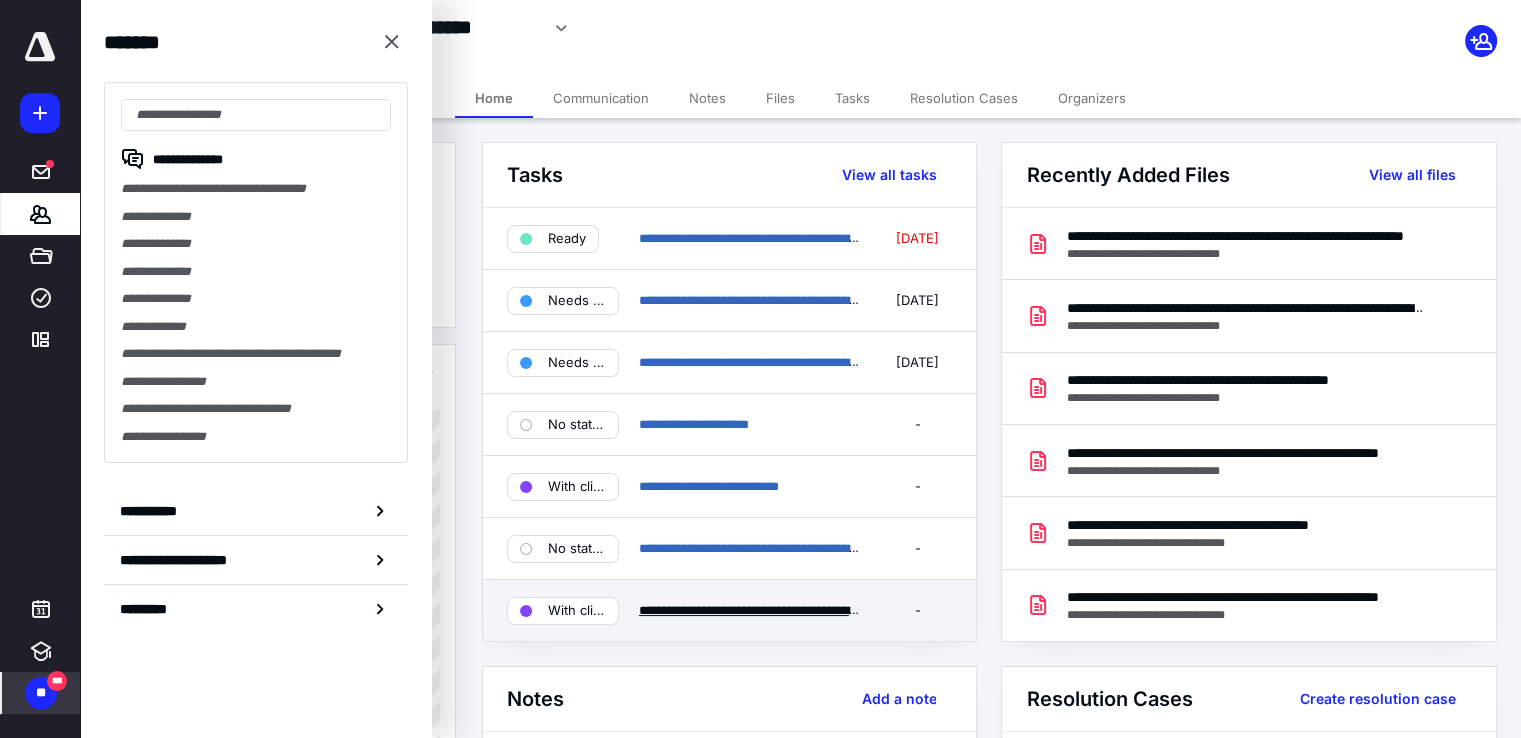 click on "**********" at bounding box center [824, 610] 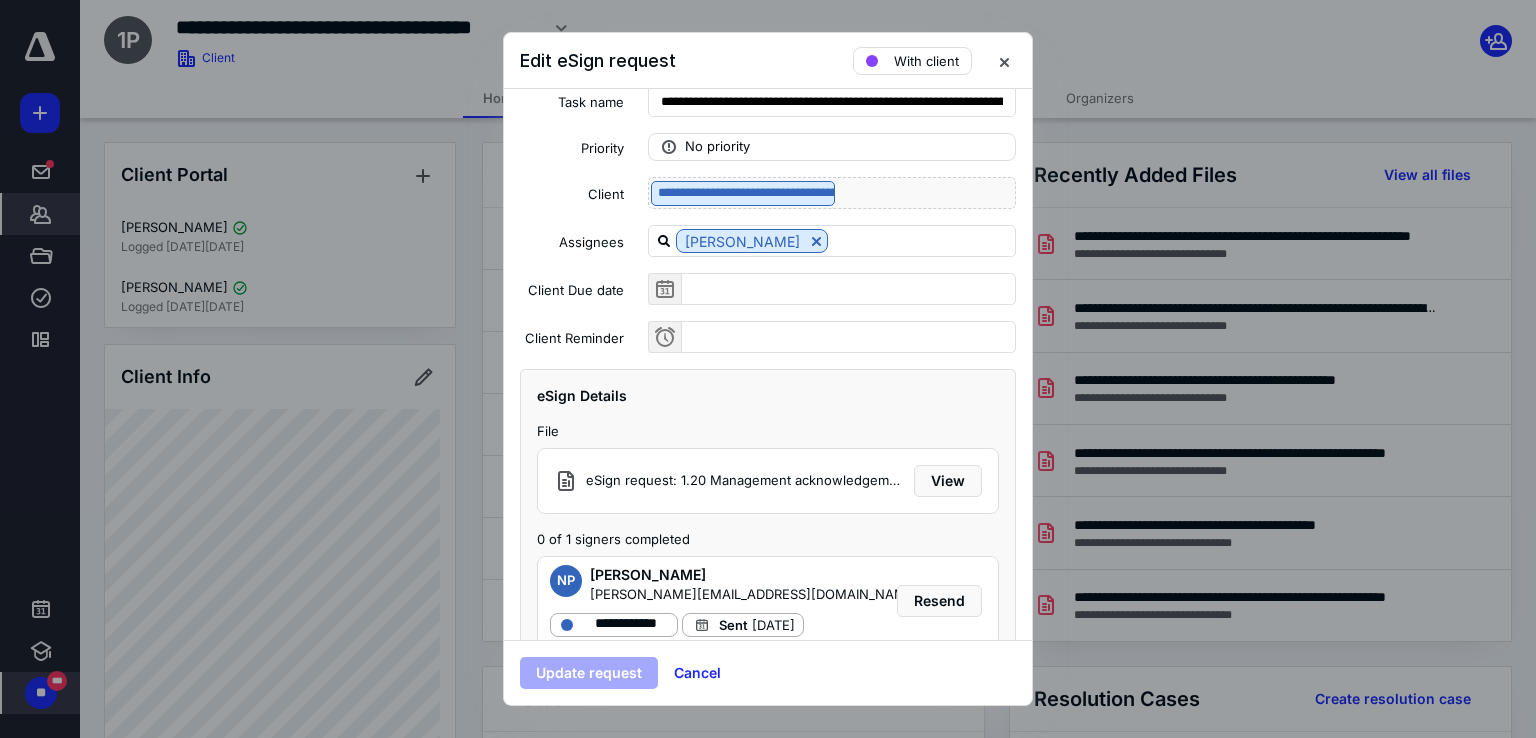 scroll, scrollTop: 93, scrollLeft: 0, axis: vertical 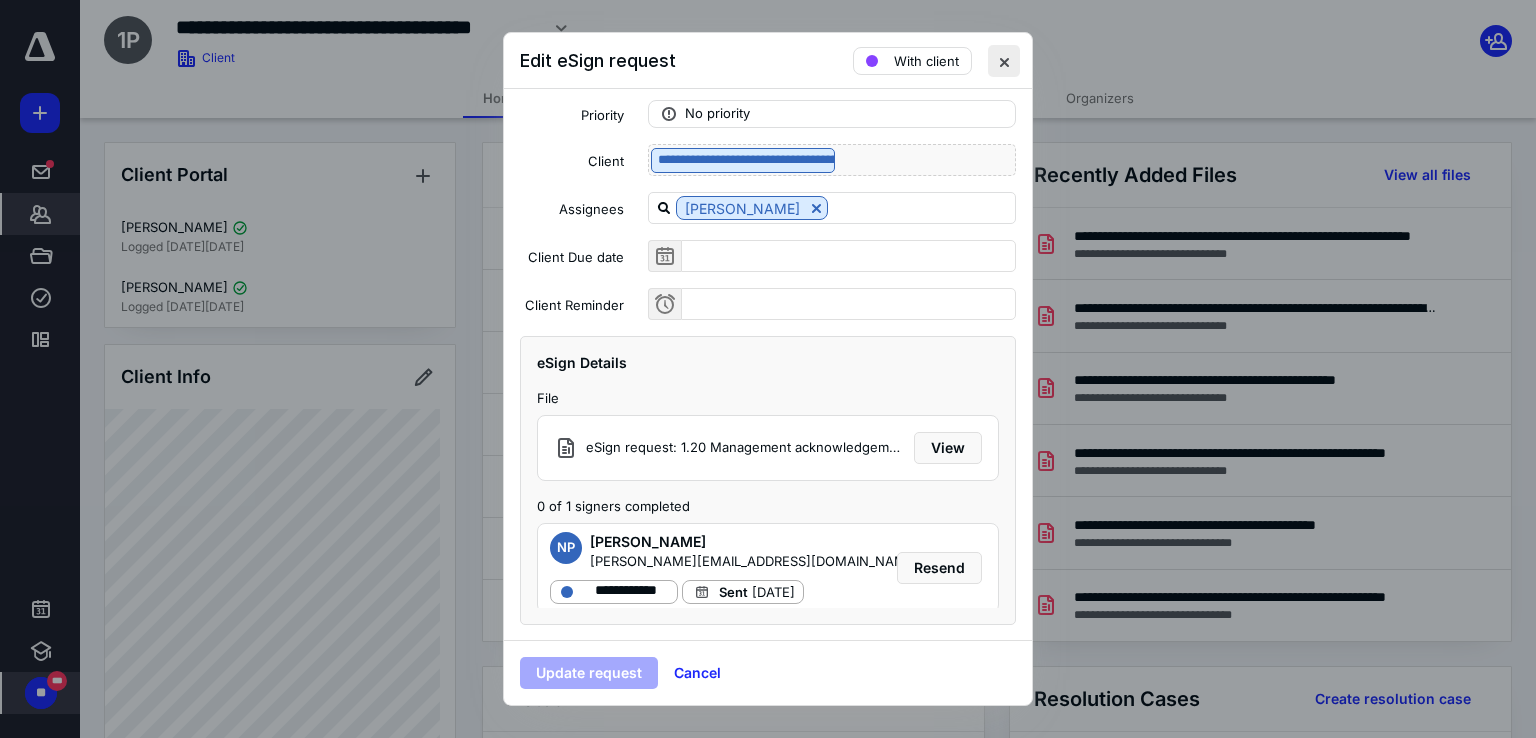 click at bounding box center [1004, 61] 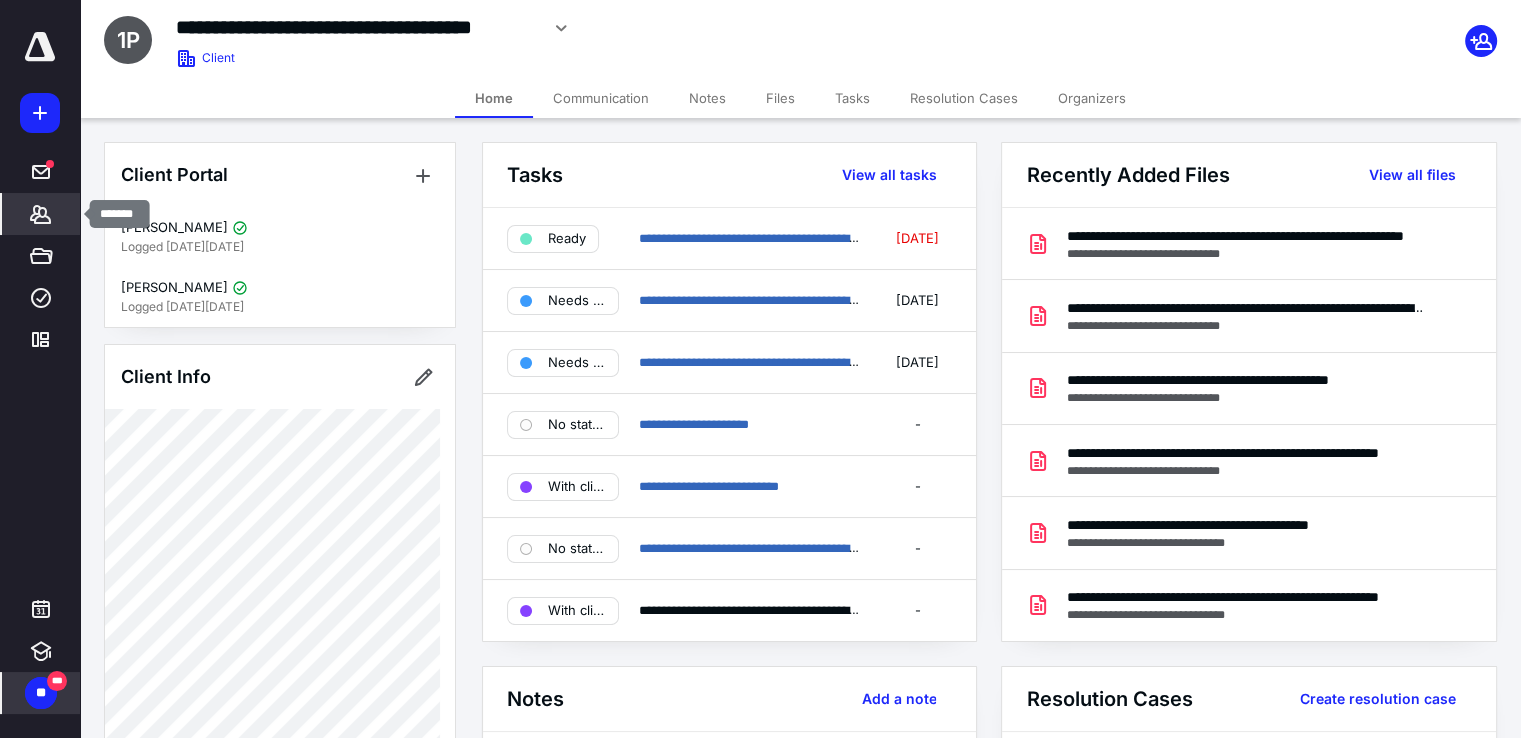 click 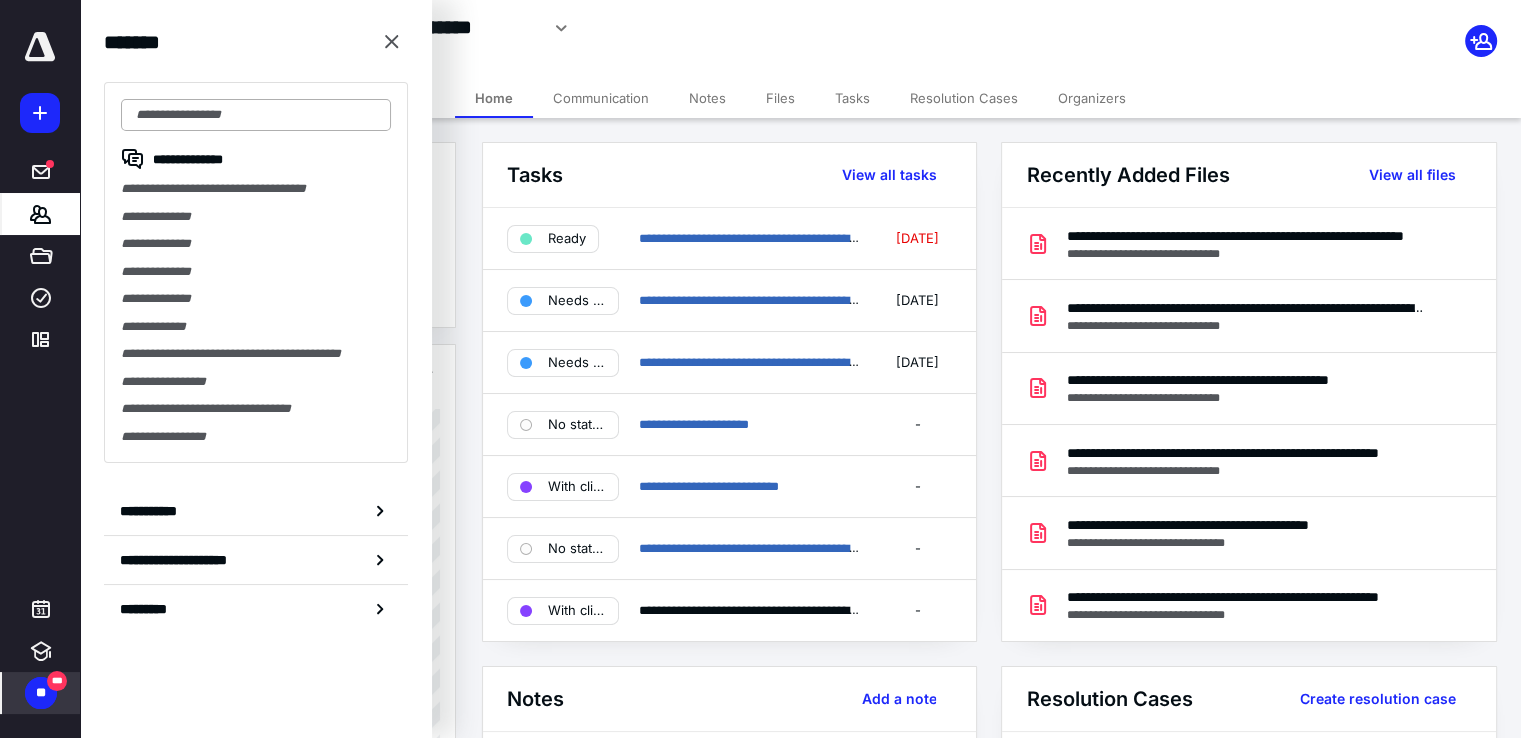 click at bounding box center [256, 115] 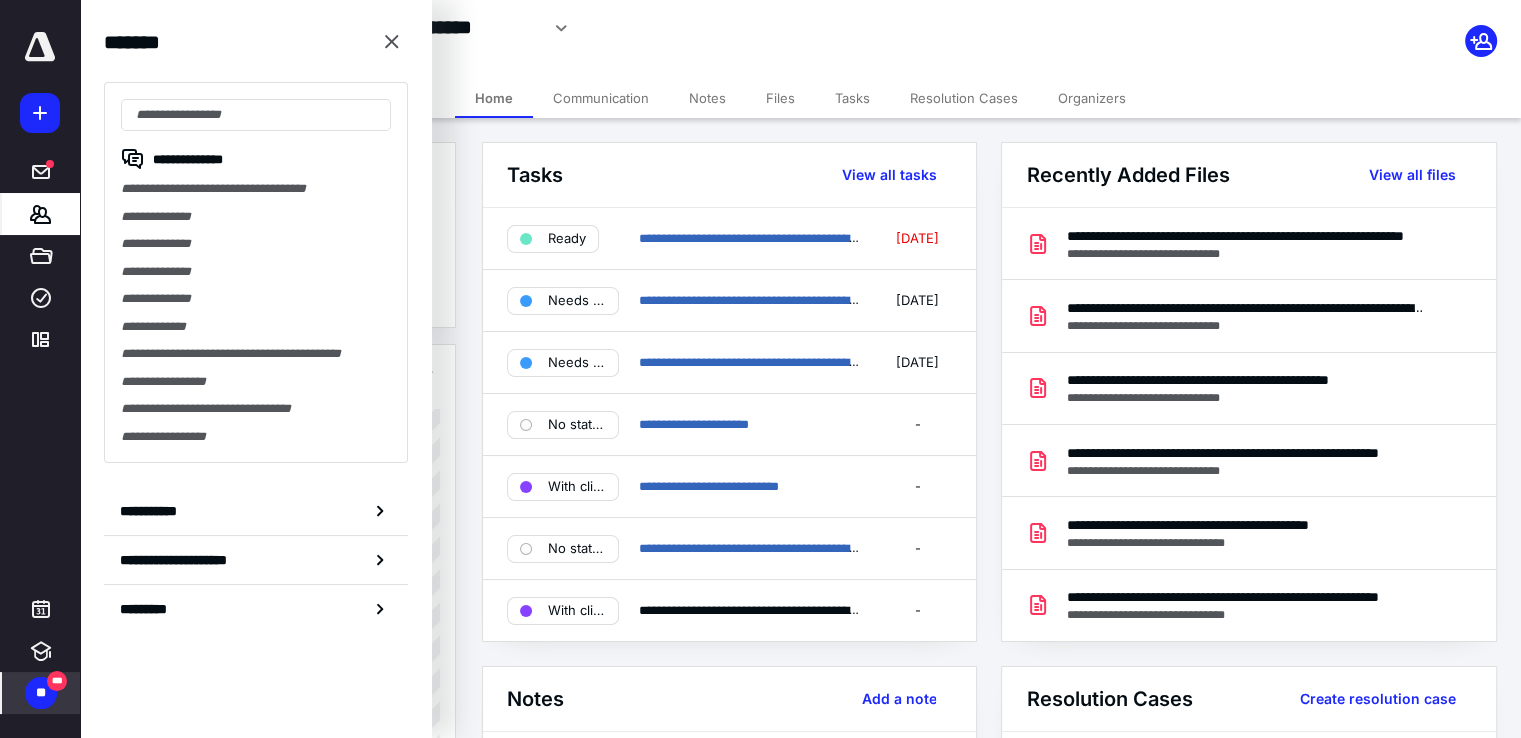 click on "**********" at bounding box center [601, 28] 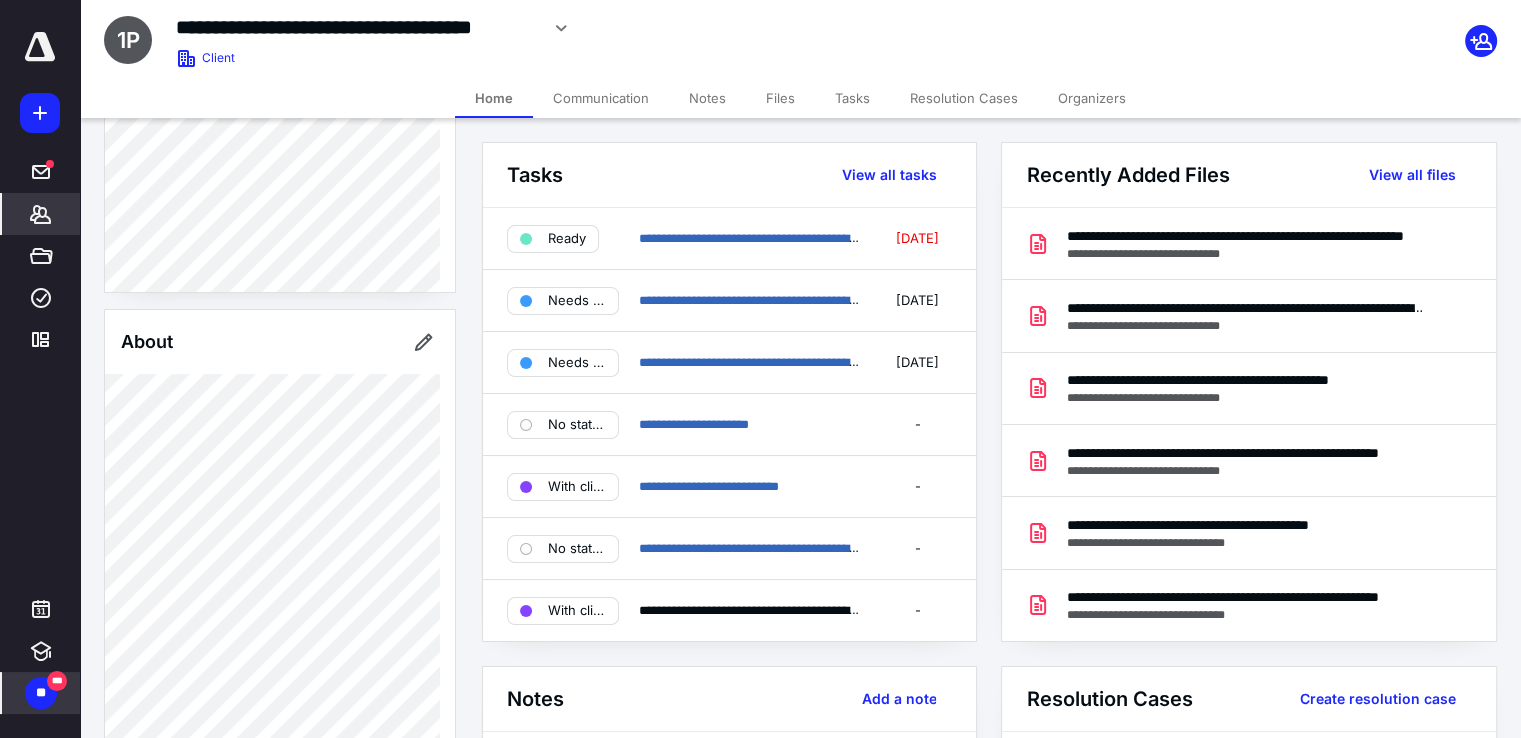scroll, scrollTop: 500, scrollLeft: 0, axis: vertical 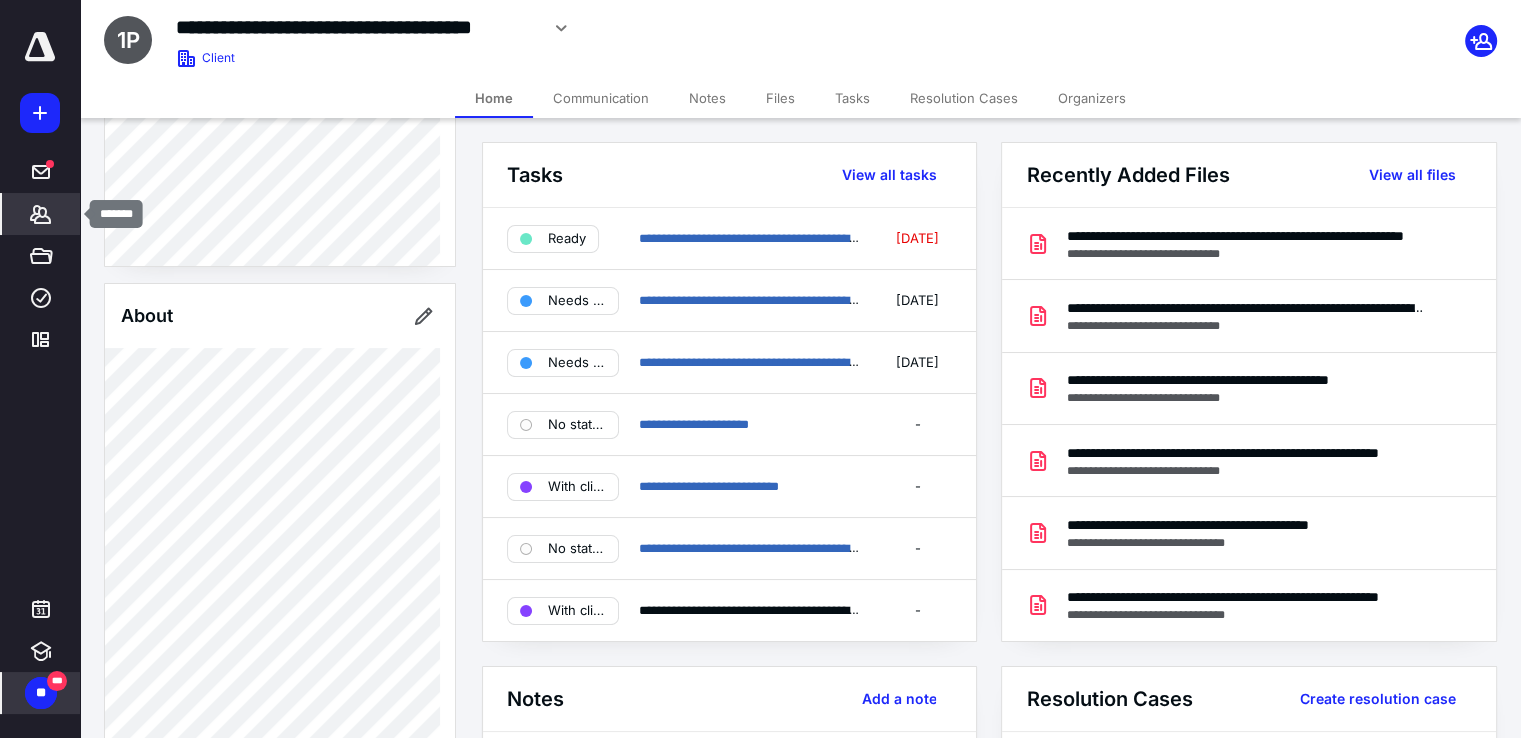 click 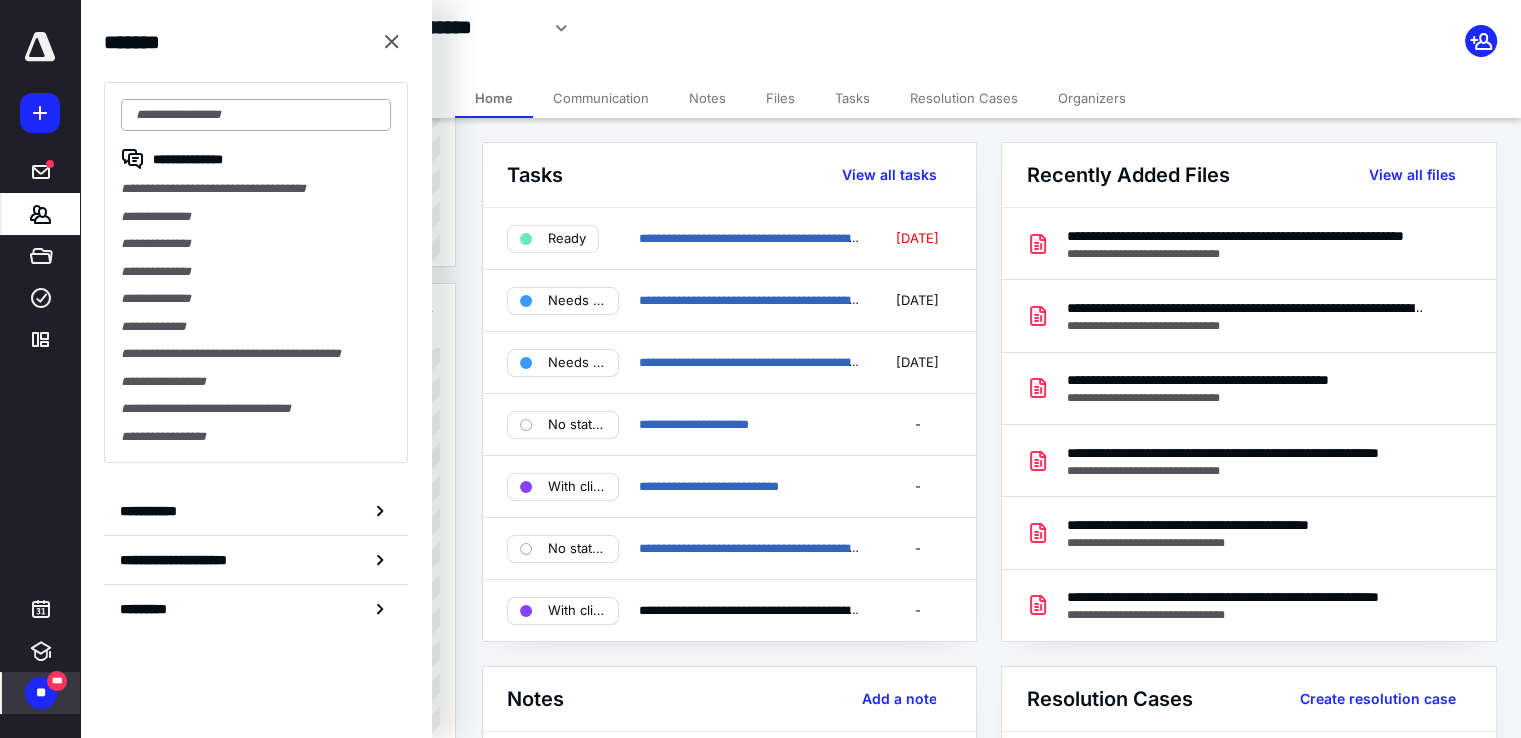 click at bounding box center (256, 115) 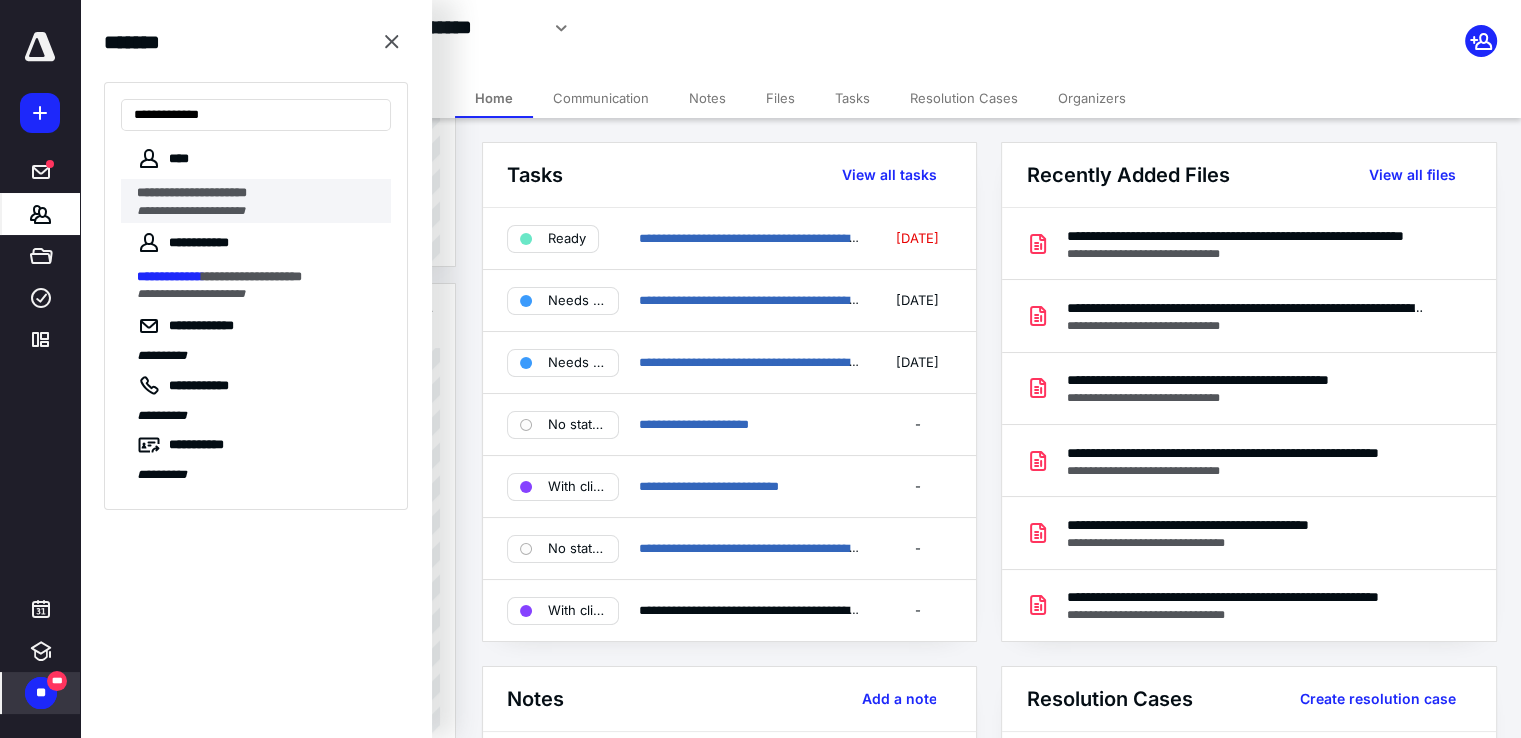 type on "**********" 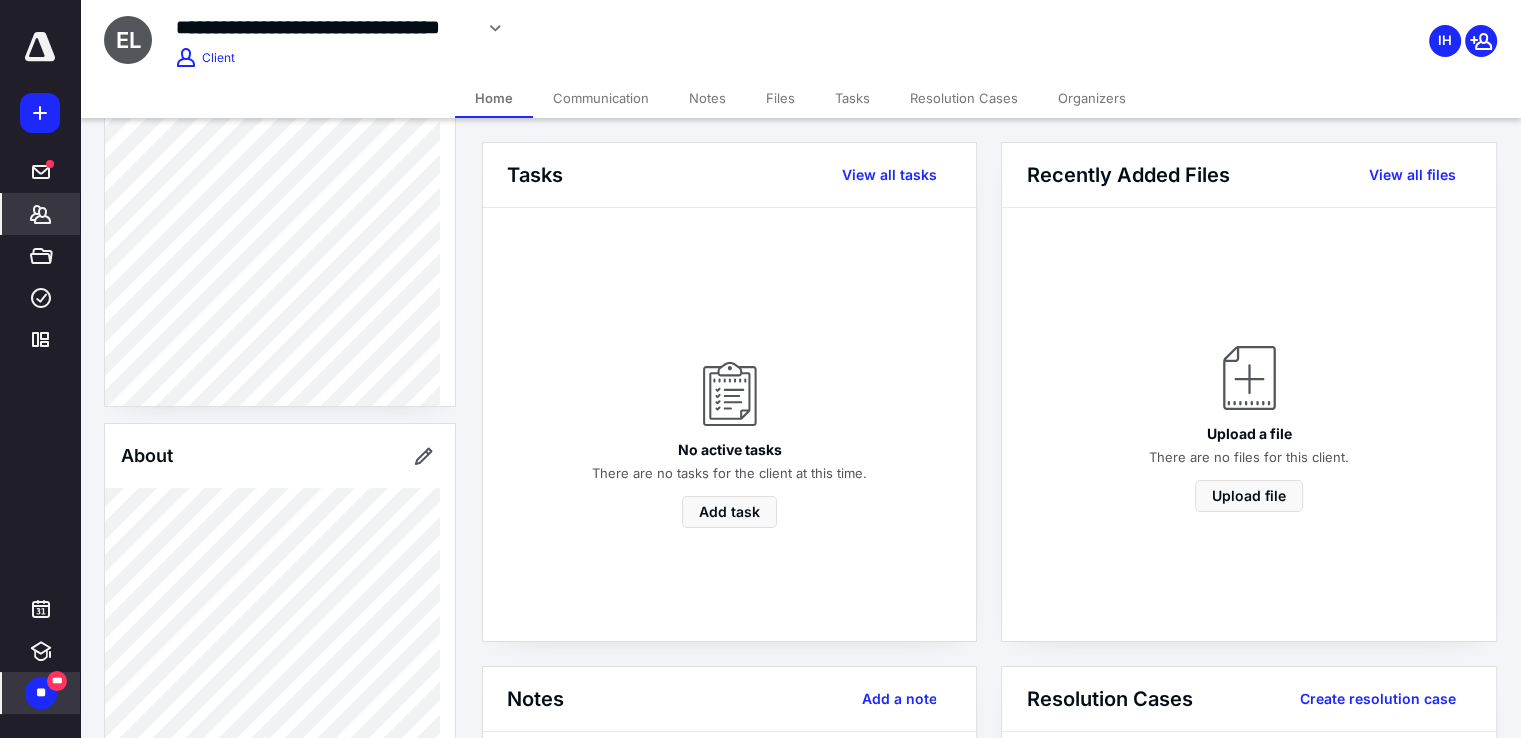 scroll, scrollTop: 0, scrollLeft: 0, axis: both 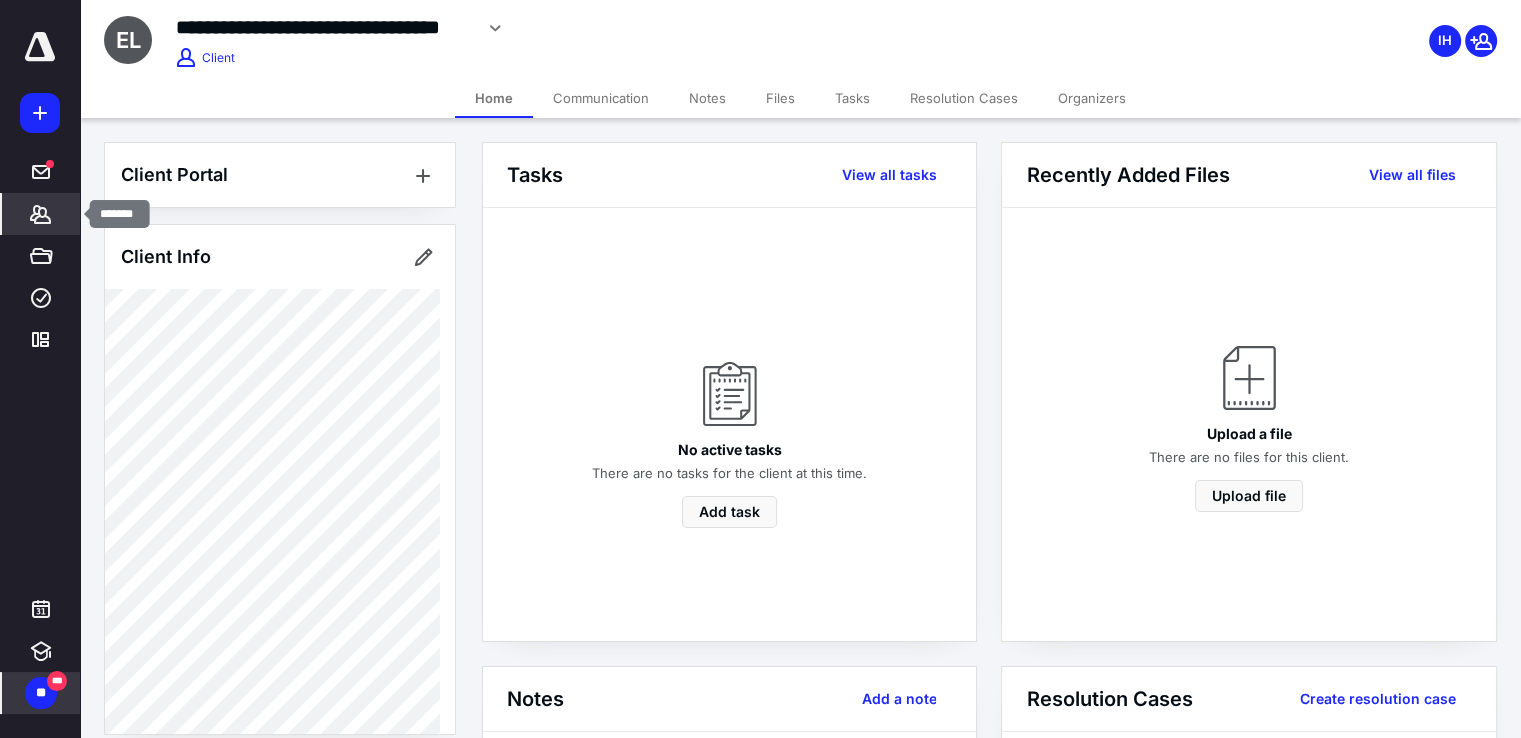 click 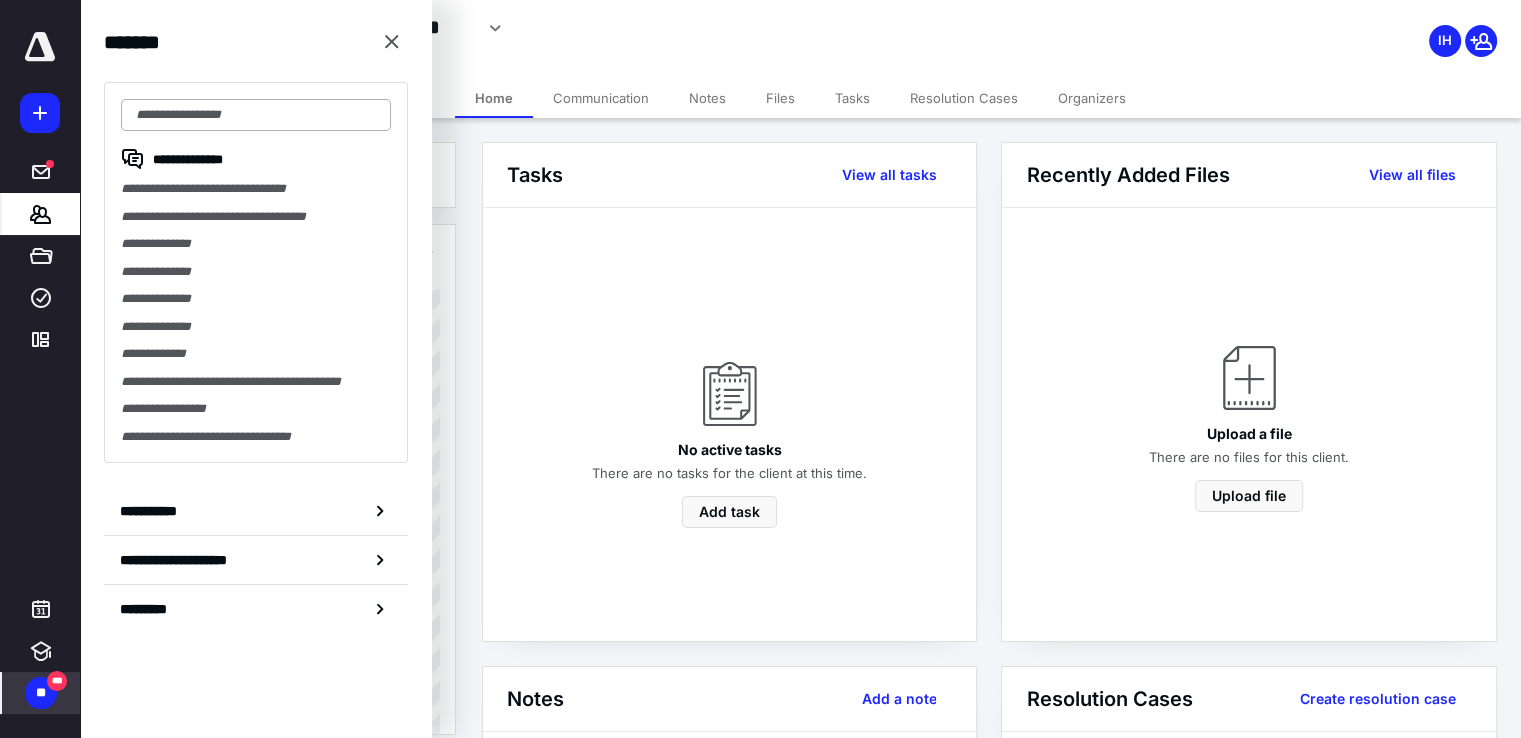 click at bounding box center [256, 115] 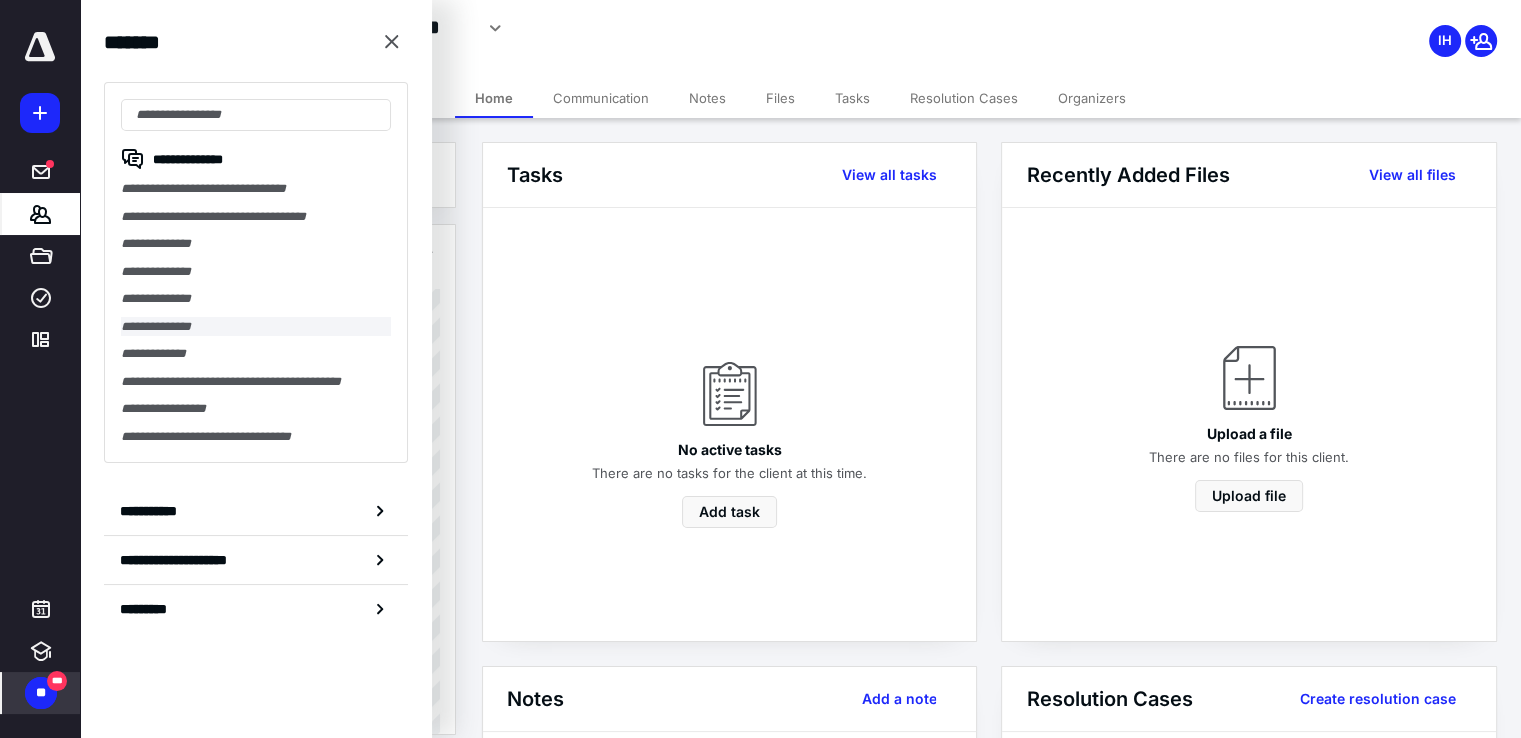 click on "**********" at bounding box center [256, 327] 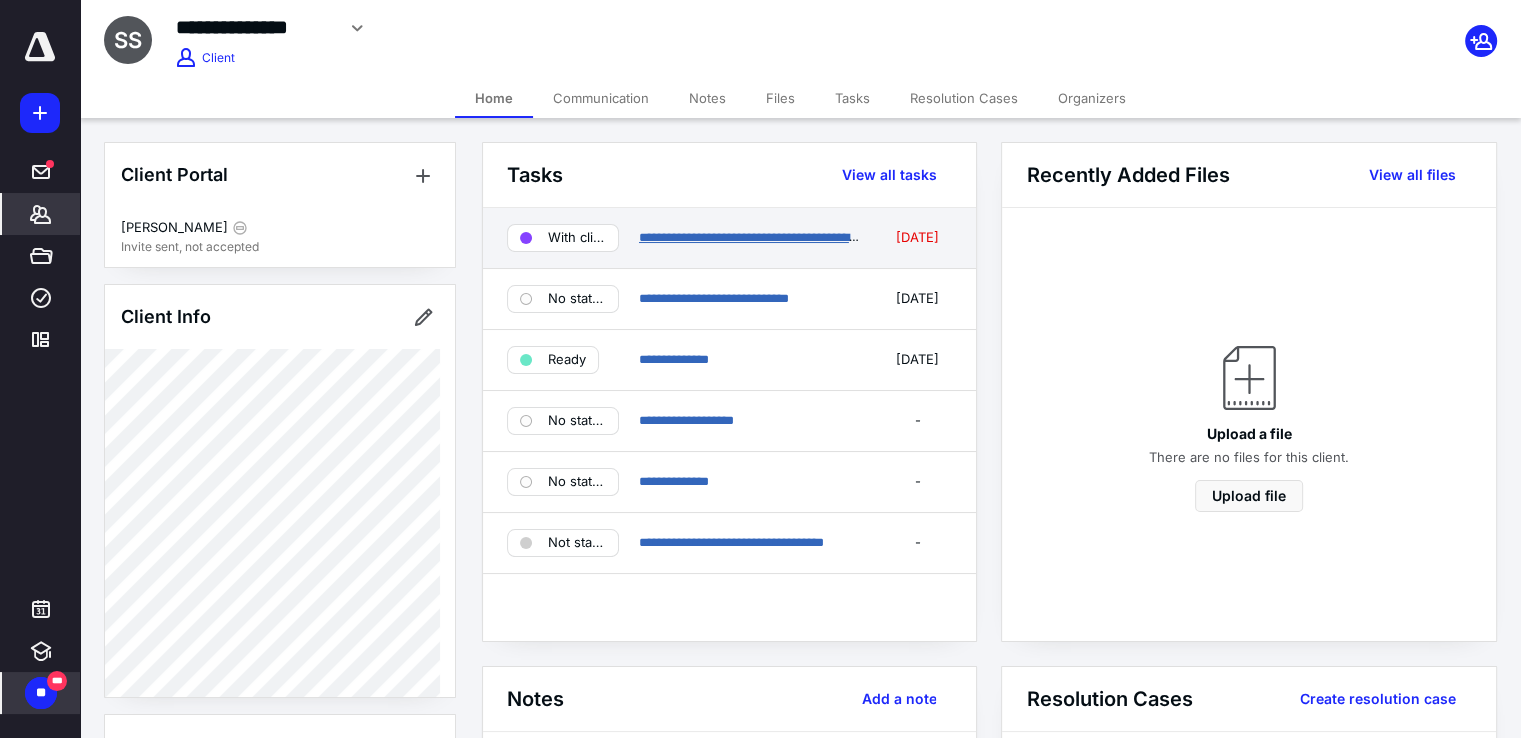 click on "**********" at bounding box center (781, 237) 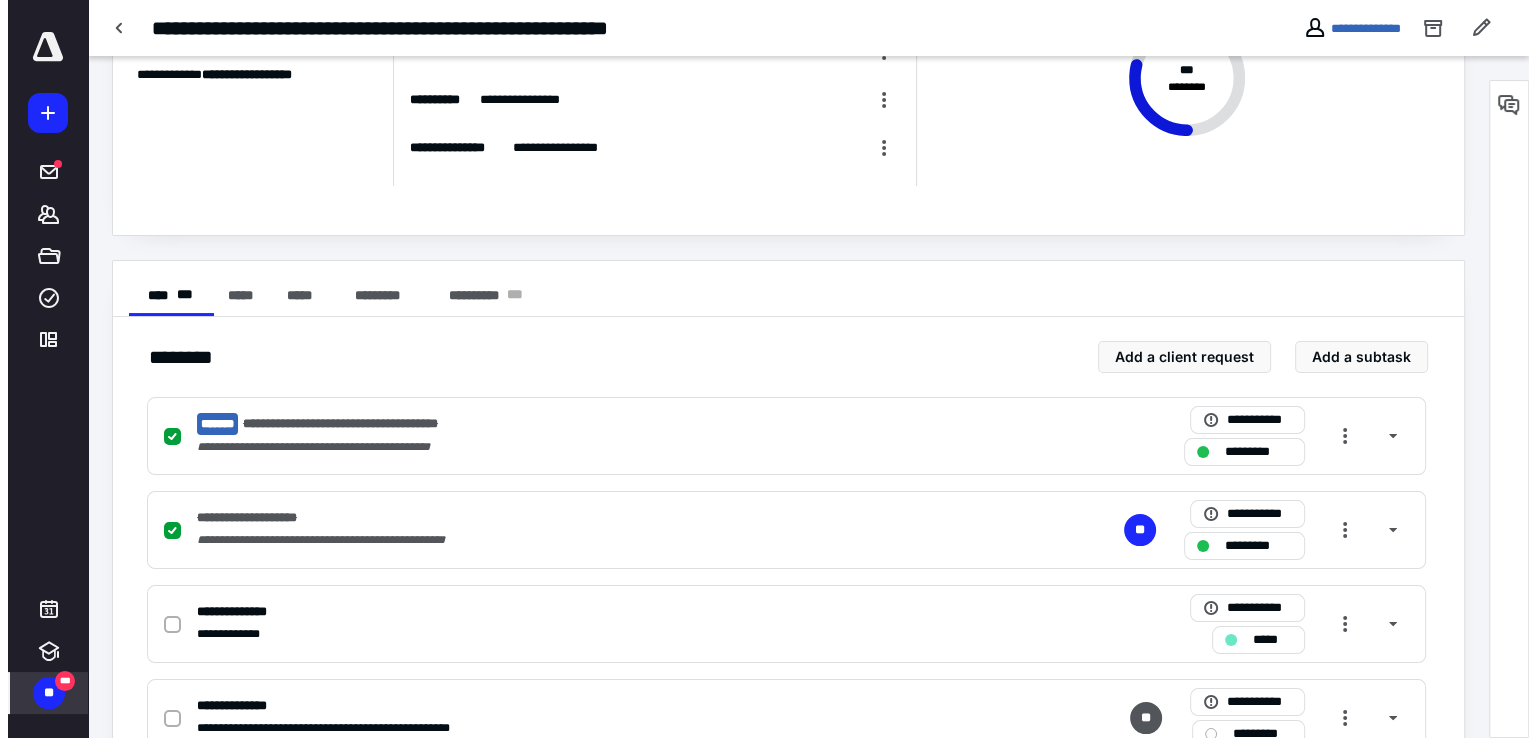 scroll, scrollTop: 0, scrollLeft: 0, axis: both 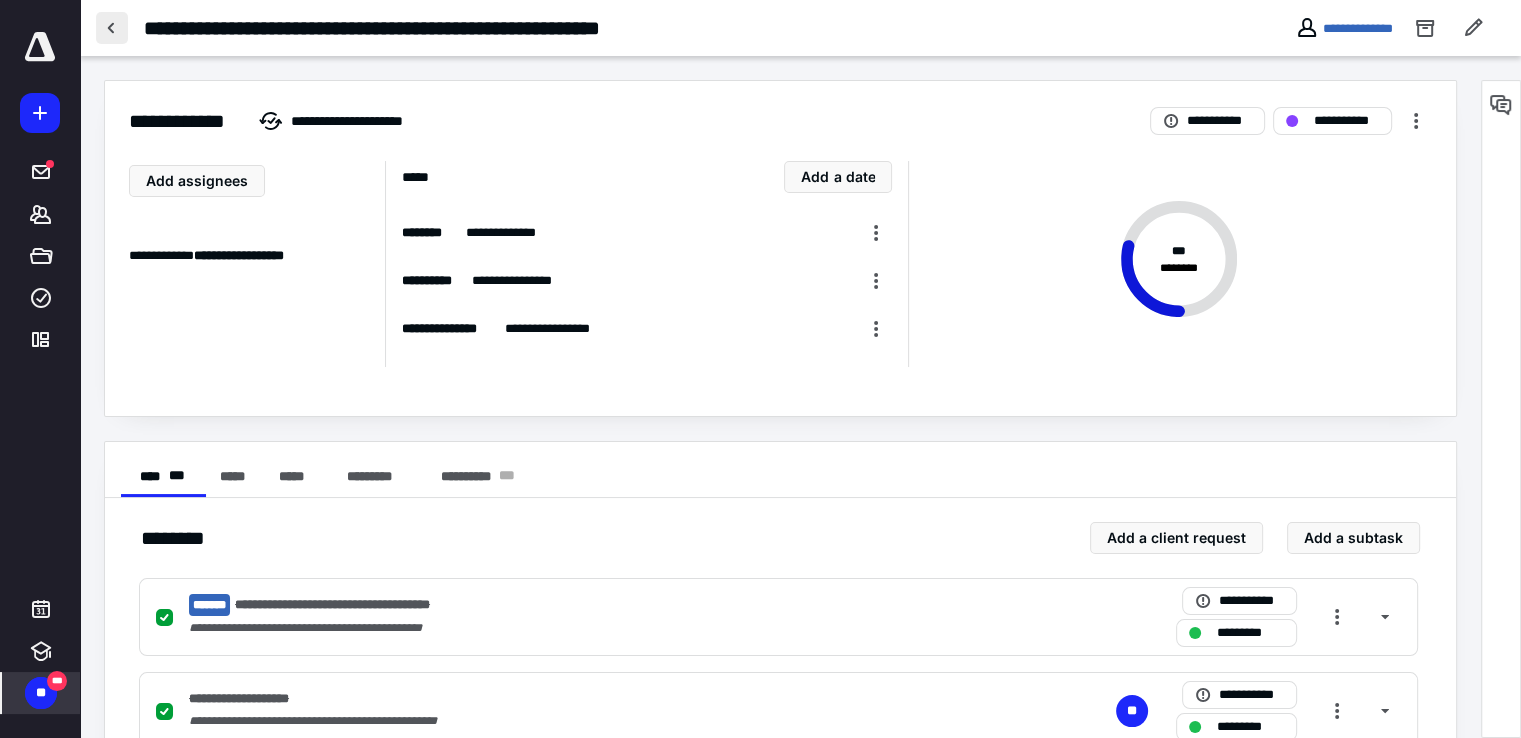 click at bounding box center [112, 28] 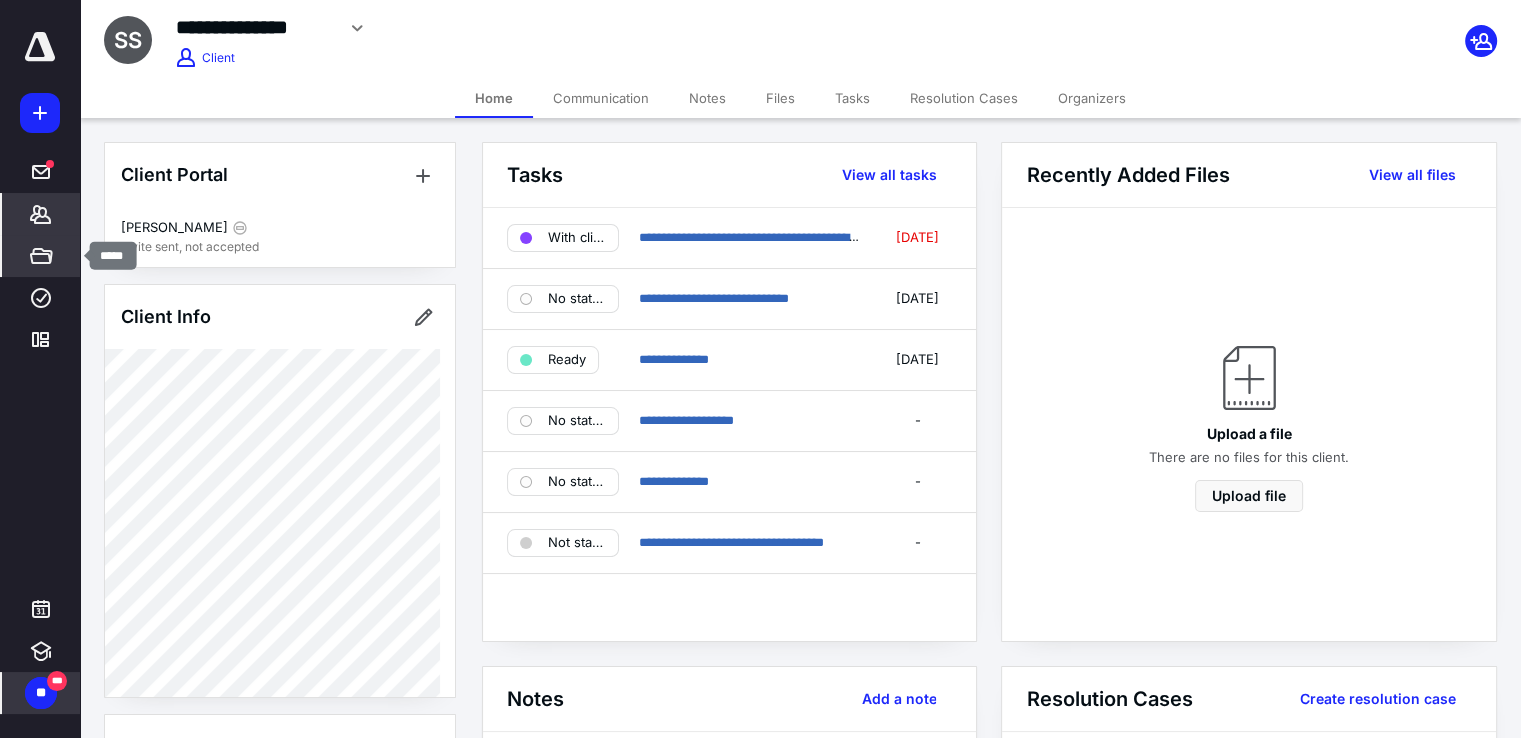 click 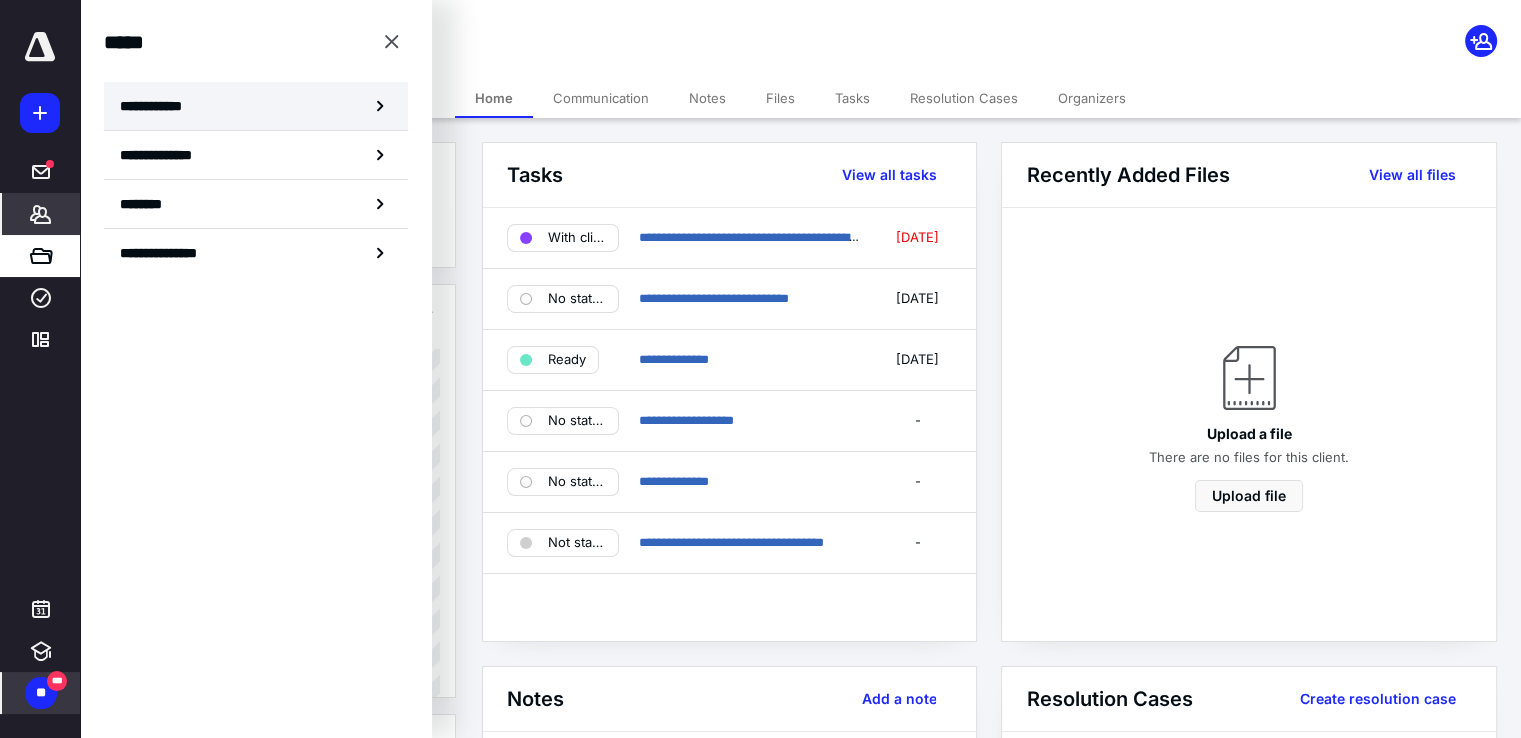 click on "**********" at bounding box center [157, 106] 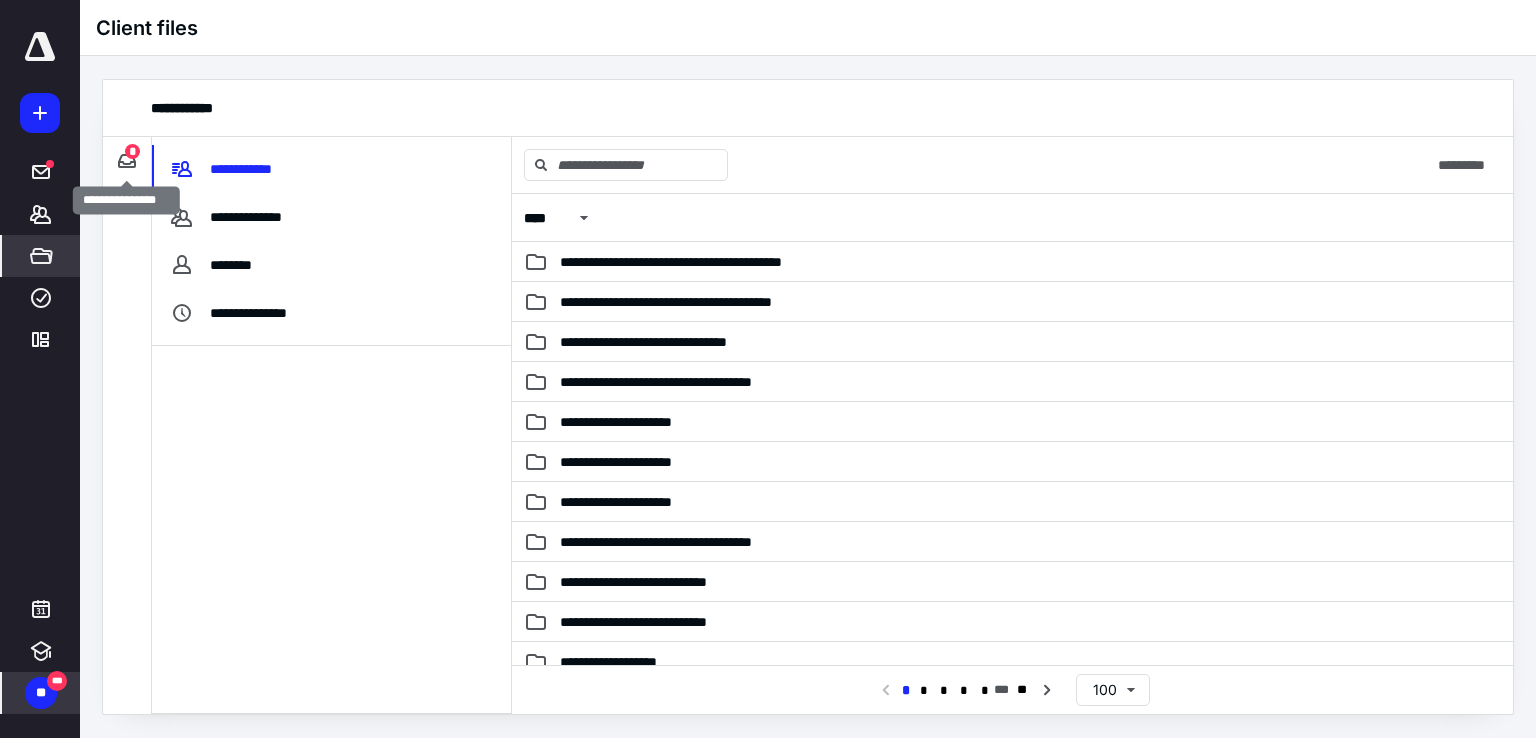 click on "*" at bounding box center [132, 151] 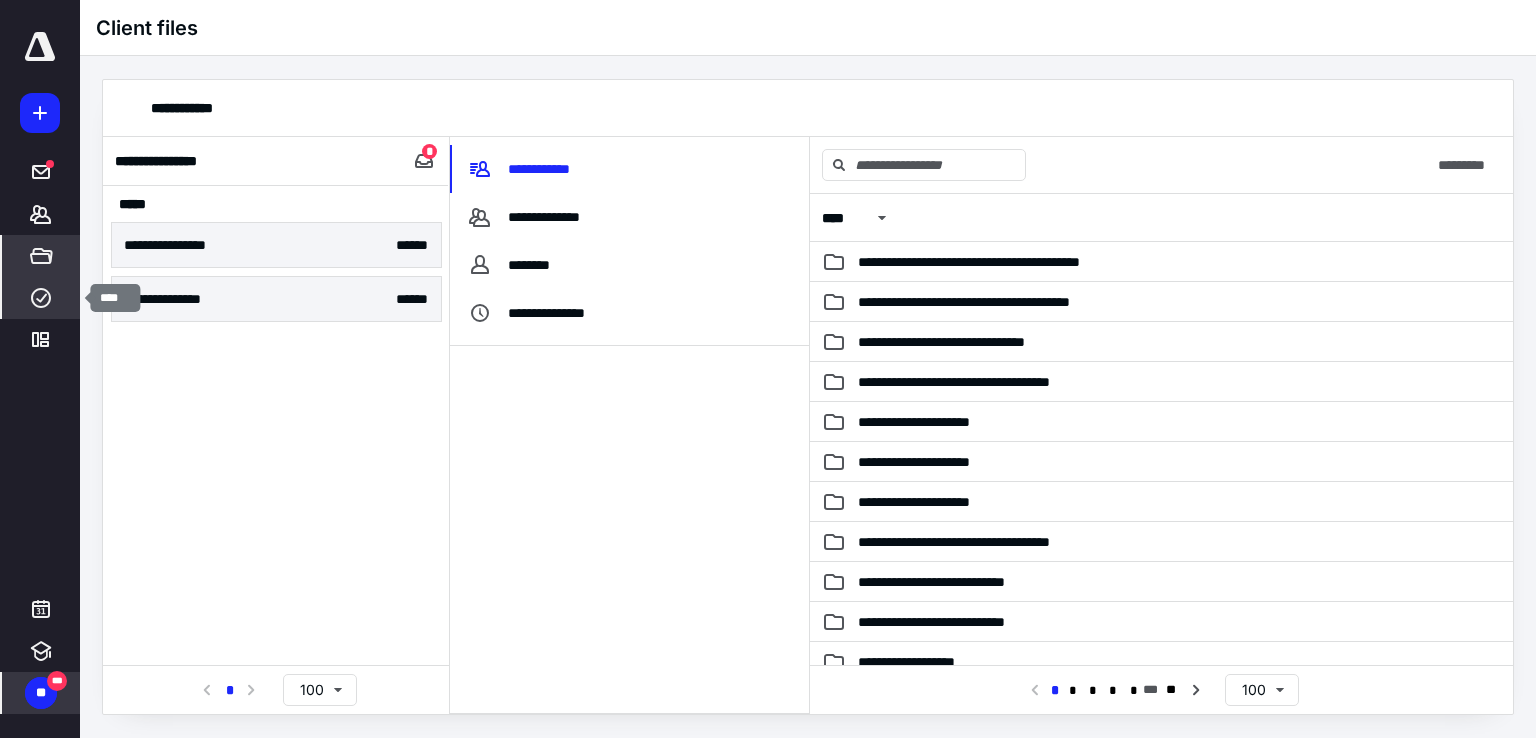 click 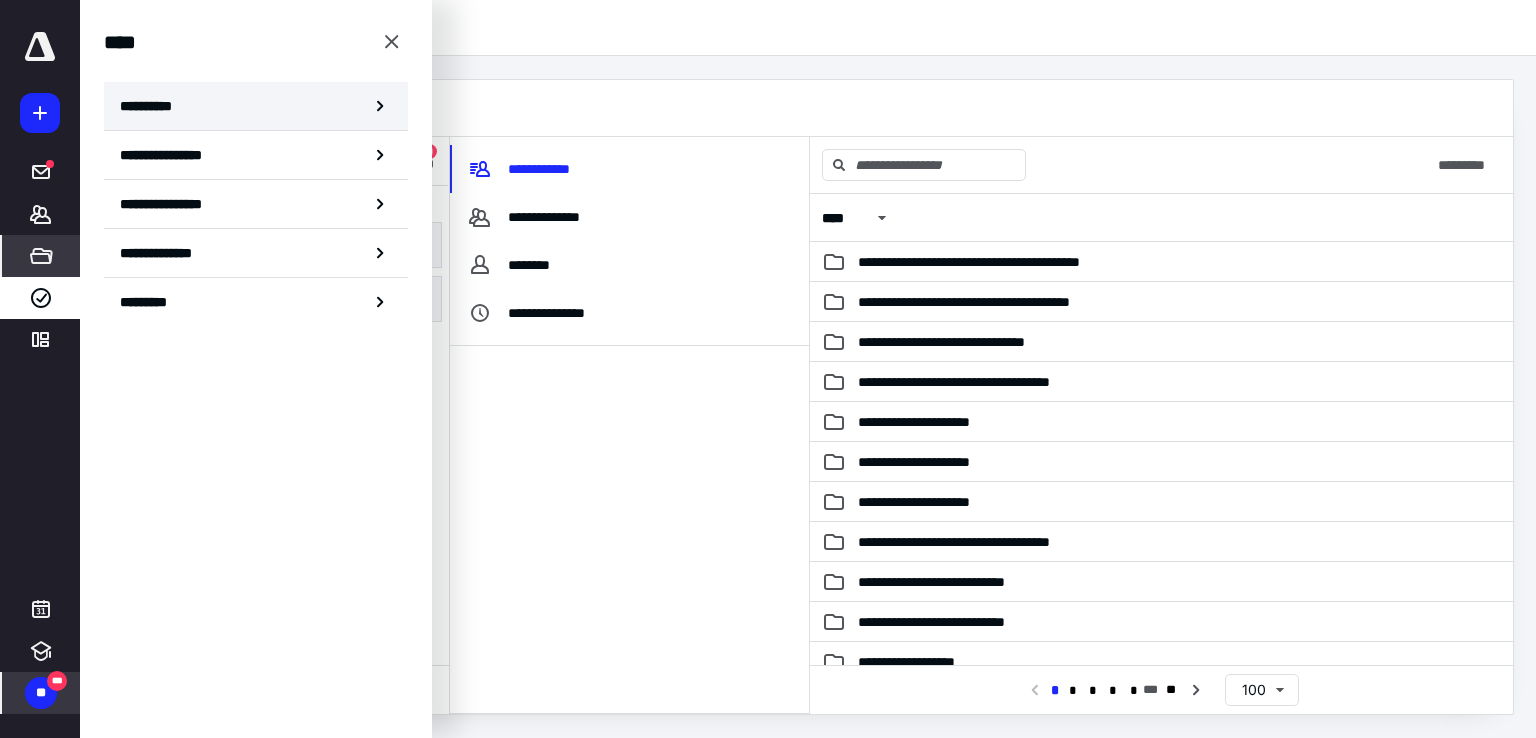 click on "**********" at bounding box center (153, 106) 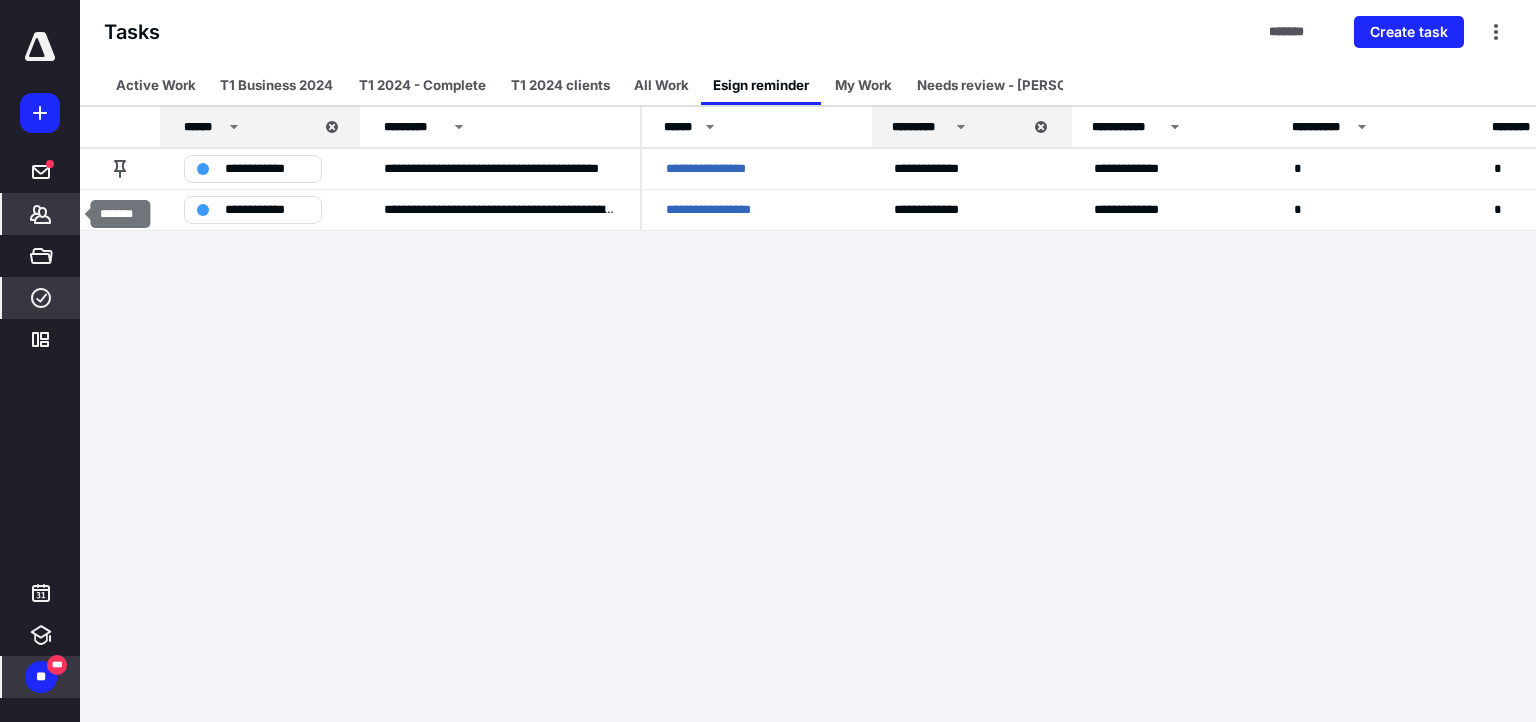 click 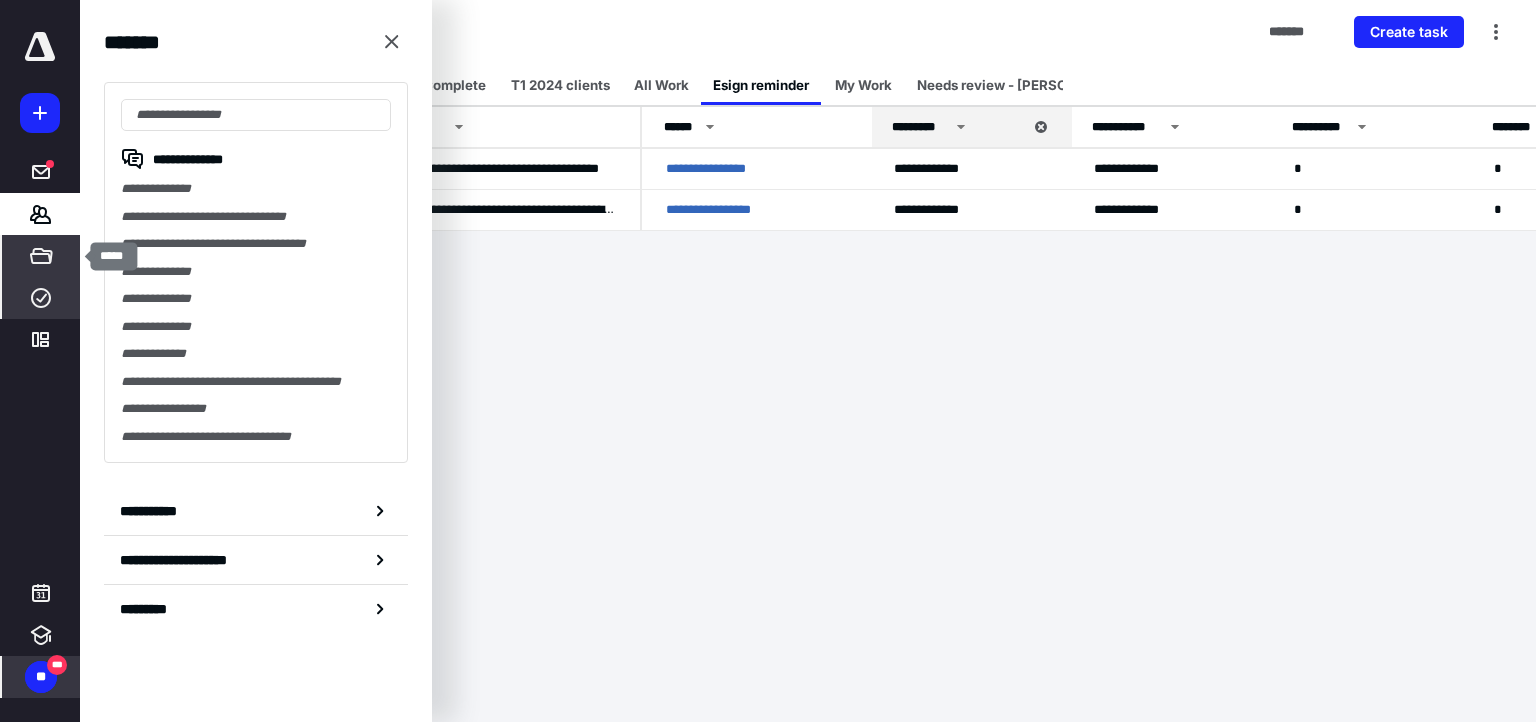 click 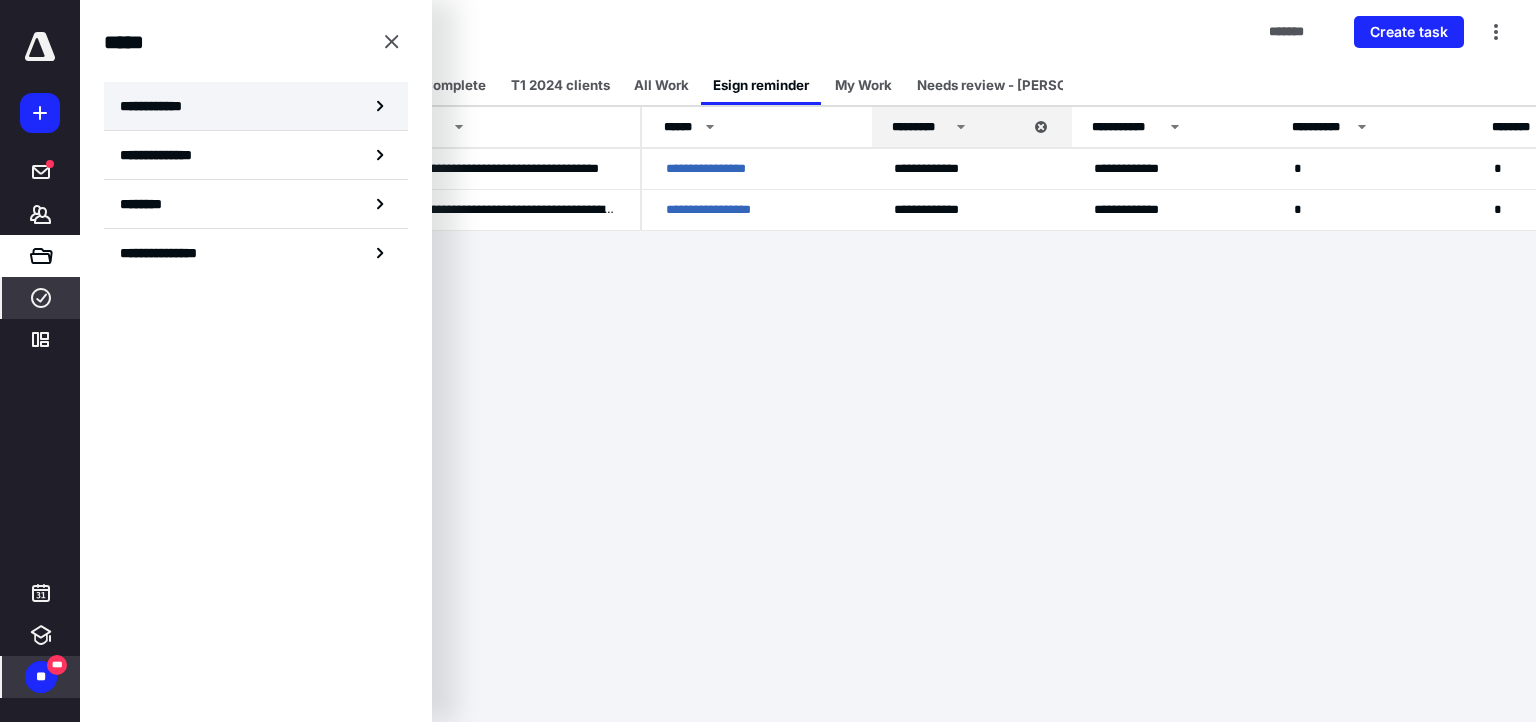 click on "**********" at bounding box center (256, 106) 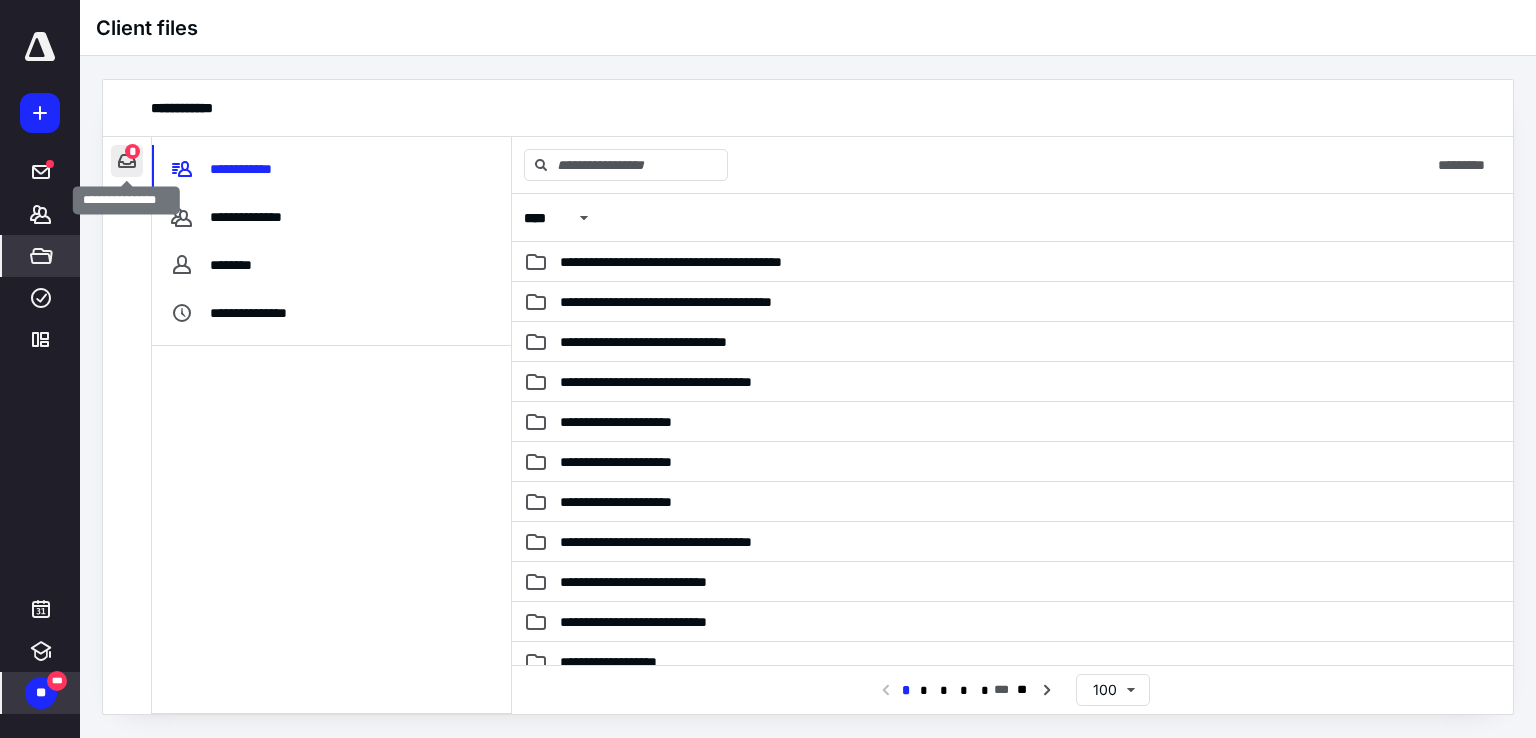 click at bounding box center (127, 161) 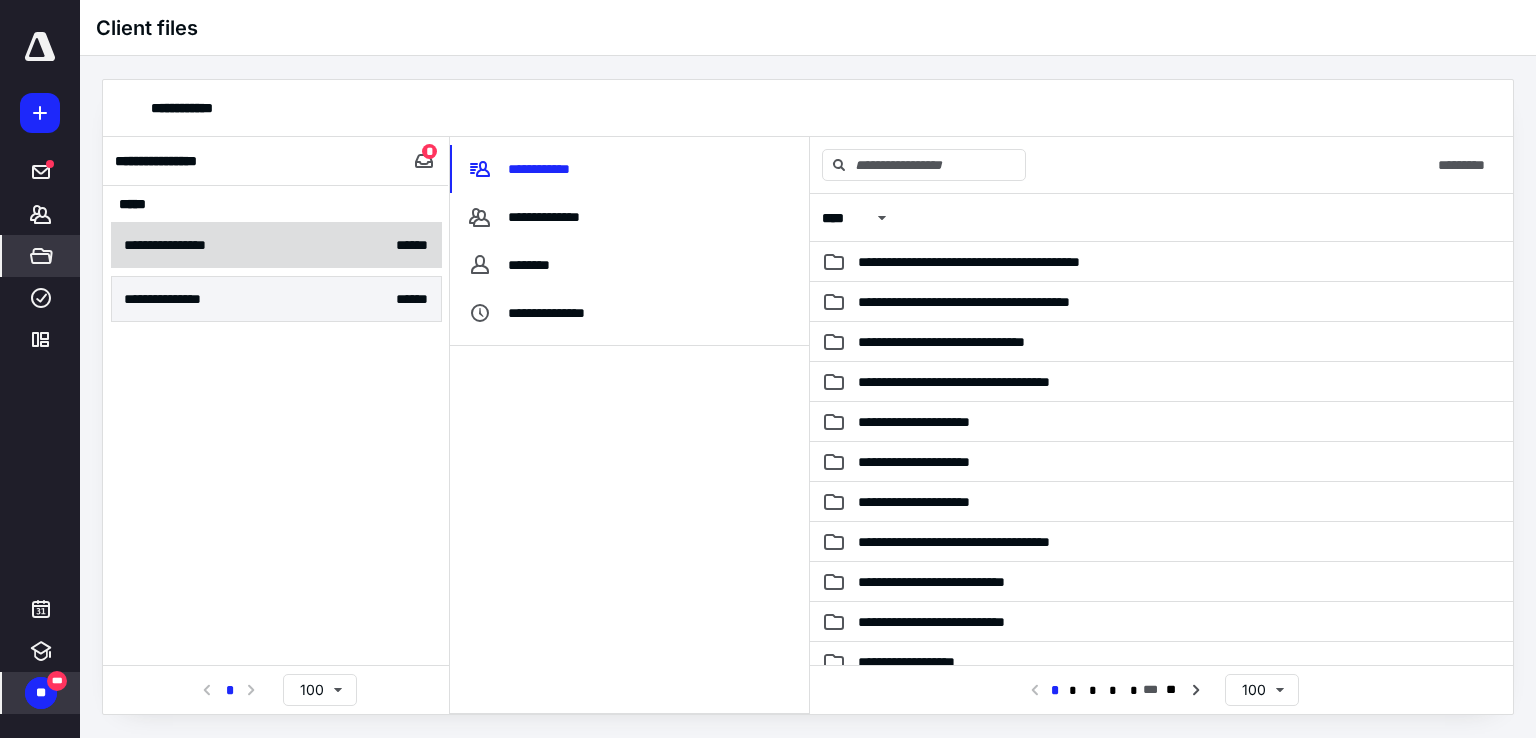 click on "**********" at bounding box center (276, 245) 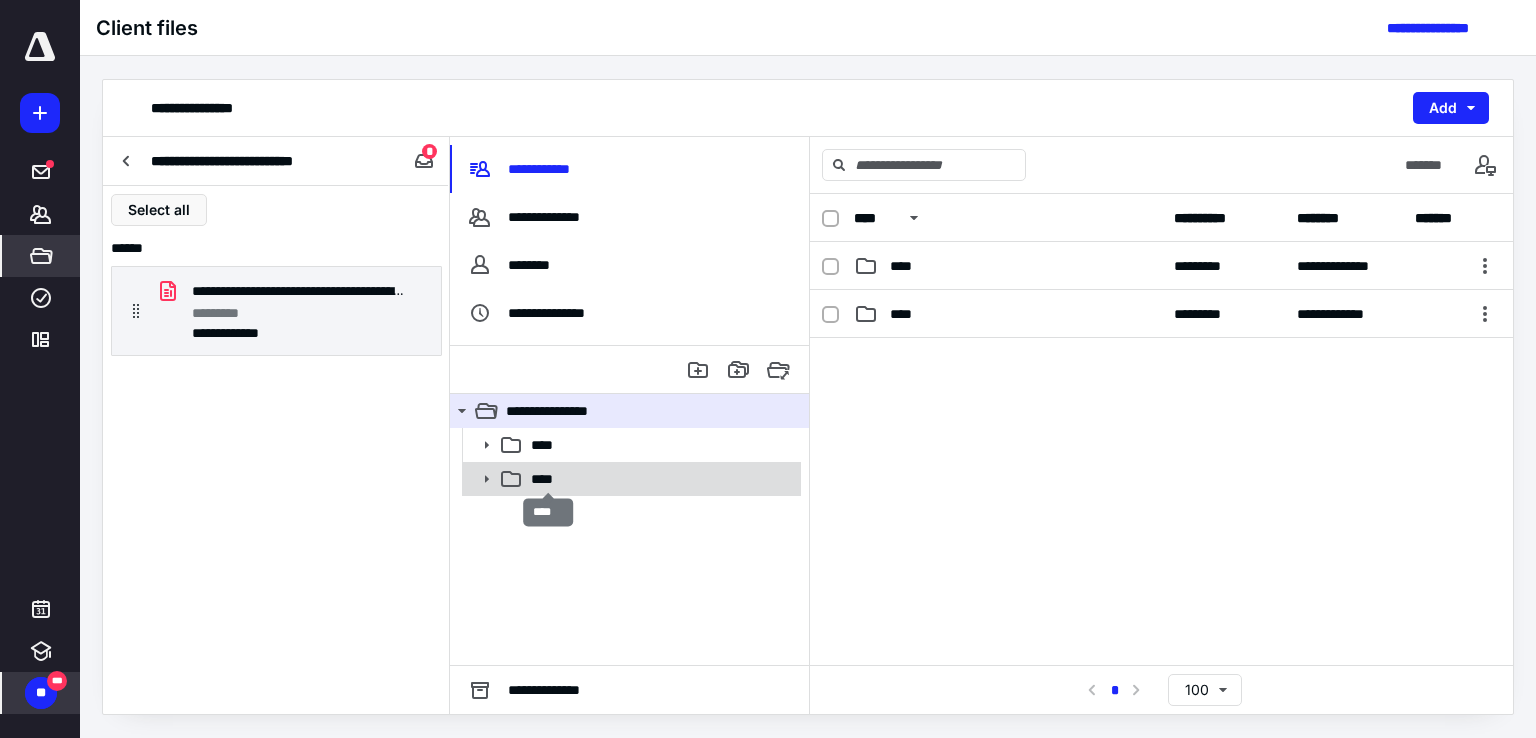 click on "****" at bounding box center (548, 479) 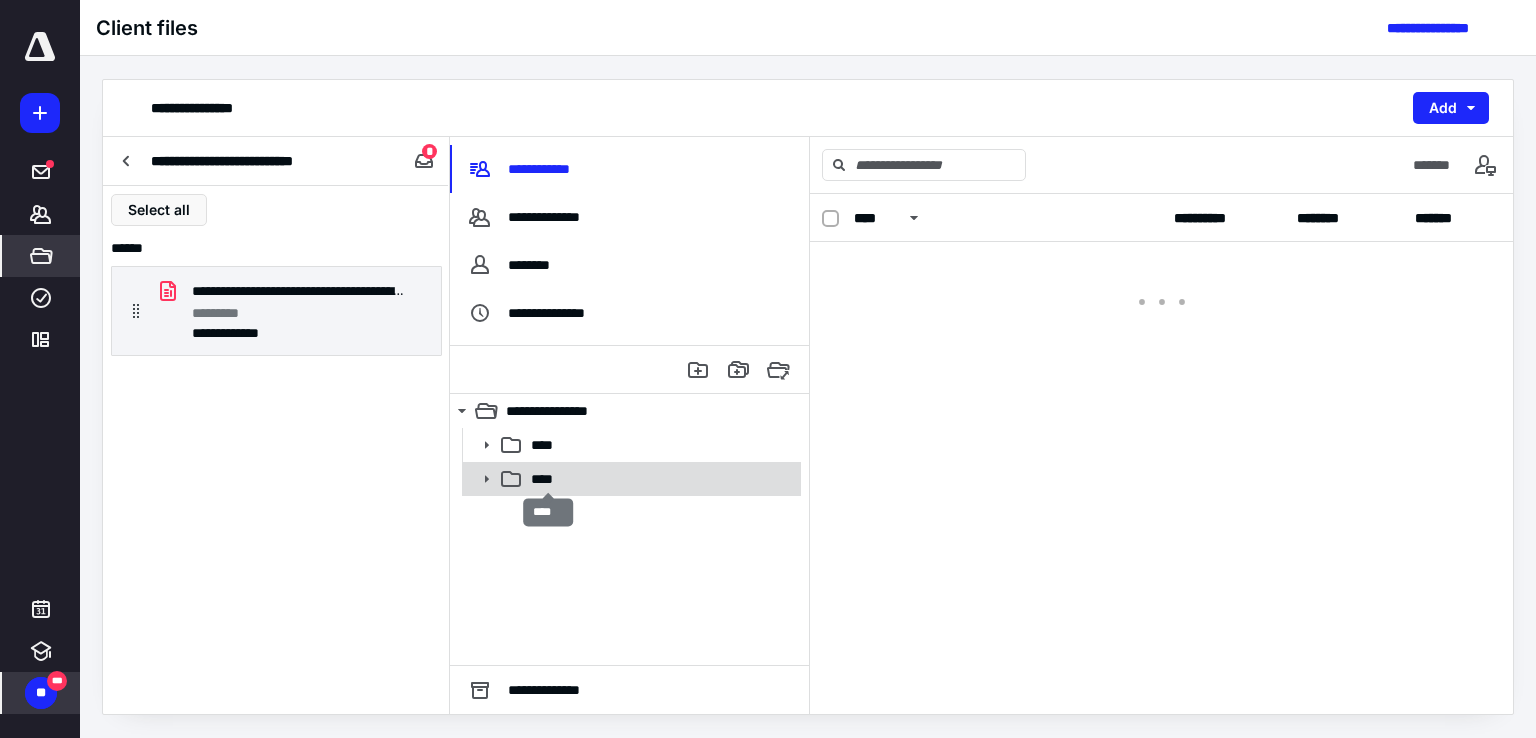 click on "****" at bounding box center [548, 479] 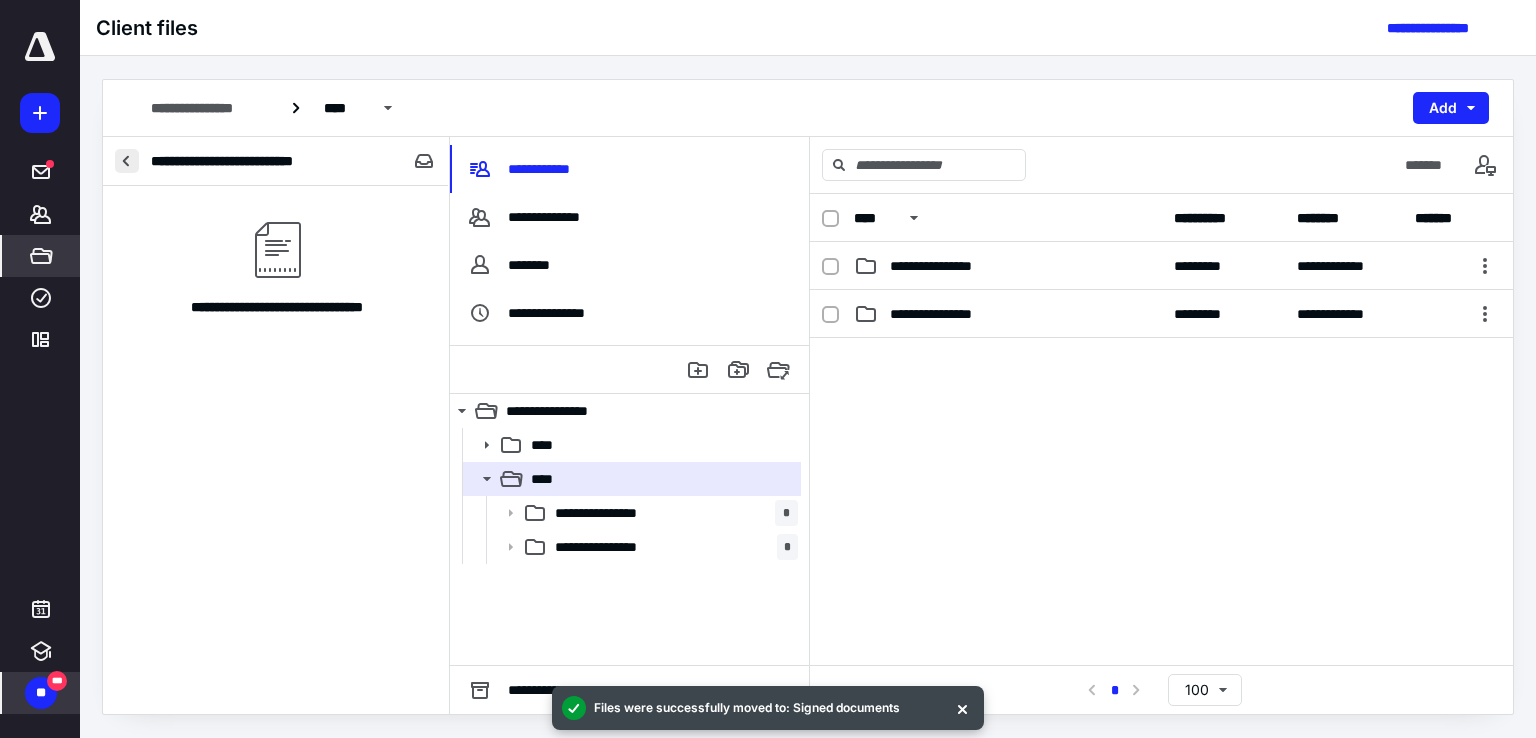 click at bounding box center [127, 161] 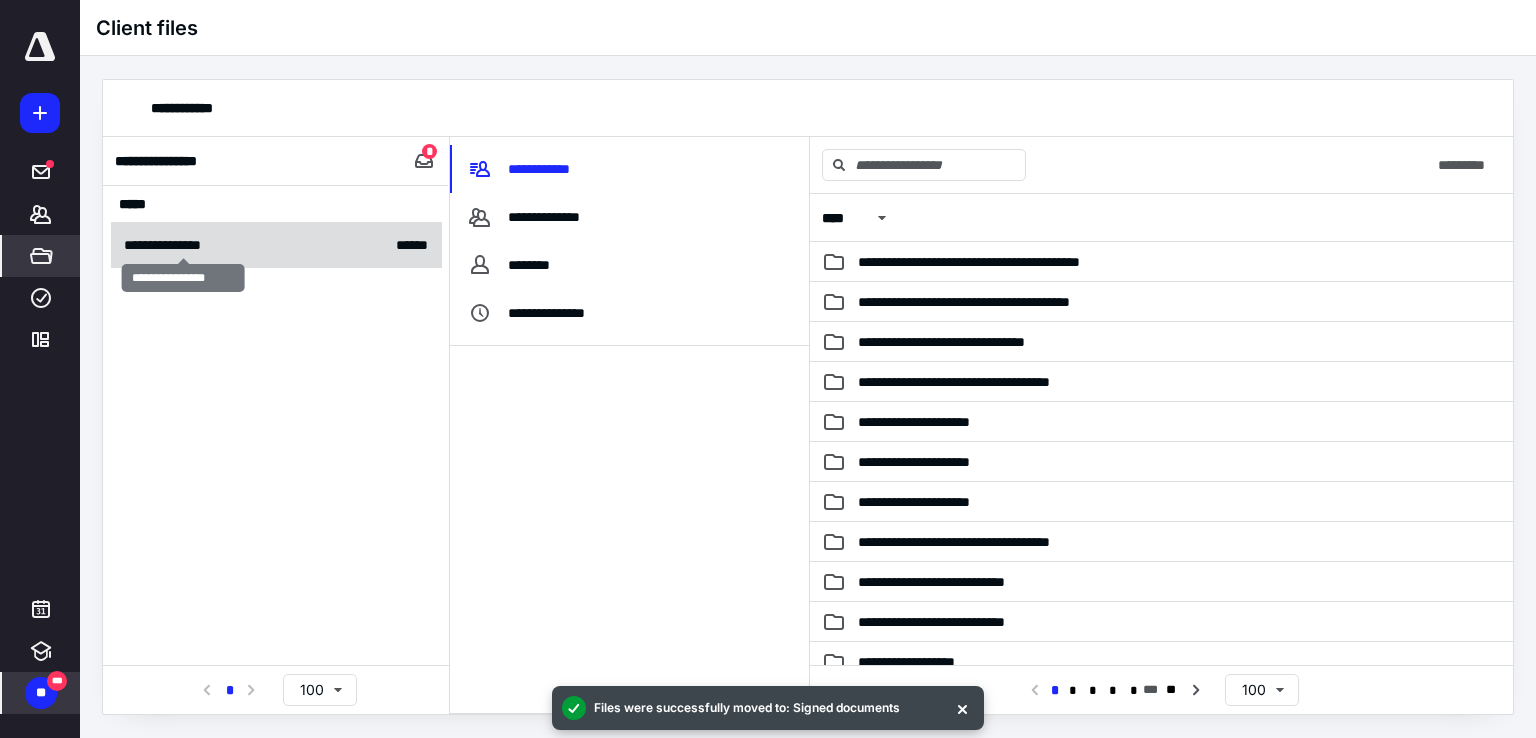 click on "**********" at bounding box center [183, 245] 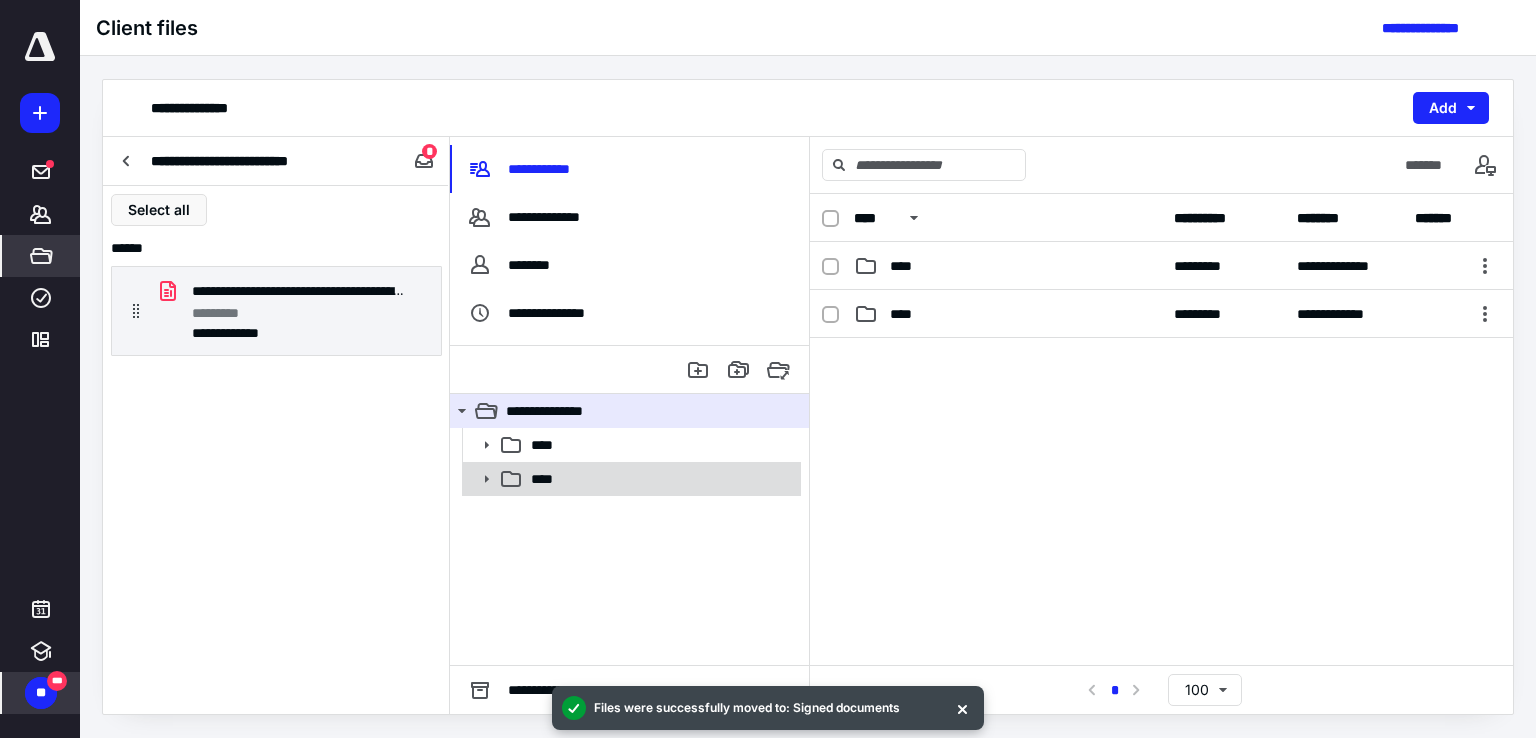 click on "****" at bounding box center [548, 479] 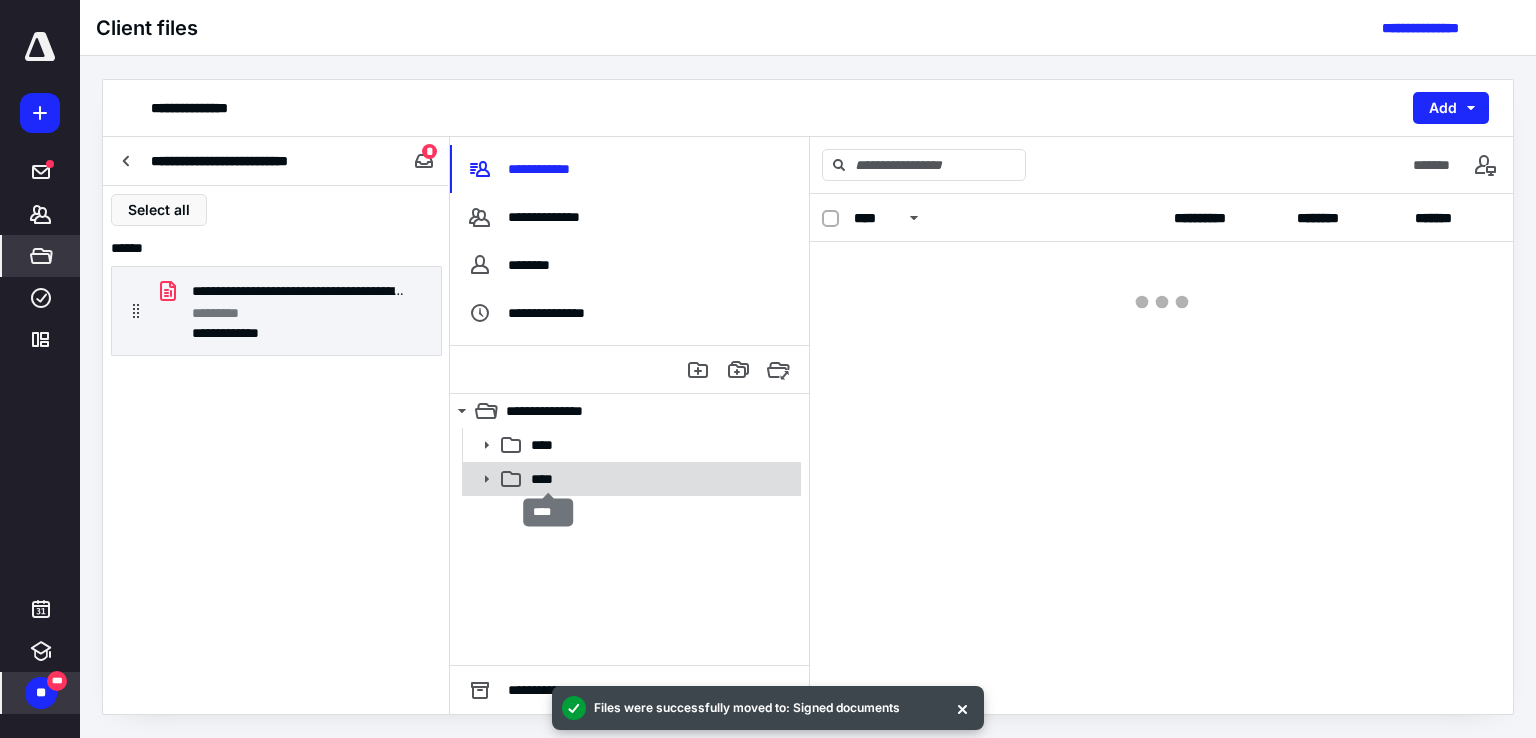 click on "****" at bounding box center [548, 479] 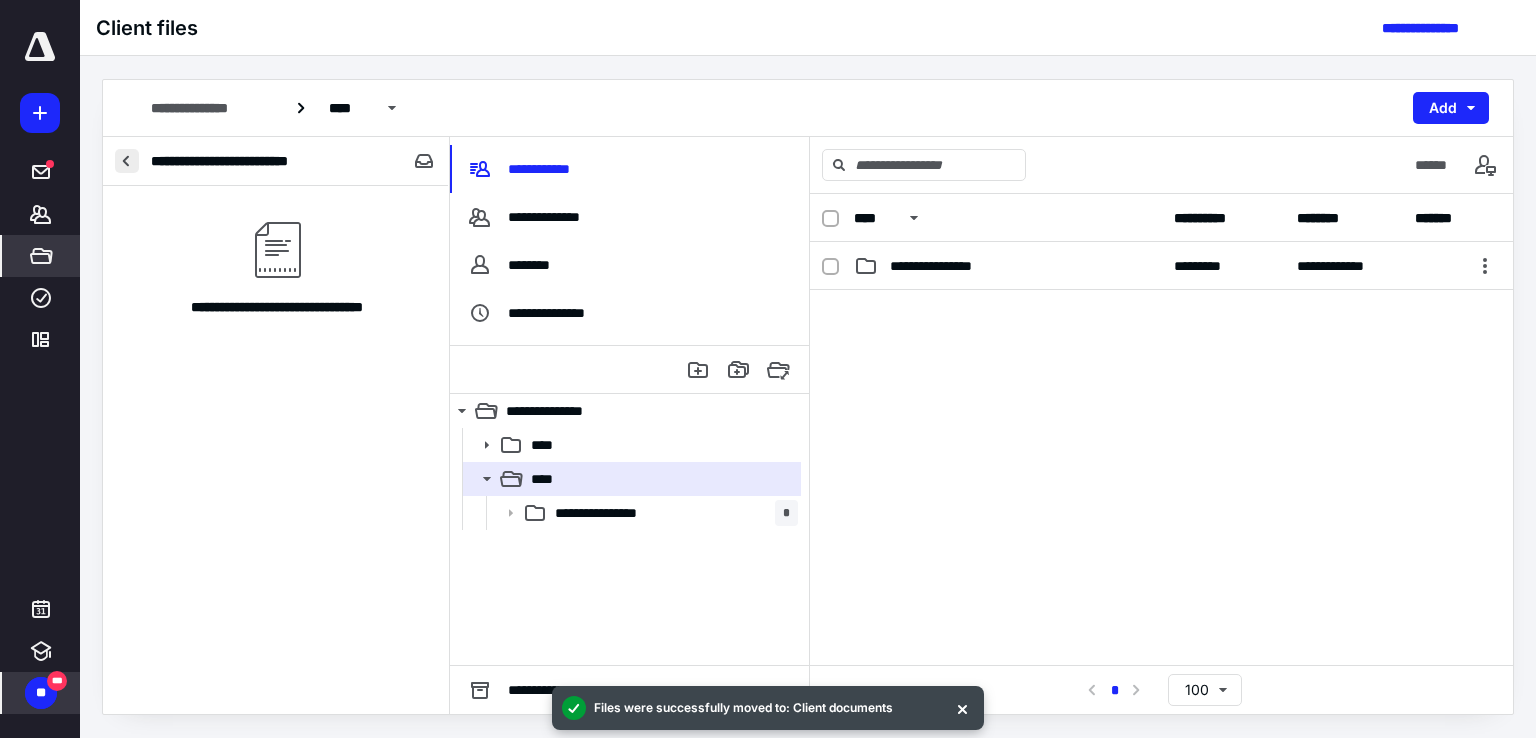 click at bounding box center (127, 161) 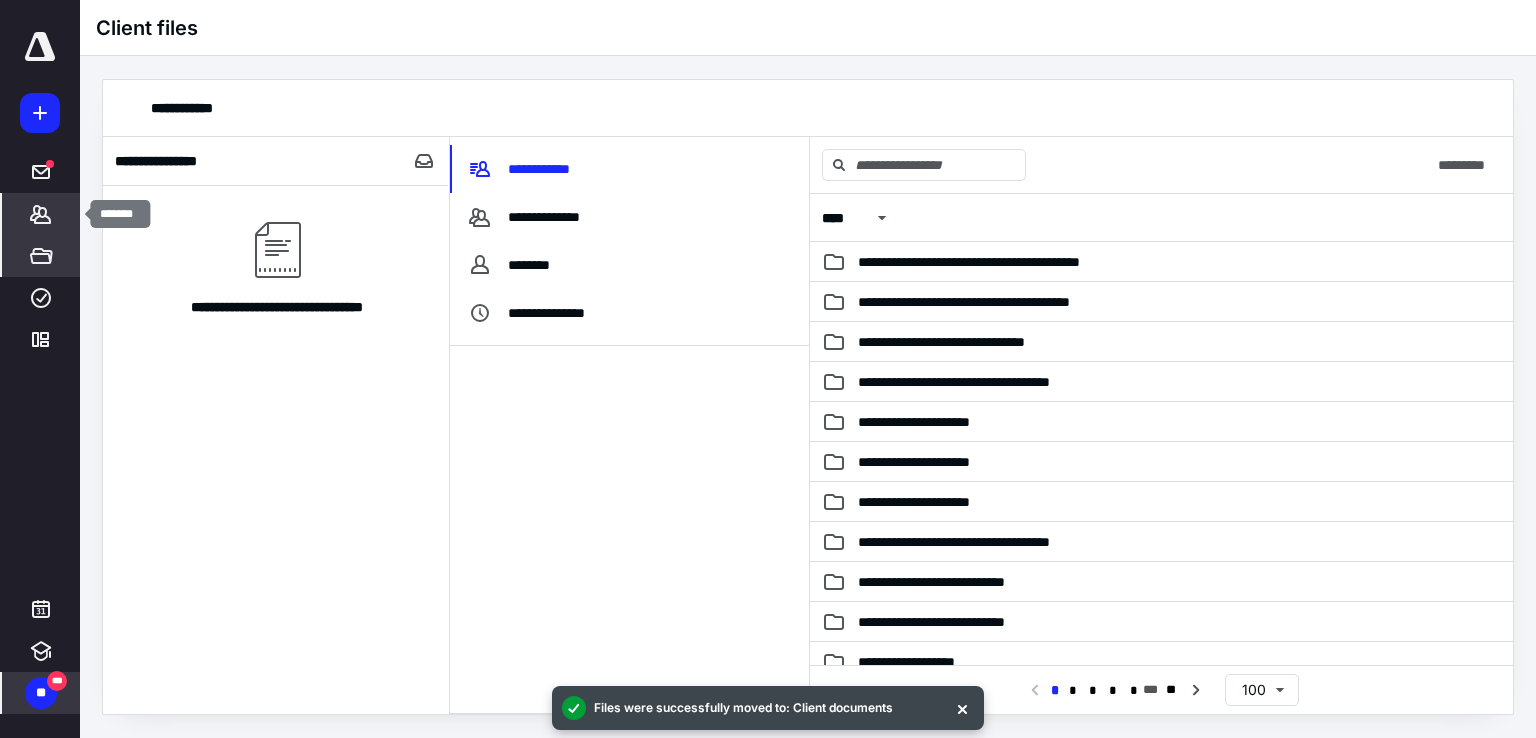 click 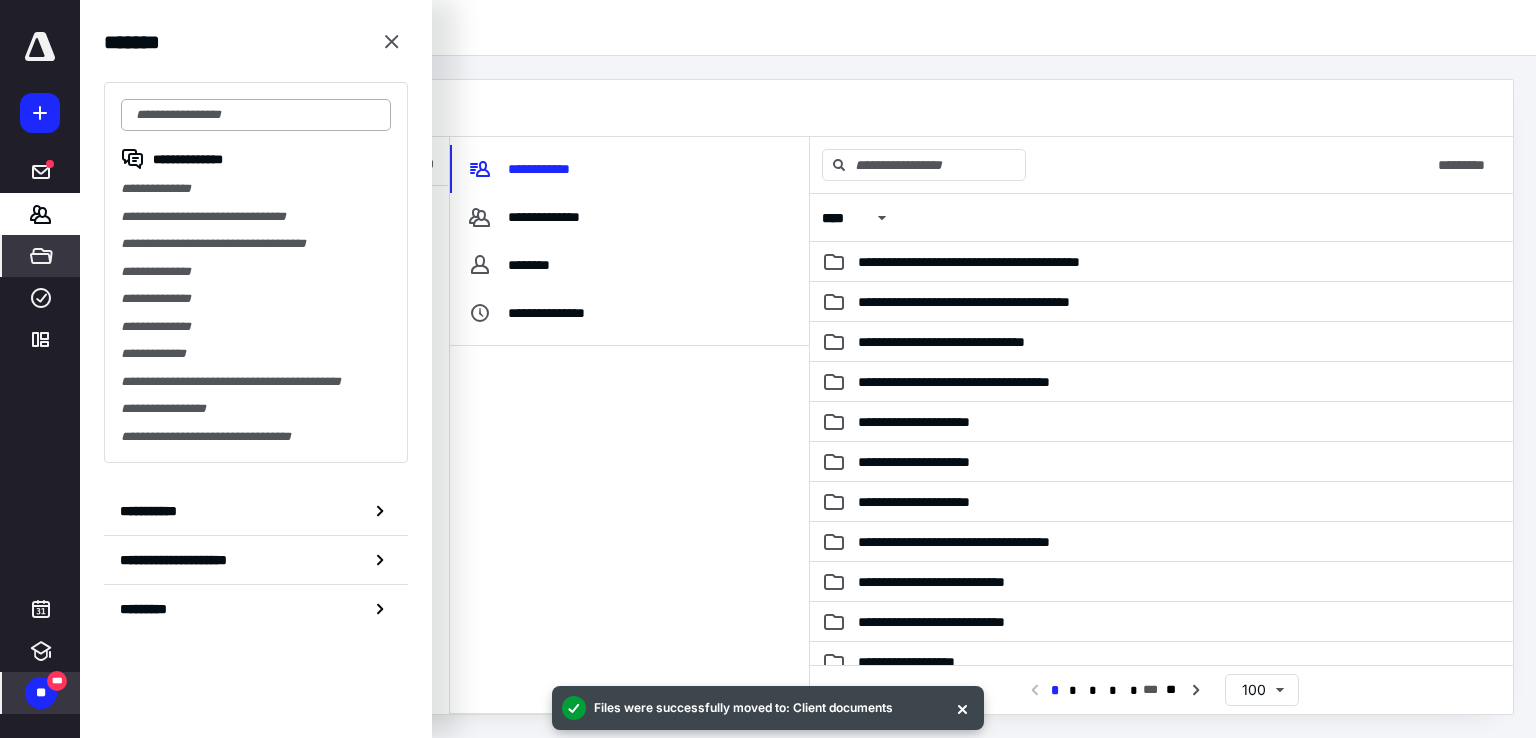 click at bounding box center (256, 115) 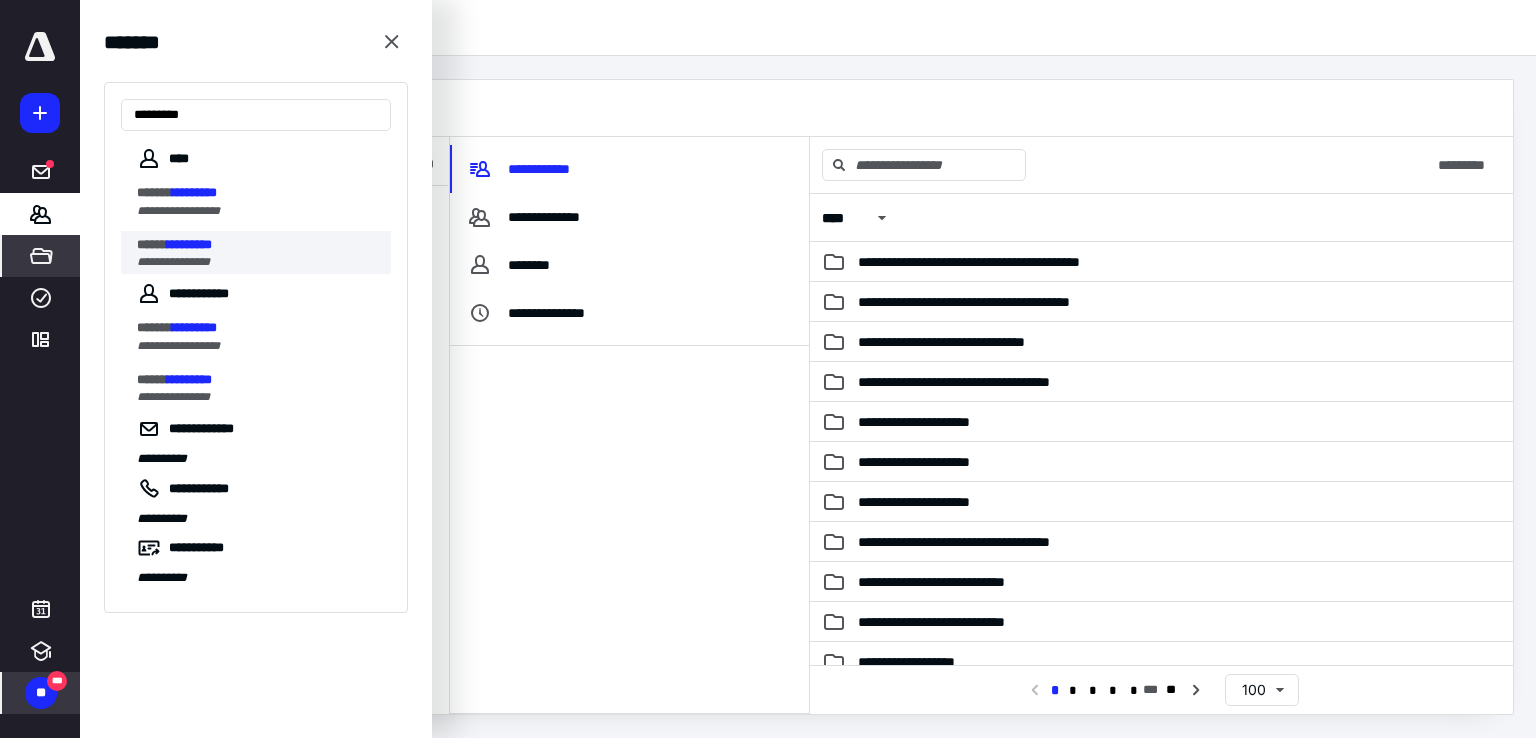 type on "*********" 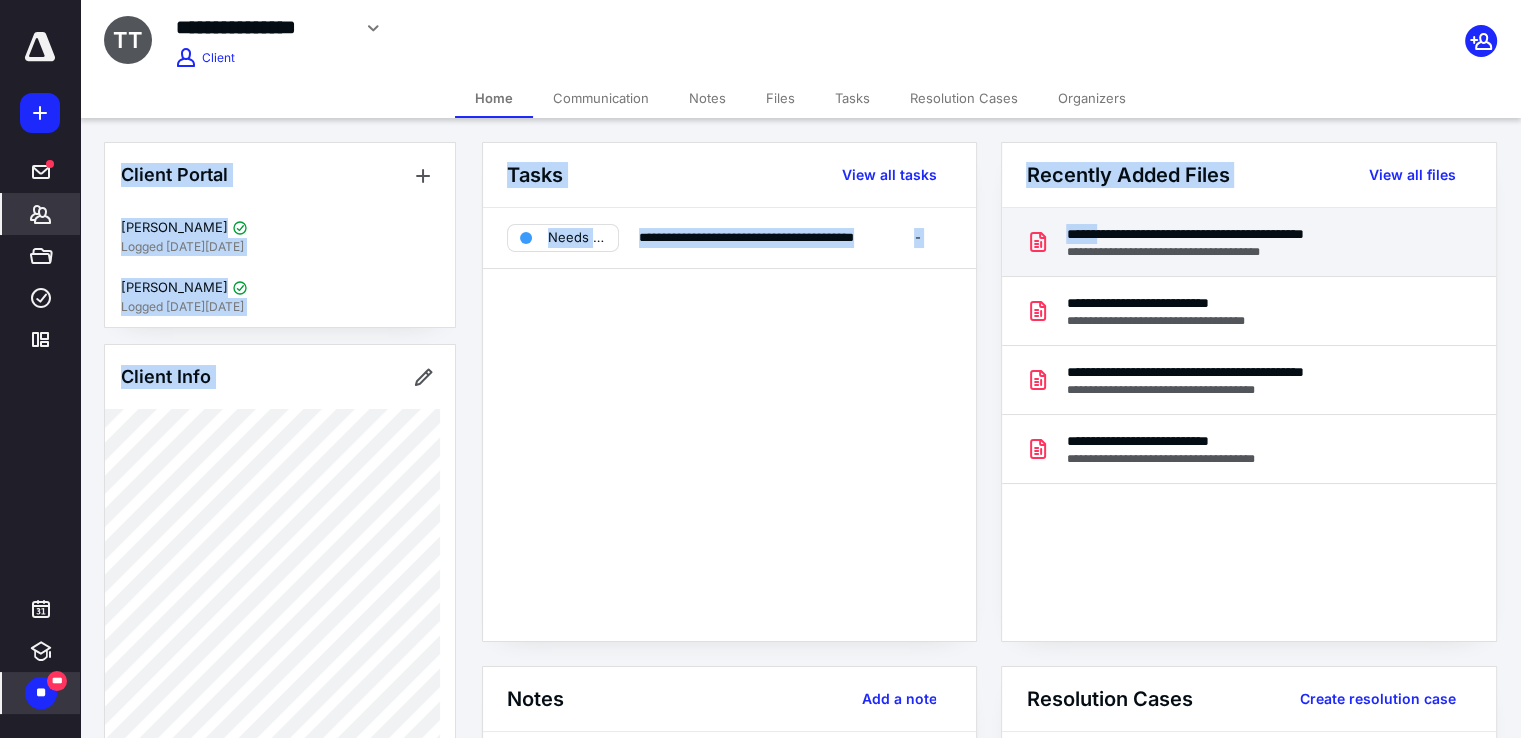 drag, startPoint x: 1113, startPoint y: 237, endPoint x: 1475, endPoint y: 232, distance: 362.03452 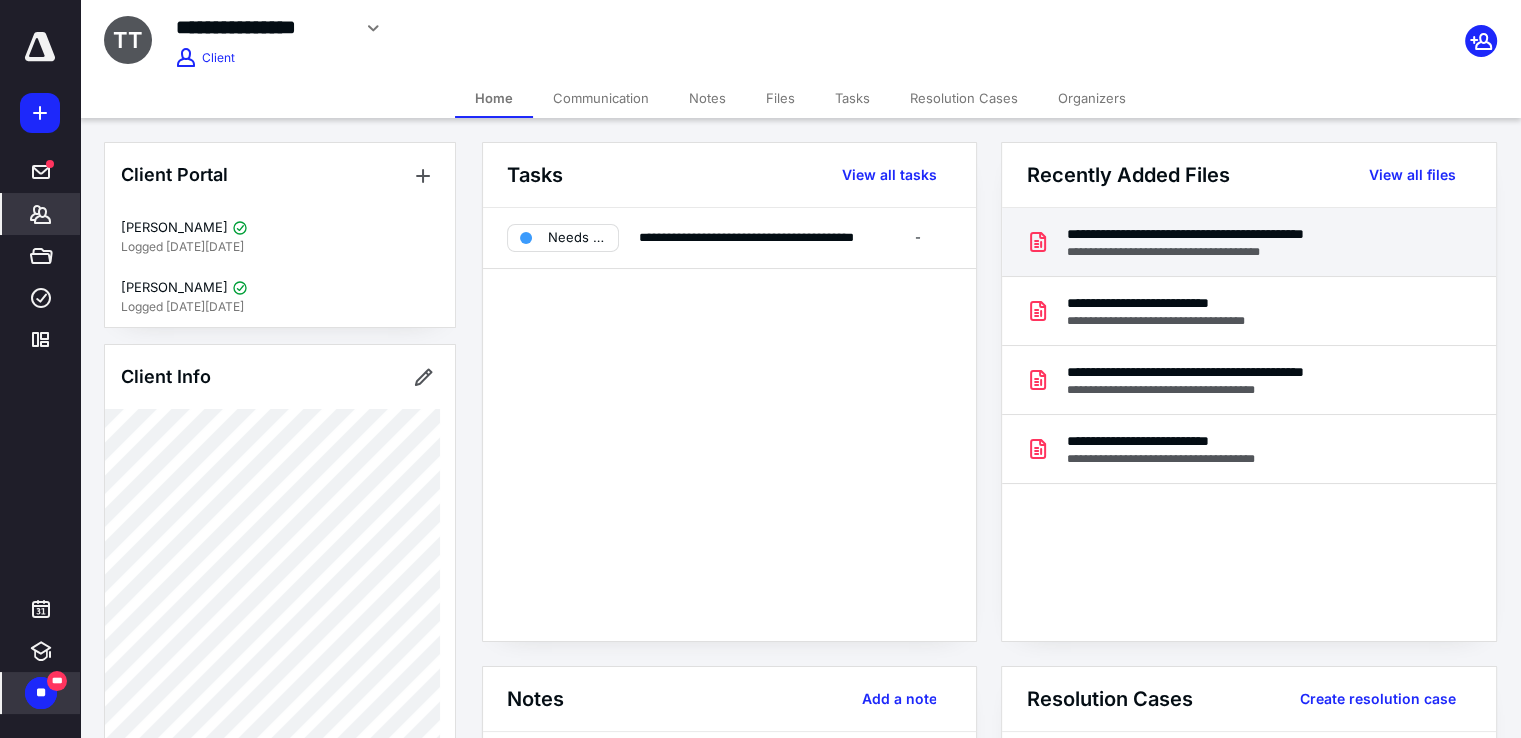 click on "**********" at bounding box center (1238, 234) 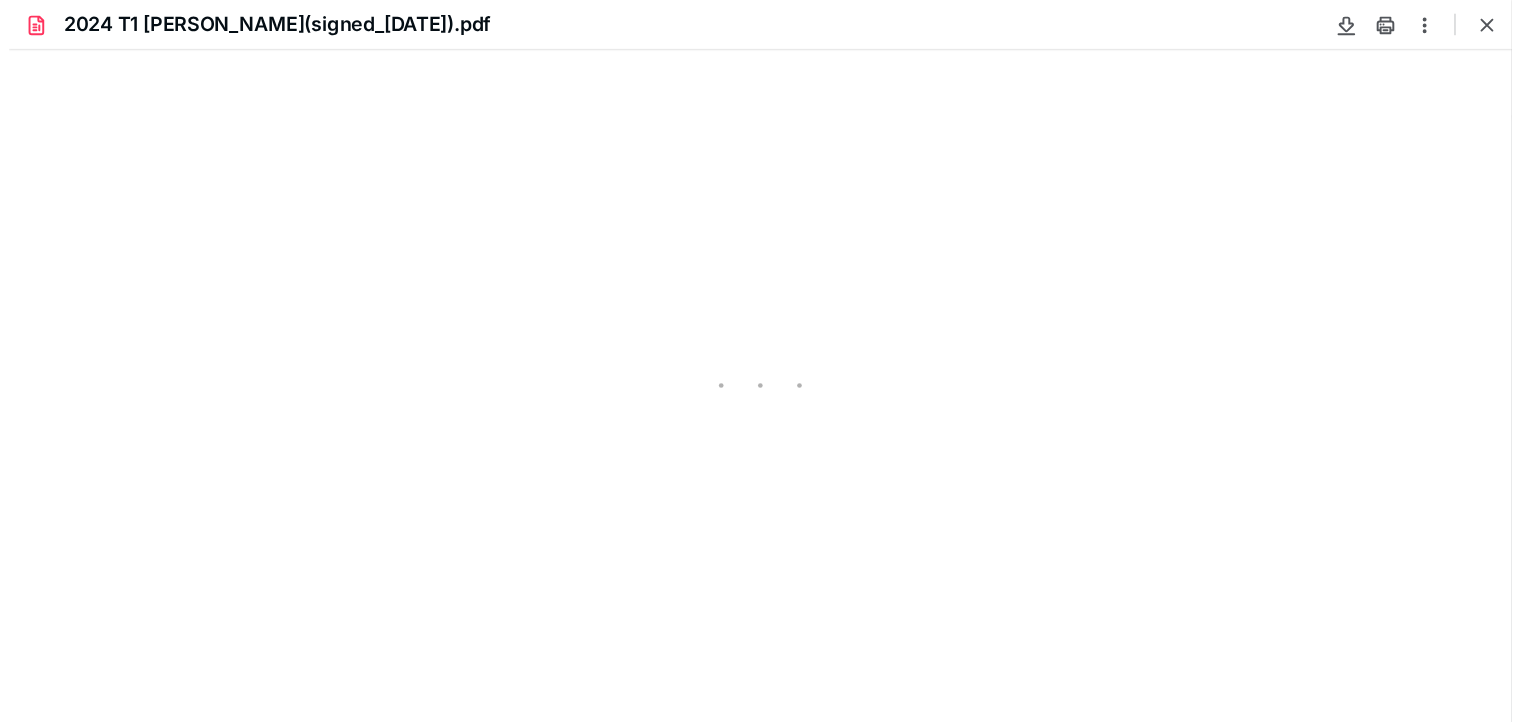 scroll, scrollTop: 0, scrollLeft: 0, axis: both 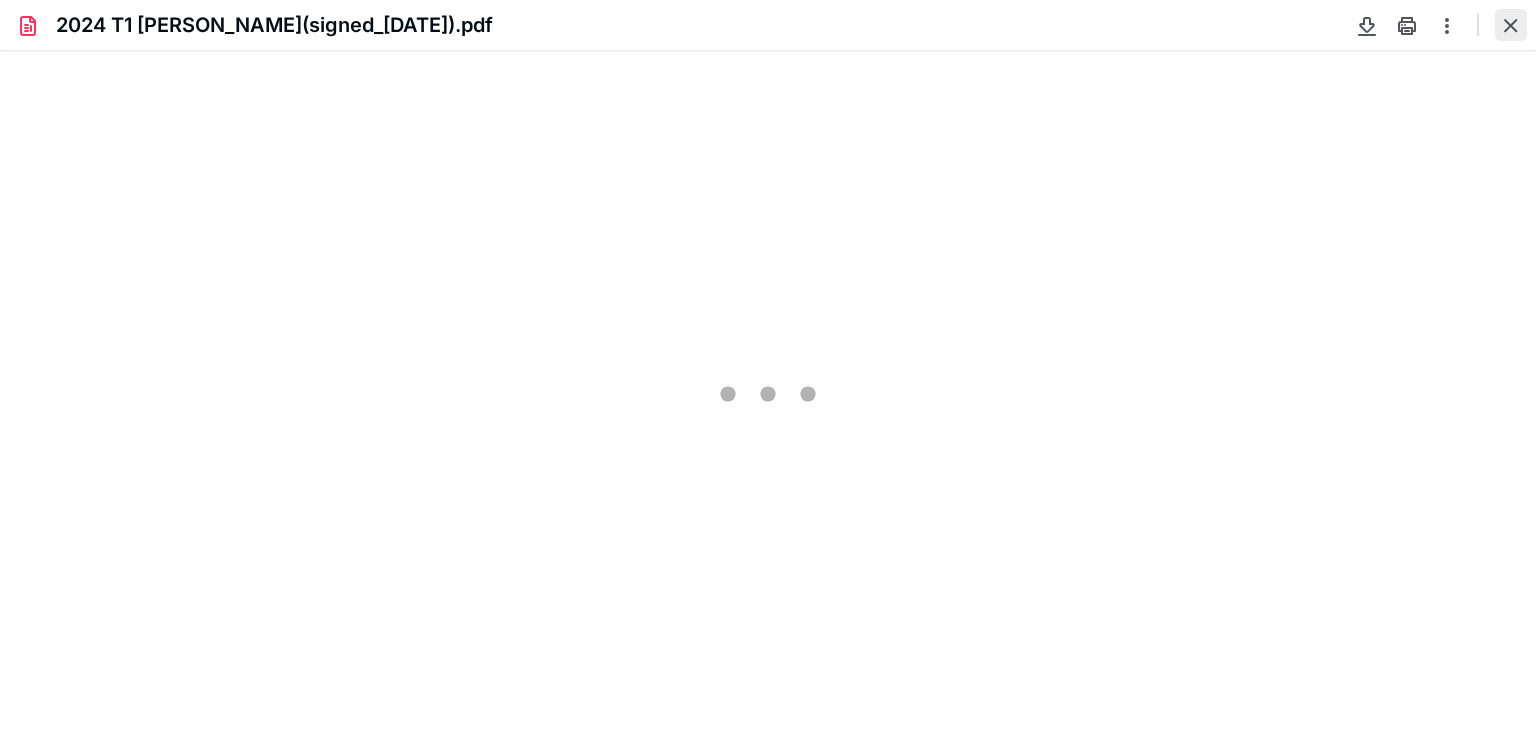 click at bounding box center (1511, 25) 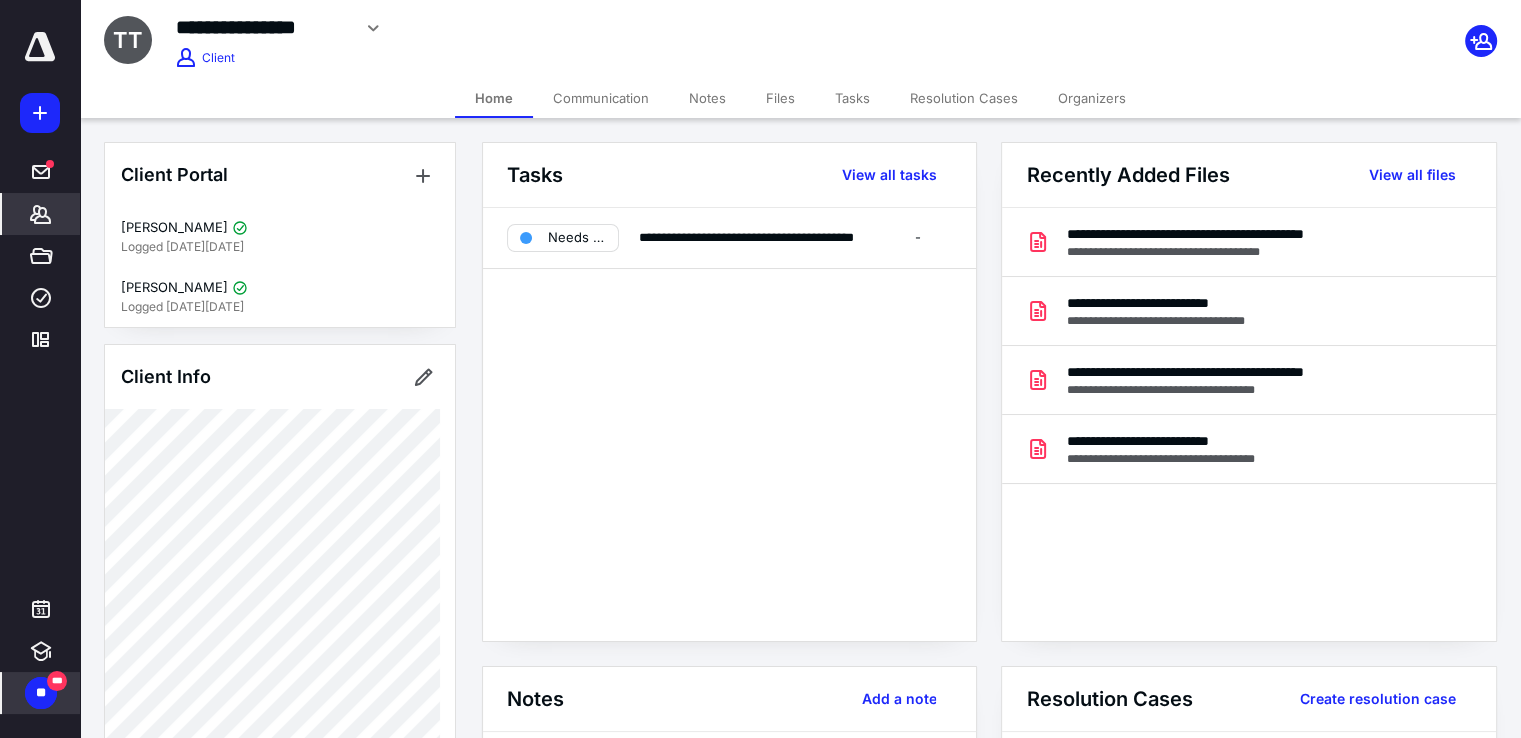 click on "Files" at bounding box center (780, 98) 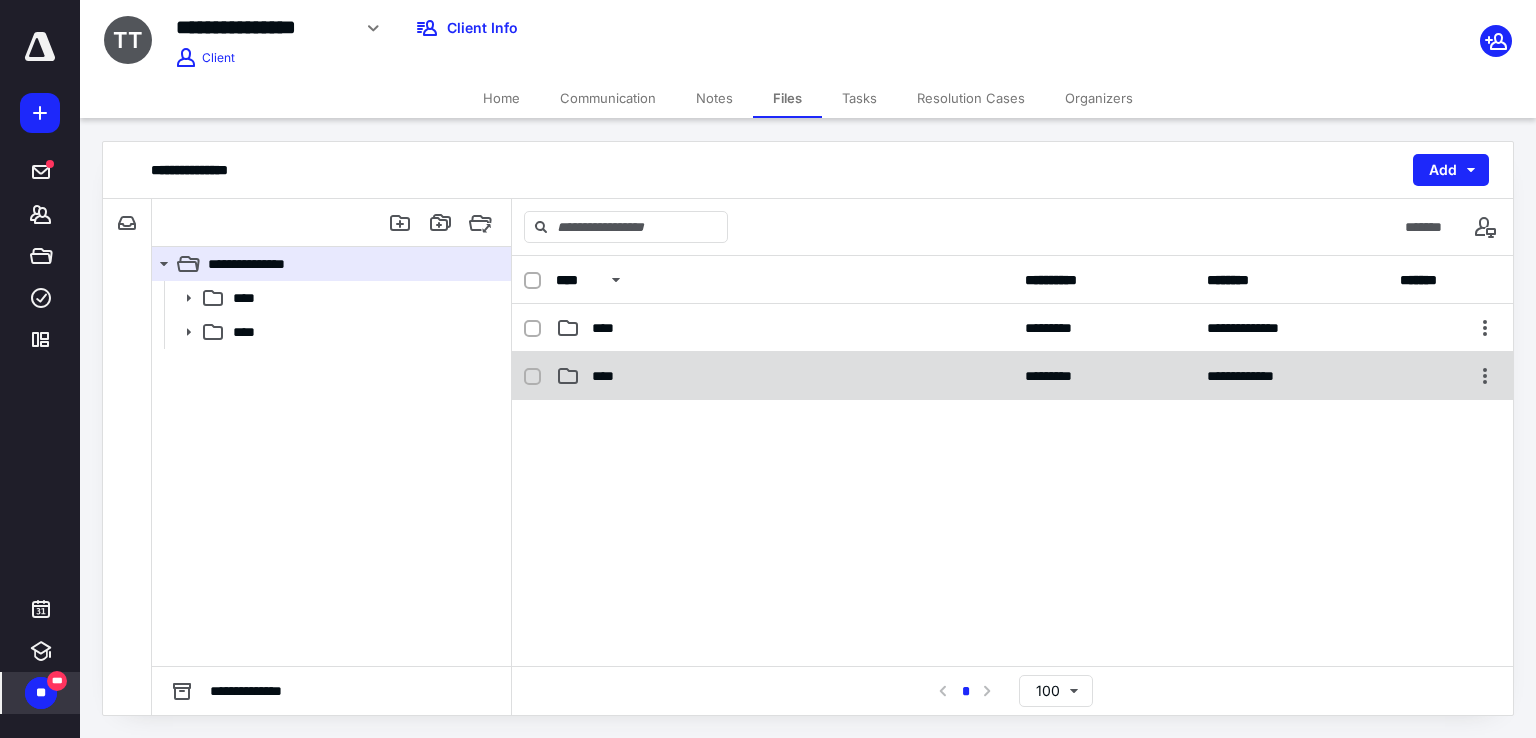 click 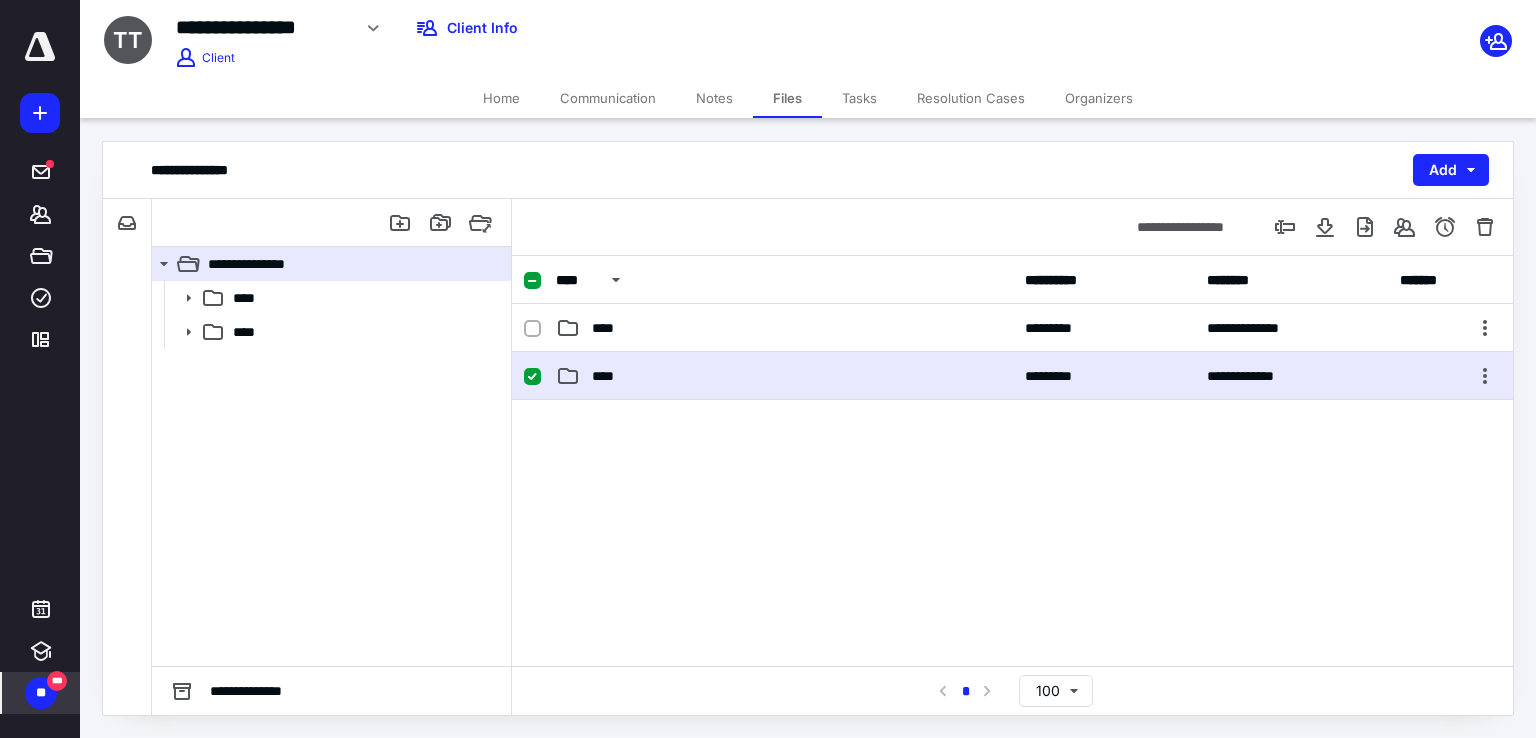 click 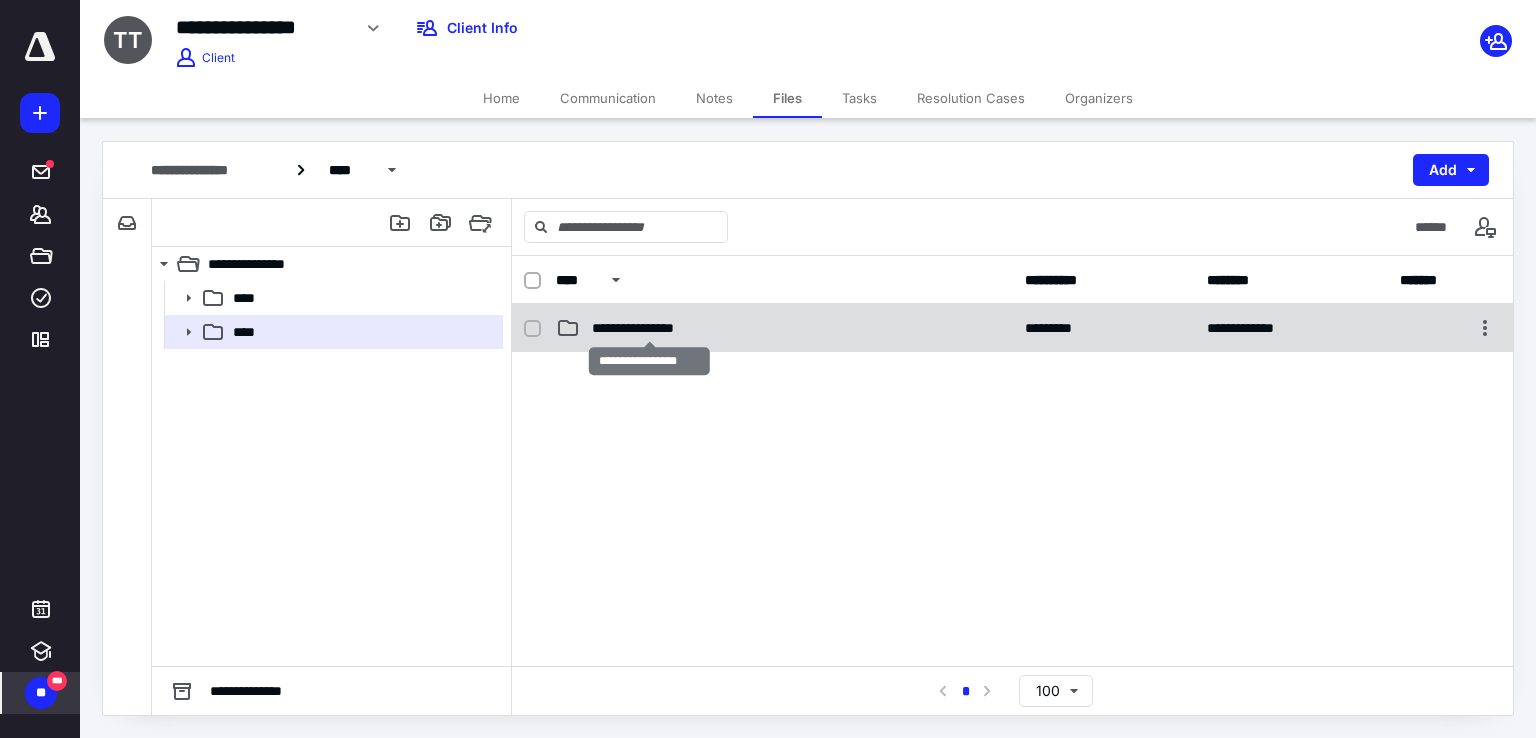 click on "**********" at bounding box center (650, 328) 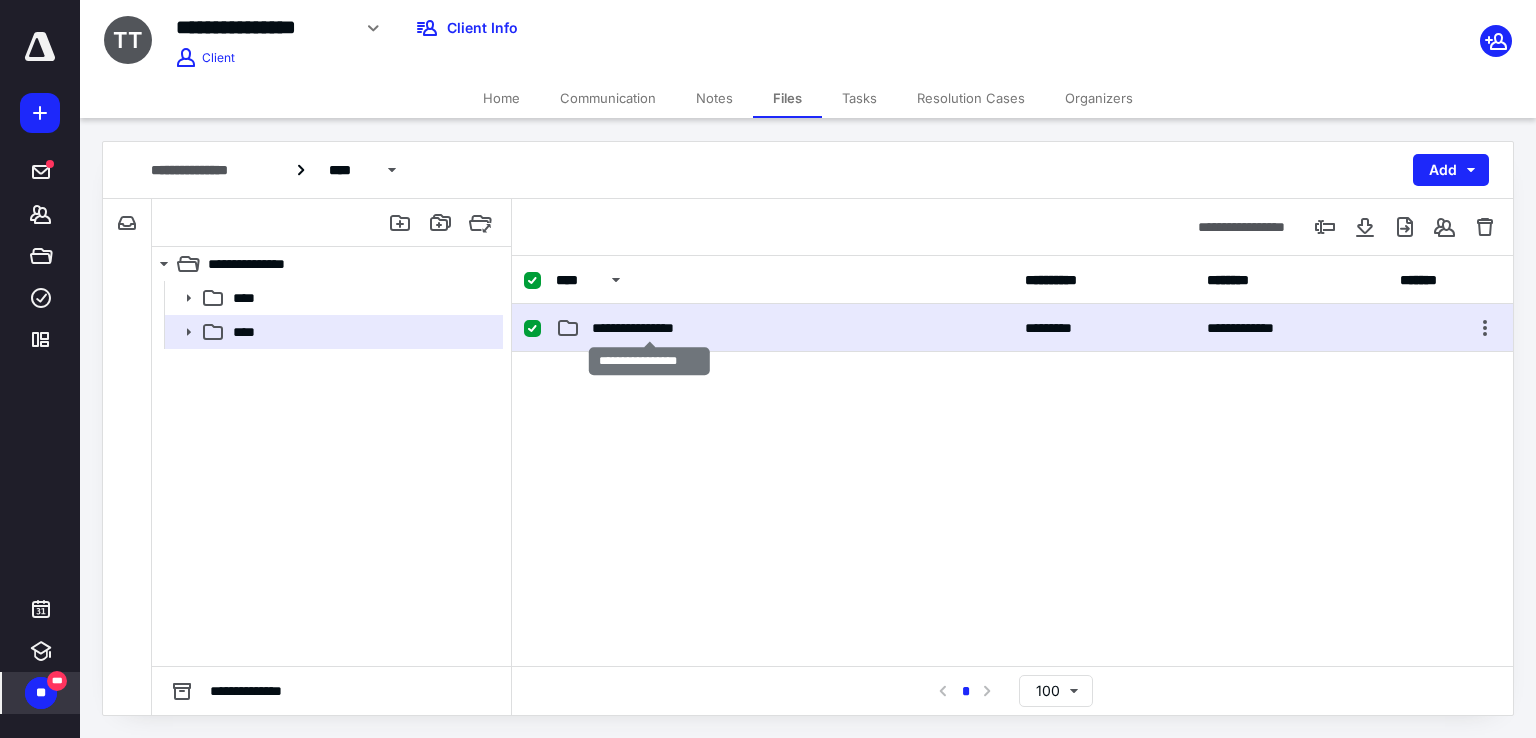 click on "**********" at bounding box center (650, 328) 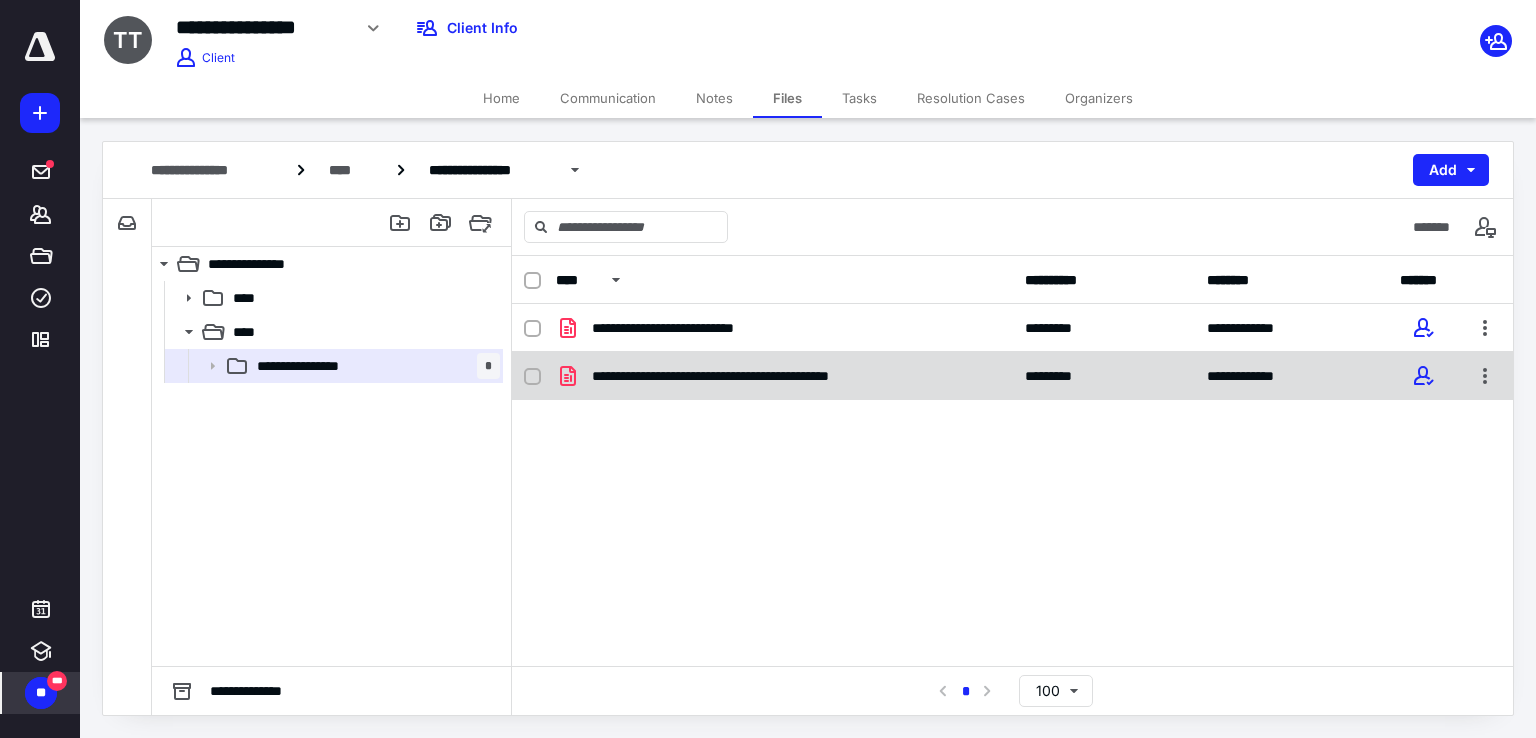 click 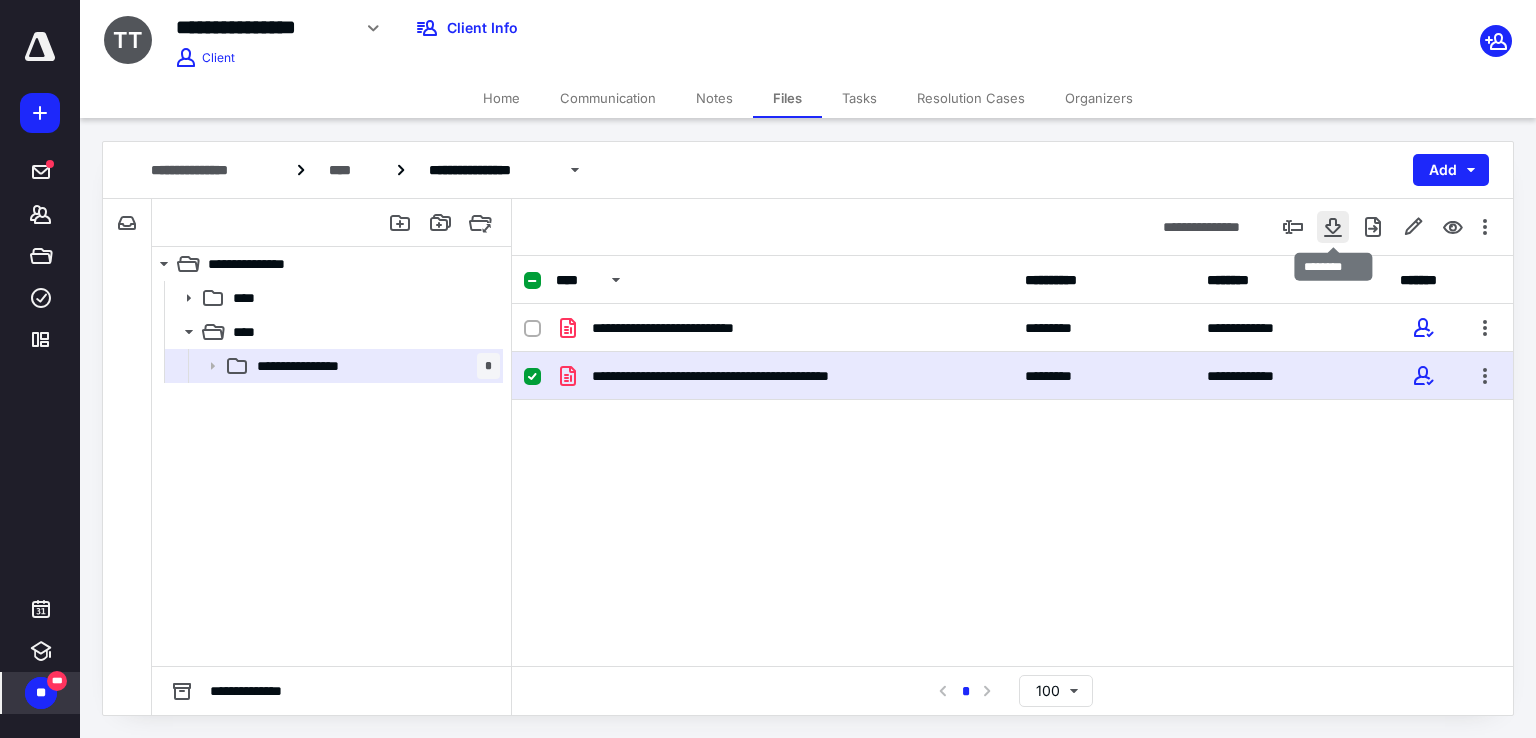 click at bounding box center [1333, 227] 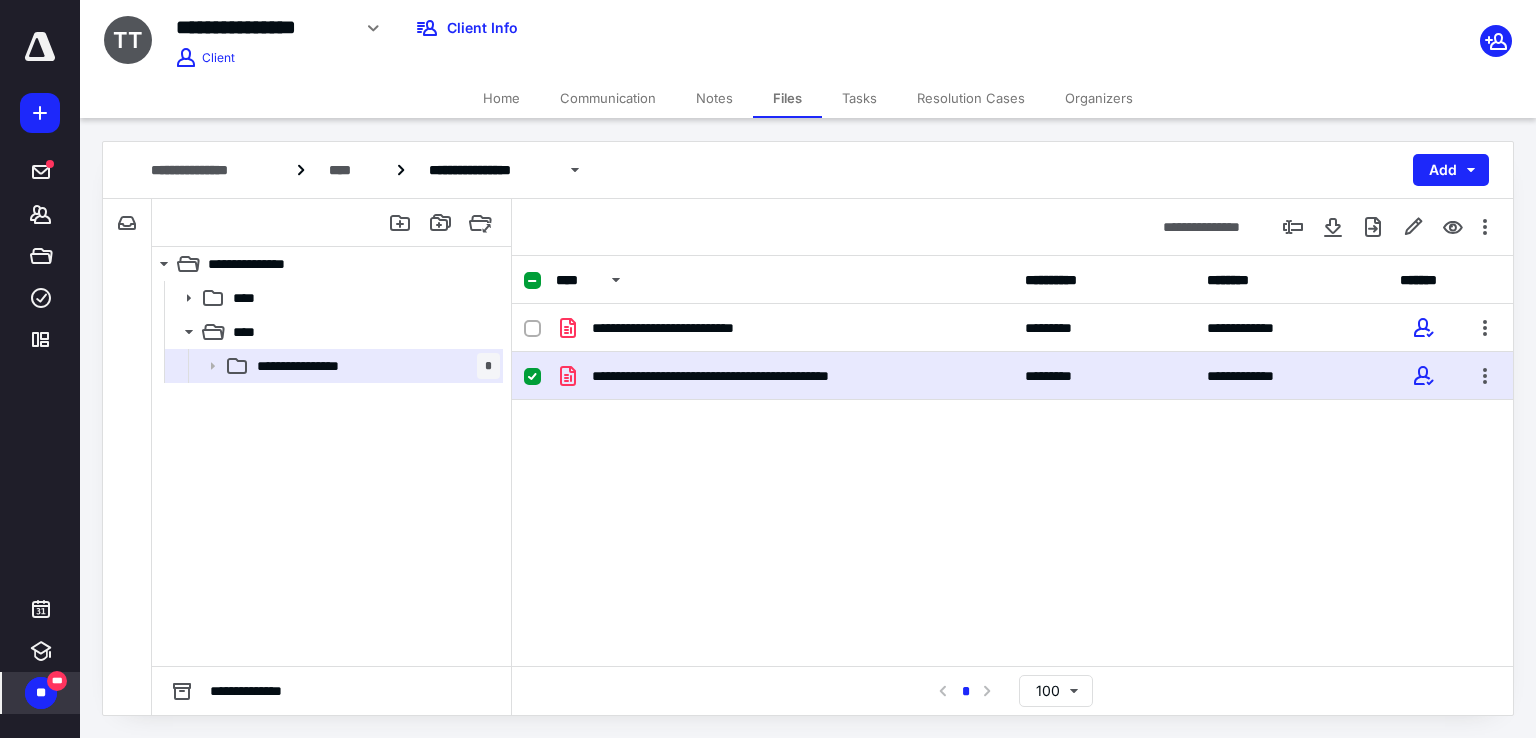 click on "Tasks" at bounding box center (859, 98) 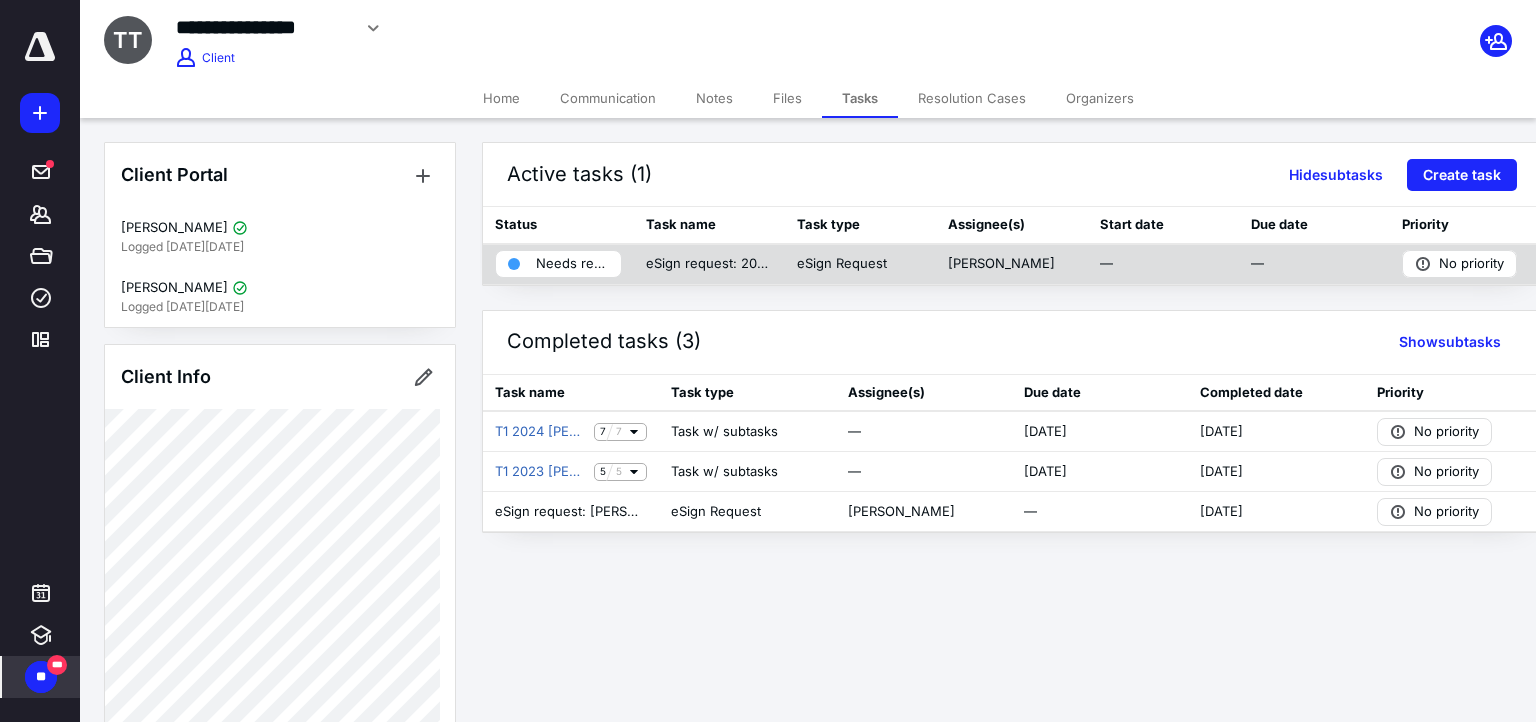 click on "Needs review" at bounding box center (572, 264) 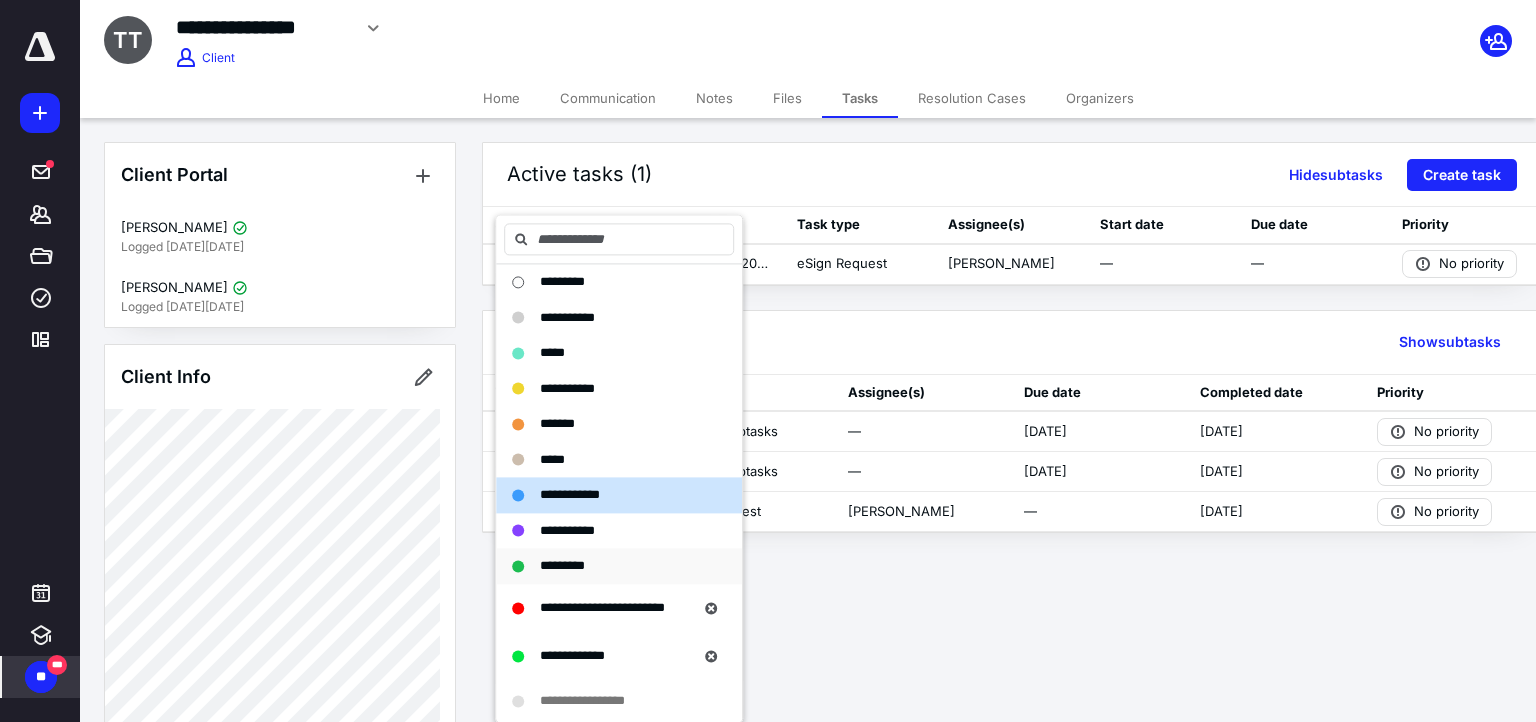 click on "*********" at bounding box center (607, 566) 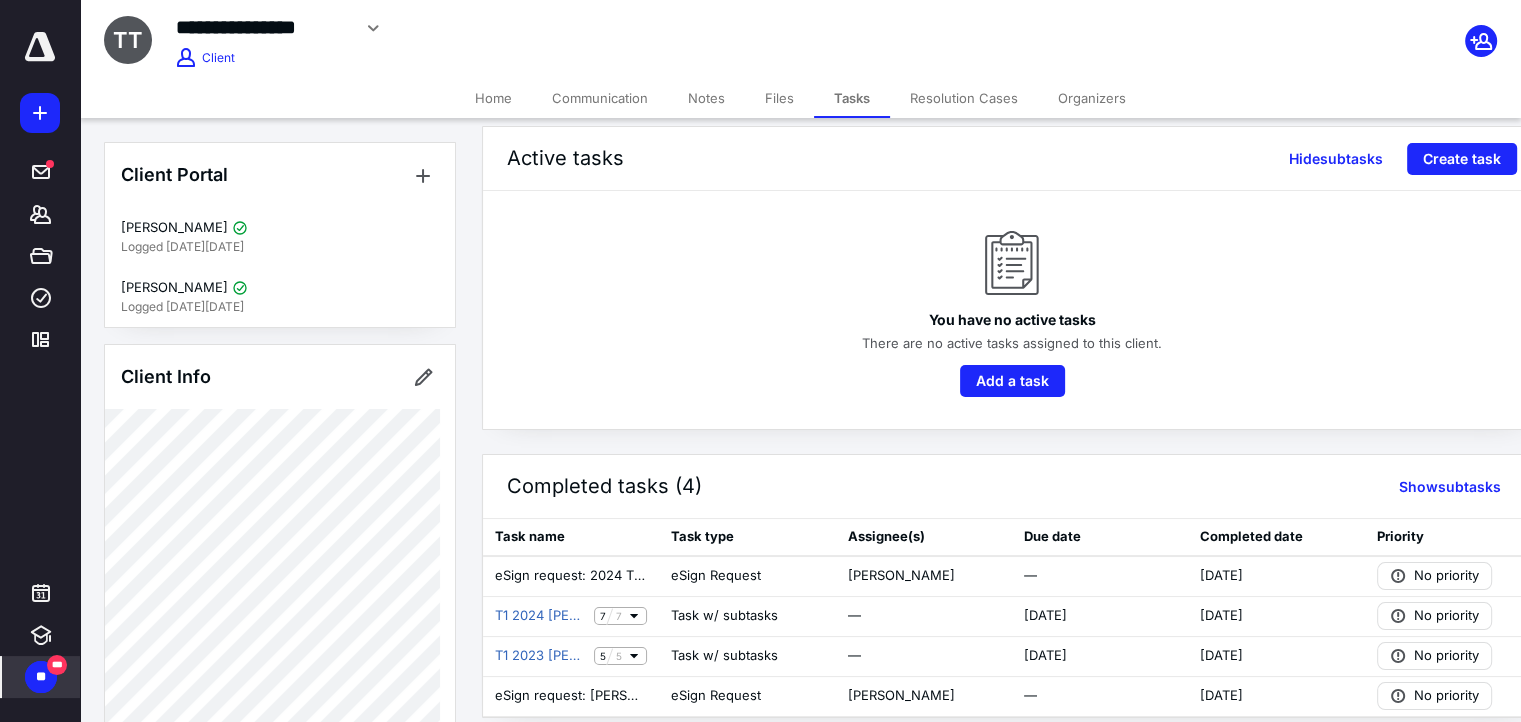 scroll, scrollTop: 32, scrollLeft: 0, axis: vertical 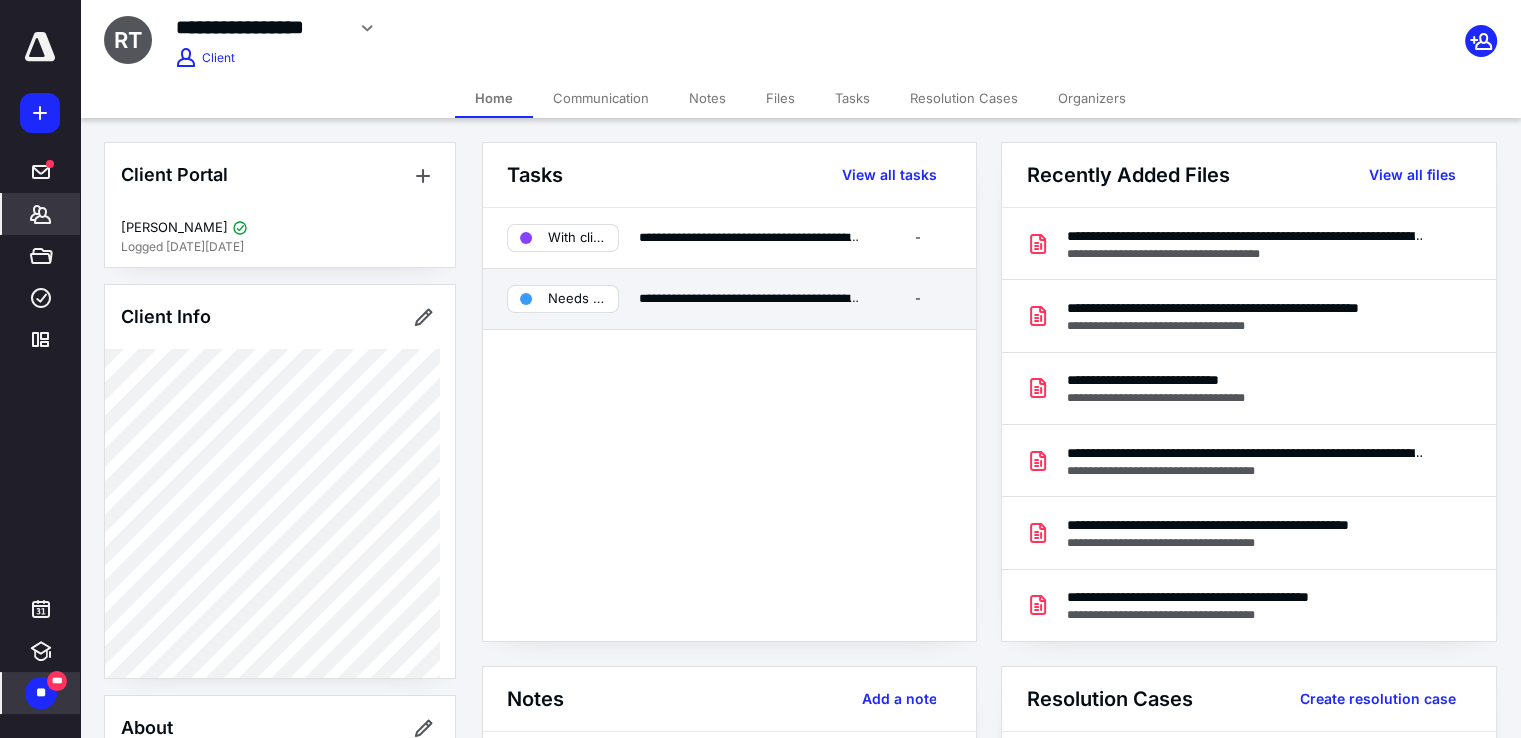 click on "Needs review" at bounding box center [577, 299] 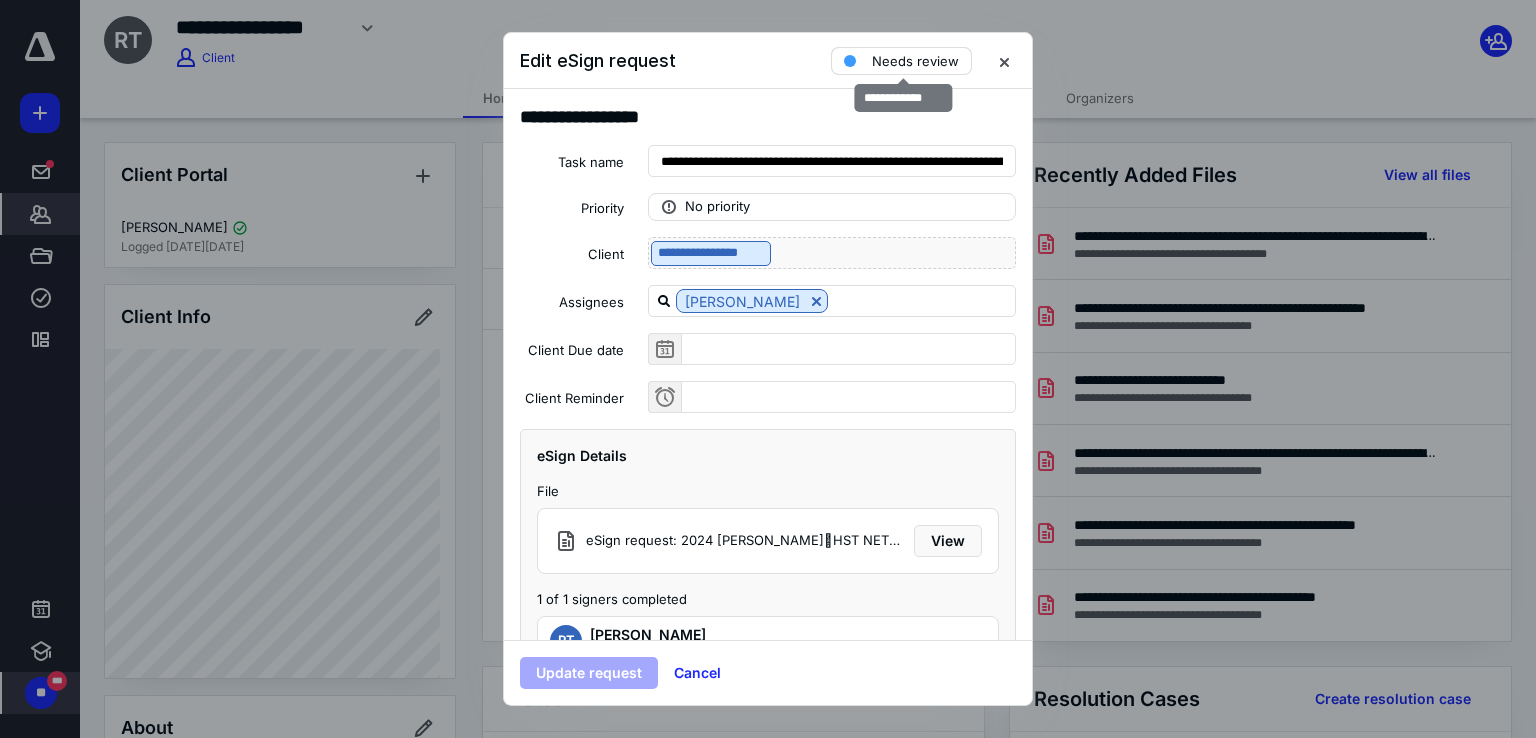 click on "Needs review" at bounding box center (915, 61) 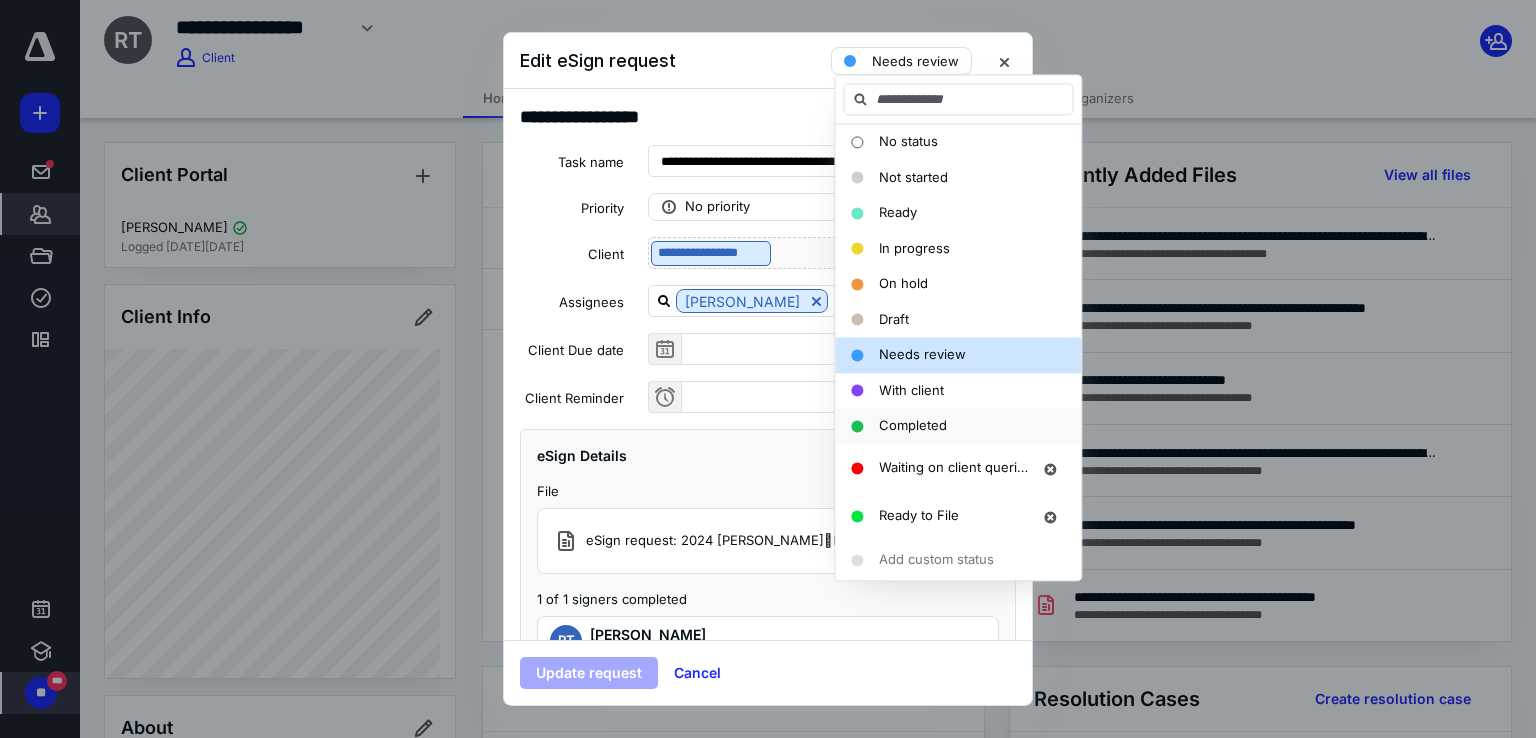 click on "Completed" at bounding box center [946, 426] 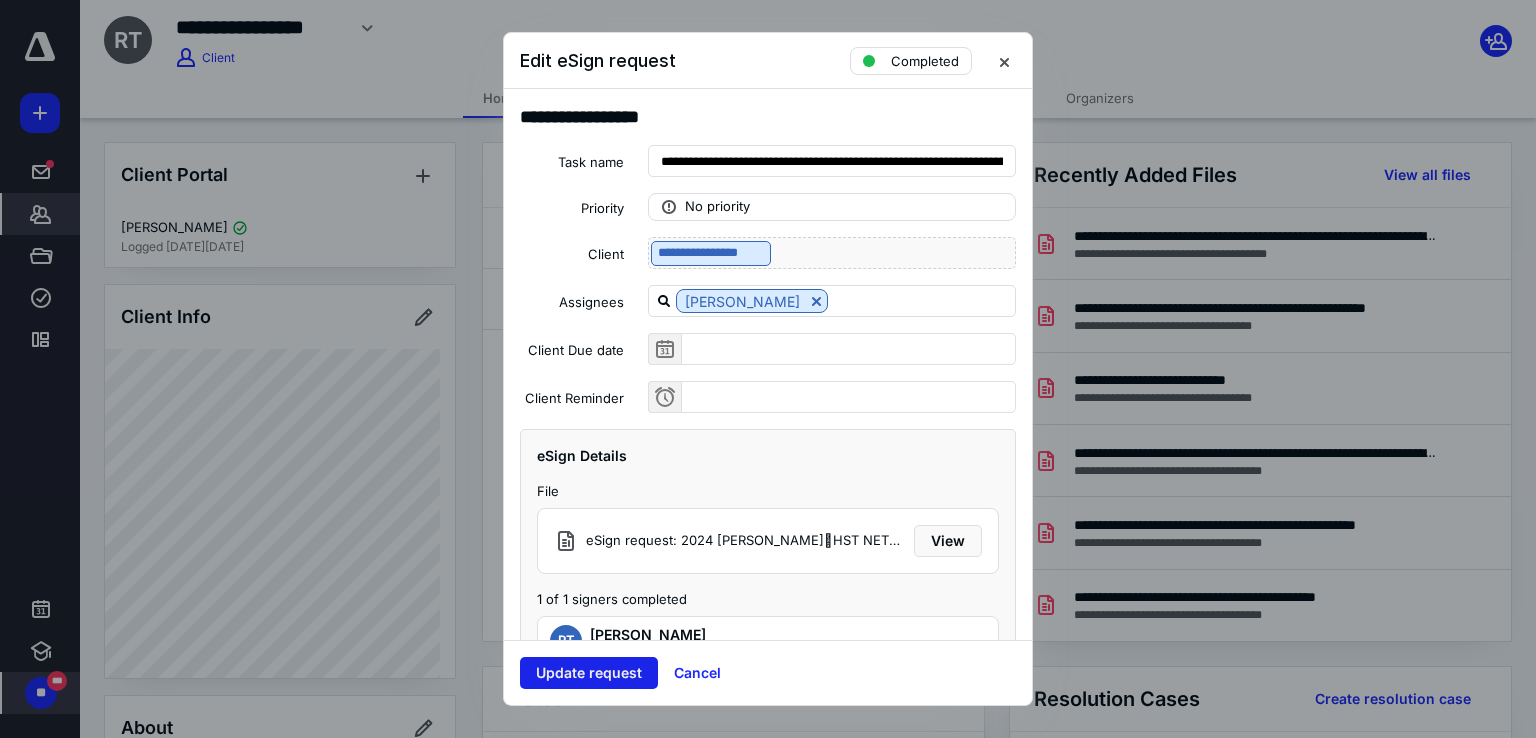 click on "Update request" at bounding box center [589, 673] 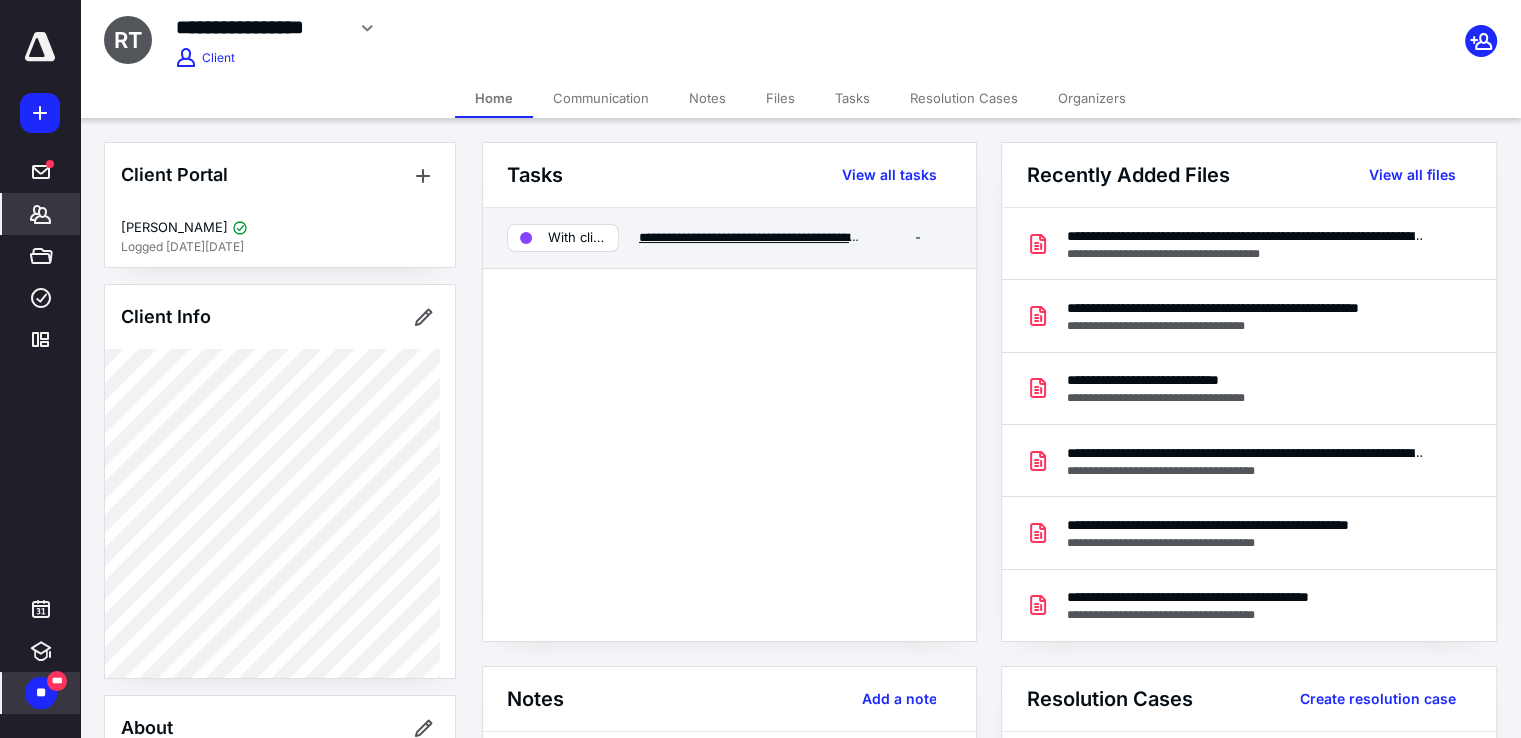 click on "**********" at bounding box center [751, 237] 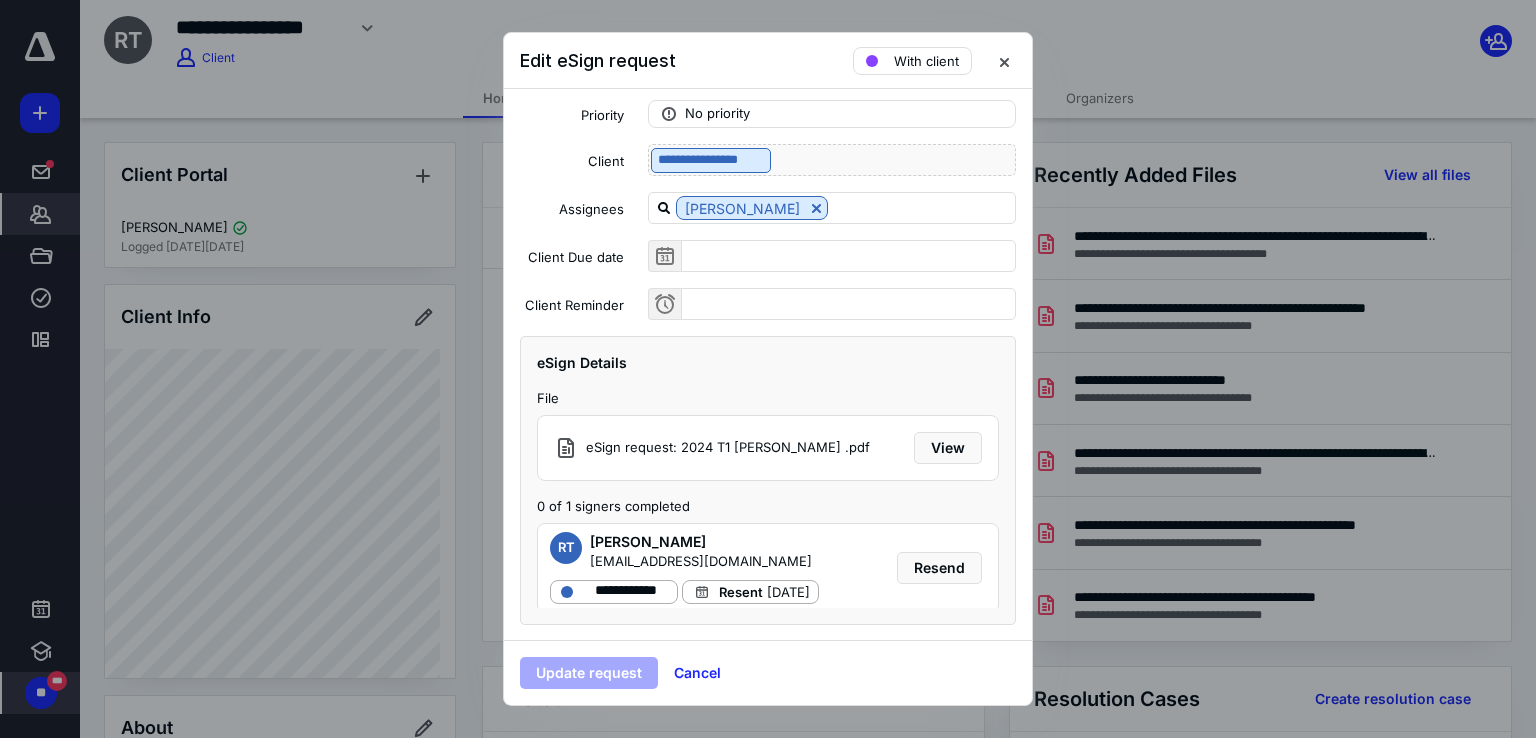 scroll, scrollTop: 0, scrollLeft: 0, axis: both 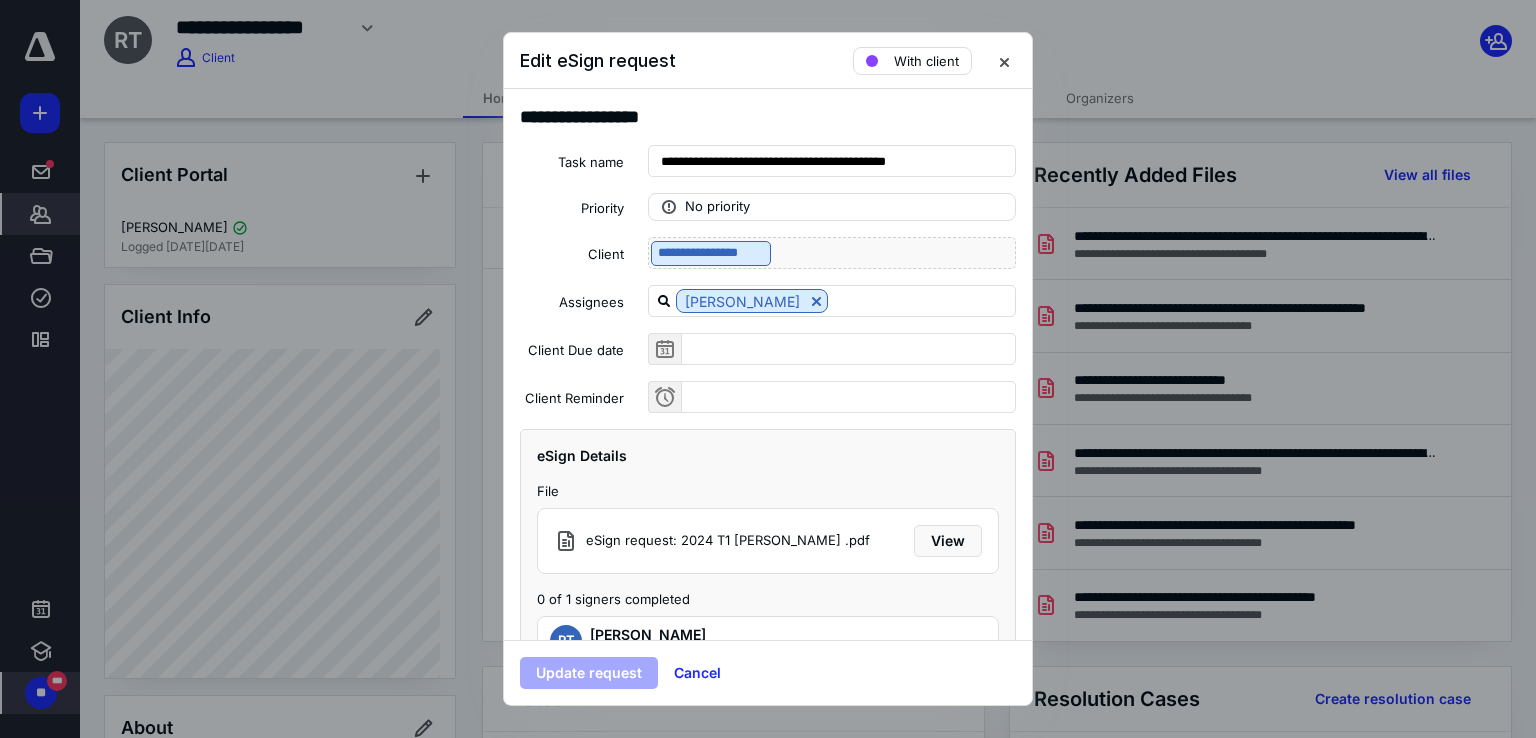 click at bounding box center (1004, 61) 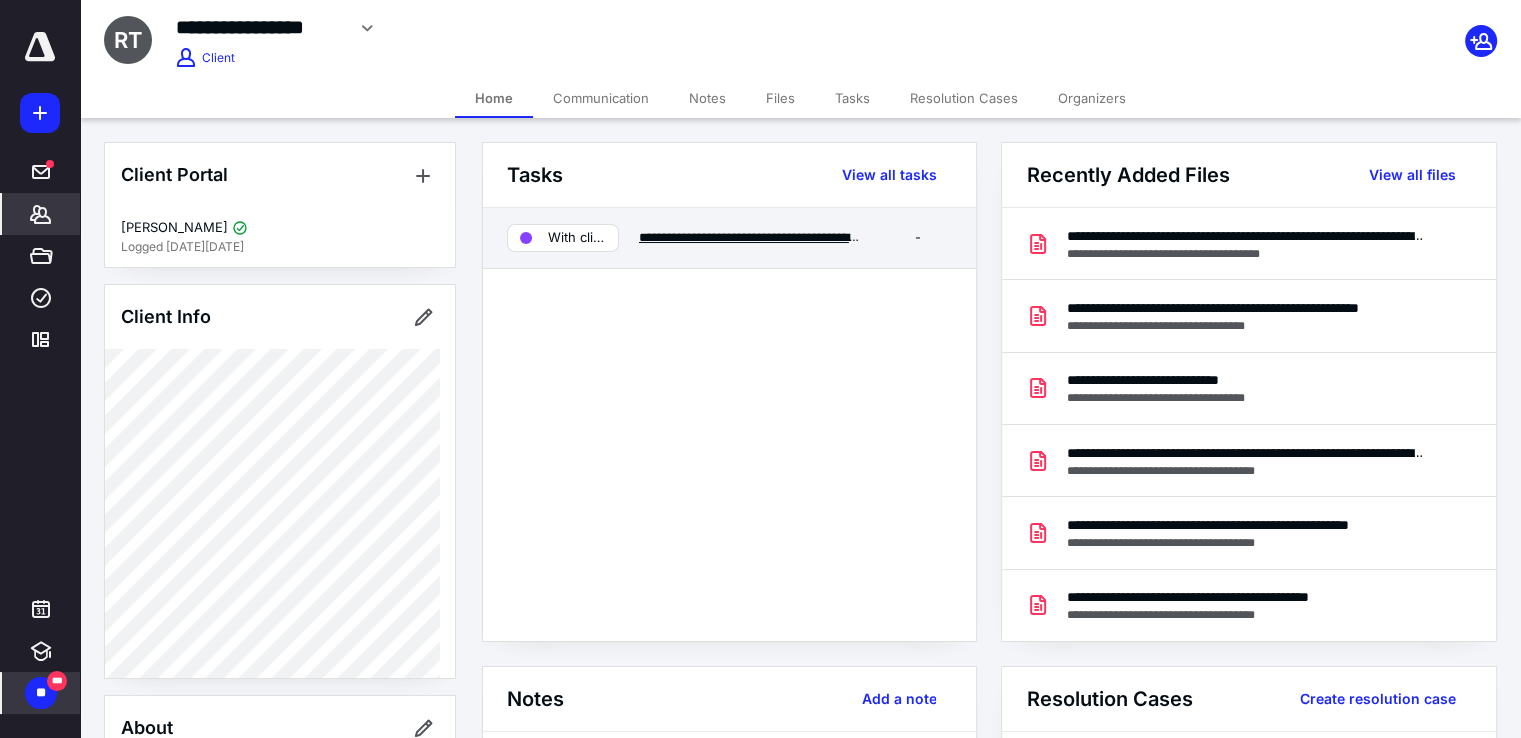 click on "**********" at bounding box center (751, 237) 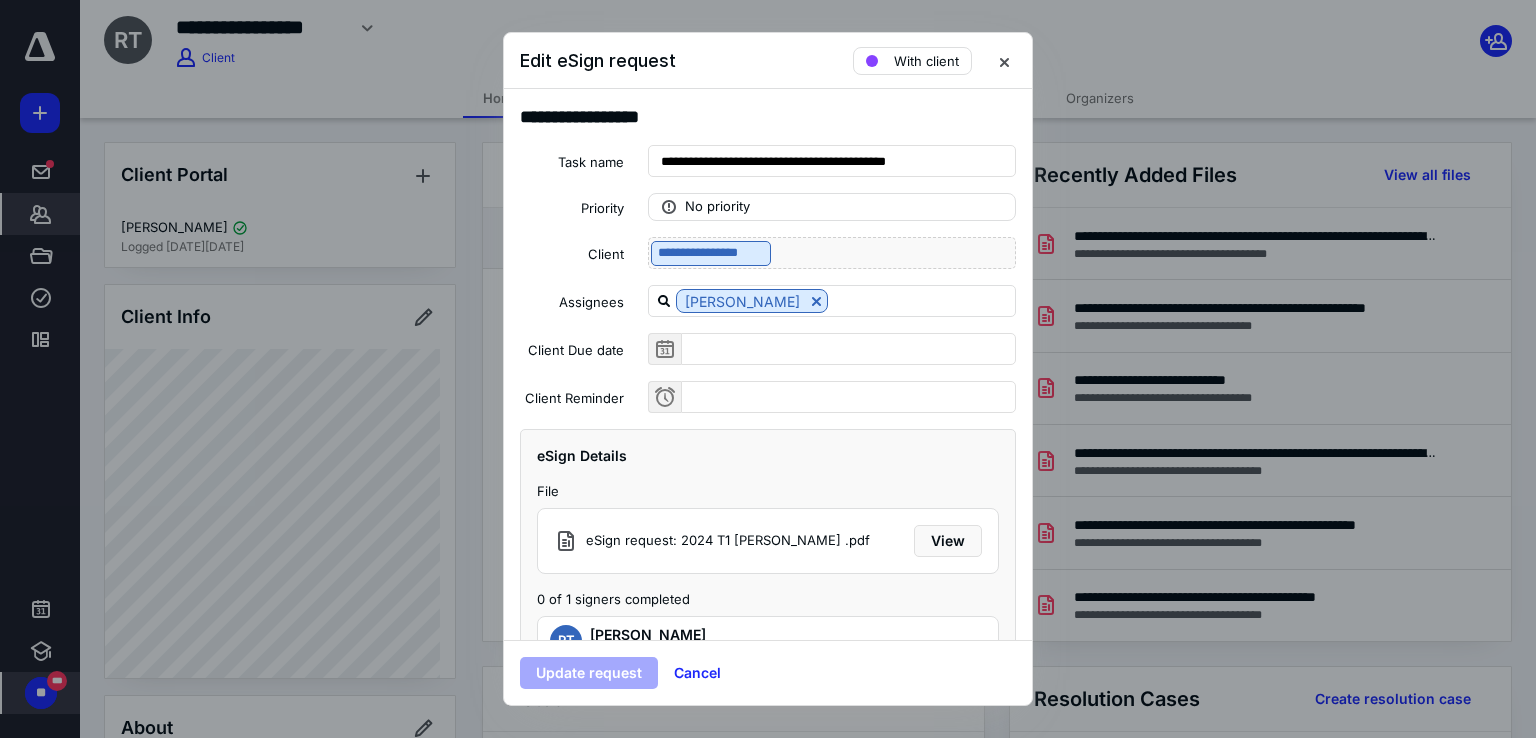 scroll, scrollTop: 93, scrollLeft: 0, axis: vertical 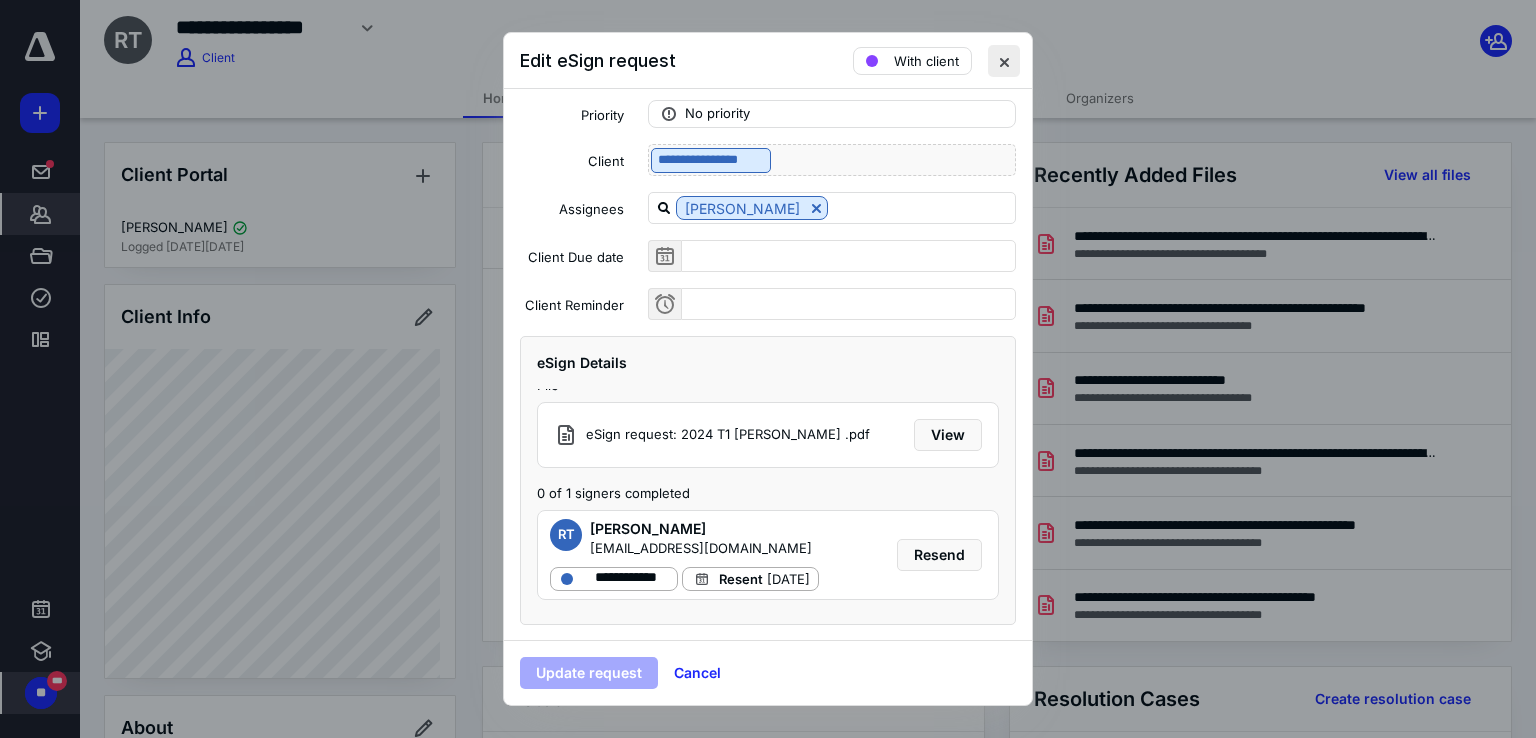 click at bounding box center [1004, 61] 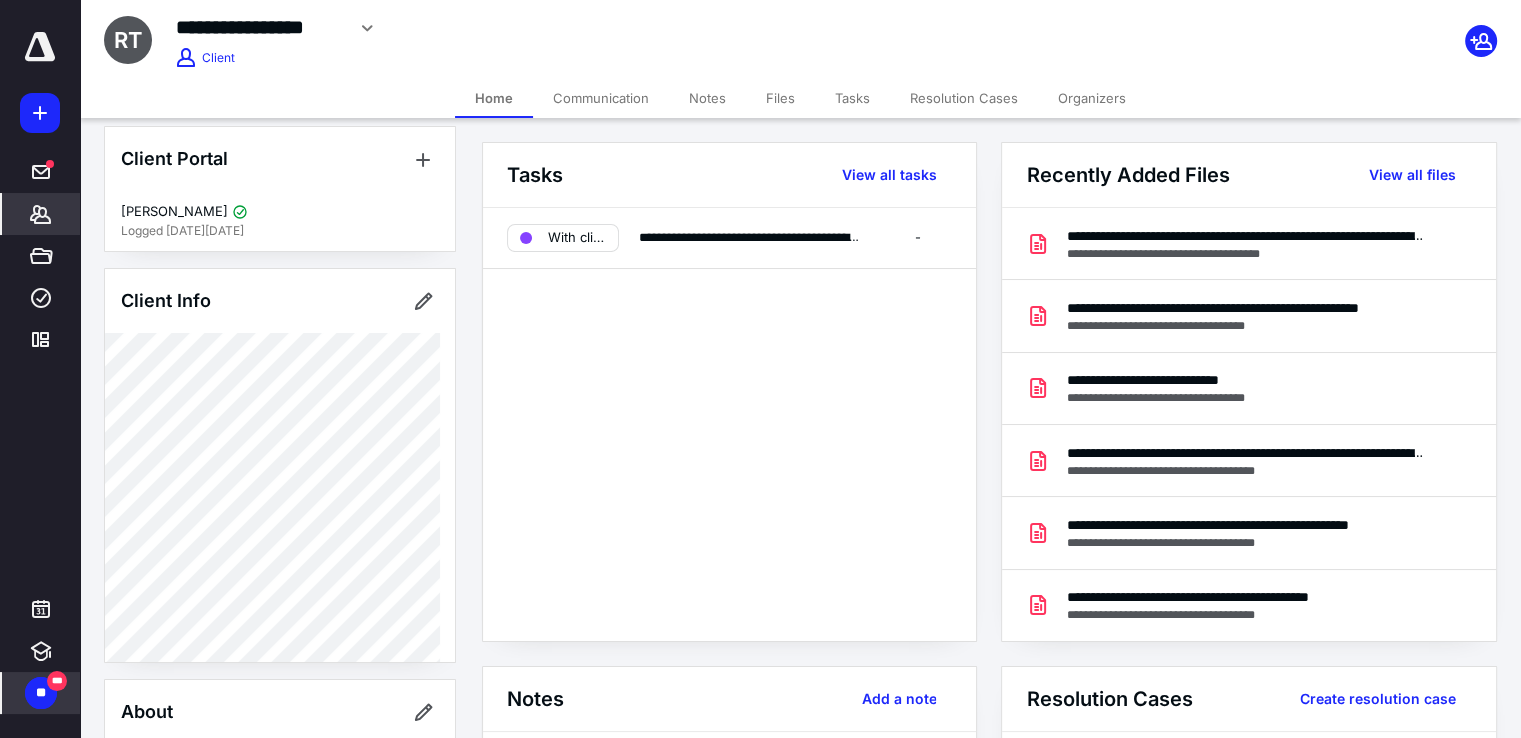 scroll, scrollTop: 0, scrollLeft: 0, axis: both 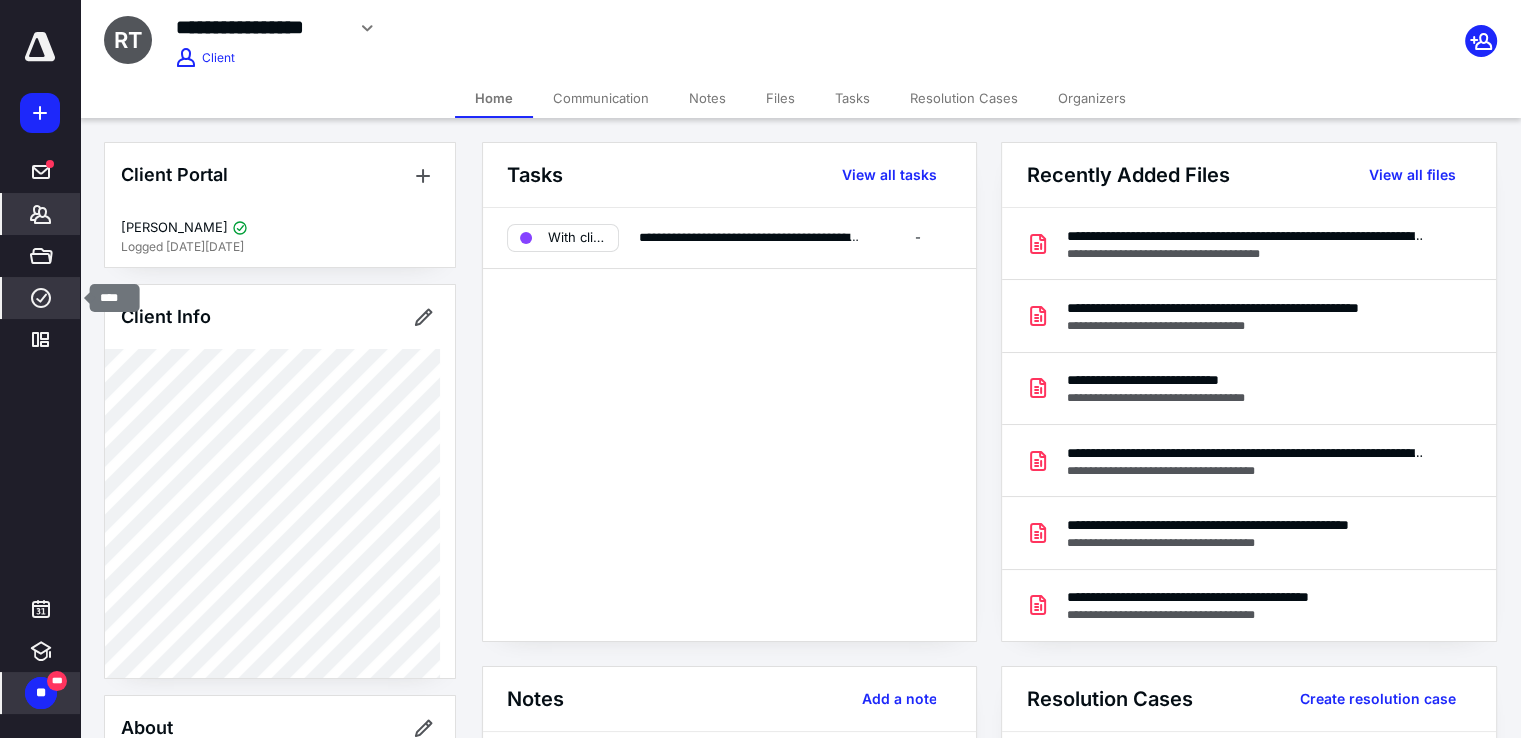 click 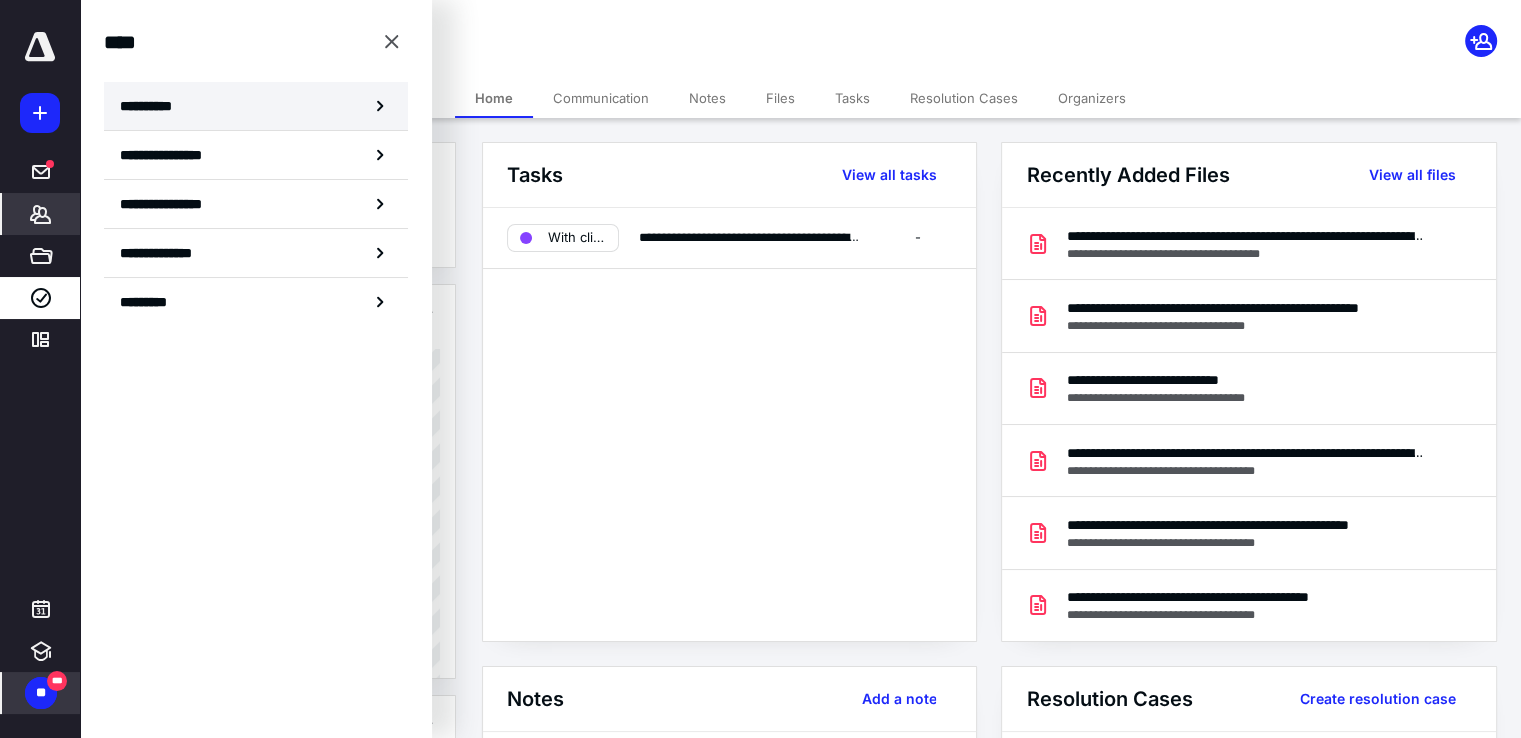 click on "**********" at bounding box center [153, 106] 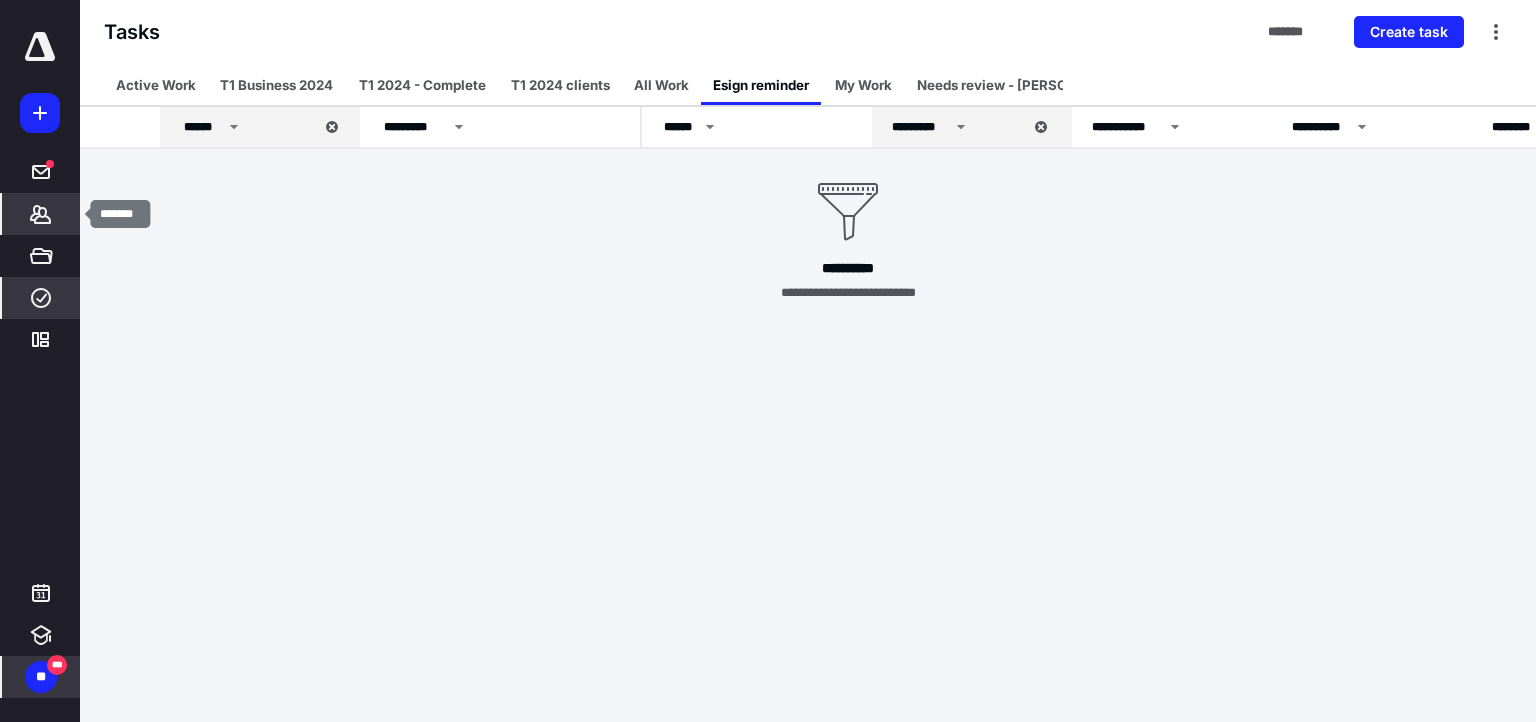 click 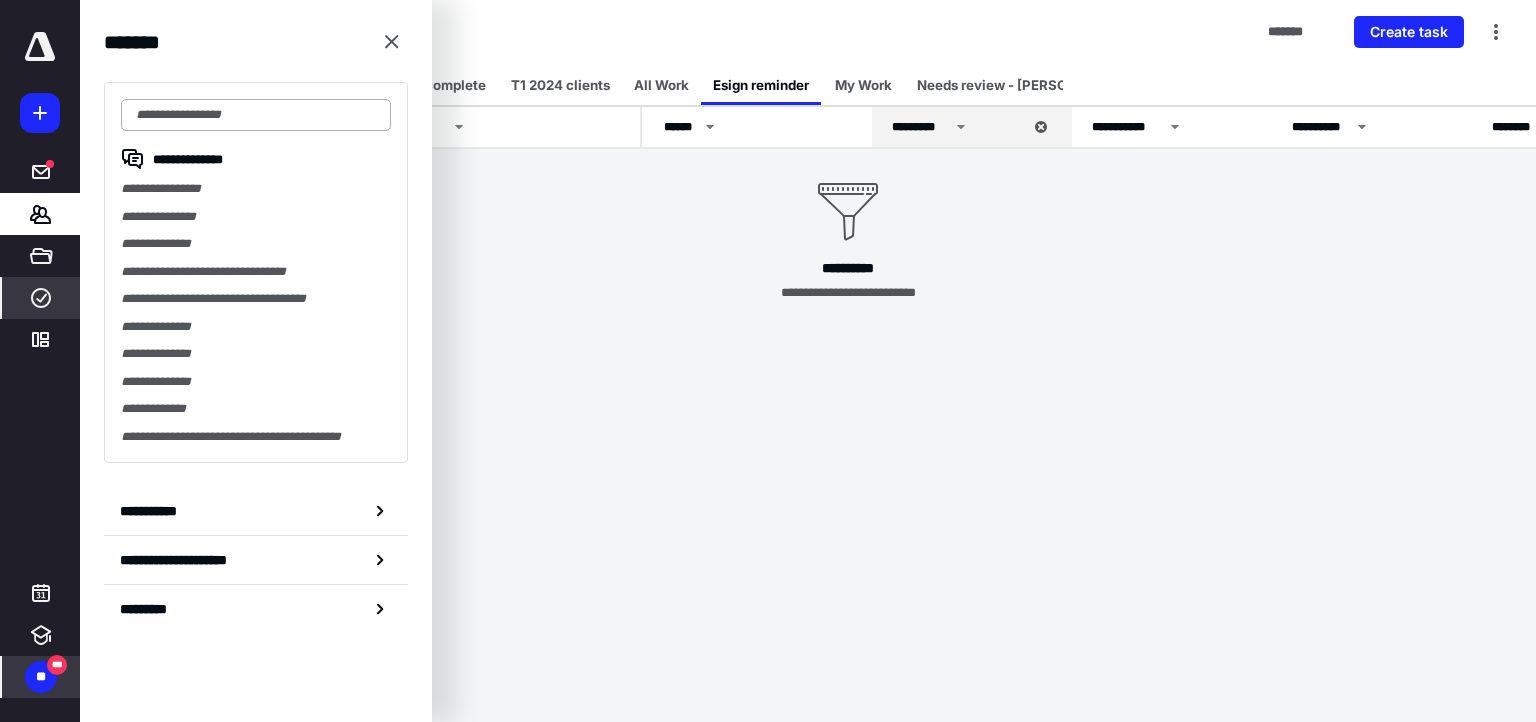 click at bounding box center (256, 115) 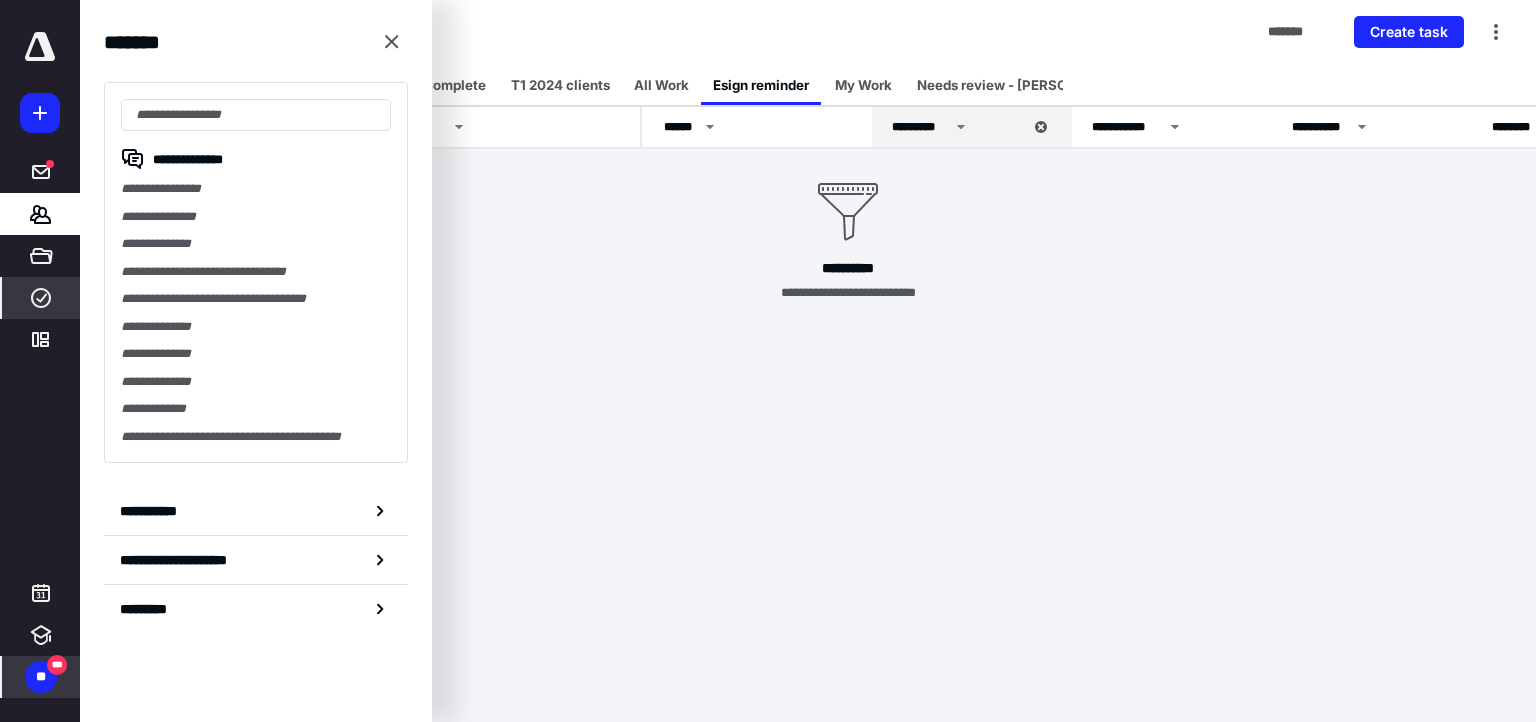 click on "**********" at bounding box center (848, 216) 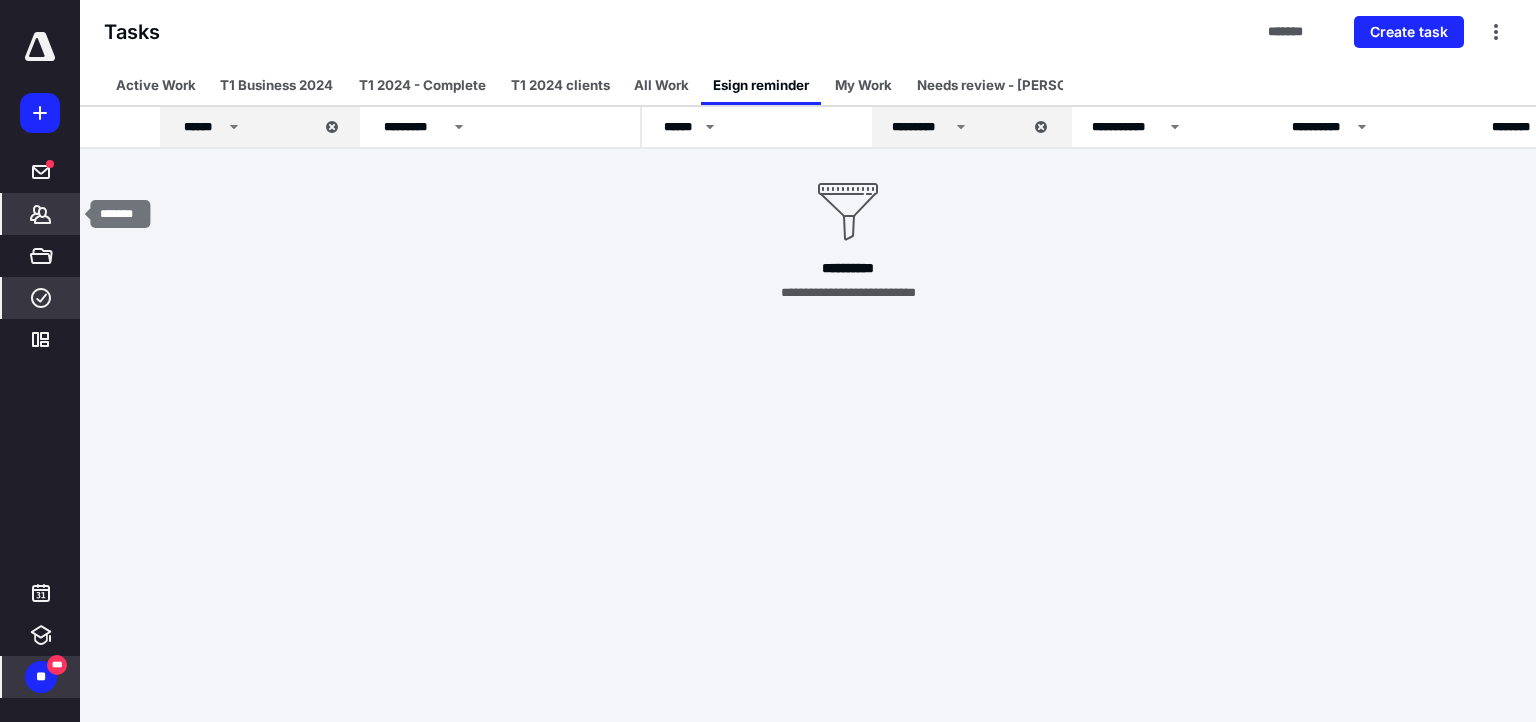 click 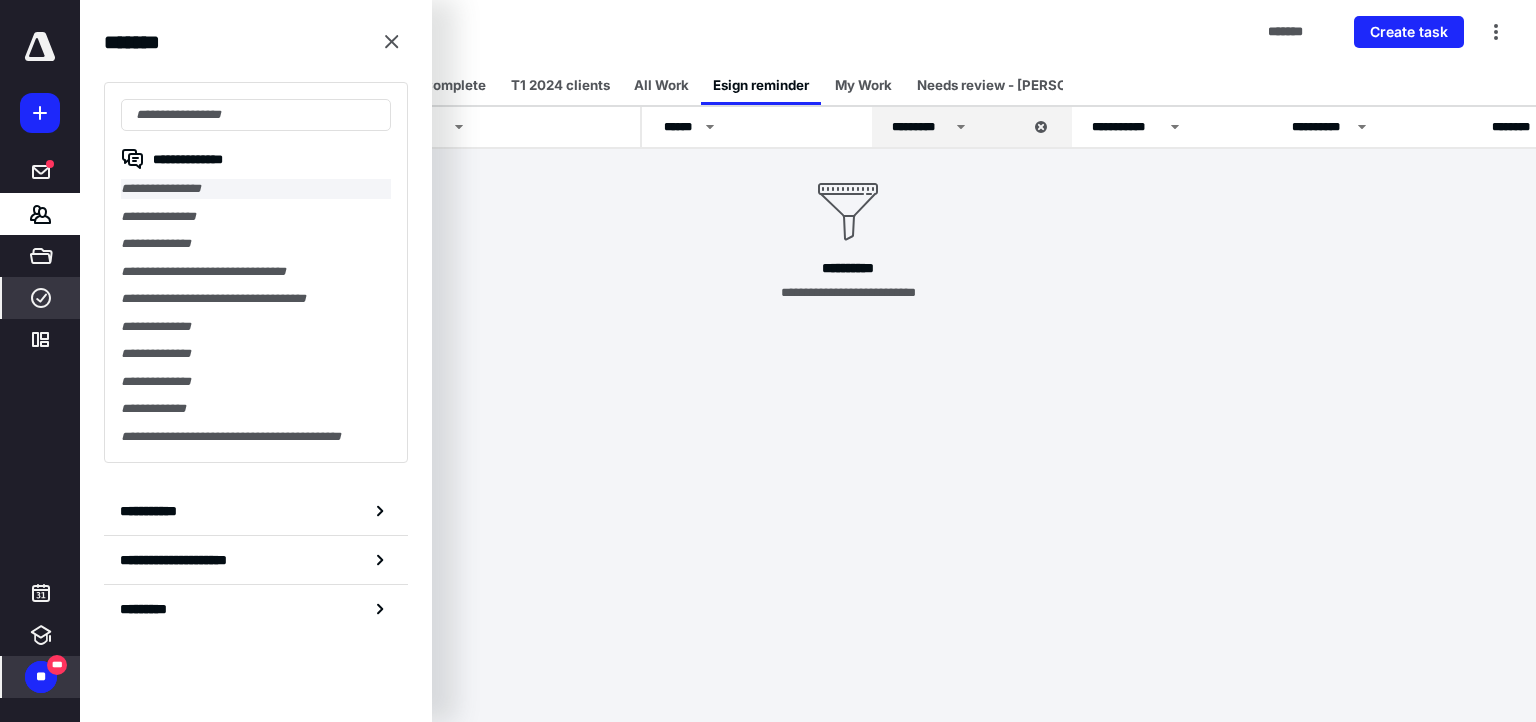 click on "**********" at bounding box center (256, 189) 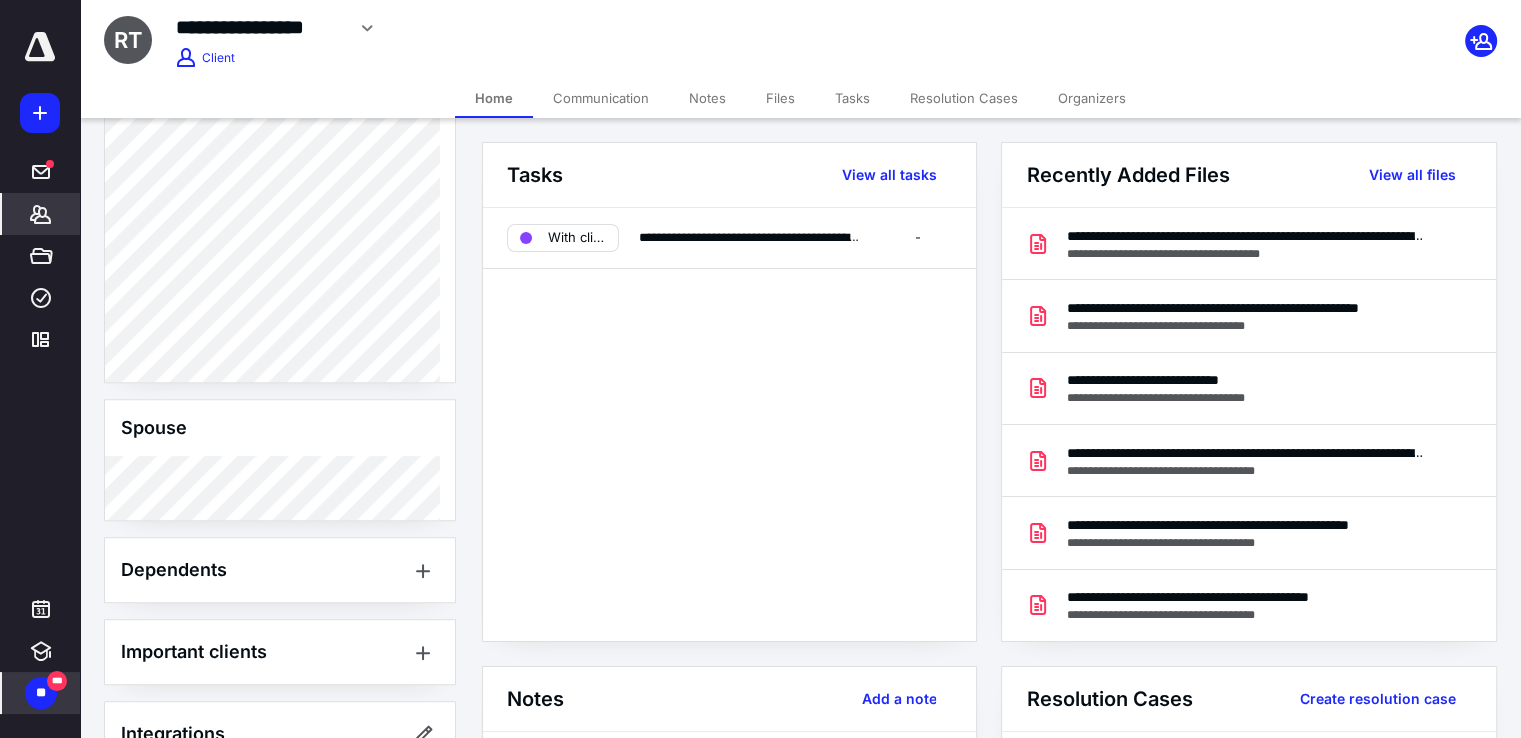 scroll, scrollTop: 764, scrollLeft: 0, axis: vertical 